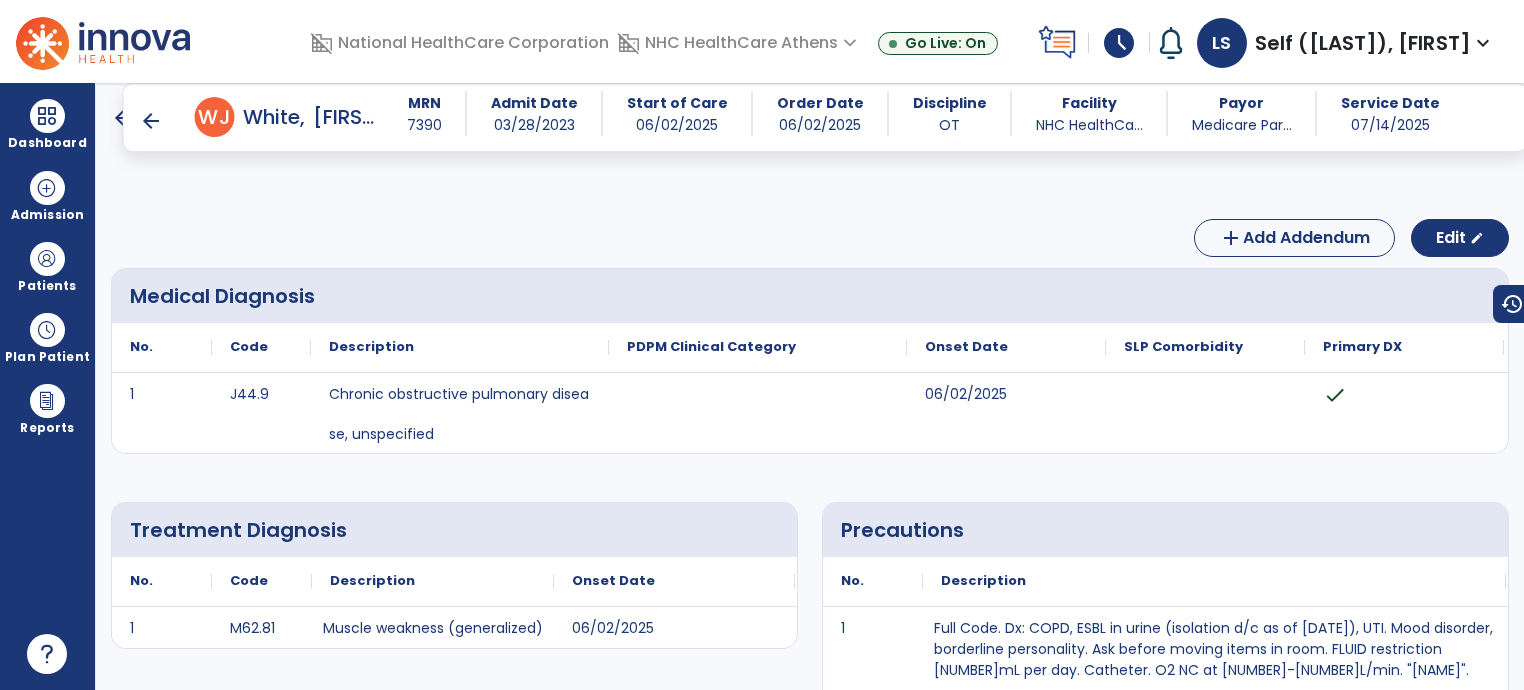 scroll, scrollTop: 0, scrollLeft: 0, axis: both 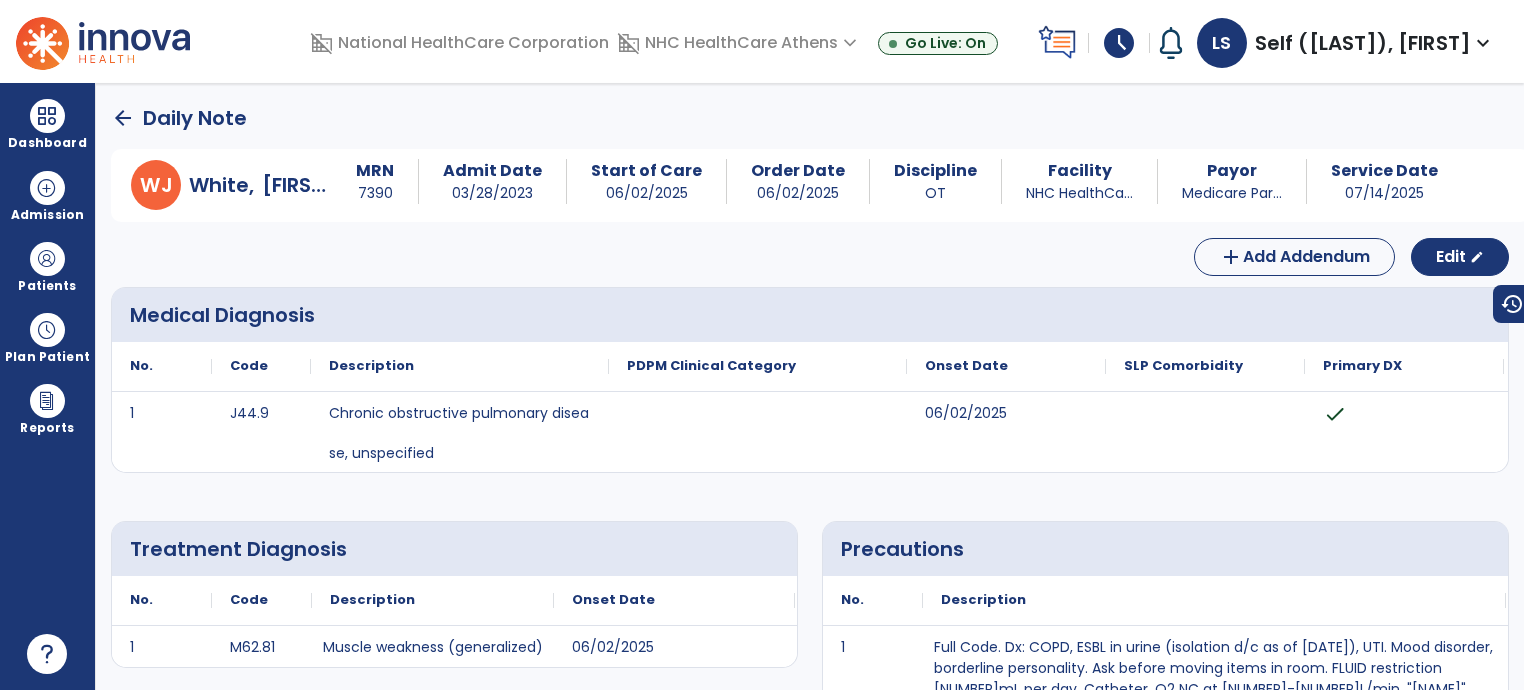 click on "arrow_back" 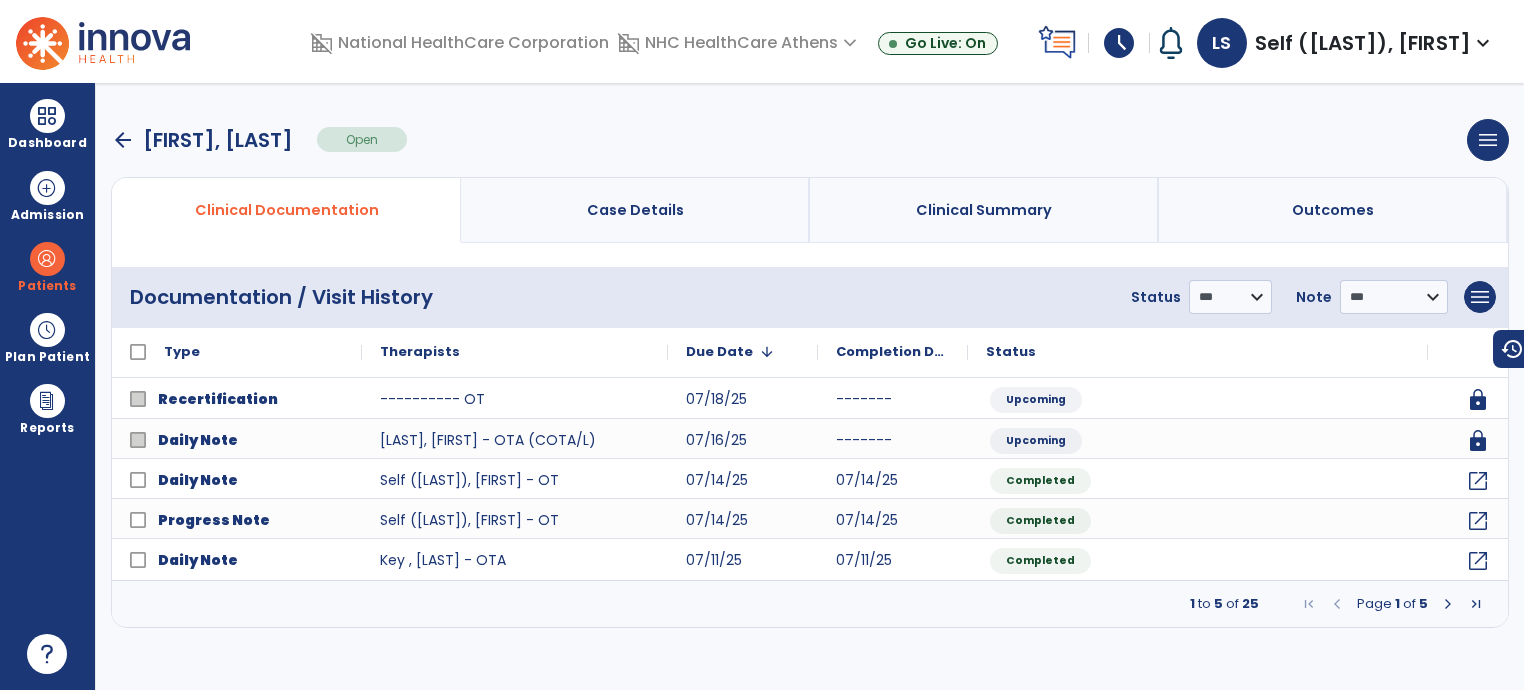 click on "Clinical Summary" at bounding box center [984, 210] 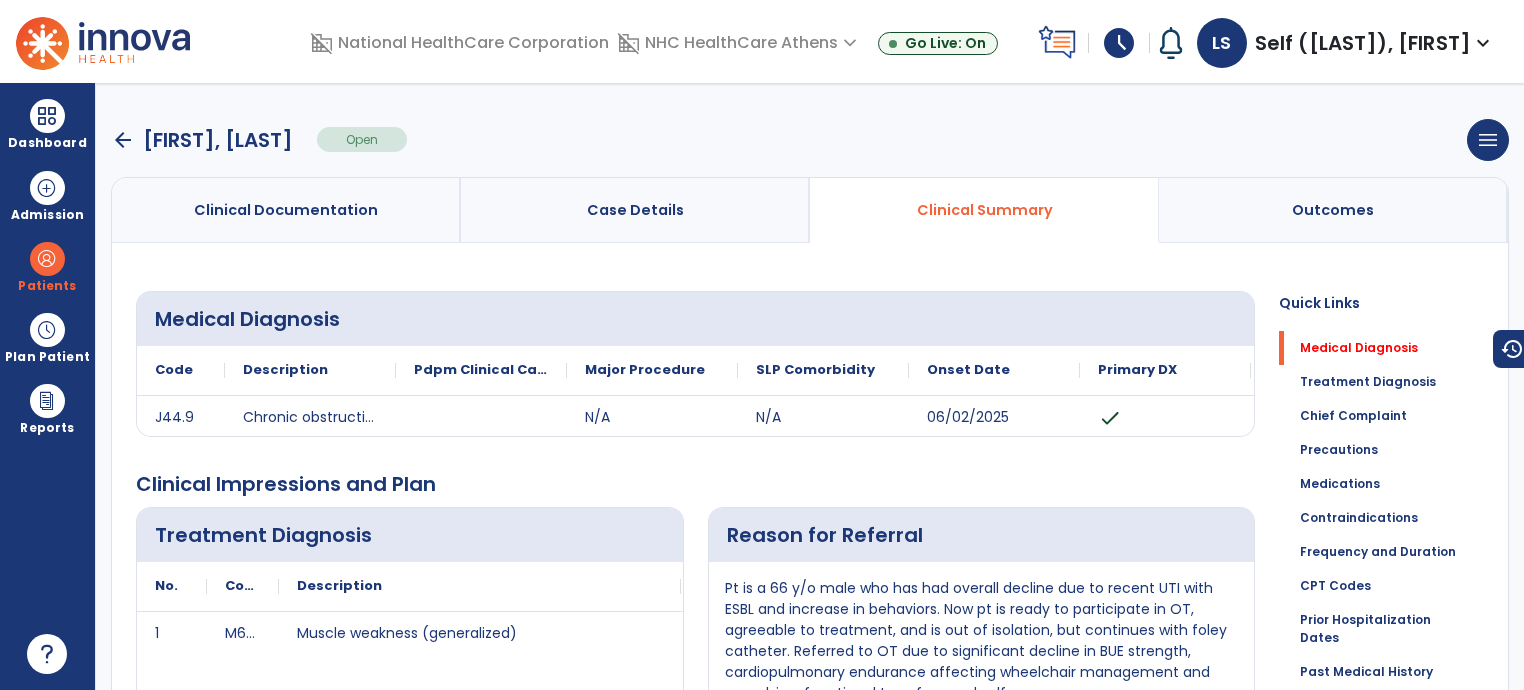 click on "arrow_back" at bounding box center (123, 140) 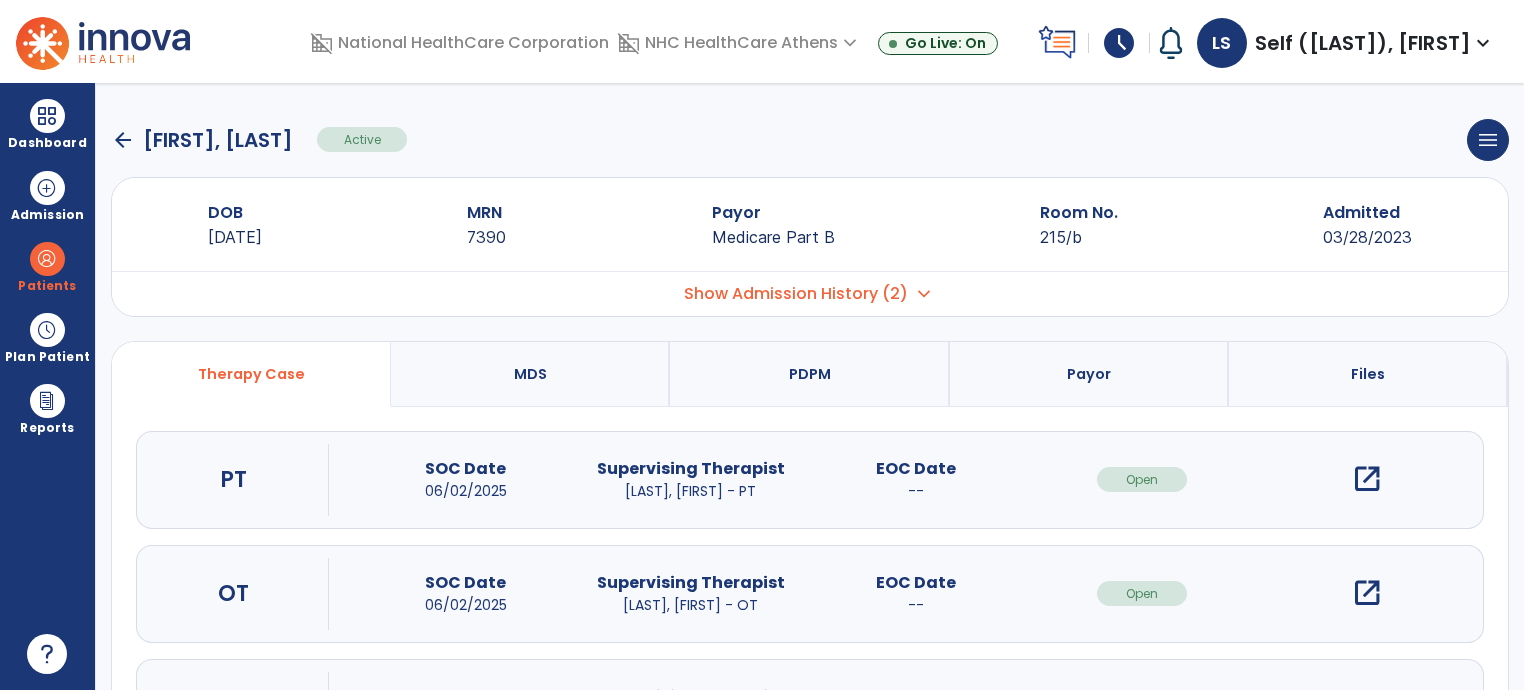 click on "arrow_back" 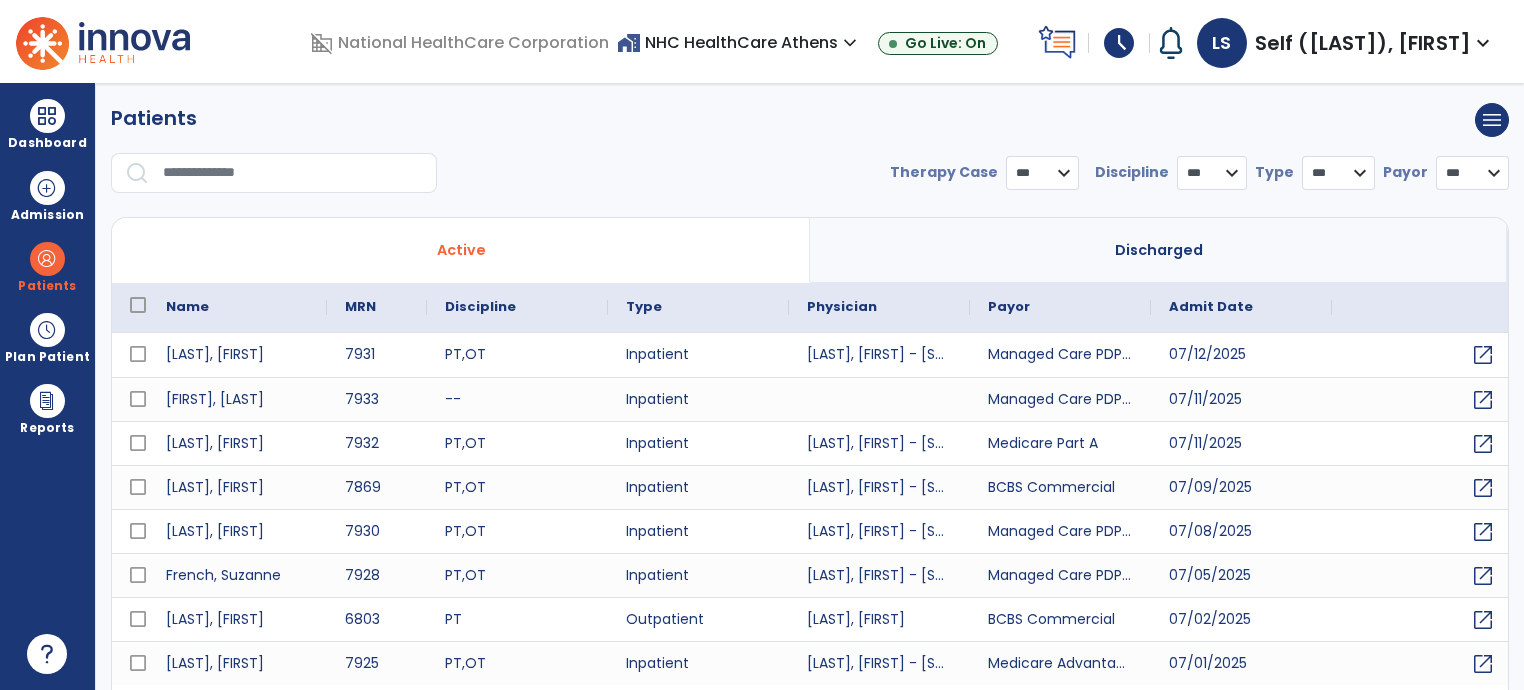select on "***" 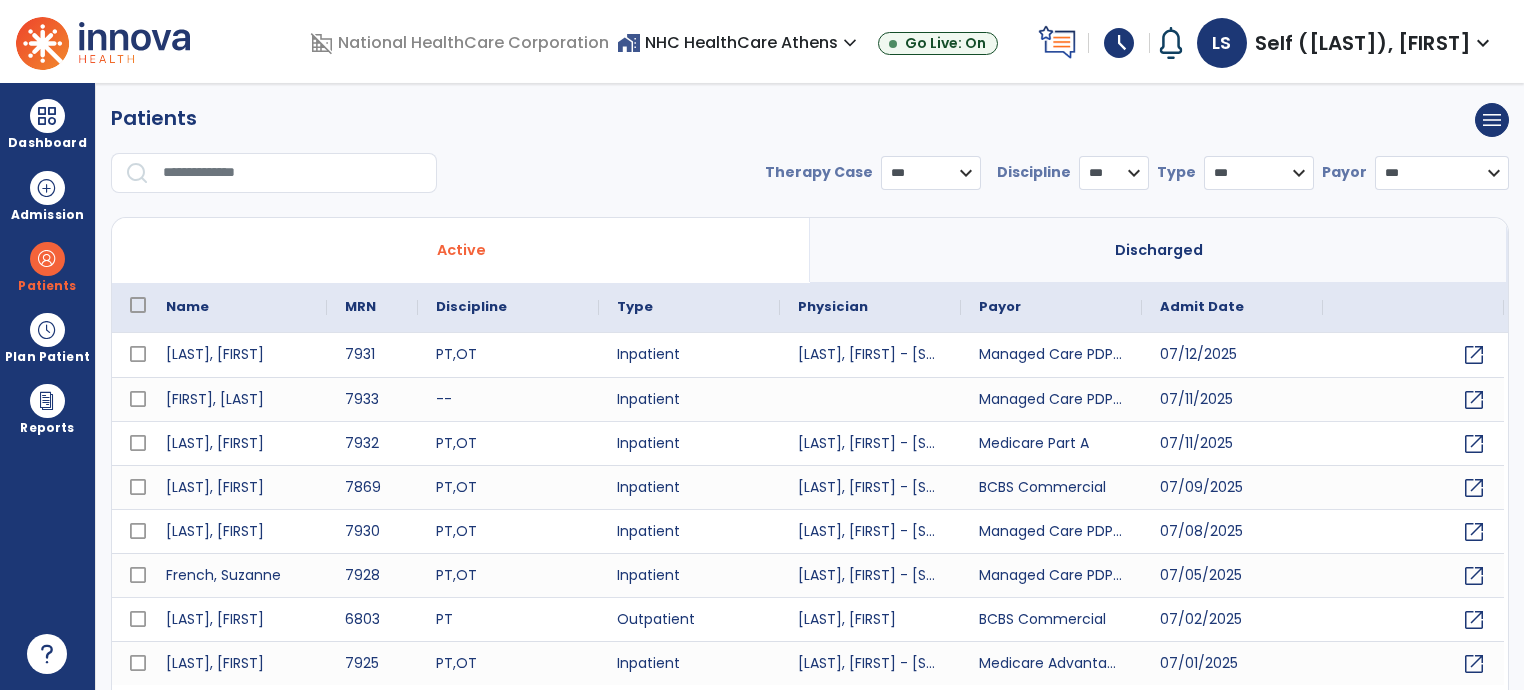 click at bounding box center [293, 173] 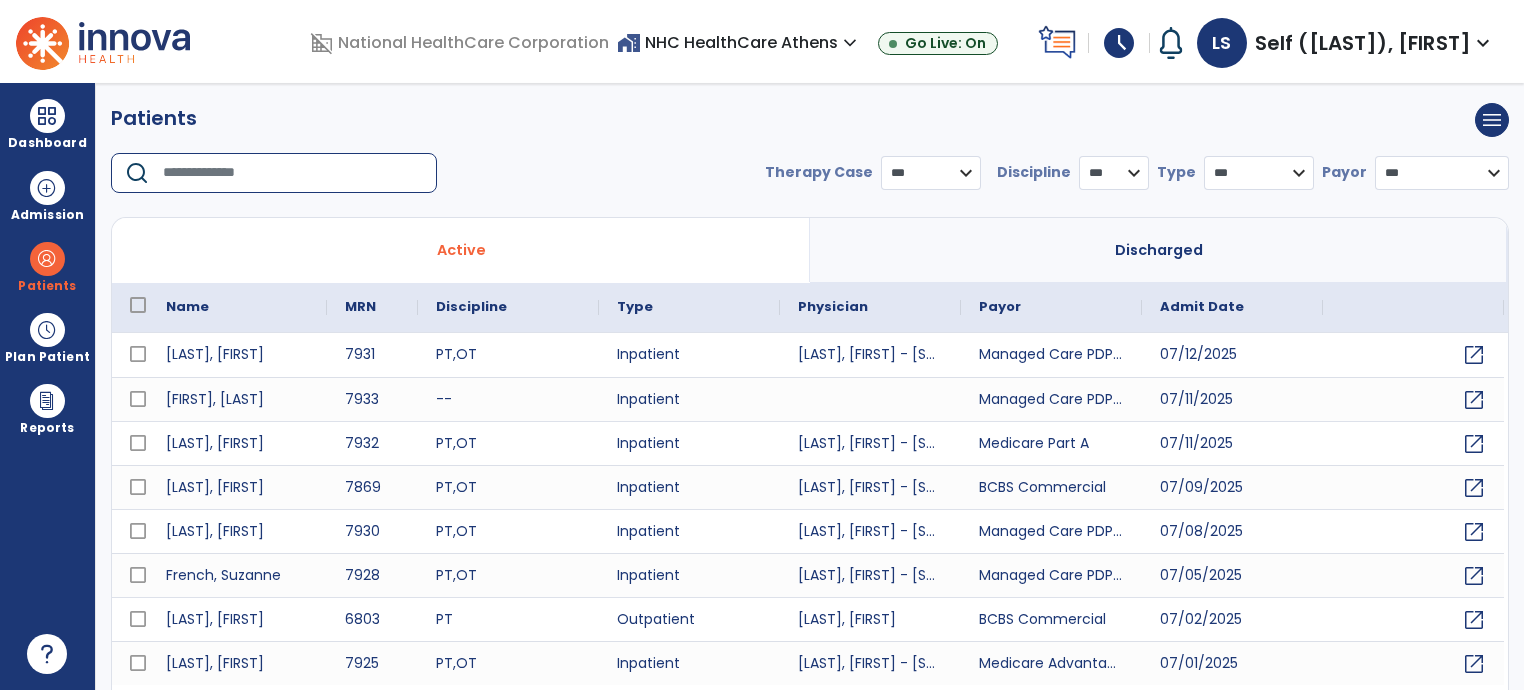click at bounding box center (293, 173) 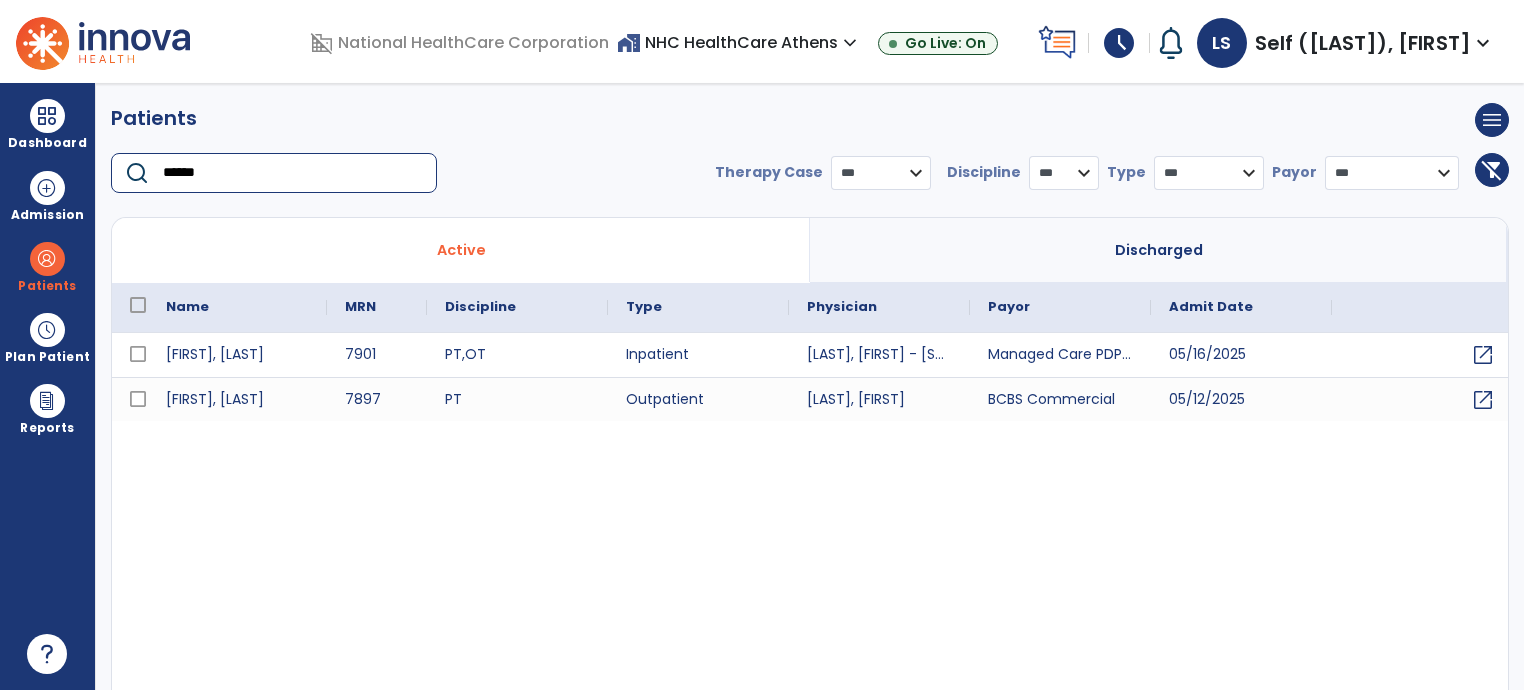 type on "******" 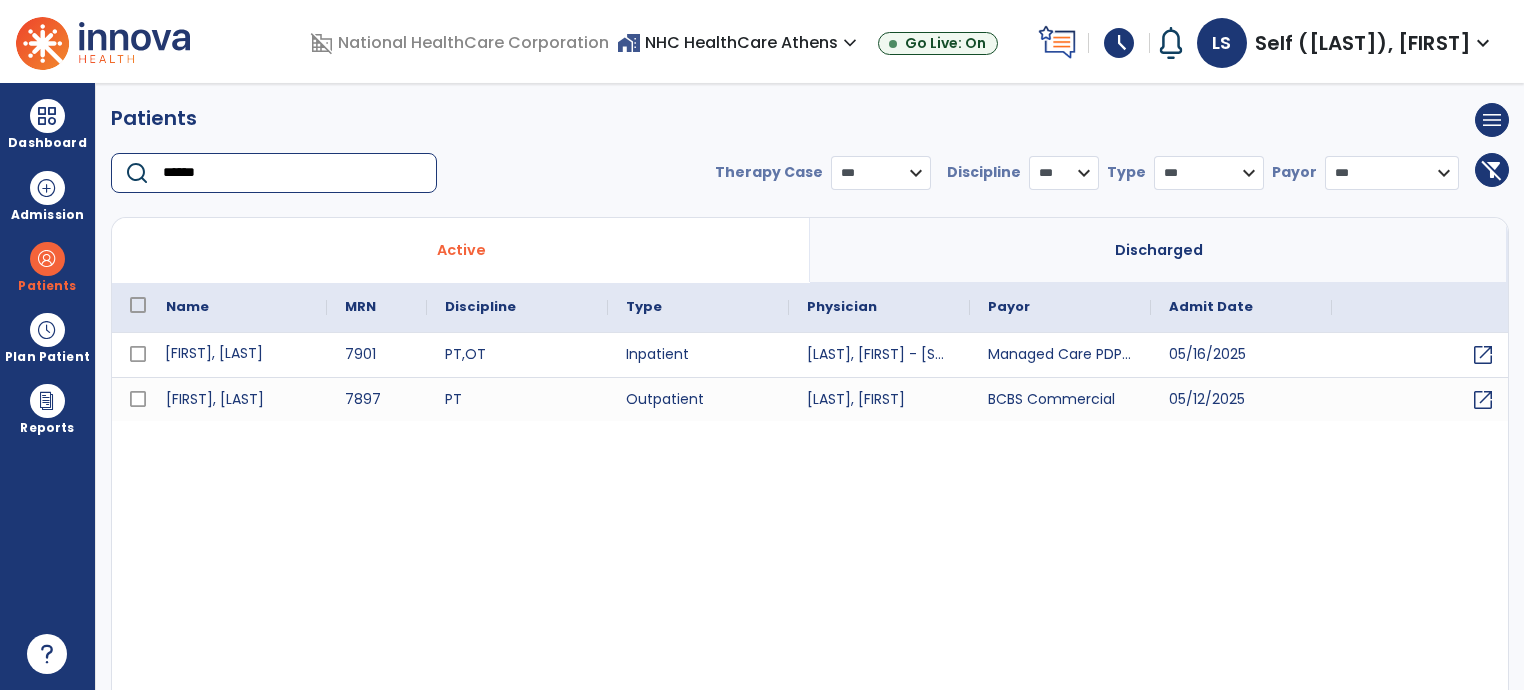 click on "[FIRST], [LAST]" at bounding box center [237, 355] 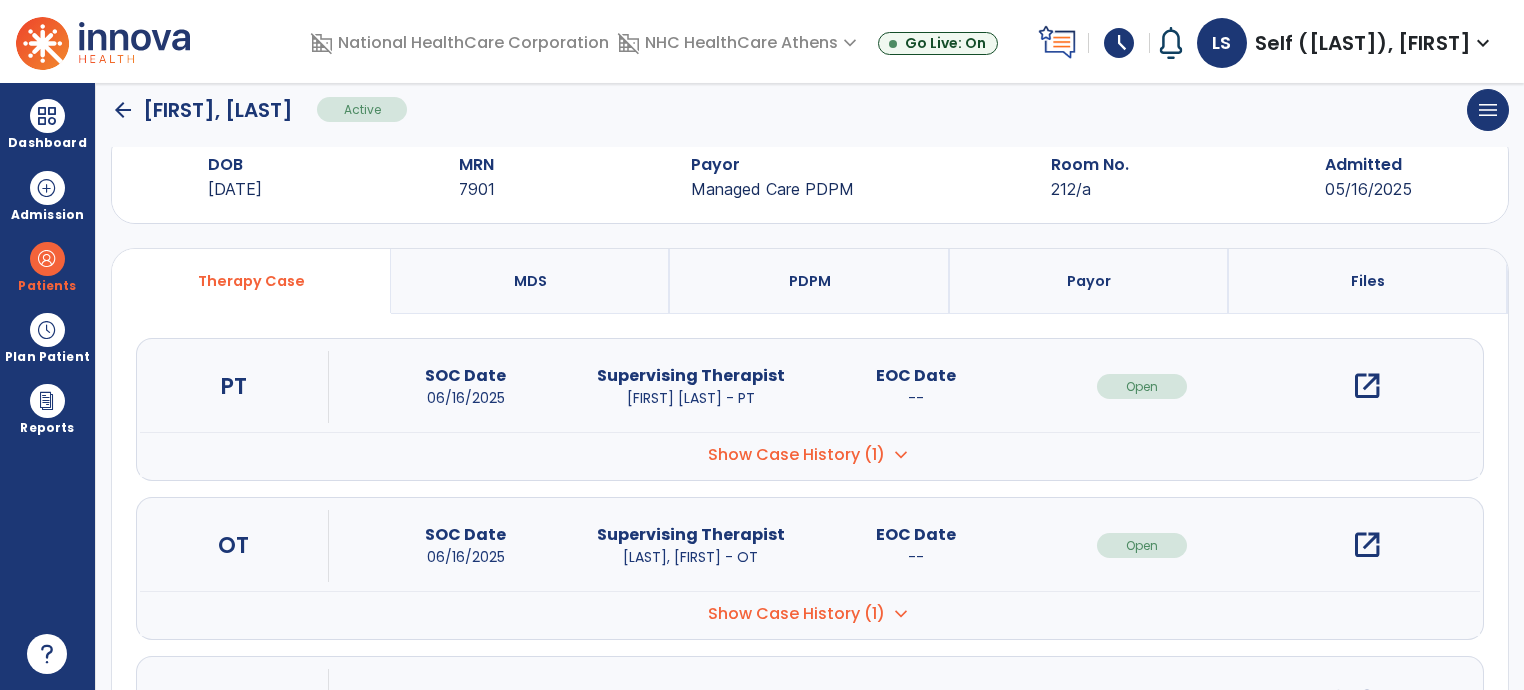 scroll, scrollTop: 51, scrollLeft: 0, axis: vertical 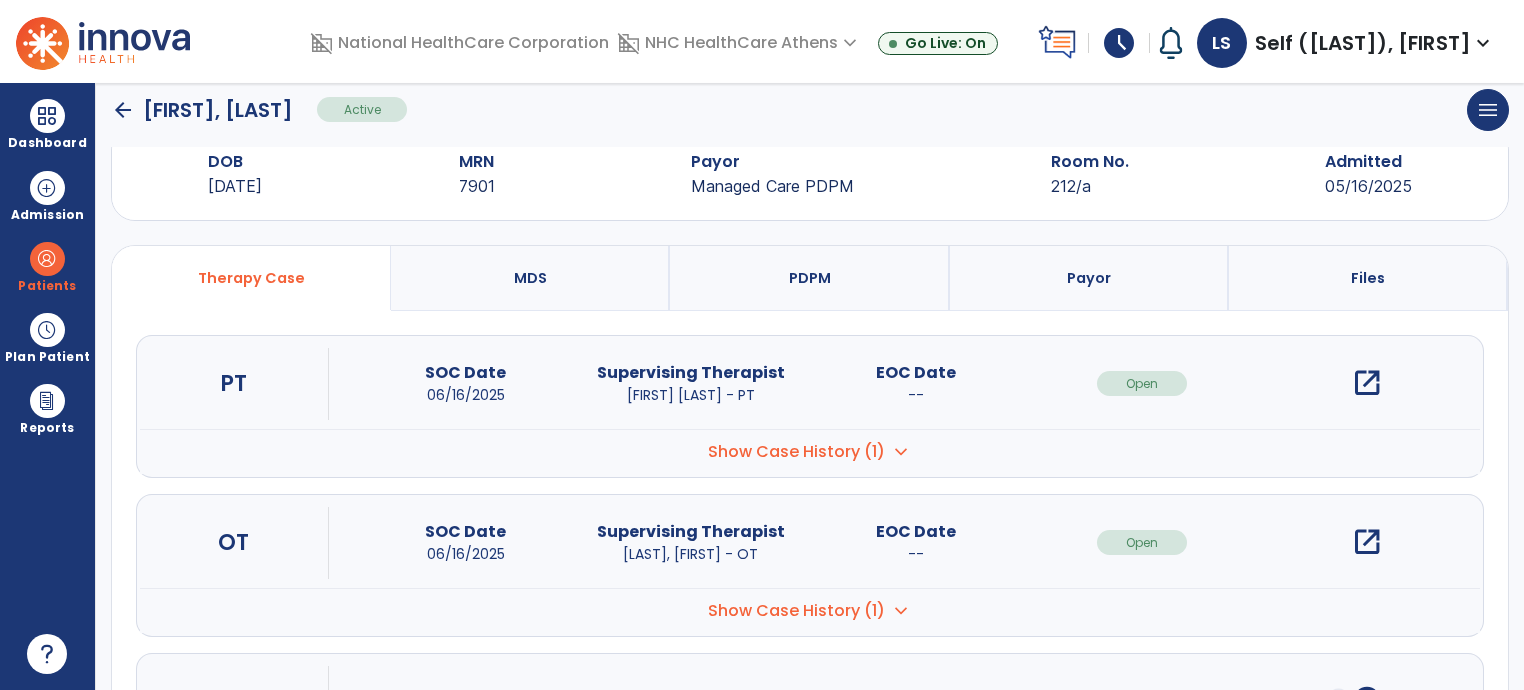 click on "open_in_new" at bounding box center [1367, 542] 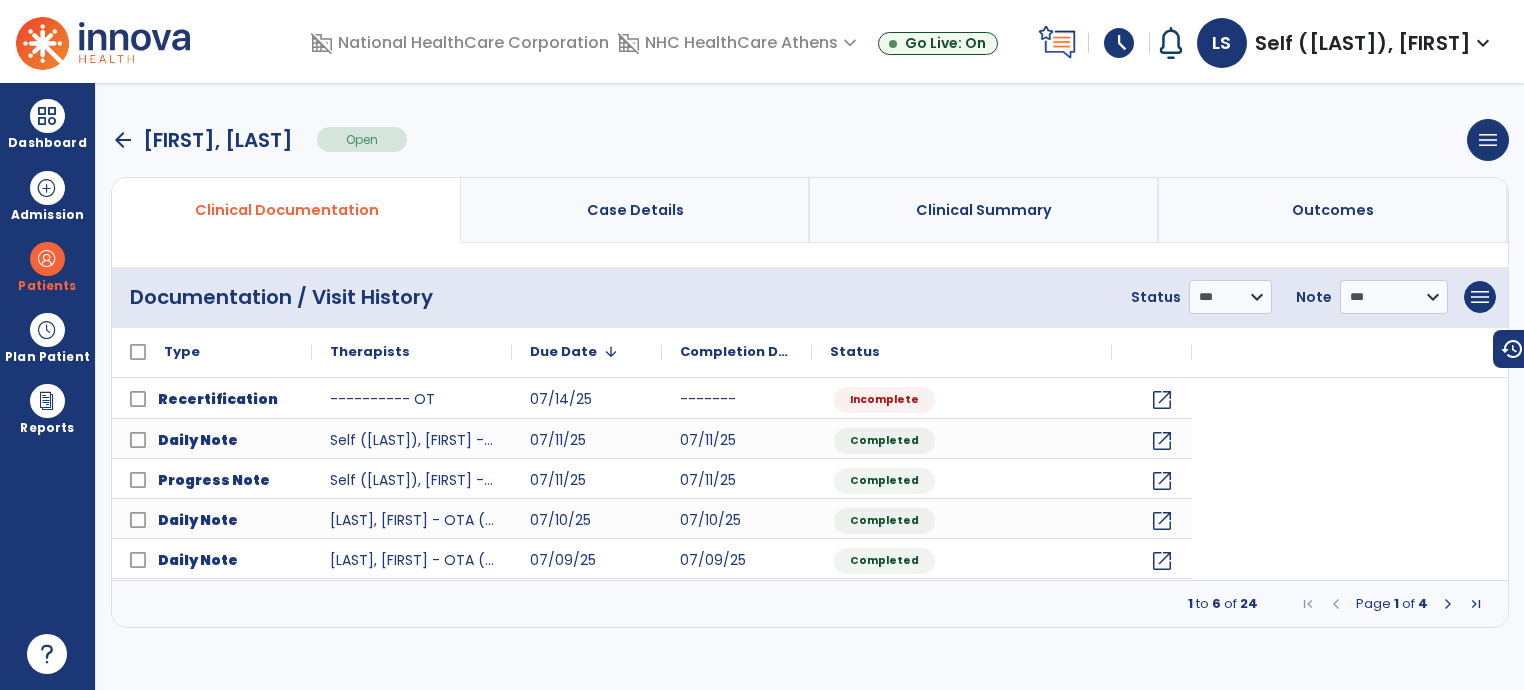 scroll, scrollTop: 0, scrollLeft: 0, axis: both 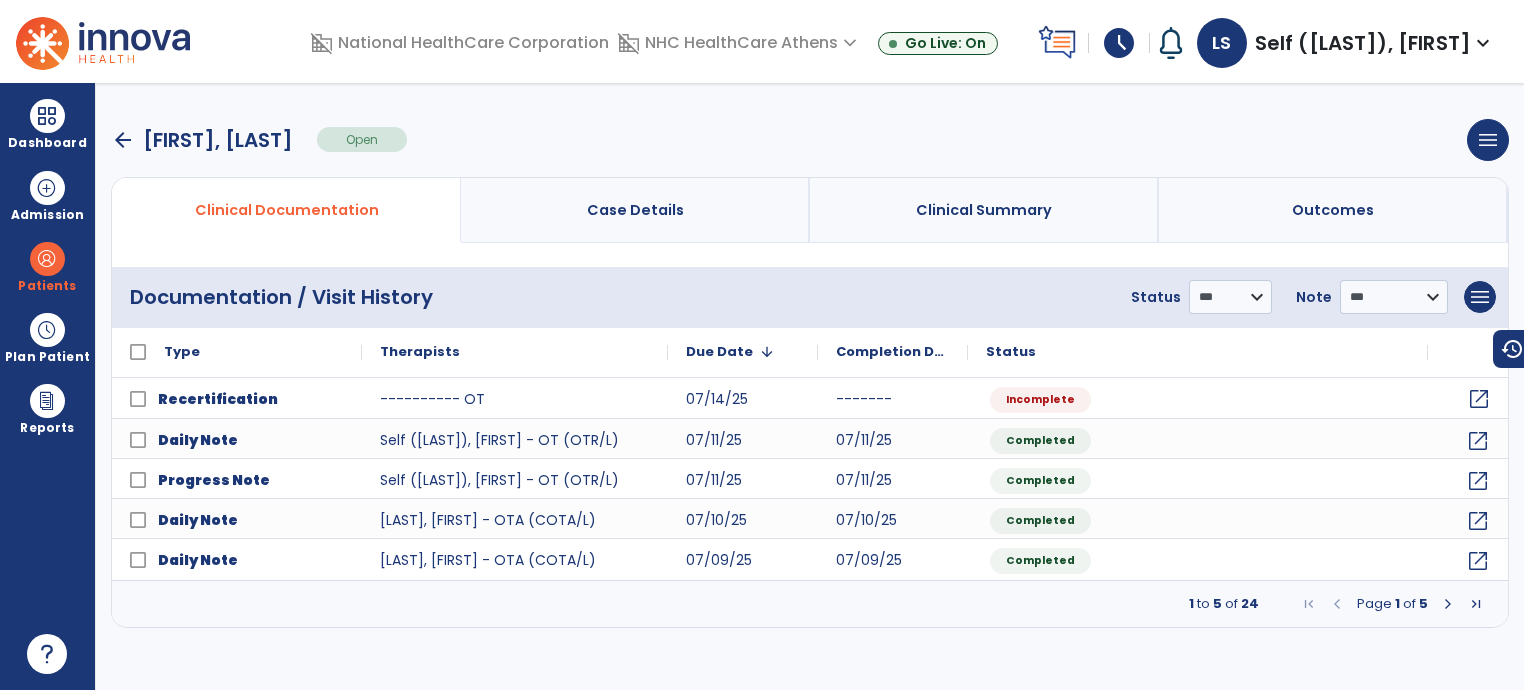 click on "open_in_new" 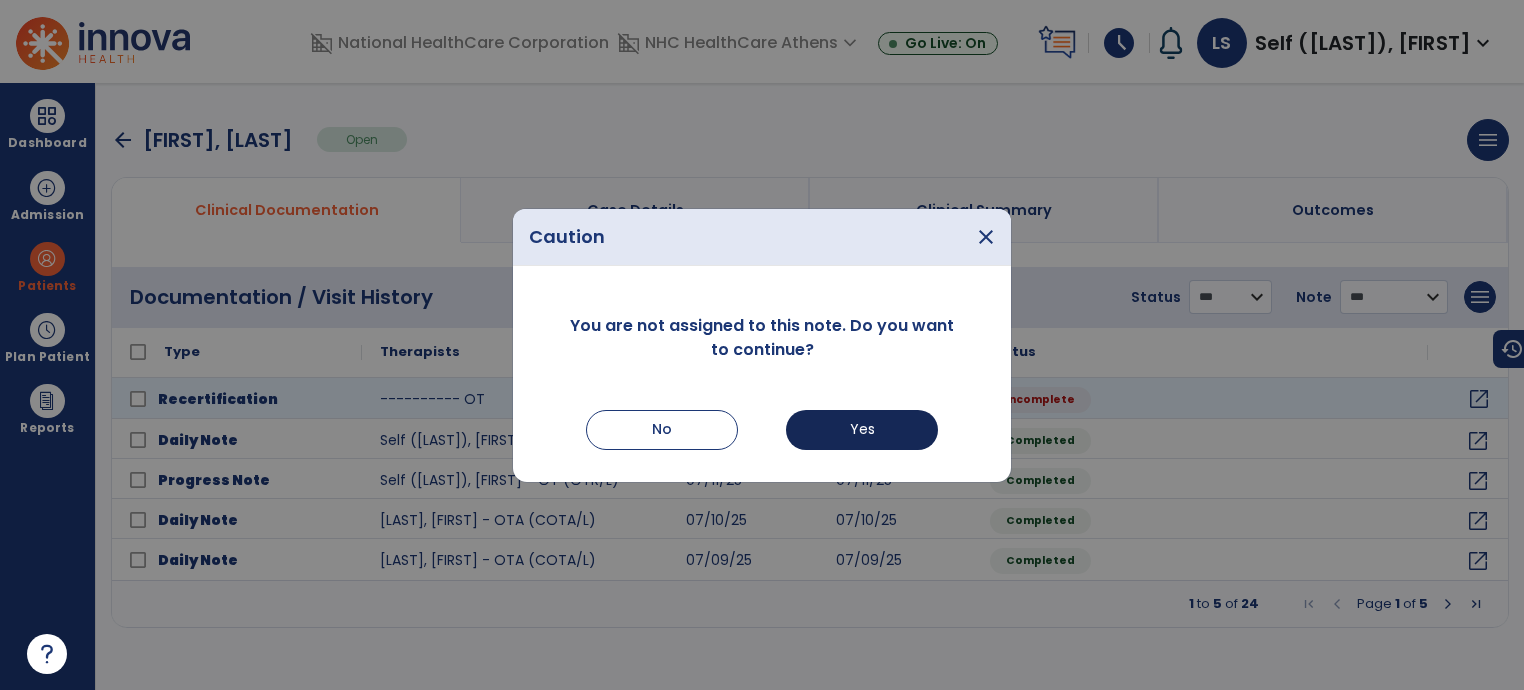 click on "Yes" at bounding box center [862, 430] 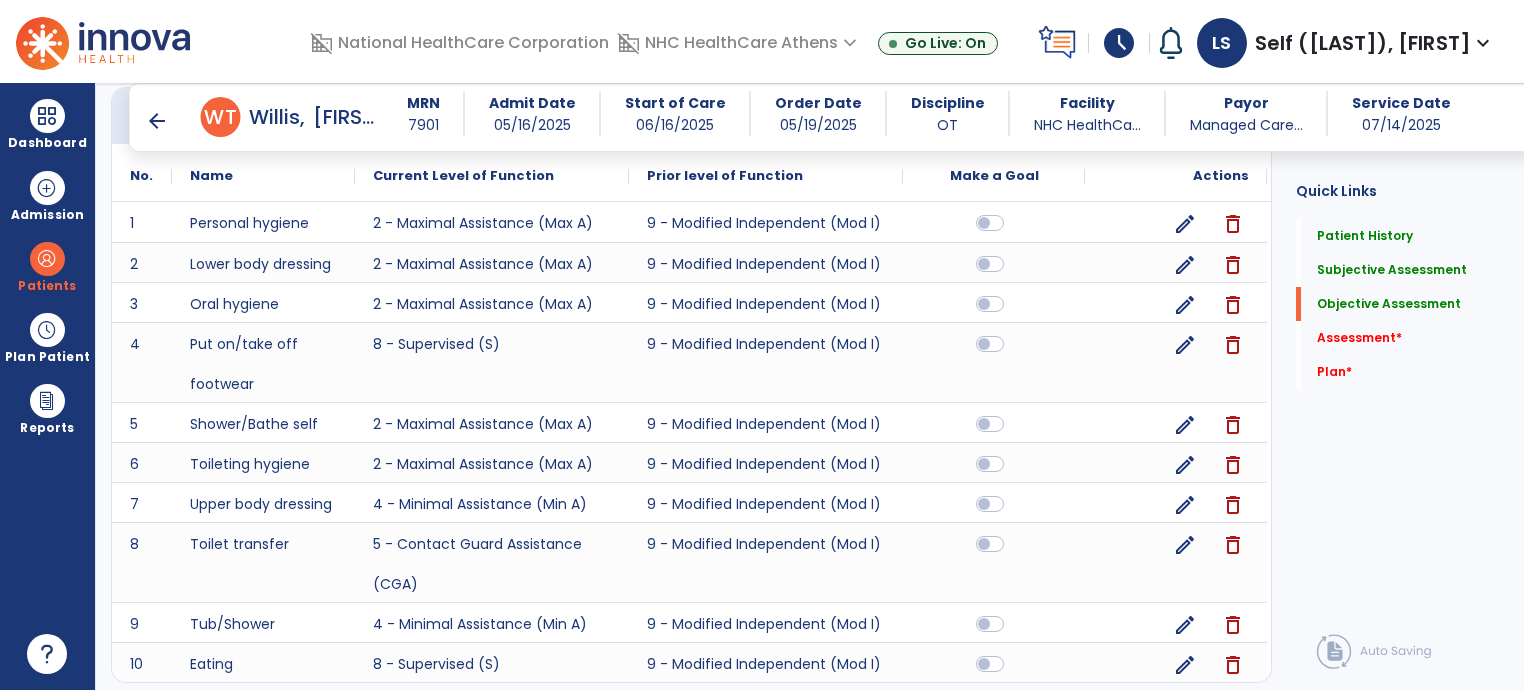 scroll, scrollTop: 2098, scrollLeft: 0, axis: vertical 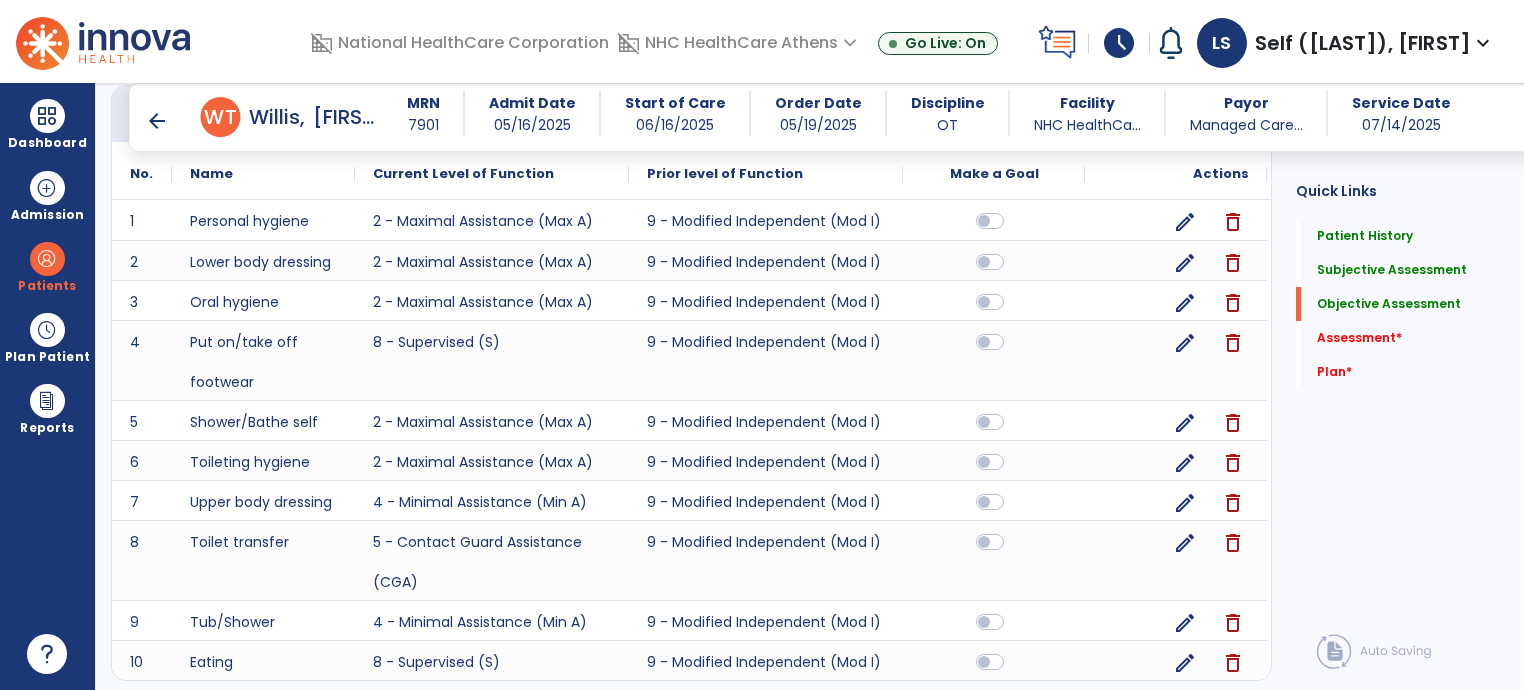 click on "arrow_back" at bounding box center (157, 121) 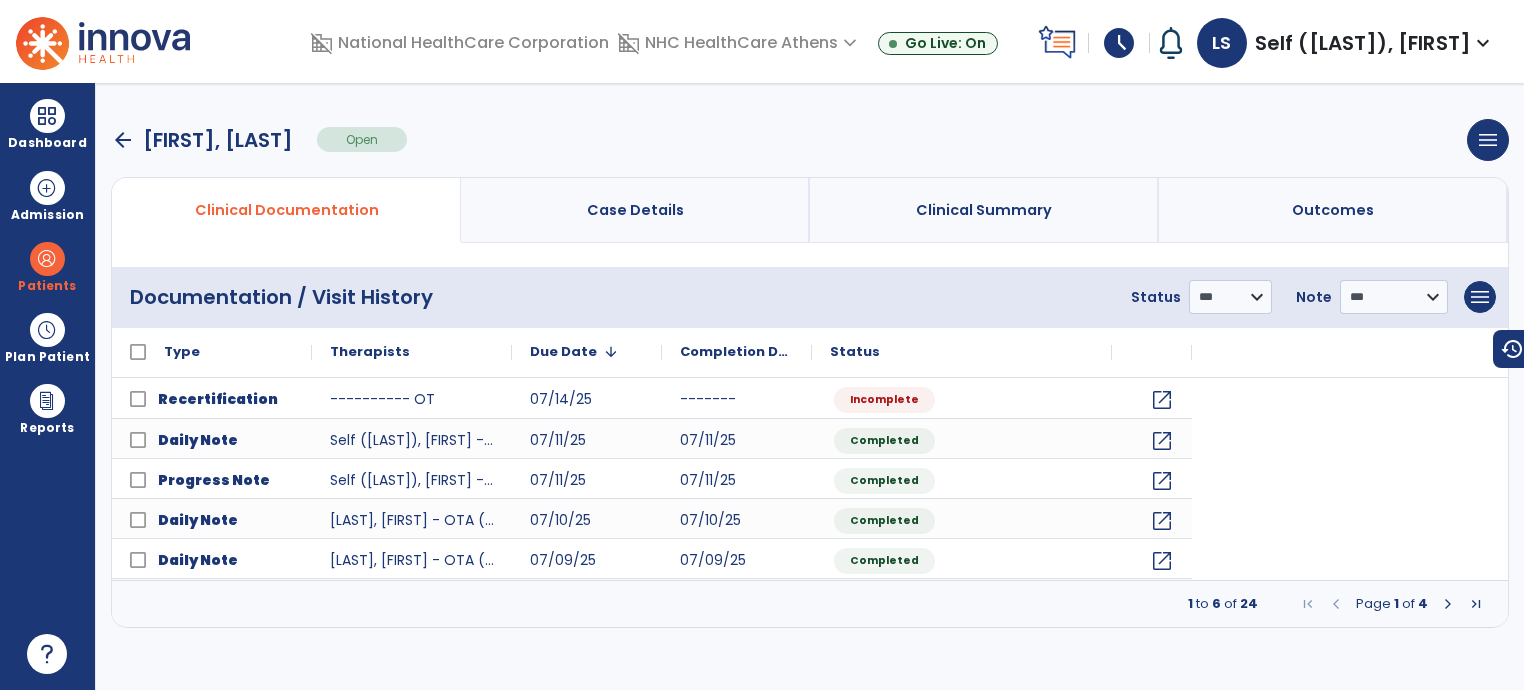 scroll, scrollTop: 0, scrollLeft: 0, axis: both 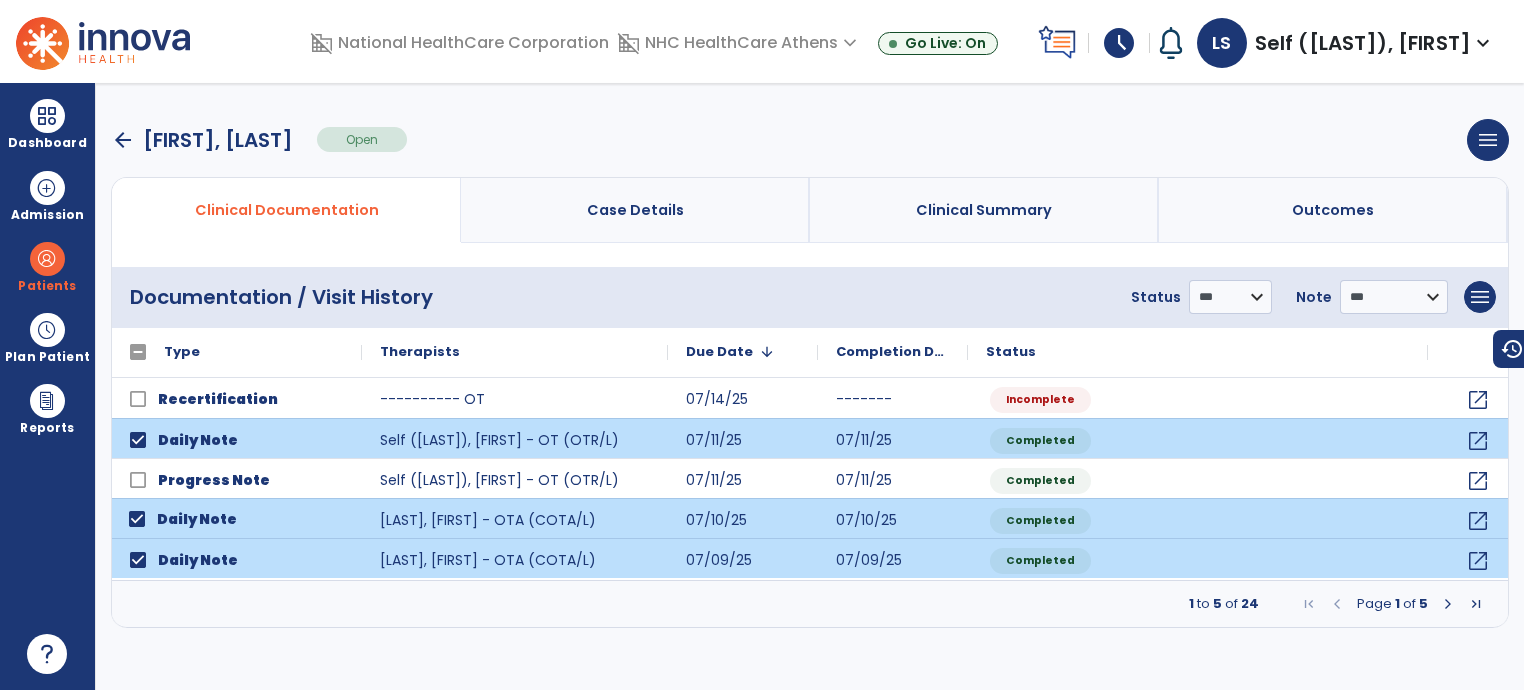 click at bounding box center (1448, 604) 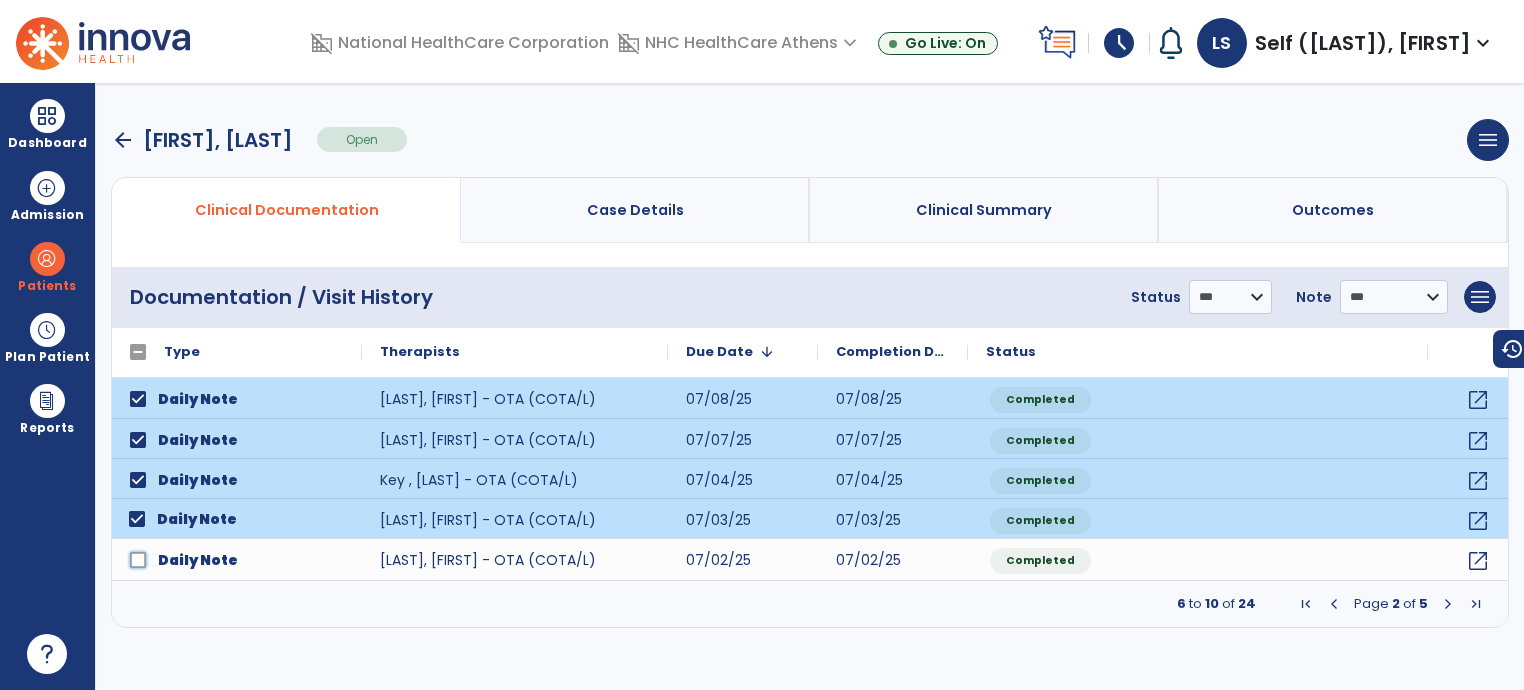click 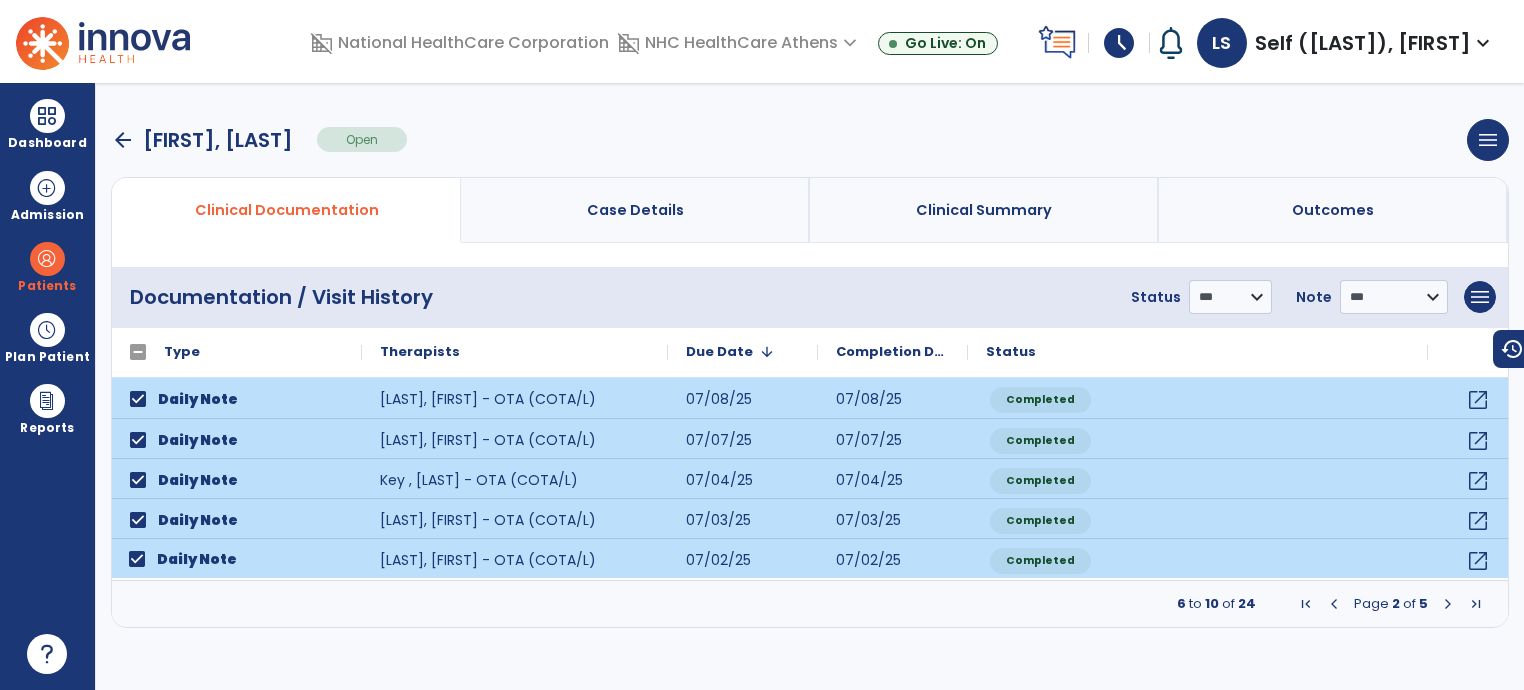 click at bounding box center [1448, 604] 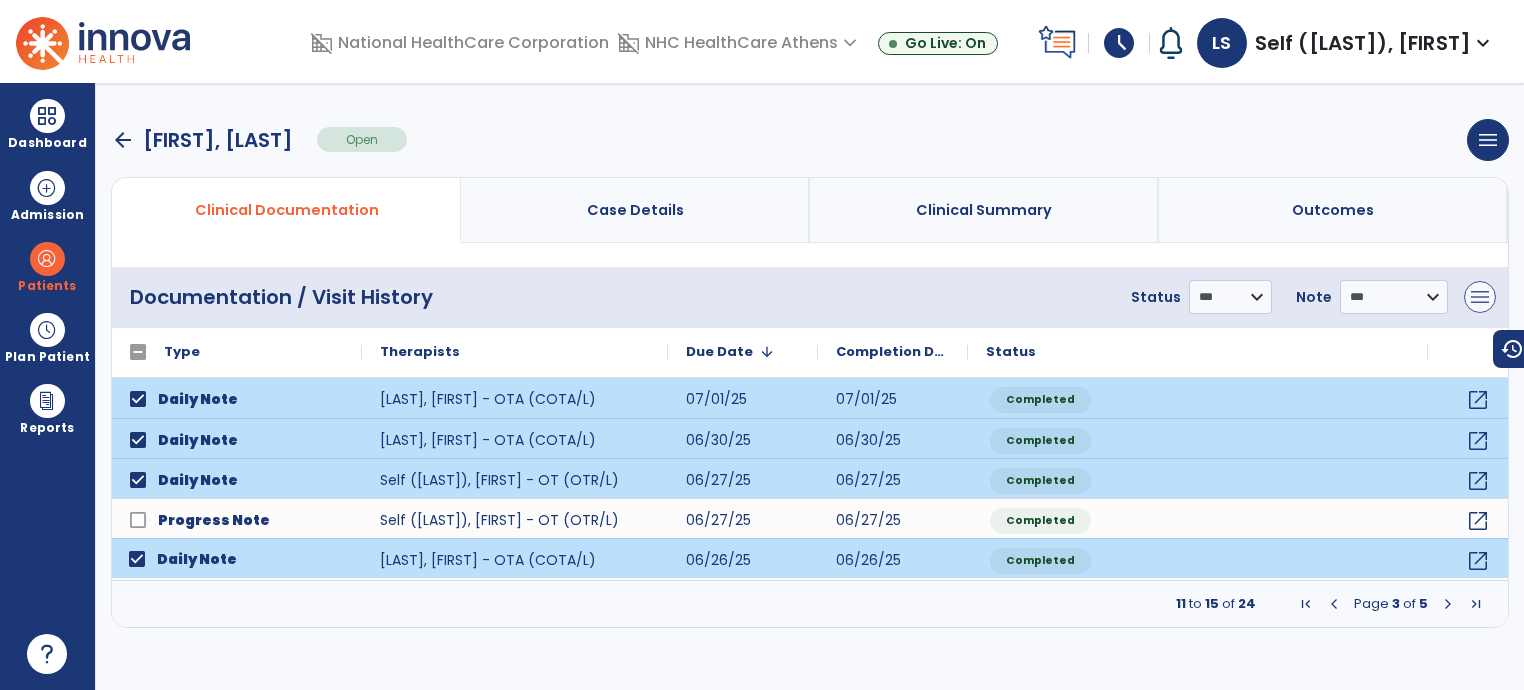 click on "menu" at bounding box center (1480, 297) 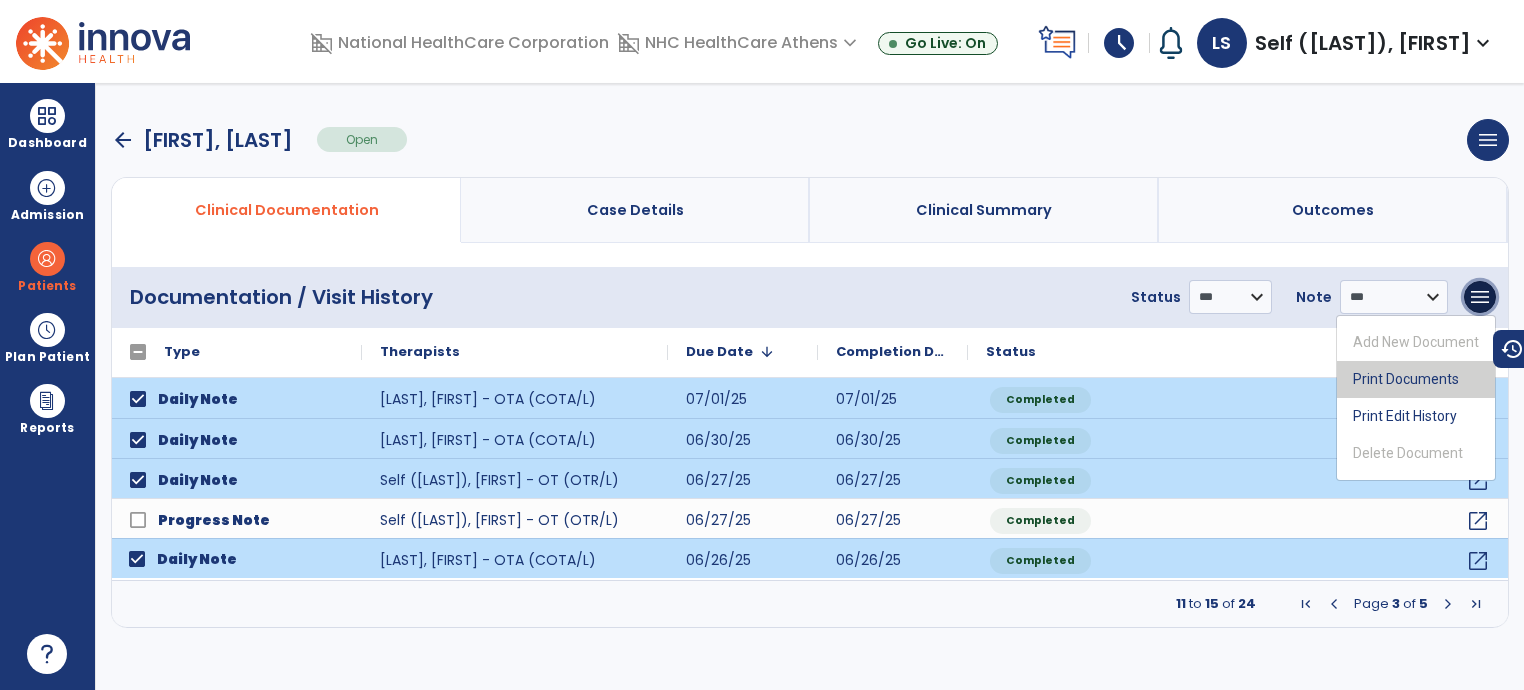 click on "Print Documents" at bounding box center [1416, 379] 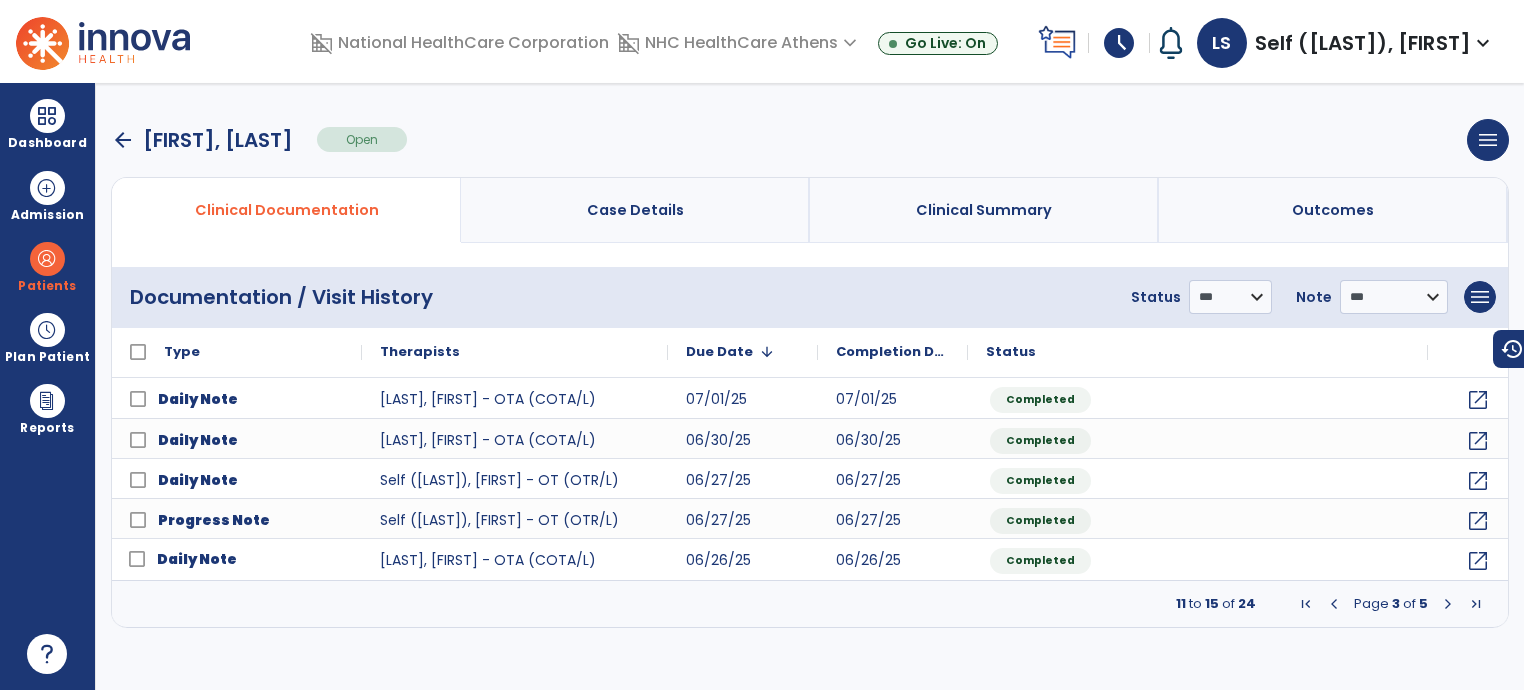click on "arrow_back" at bounding box center [123, 140] 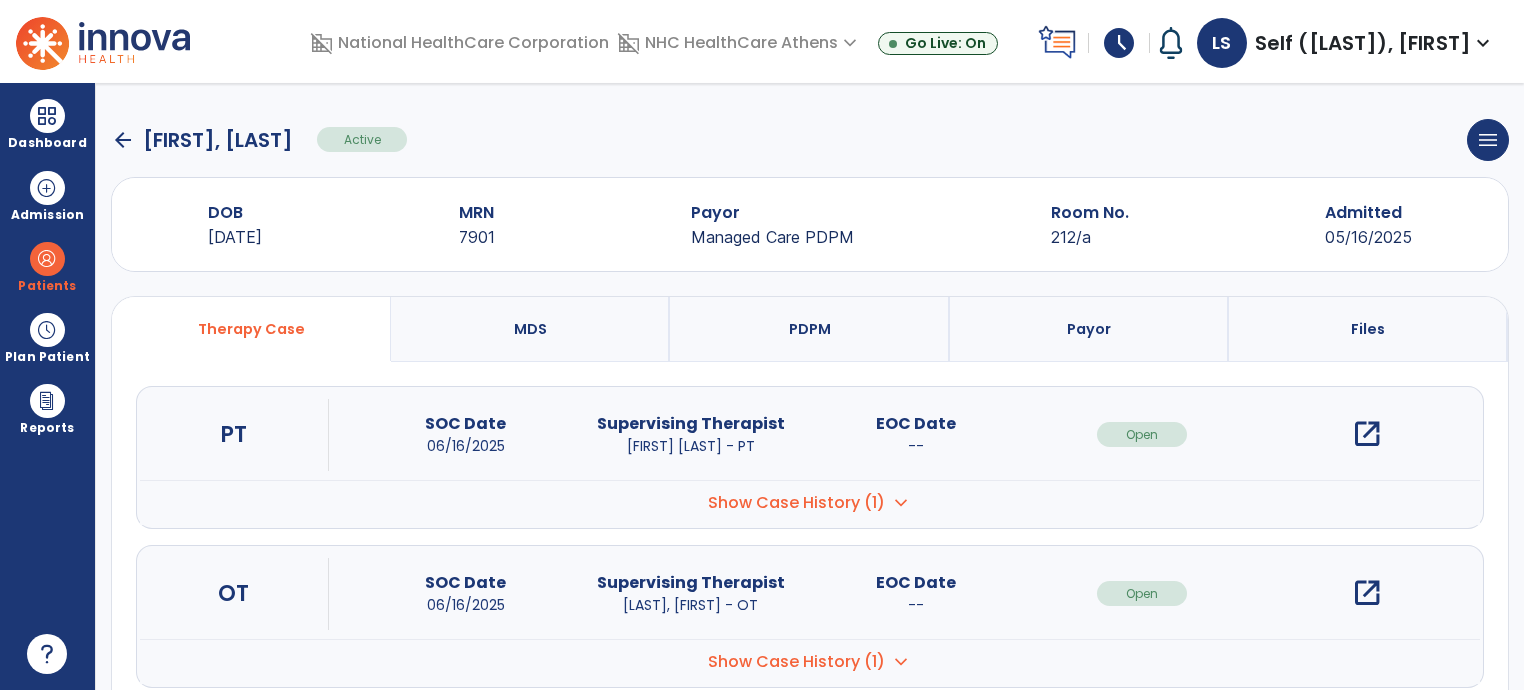 click on "open_in_new" at bounding box center [1367, 593] 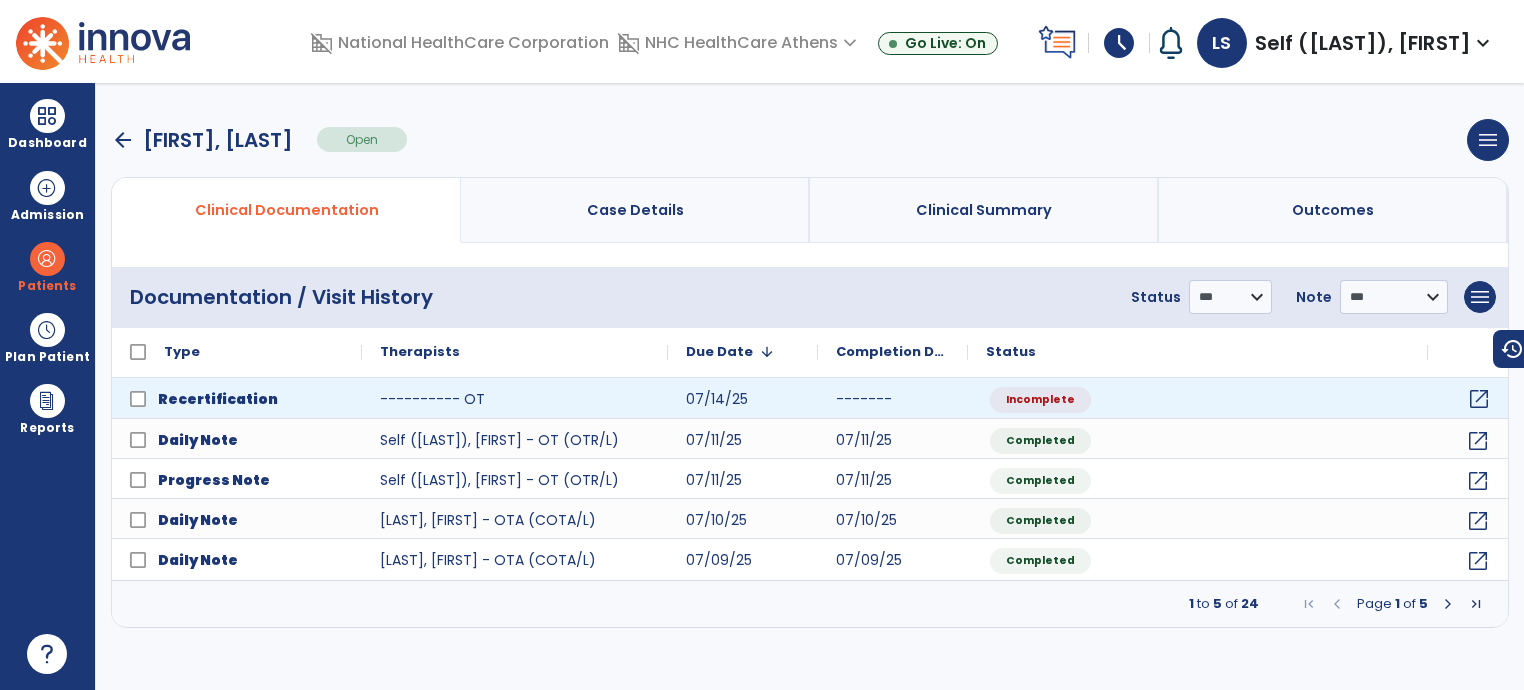 click on "open_in_new" 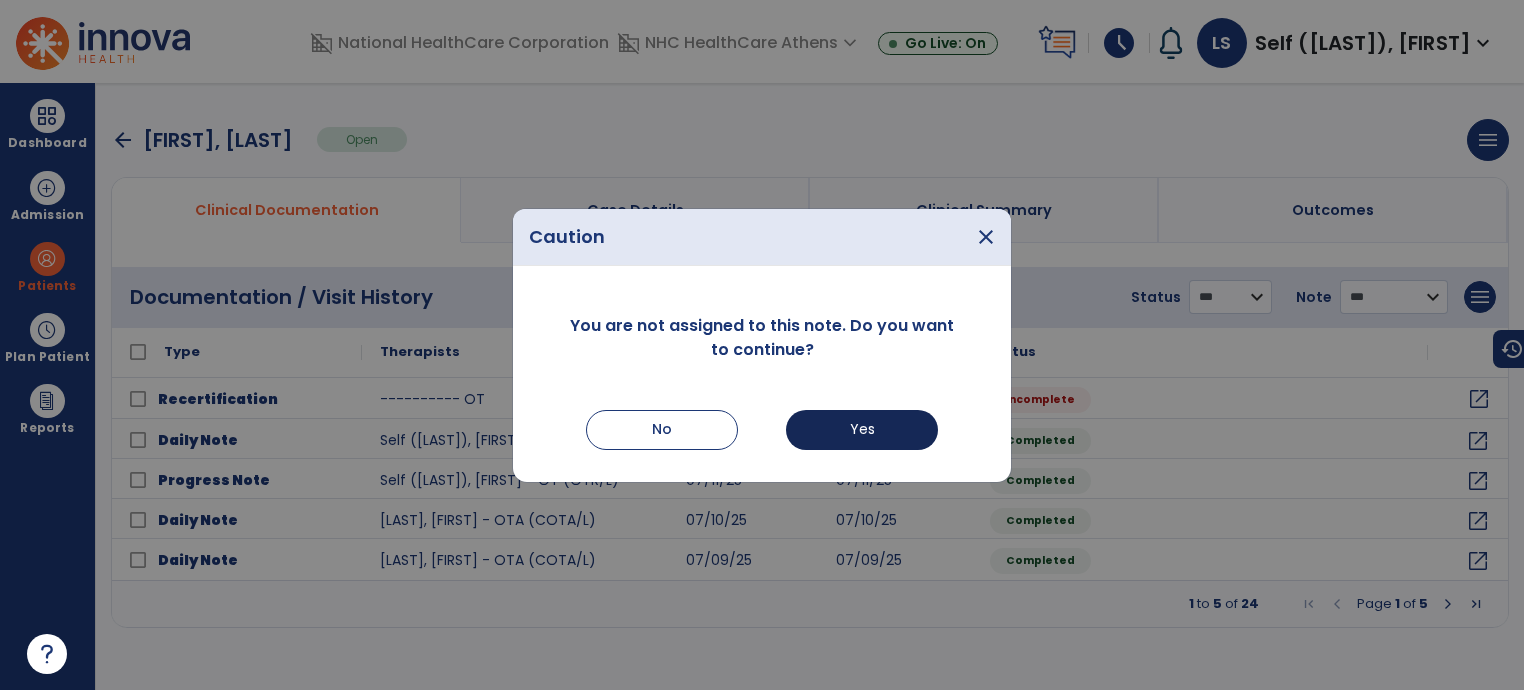 drag, startPoint x: 852, startPoint y: 407, endPoint x: 865, endPoint y: 424, distance: 21.400934 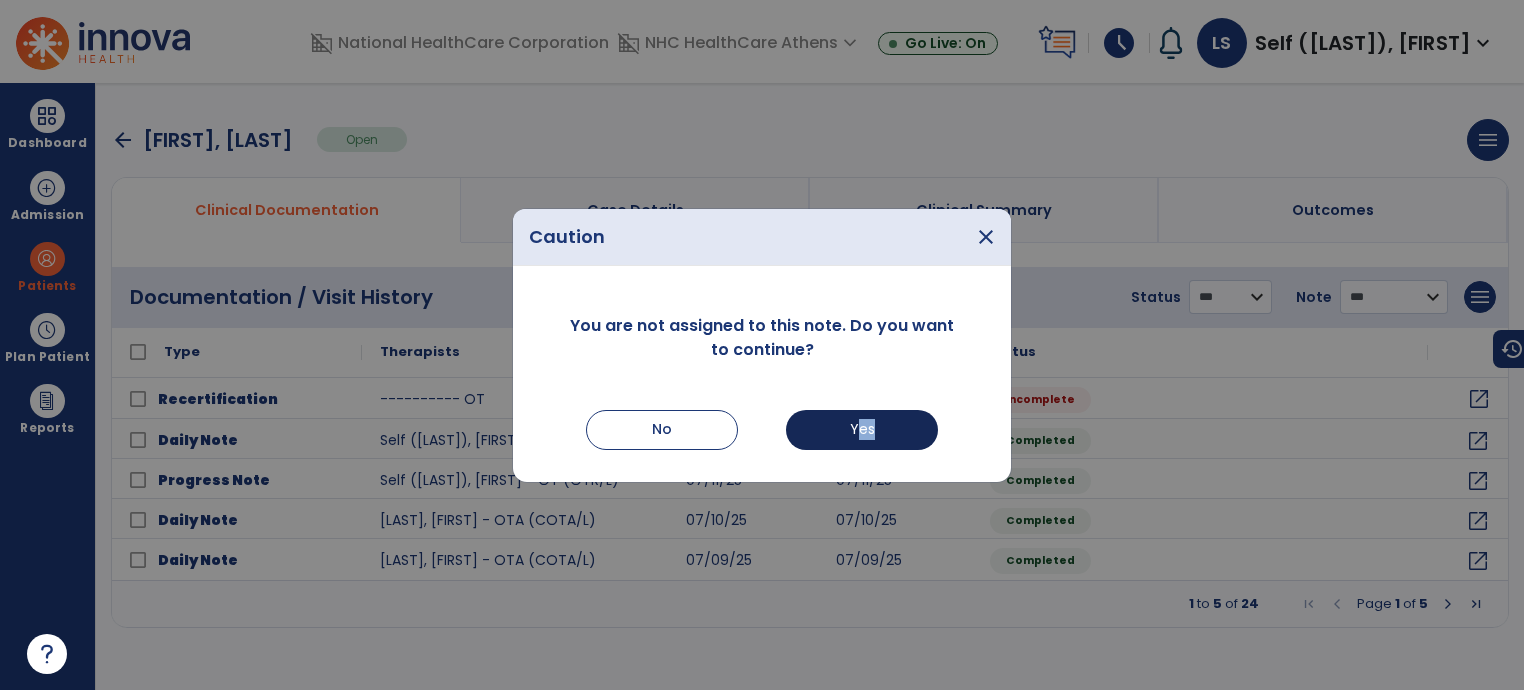 click on "You are not assigned to this note. Do you want to continue?     No   Yes" at bounding box center [762, 382] 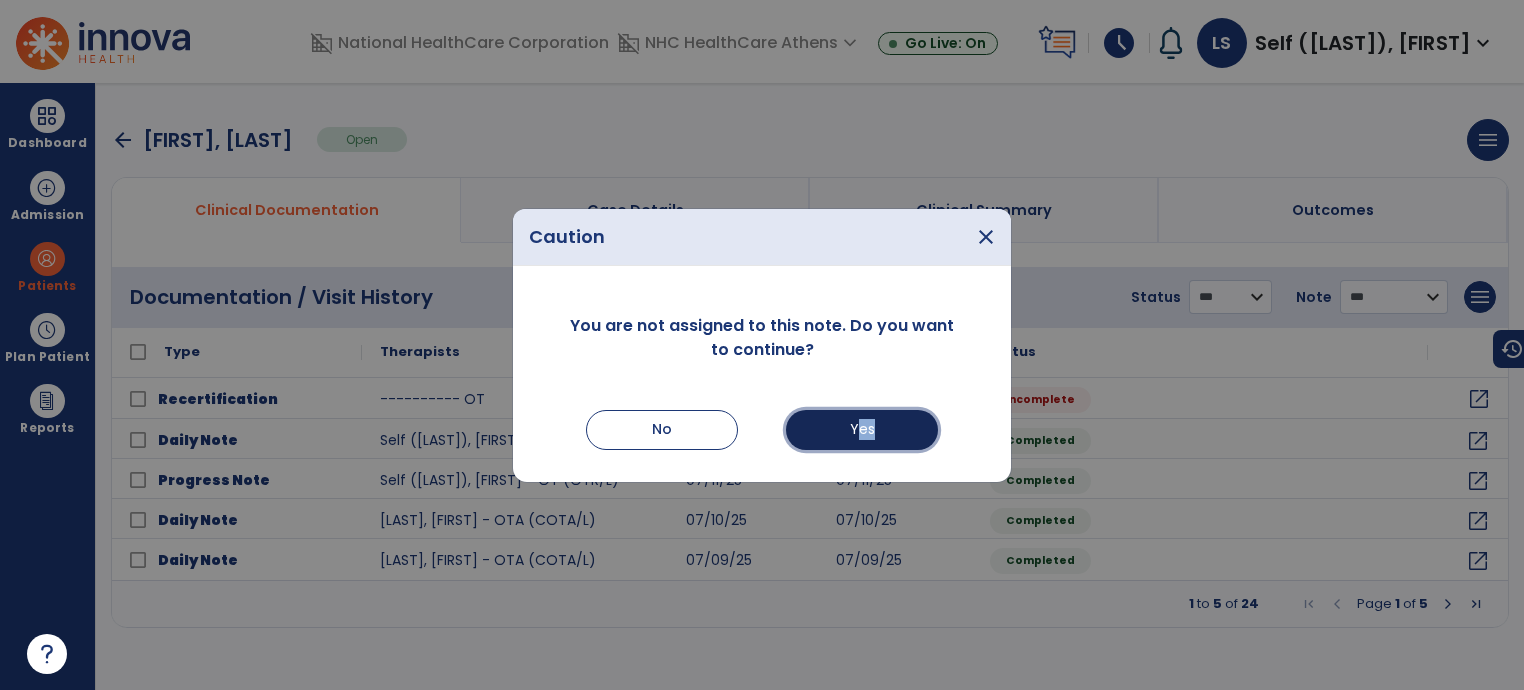 click on "Yes" at bounding box center (862, 430) 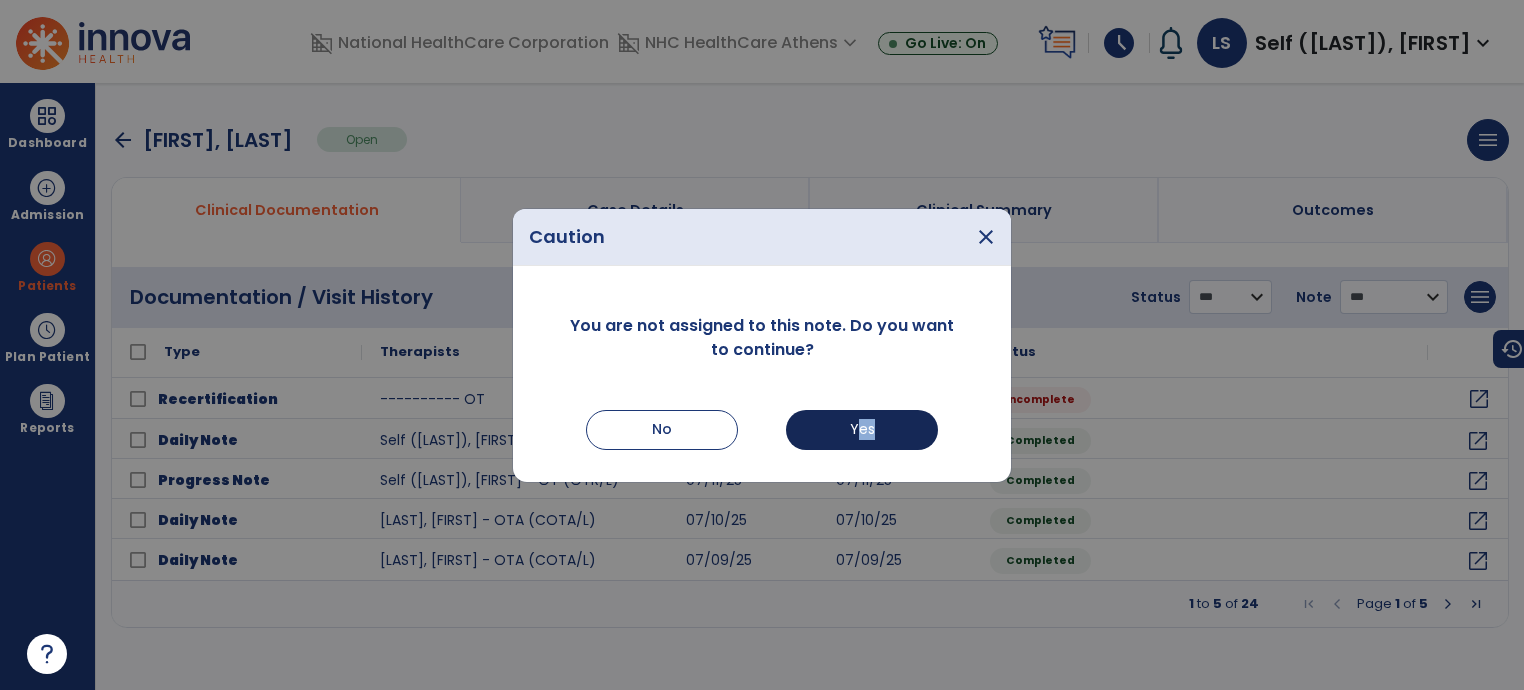 select on "**" 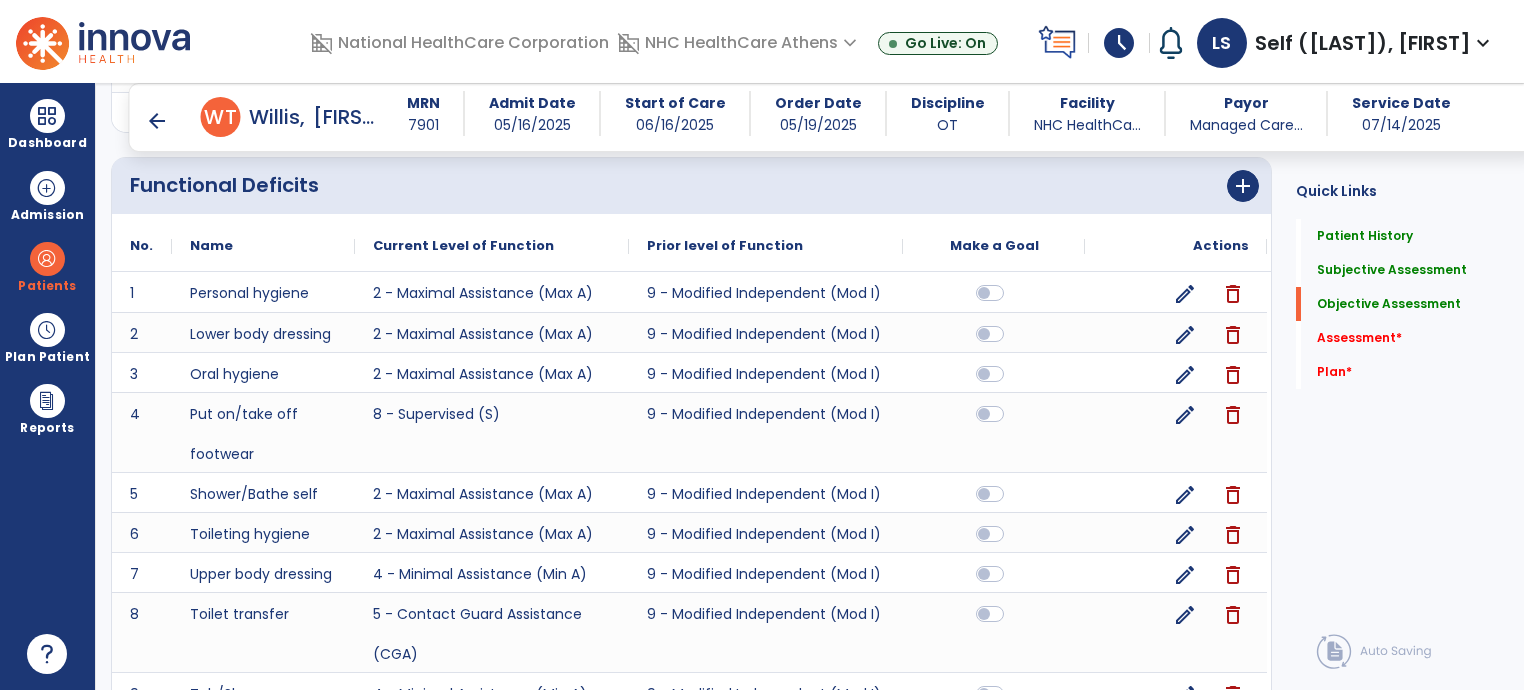 scroll, scrollTop: 2025, scrollLeft: 0, axis: vertical 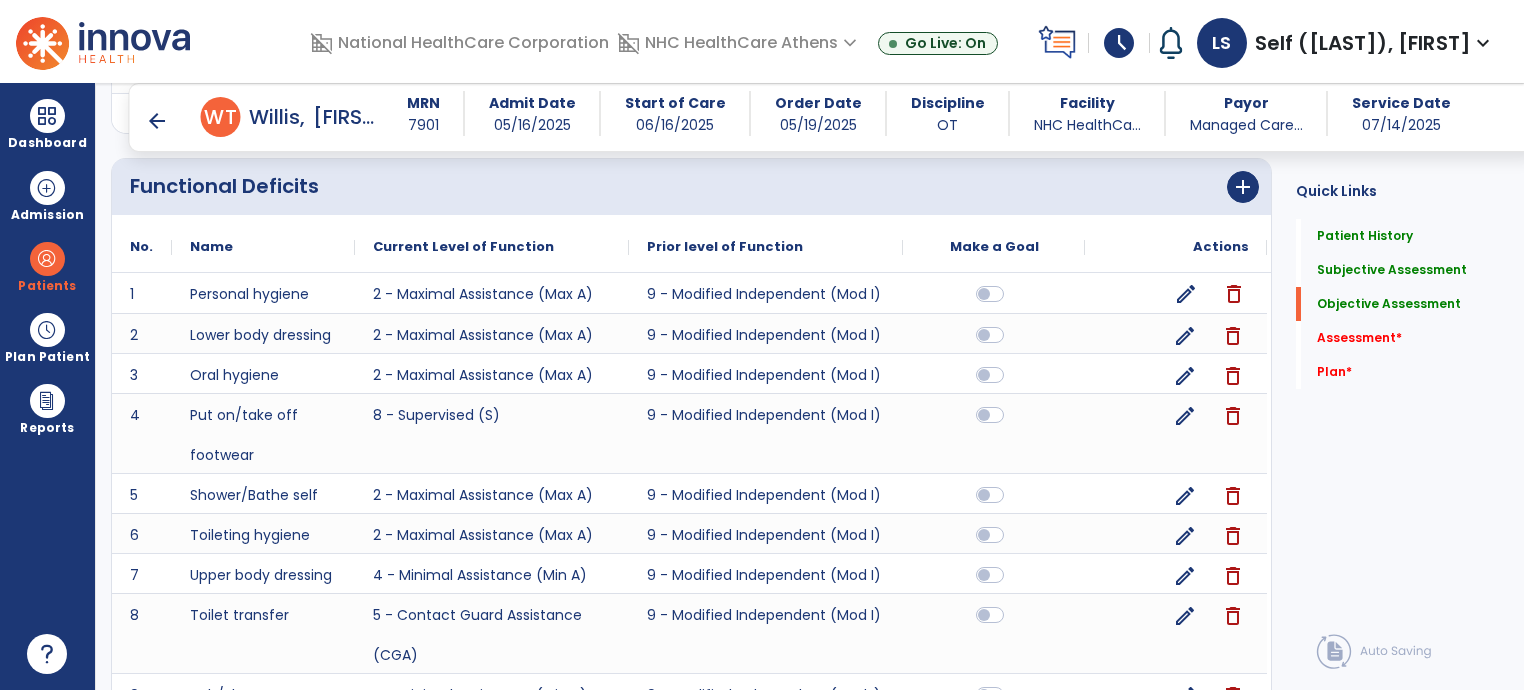 click on "edit" 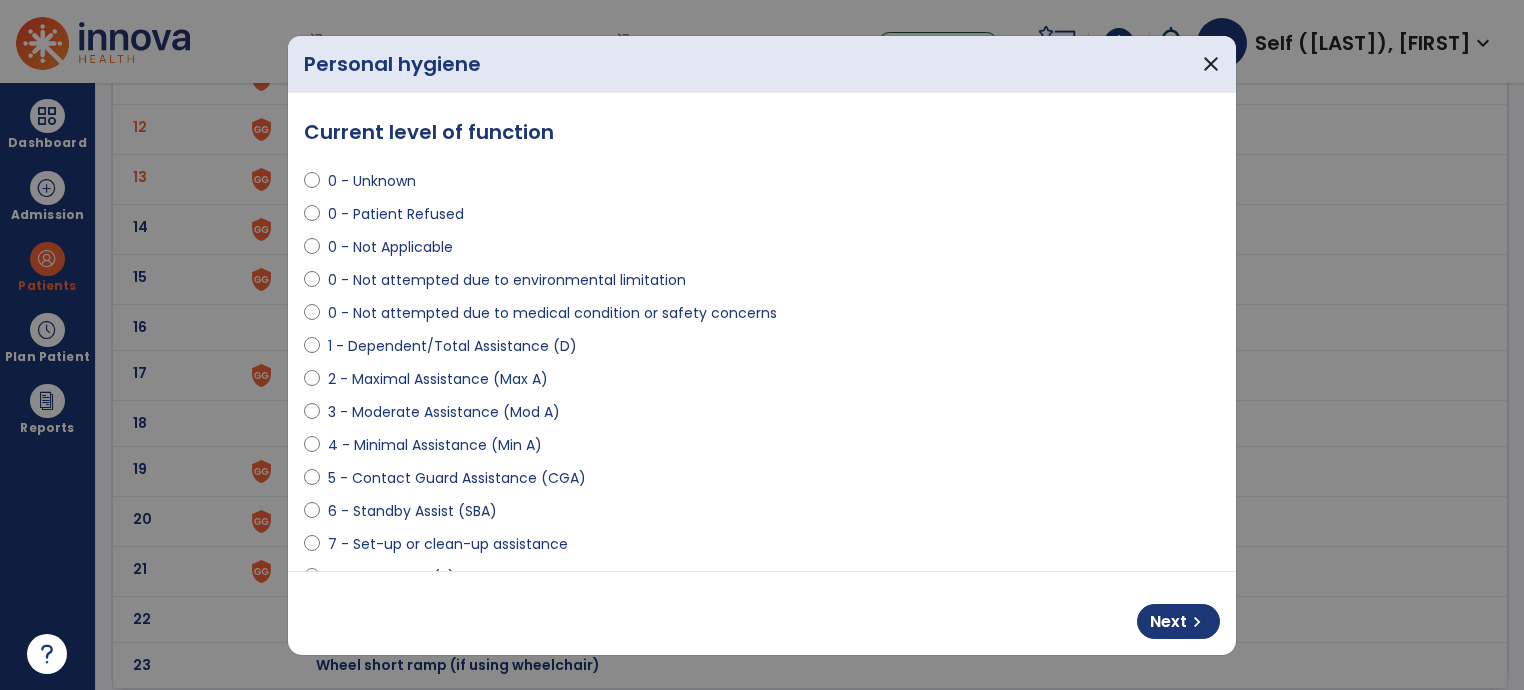 scroll, scrollTop: 0, scrollLeft: 0, axis: both 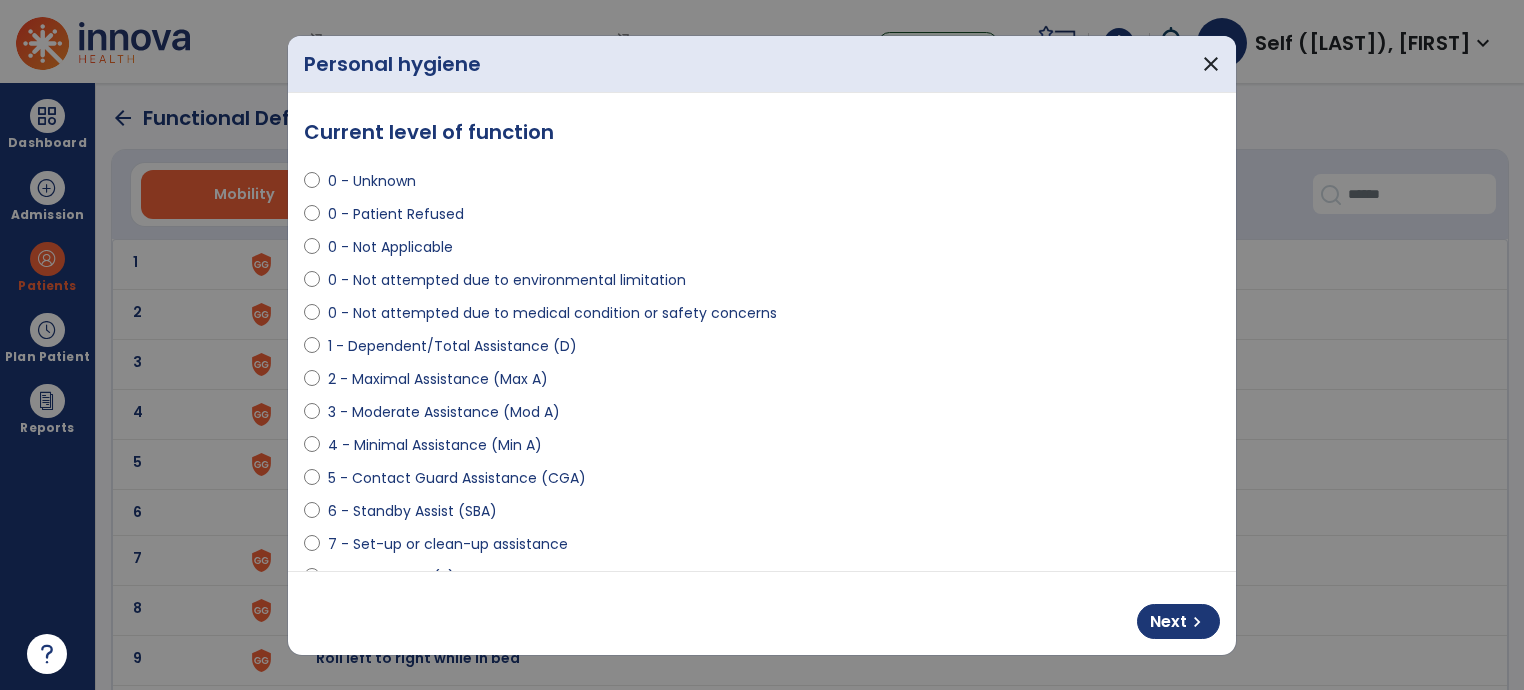 click on "6 - Standby Assist (SBA)" at bounding box center (412, 511) 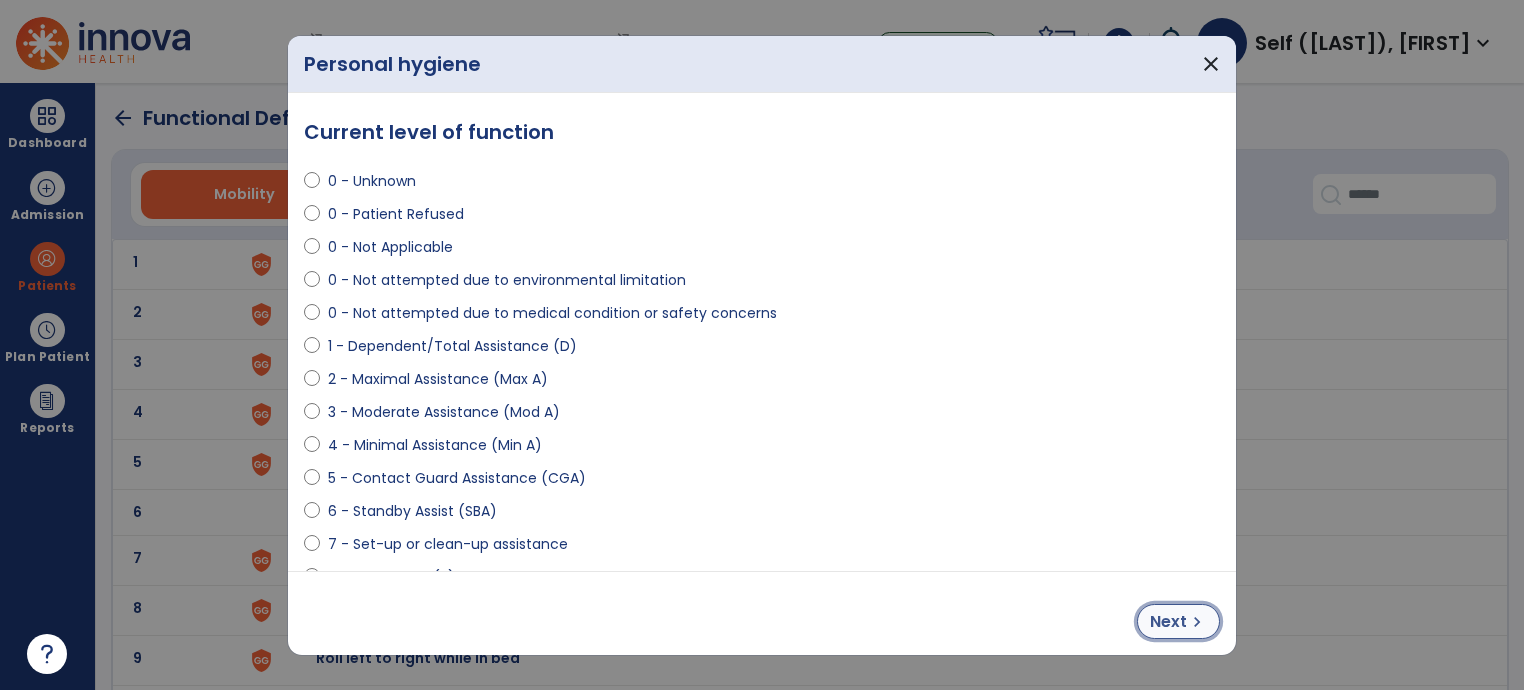 click on "Next" at bounding box center [1168, 622] 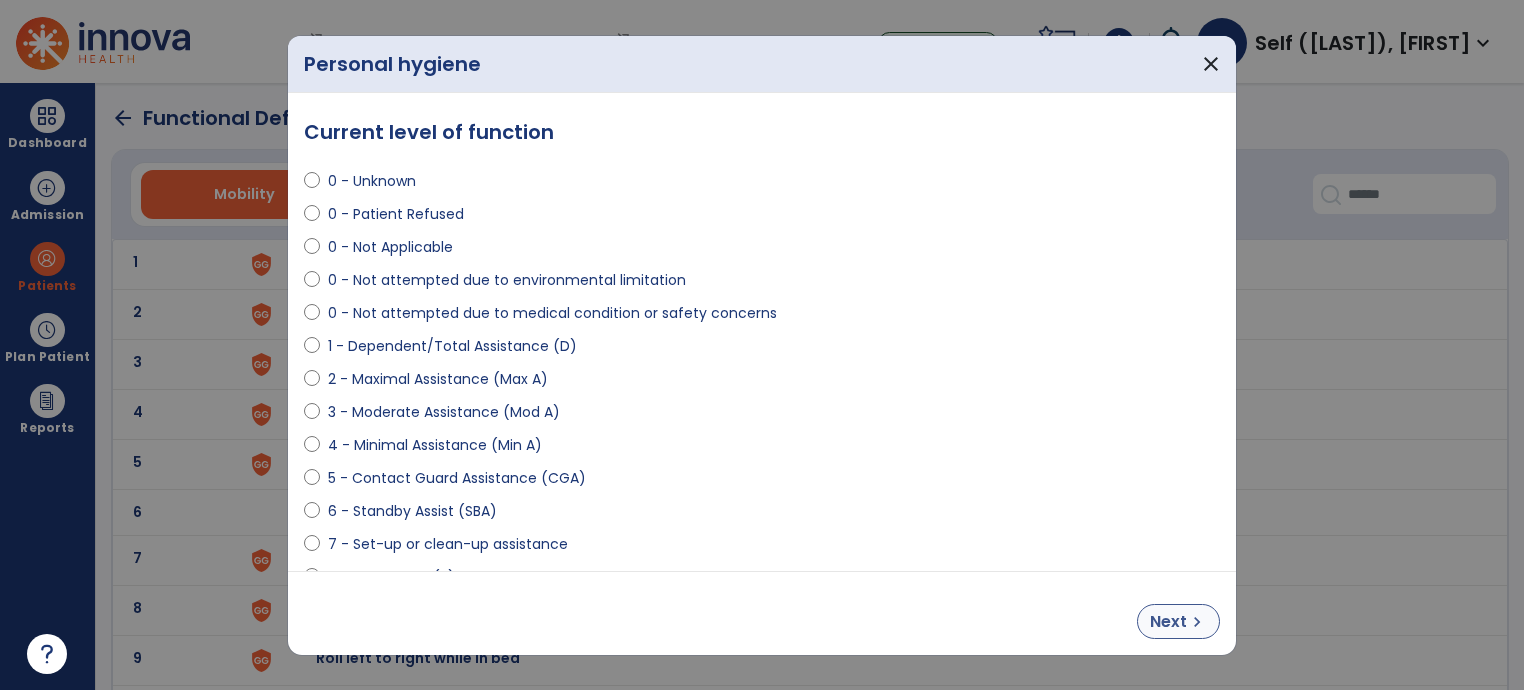select on "**********" 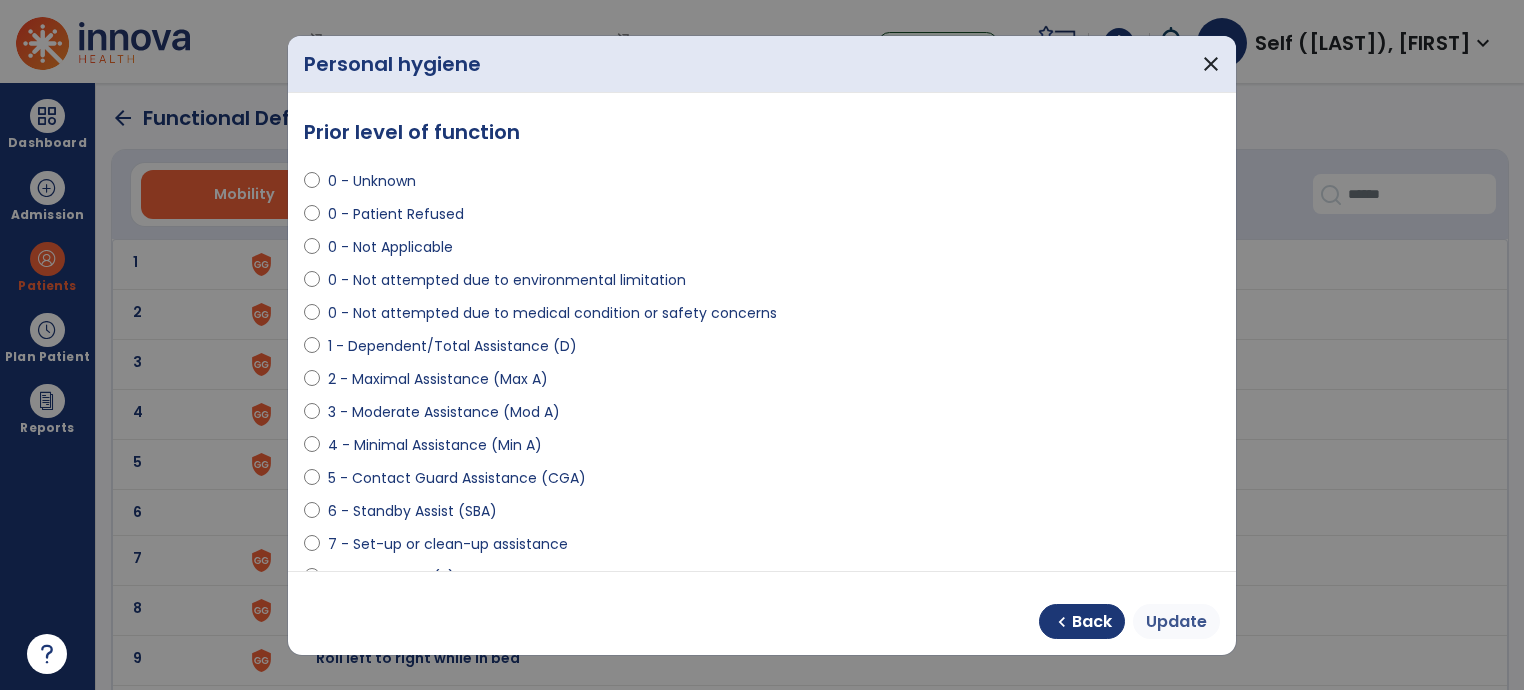 click on "Update" at bounding box center [1176, 622] 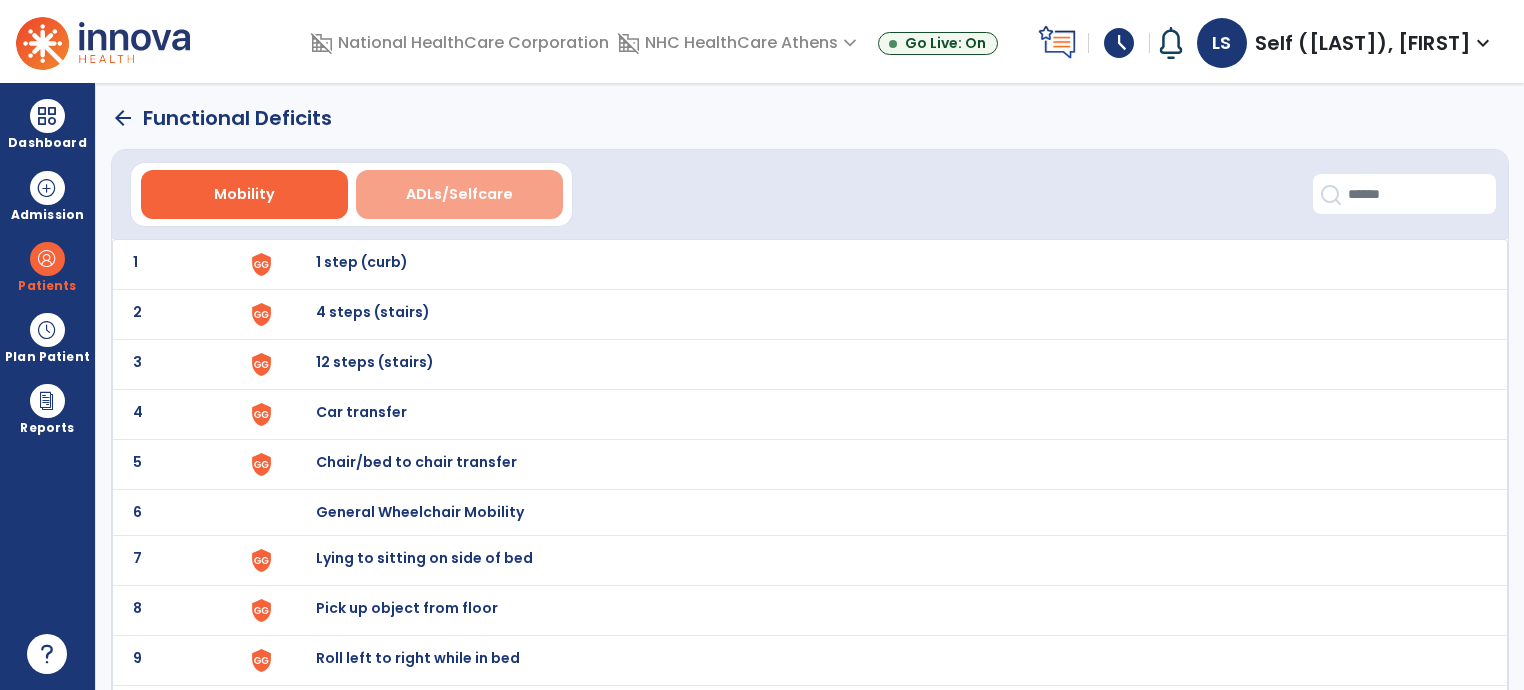 click on "ADLs/Selfcare" at bounding box center (459, 194) 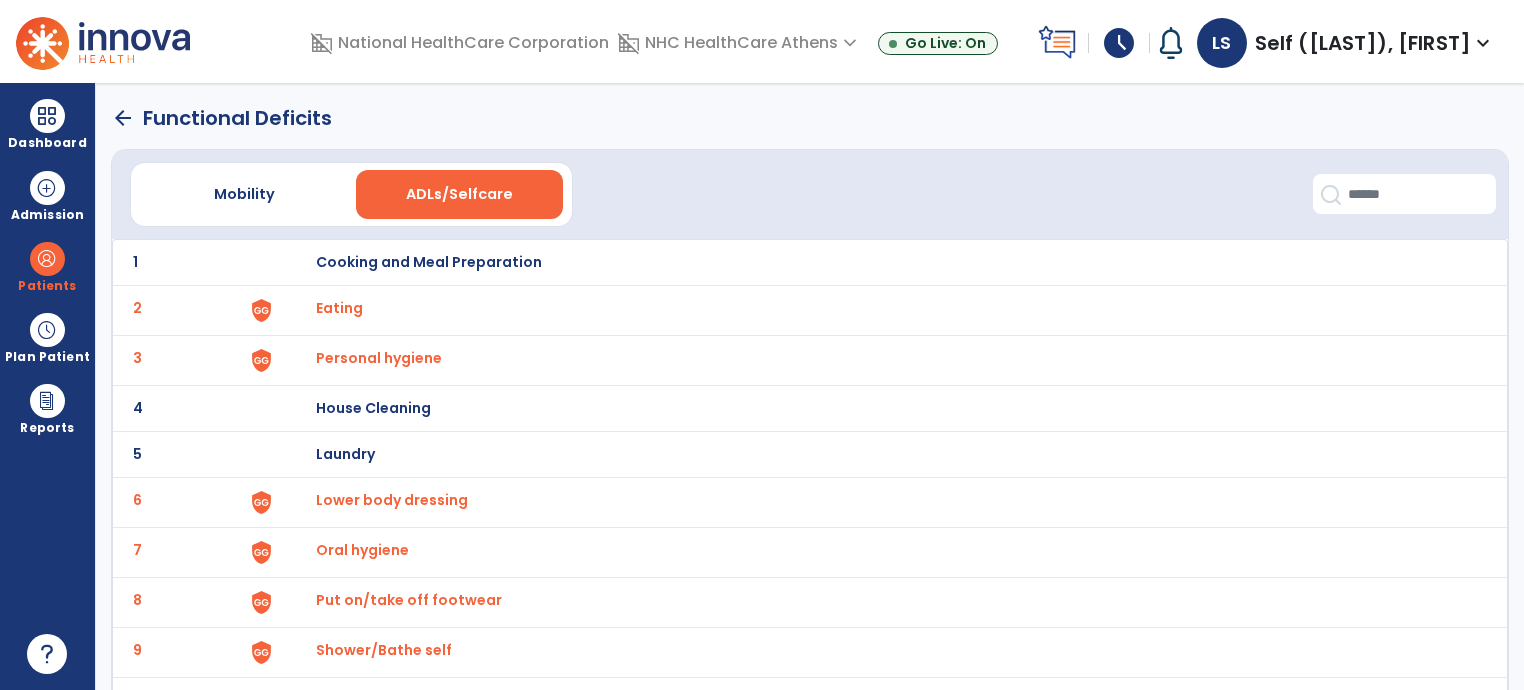 click on "Personal hygiene" at bounding box center (881, 262) 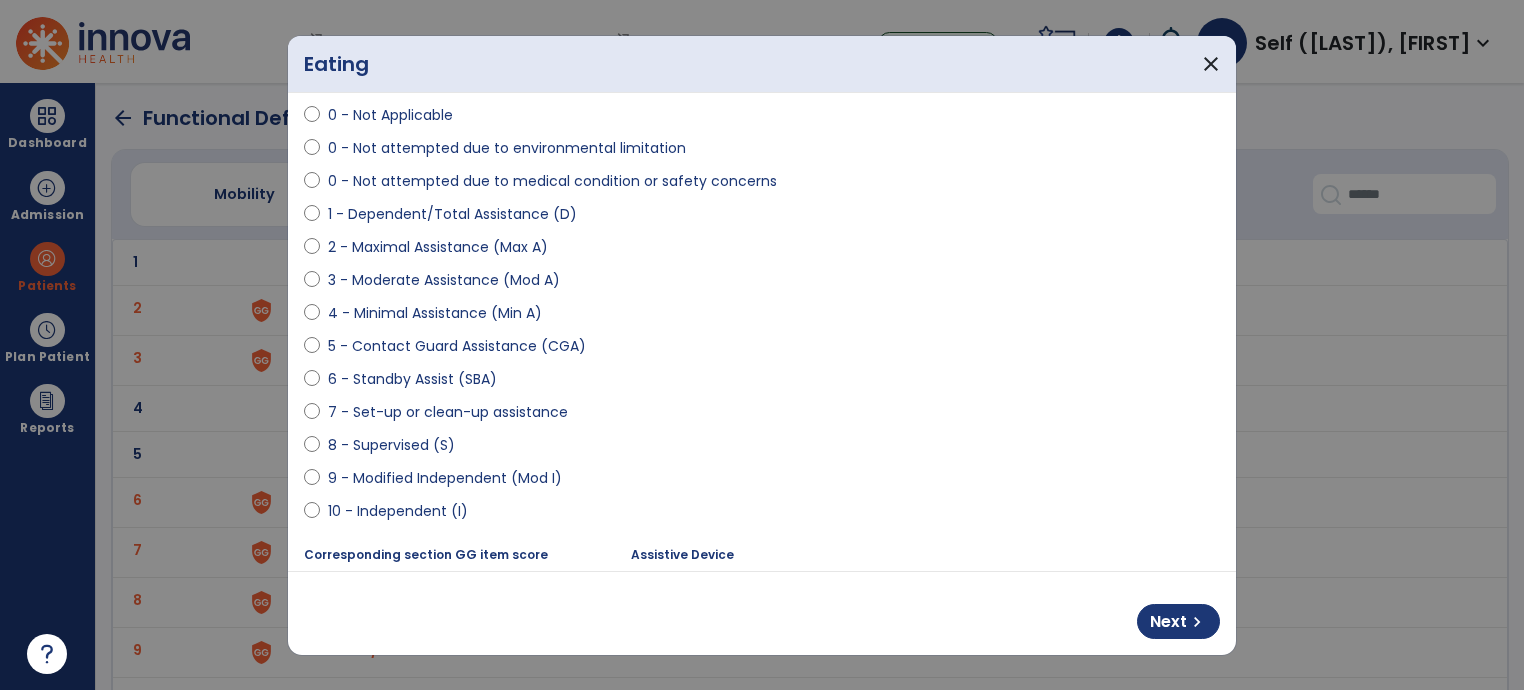 scroll, scrollTop: 134, scrollLeft: 0, axis: vertical 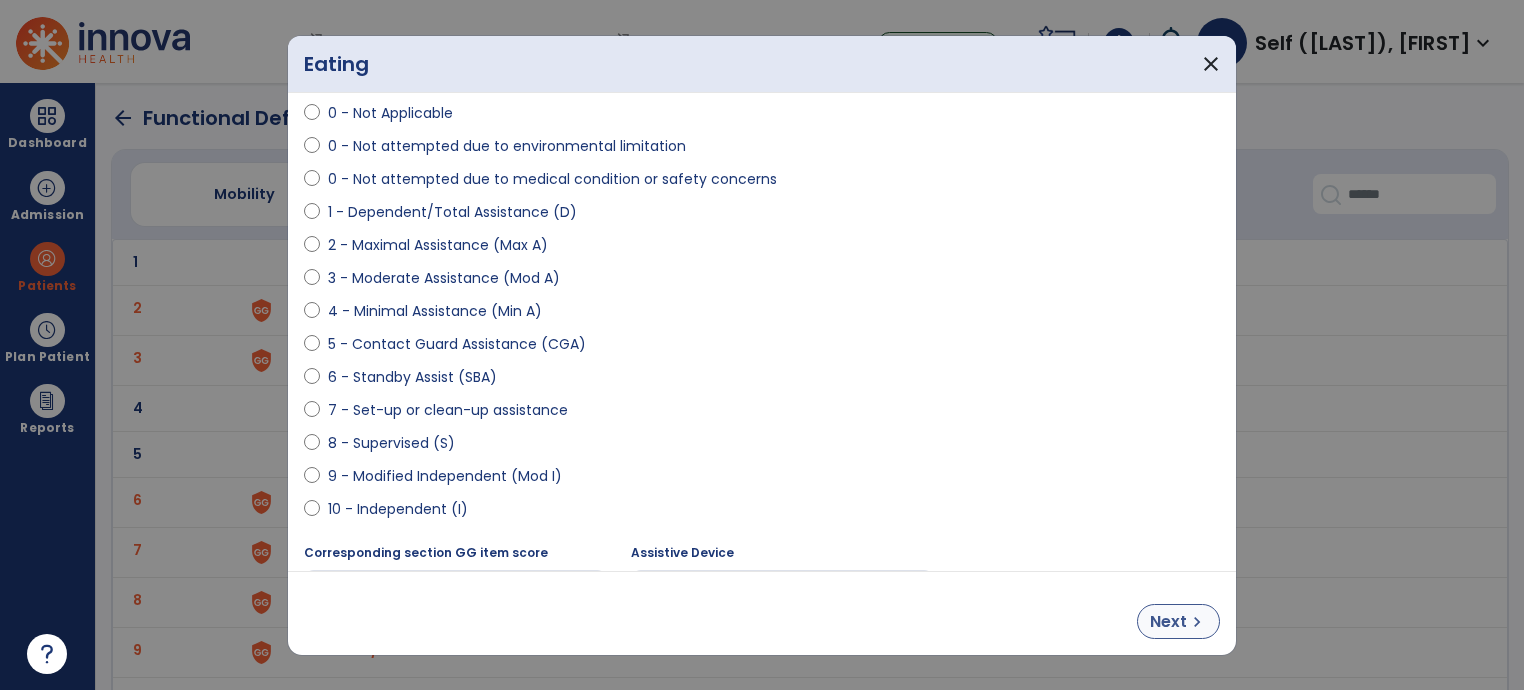 click on "chevron_right" at bounding box center (1197, 622) 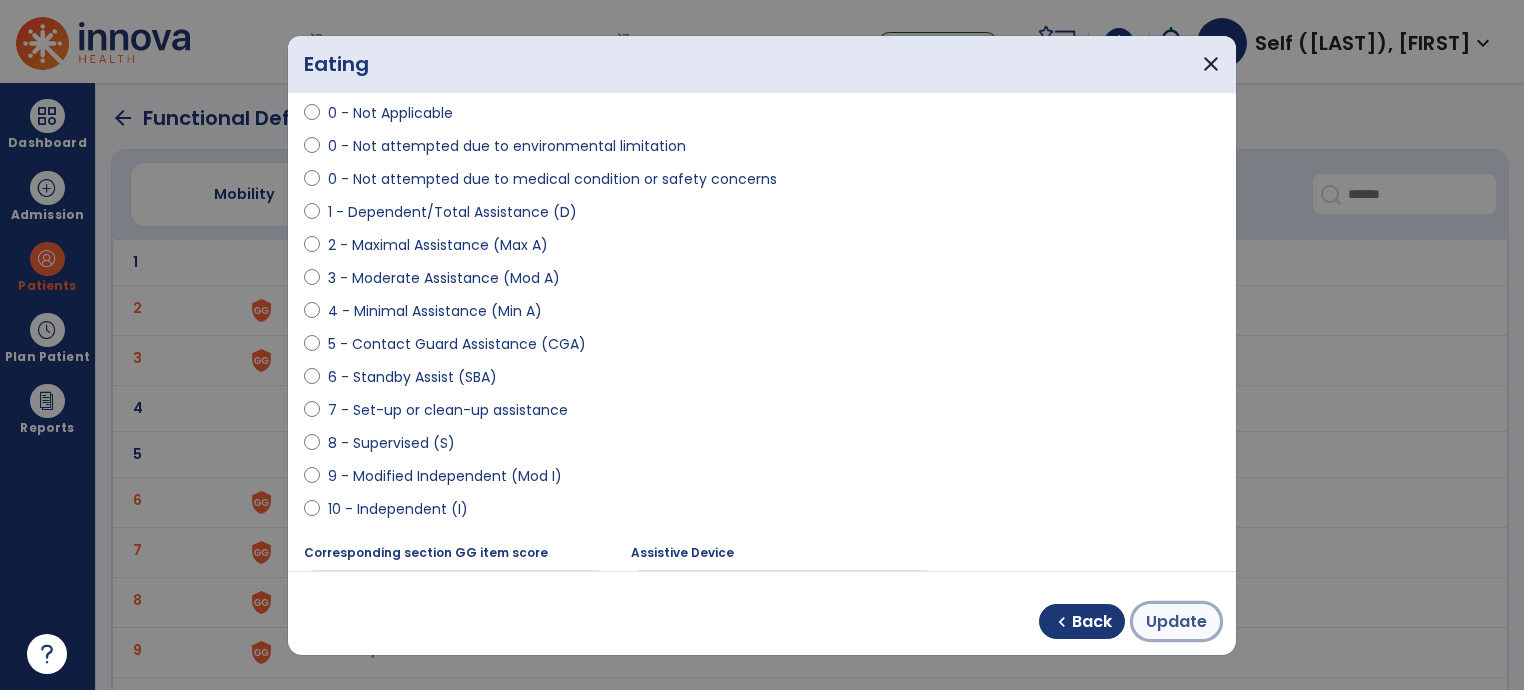 click on "Update" at bounding box center [1176, 622] 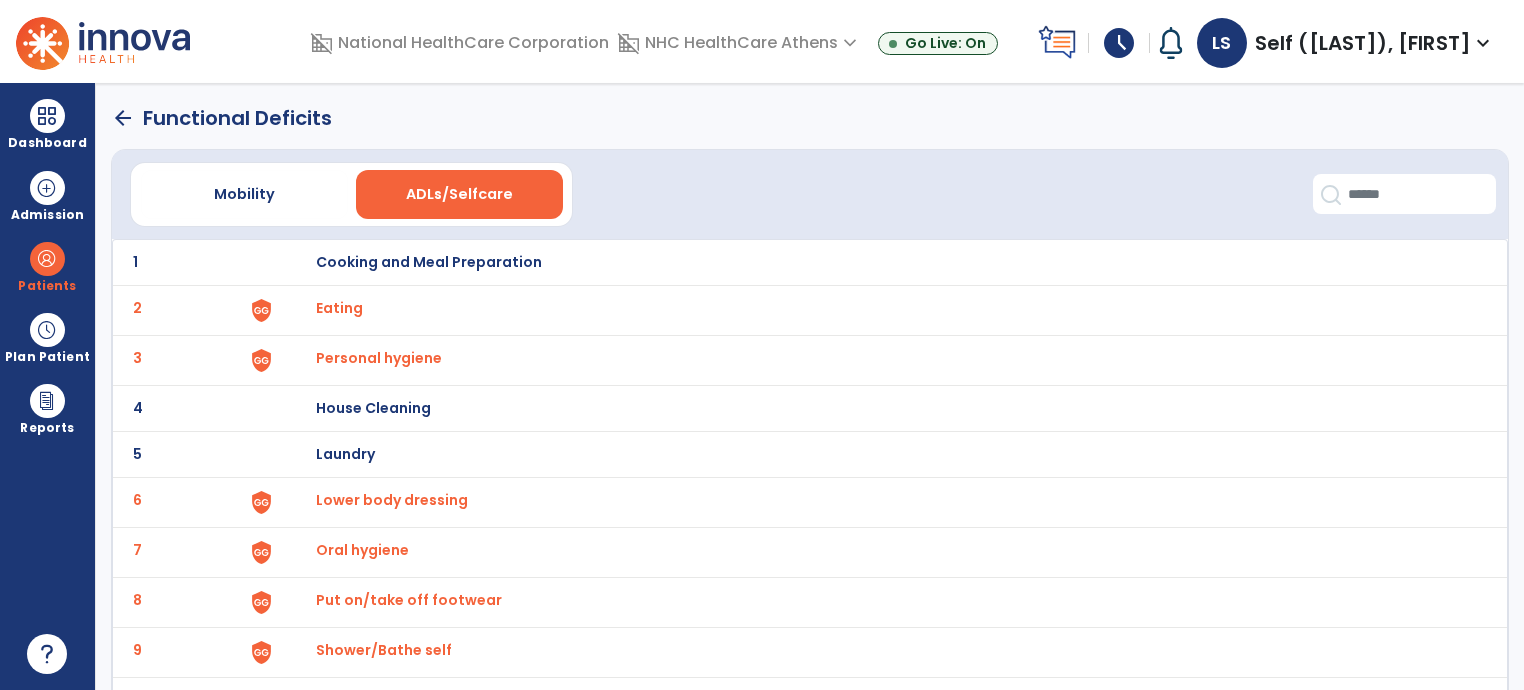 click on "Personal hygiene" at bounding box center (339, 308) 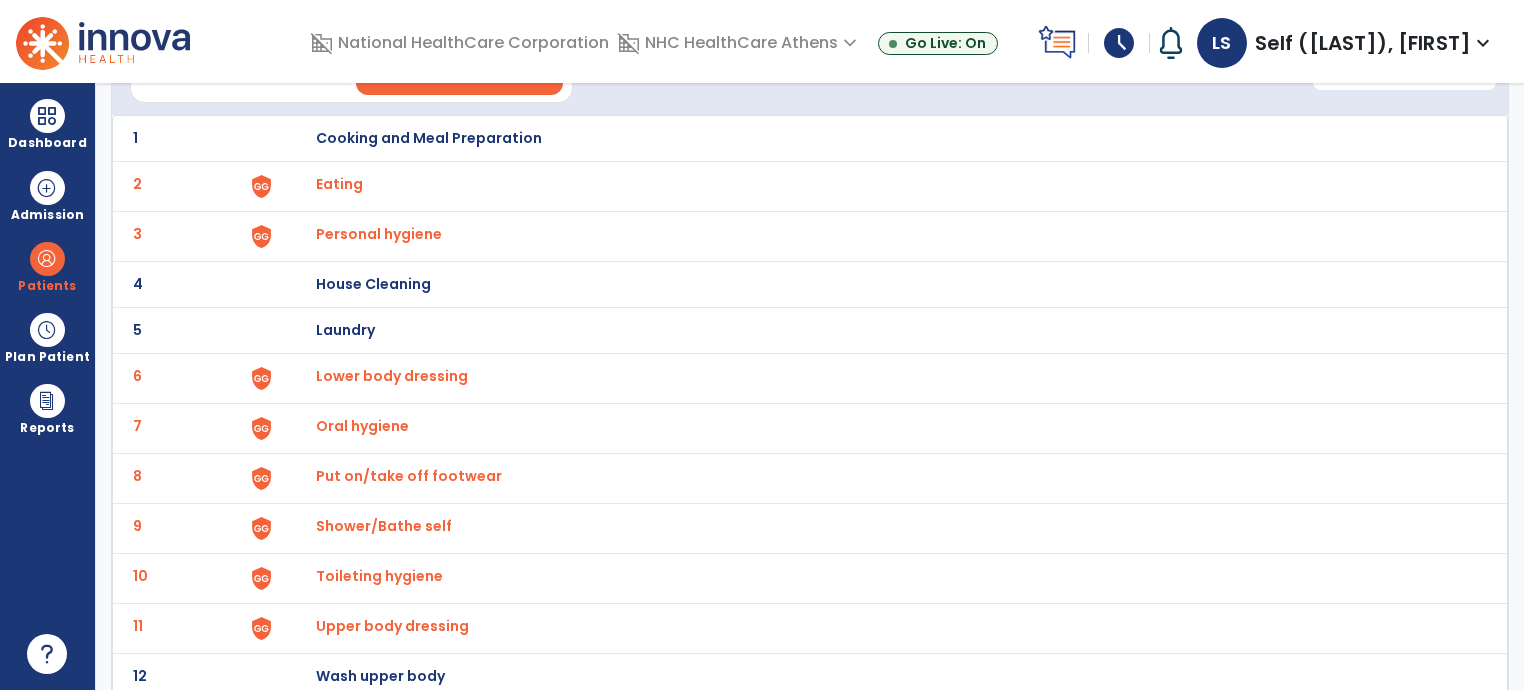 scroll, scrollTop: 125, scrollLeft: 0, axis: vertical 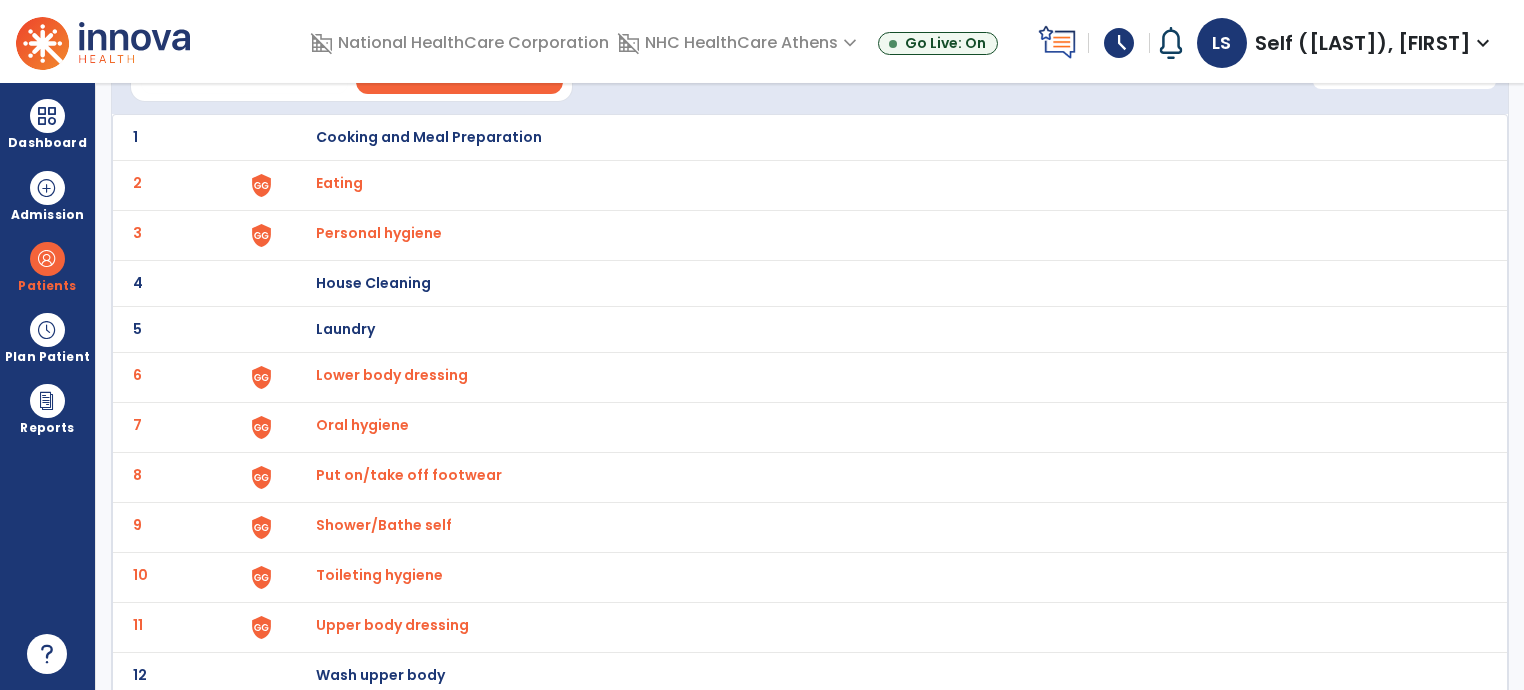 click on "Lower body dressing" at bounding box center (339, 183) 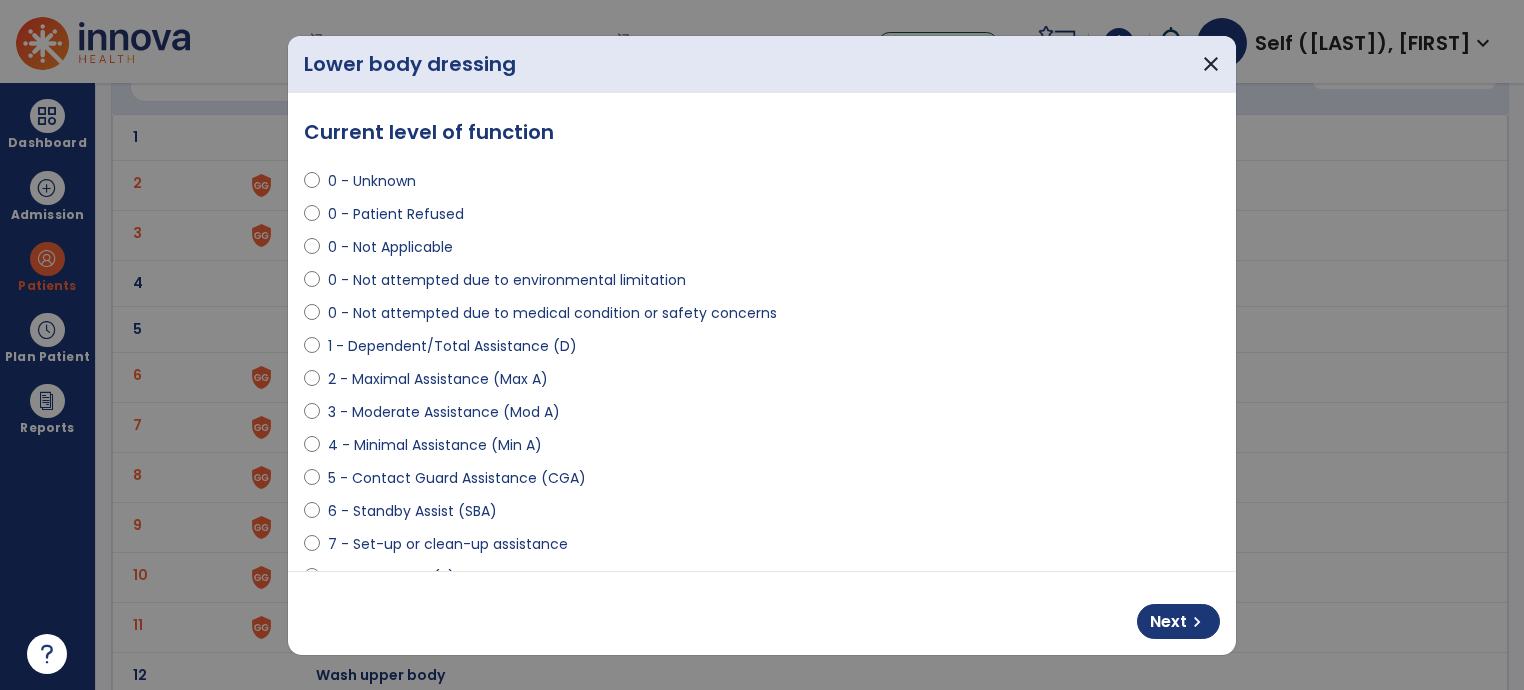 click on "4 - Minimal Assistance (Min A)" at bounding box center (435, 445) 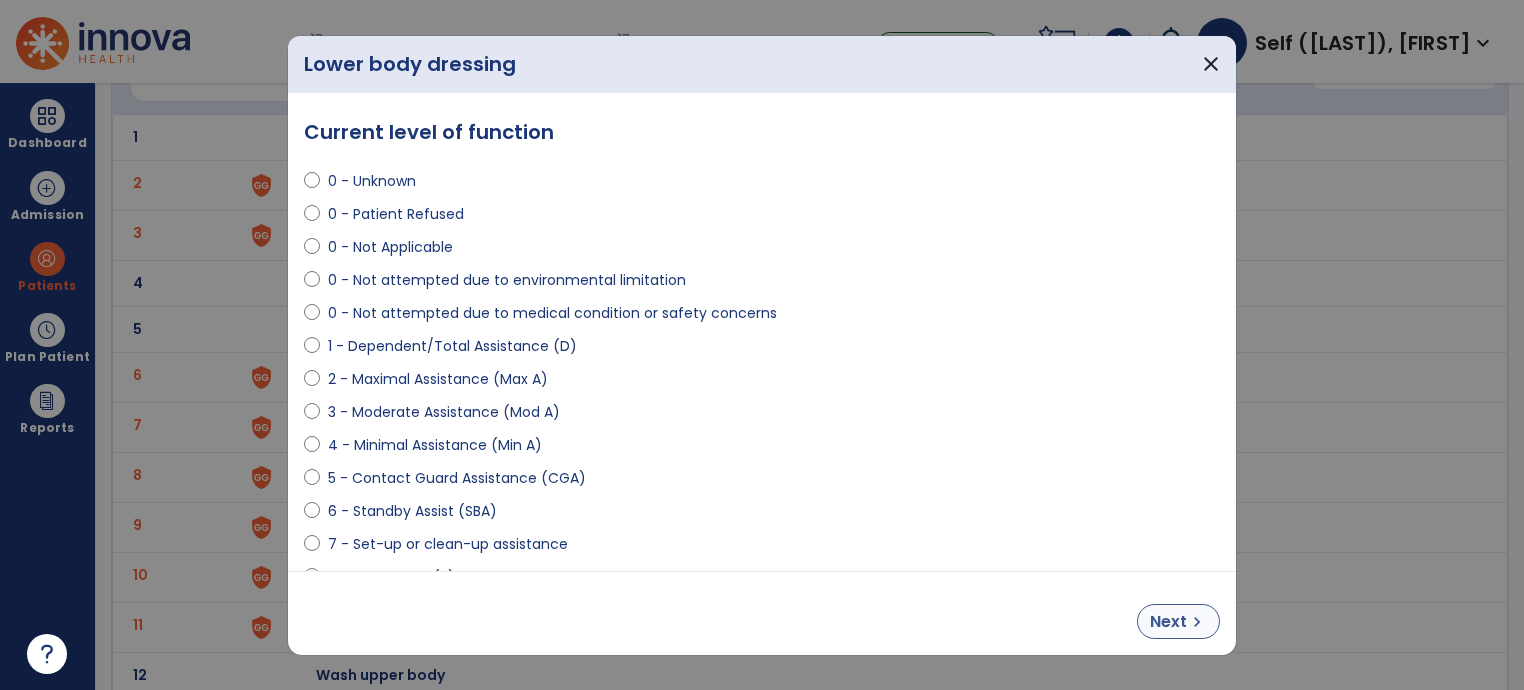 click on "chevron_right" at bounding box center [1197, 622] 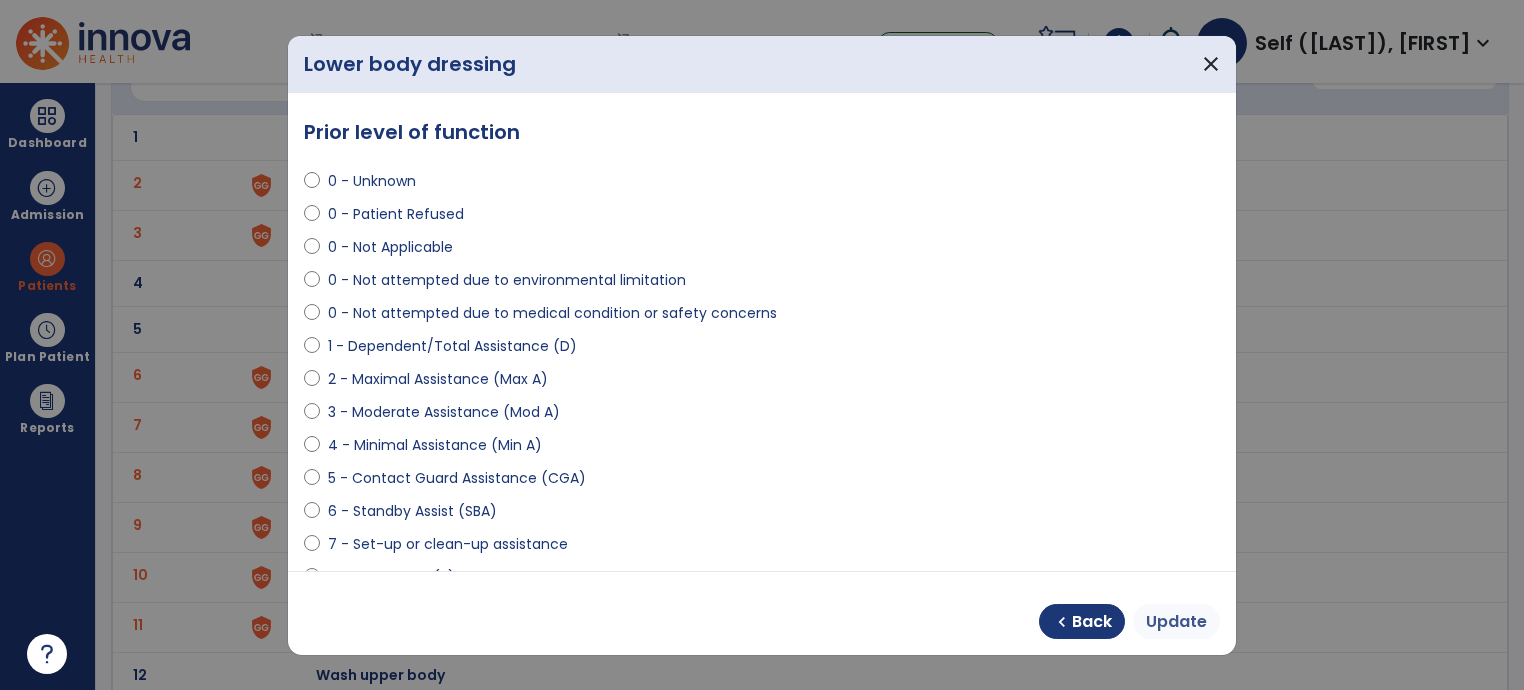 click on "Update" at bounding box center (1176, 622) 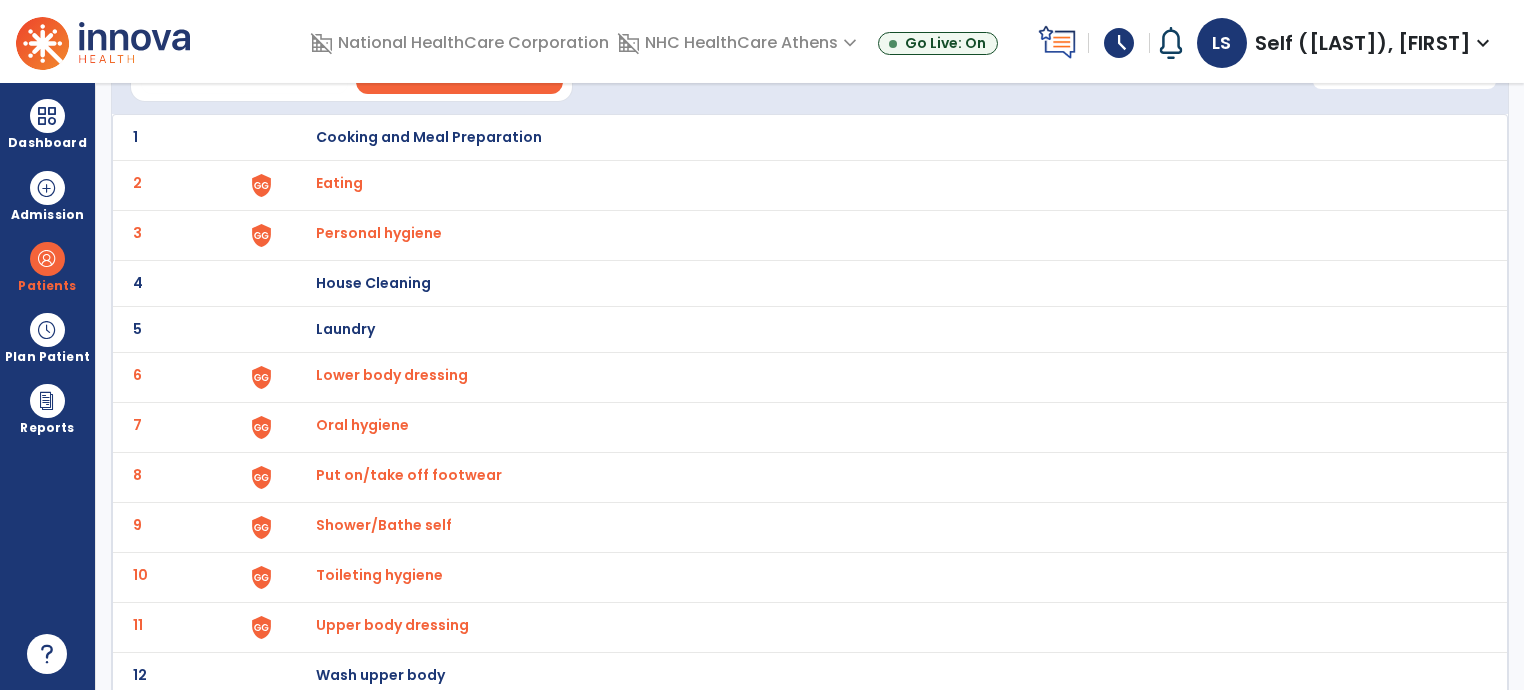 click on "Oral hygiene" at bounding box center [339, 183] 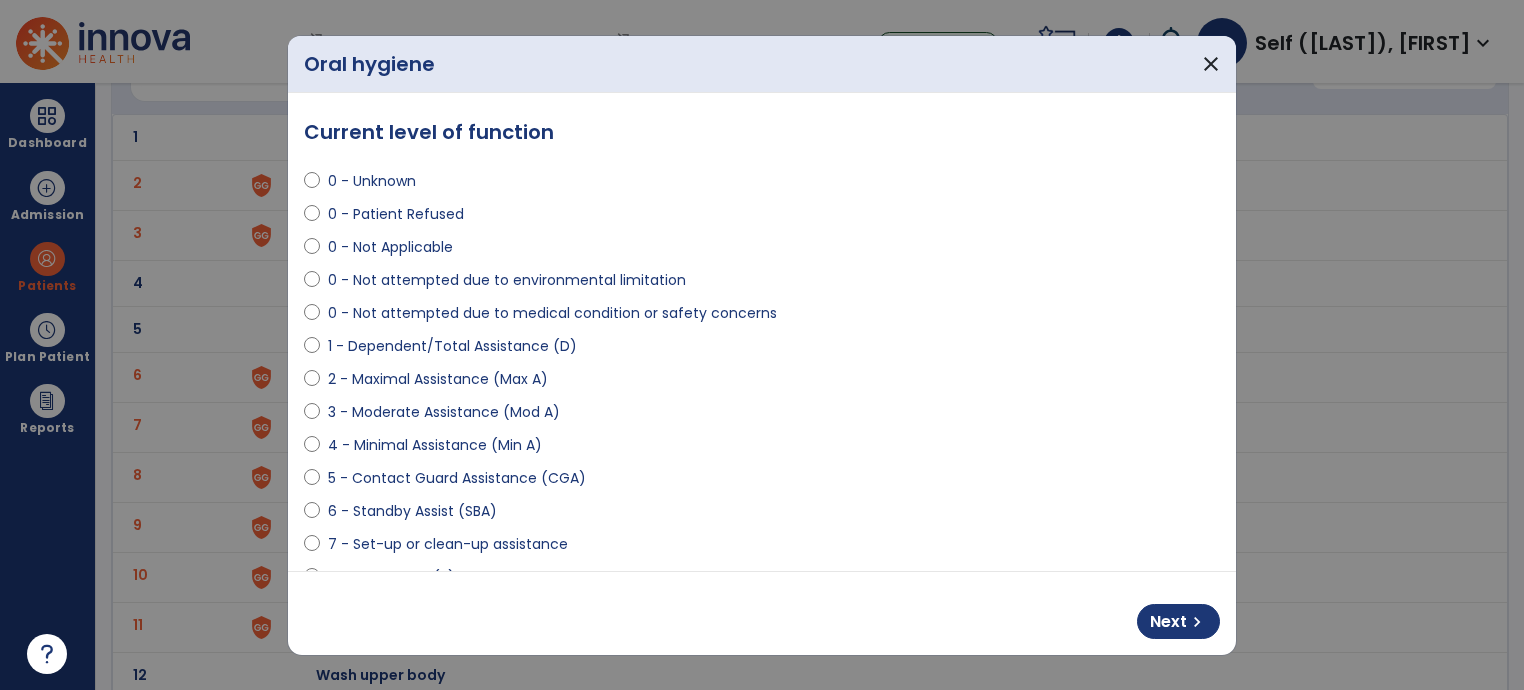 click on "6 - Standby Assist (SBA)" at bounding box center [412, 511] 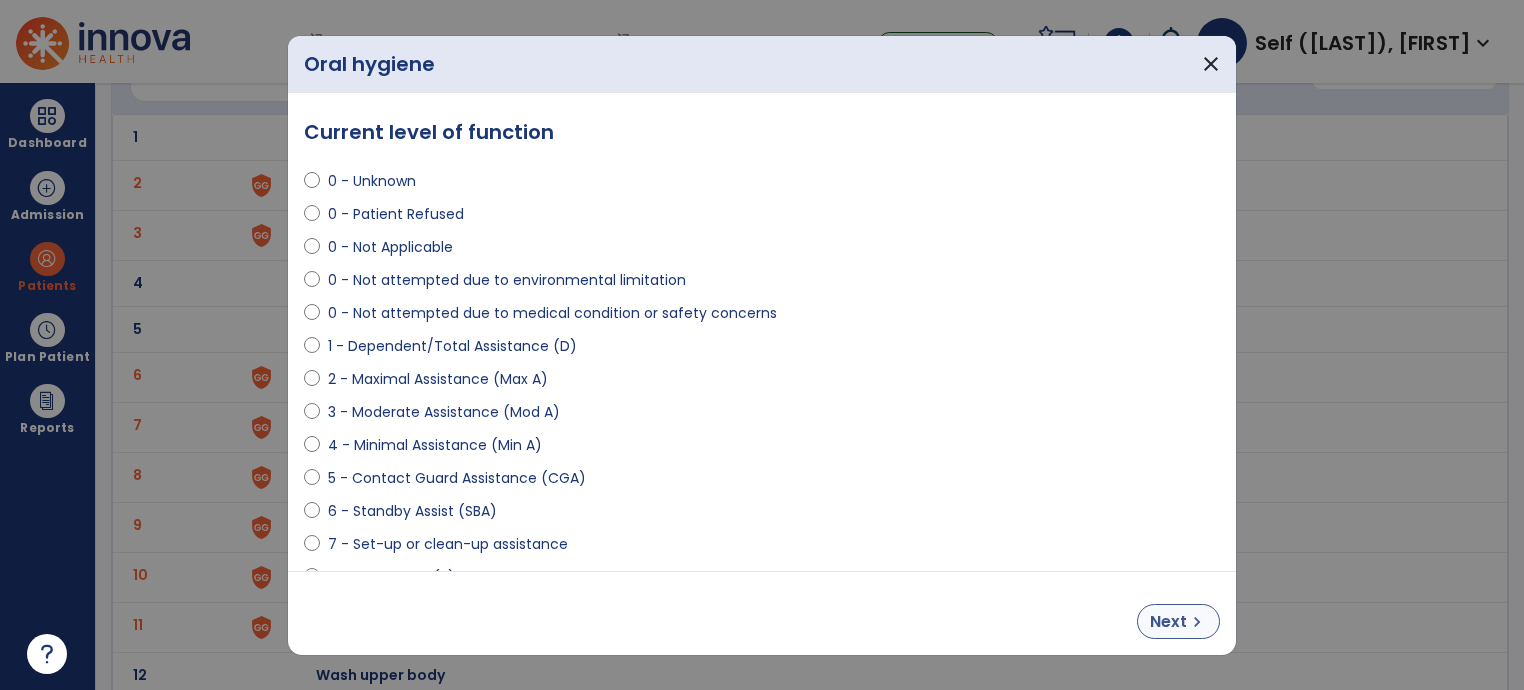 click on "Next" at bounding box center (1168, 622) 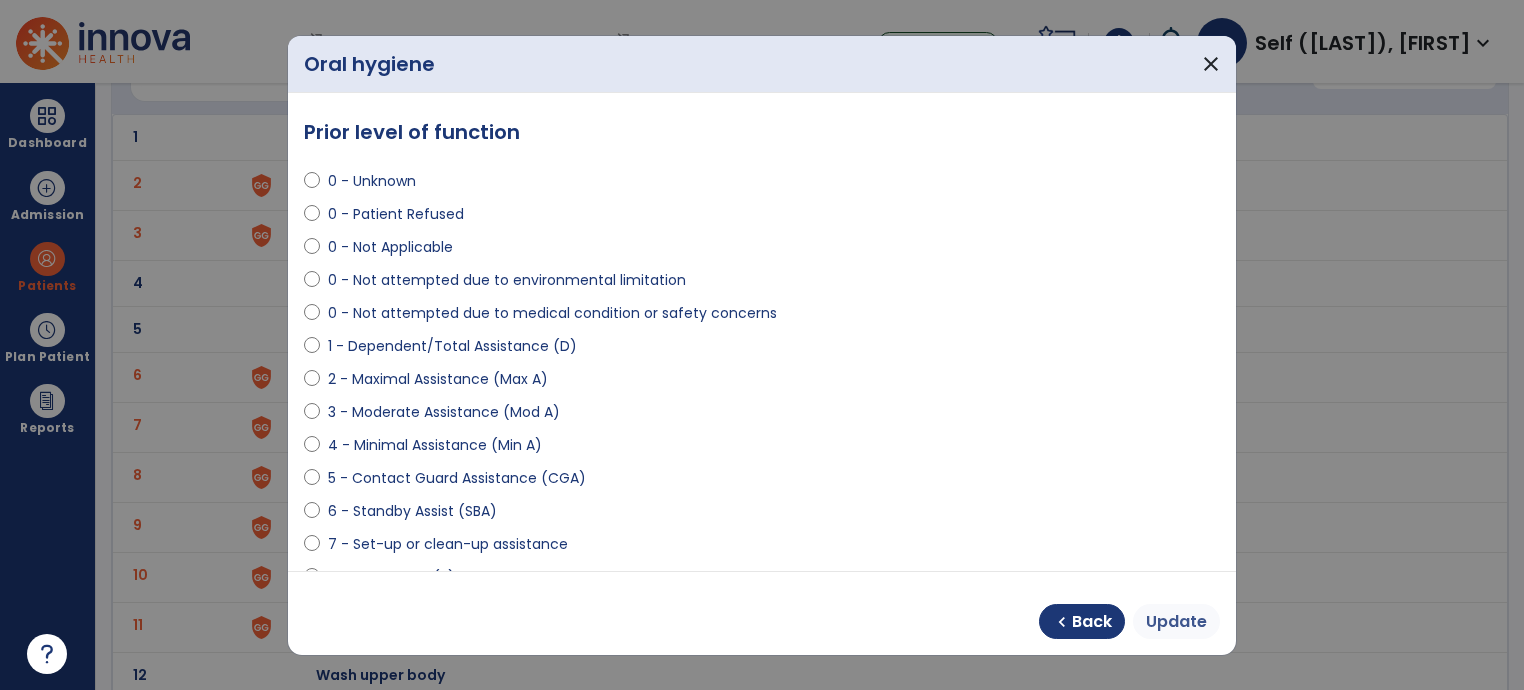 click on "Update" at bounding box center (1176, 621) 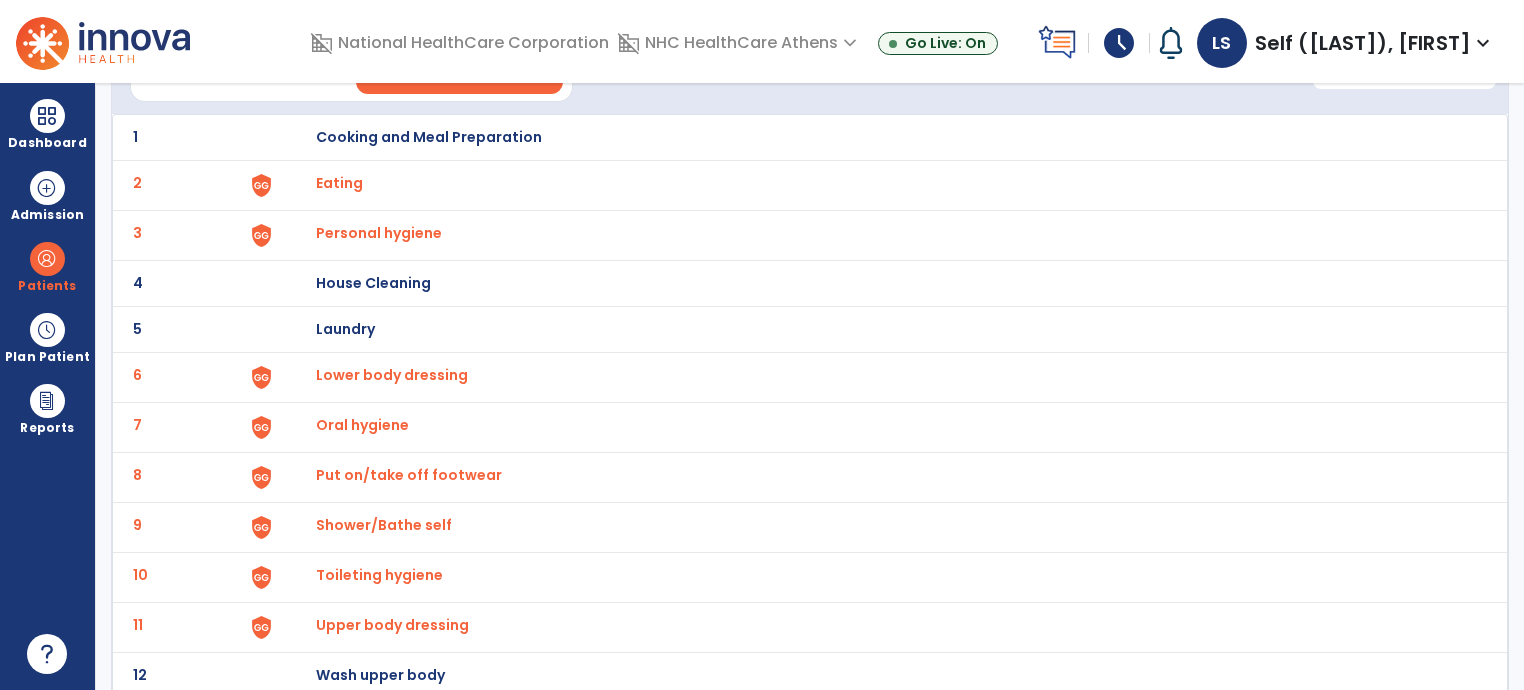 click on "Put on/take off footwear" at bounding box center (339, 183) 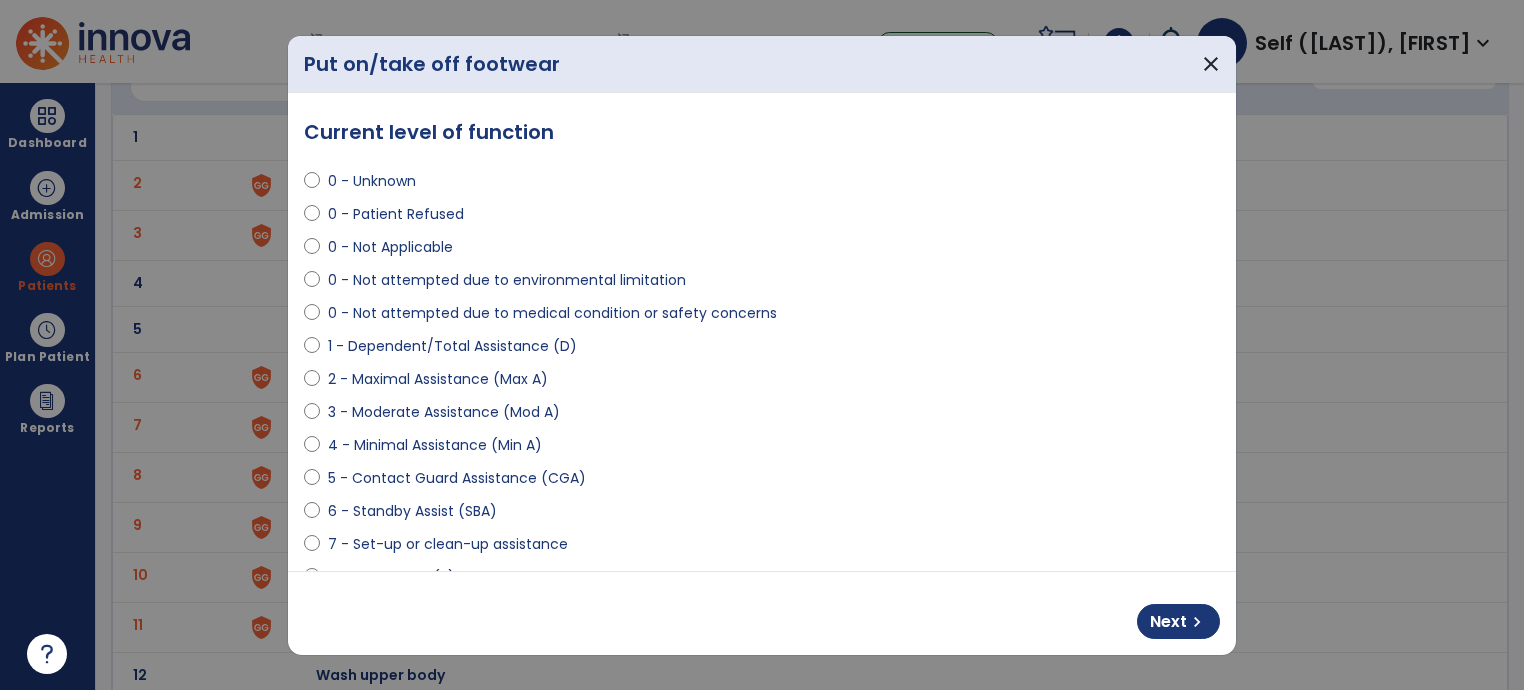 click on "4 - Minimal Assistance (Min A)" at bounding box center [435, 445] 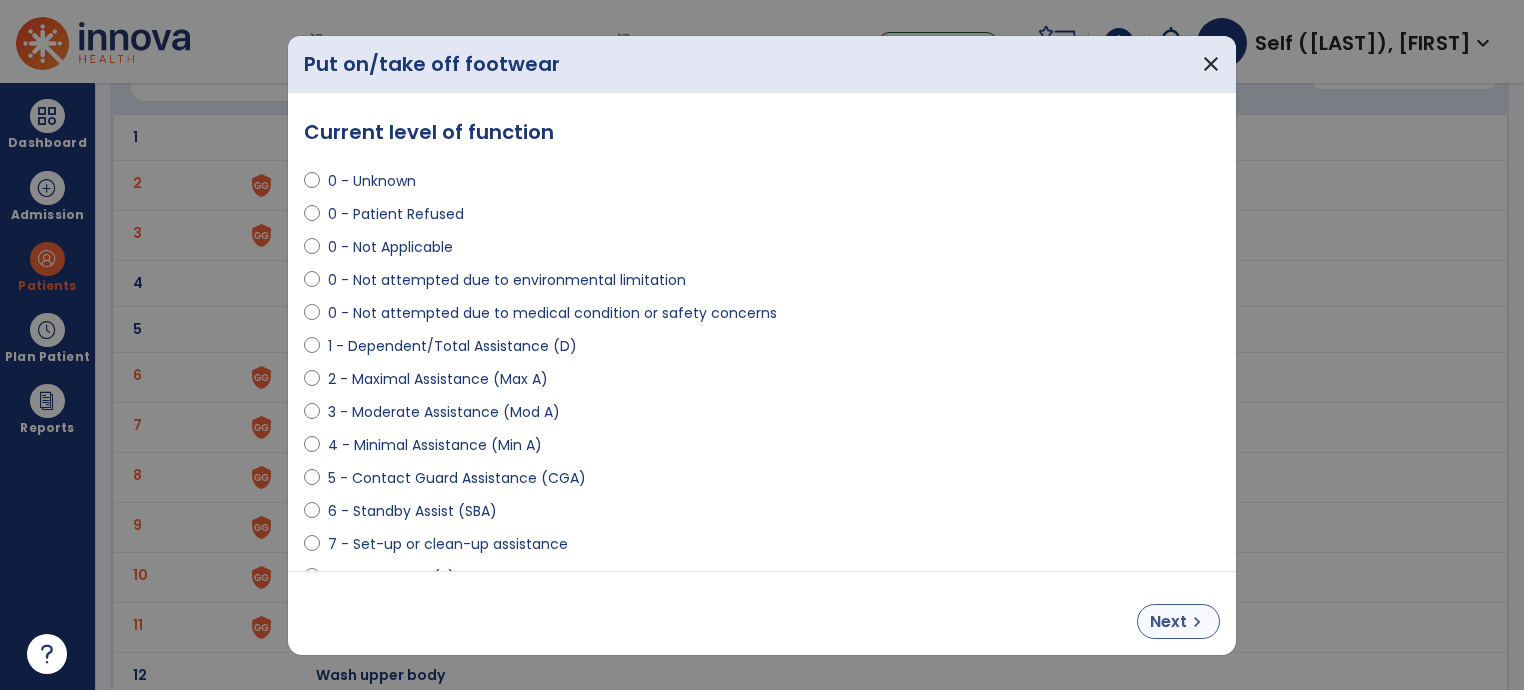click on "Next" at bounding box center (1168, 622) 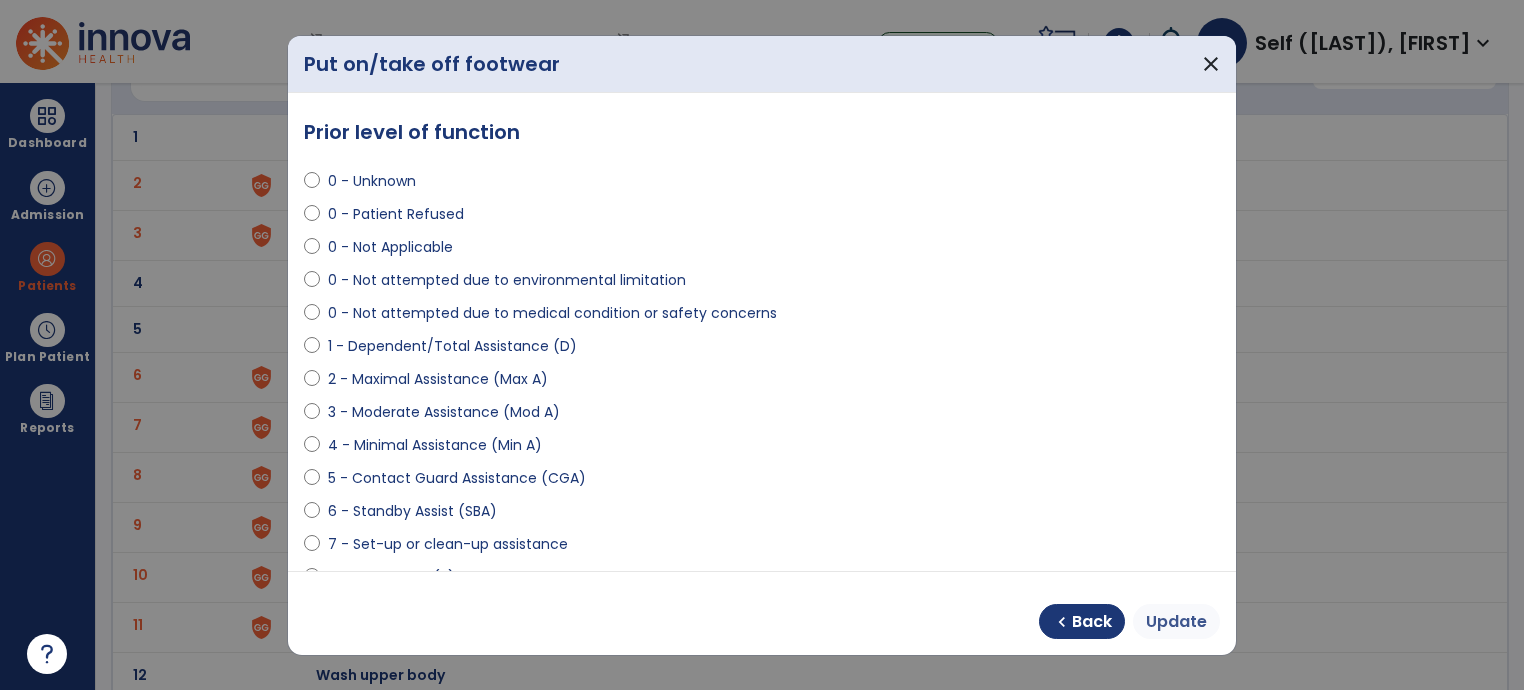 click on "Update" at bounding box center [1176, 622] 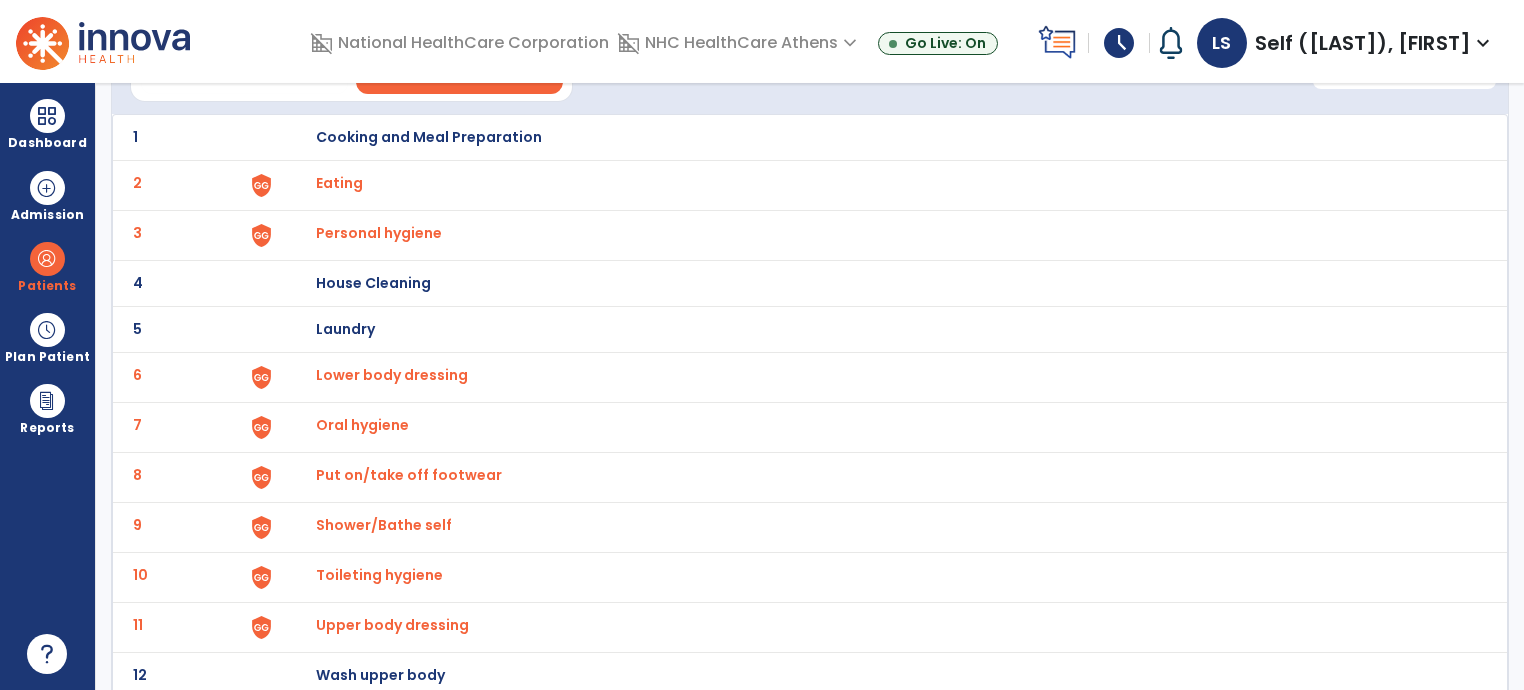 scroll, scrollTop: 177, scrollLeft: 0, axis: vertical 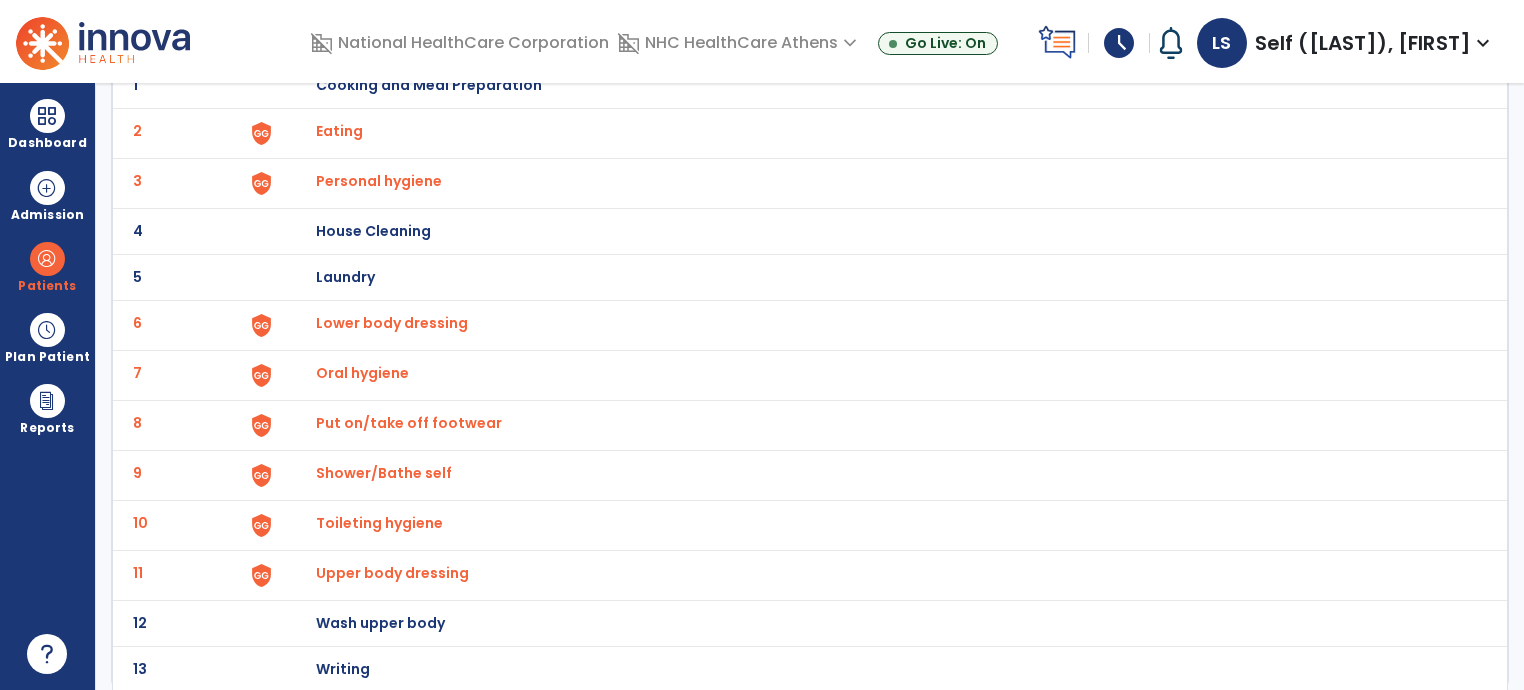 click on "Toileting hygiene" at bounding box center [339, 131] 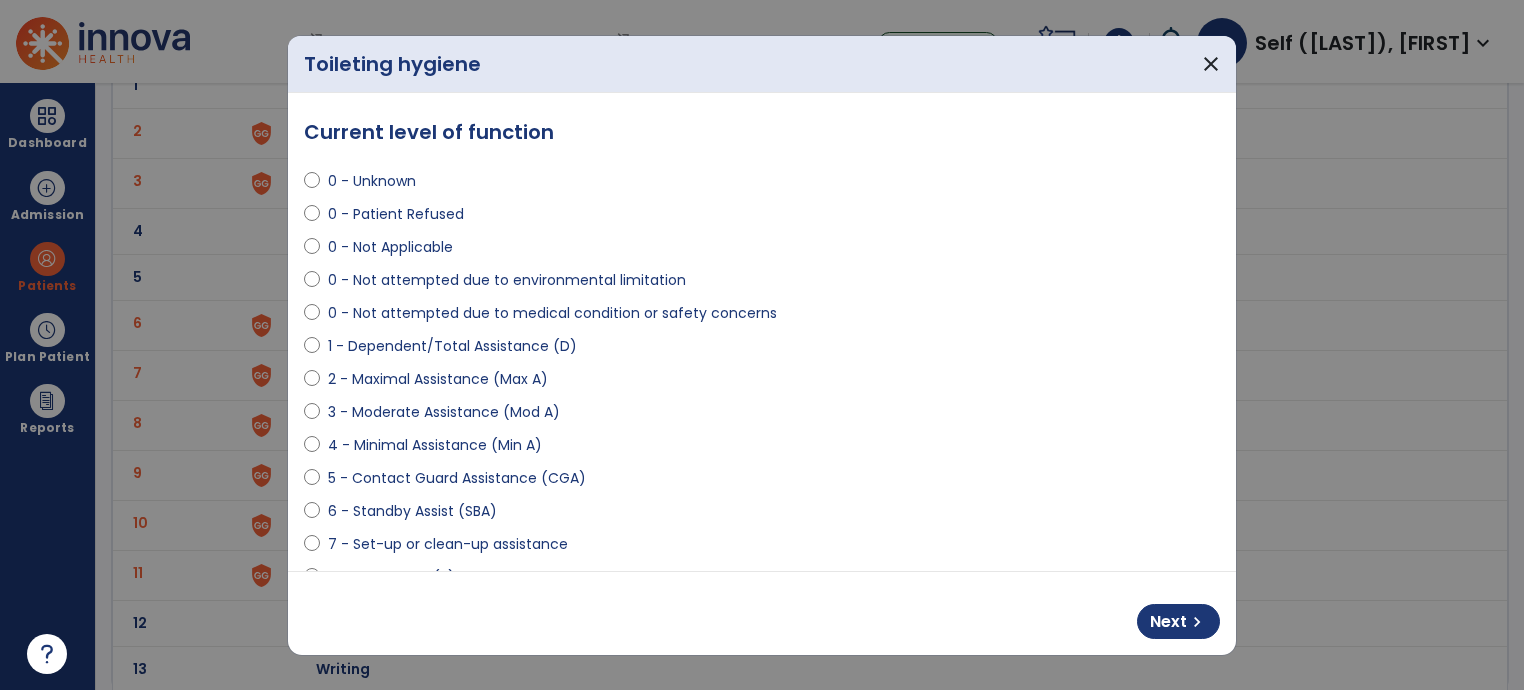 click on "6 - Standby Assist (SBA)" at bounding box center [412, 511] 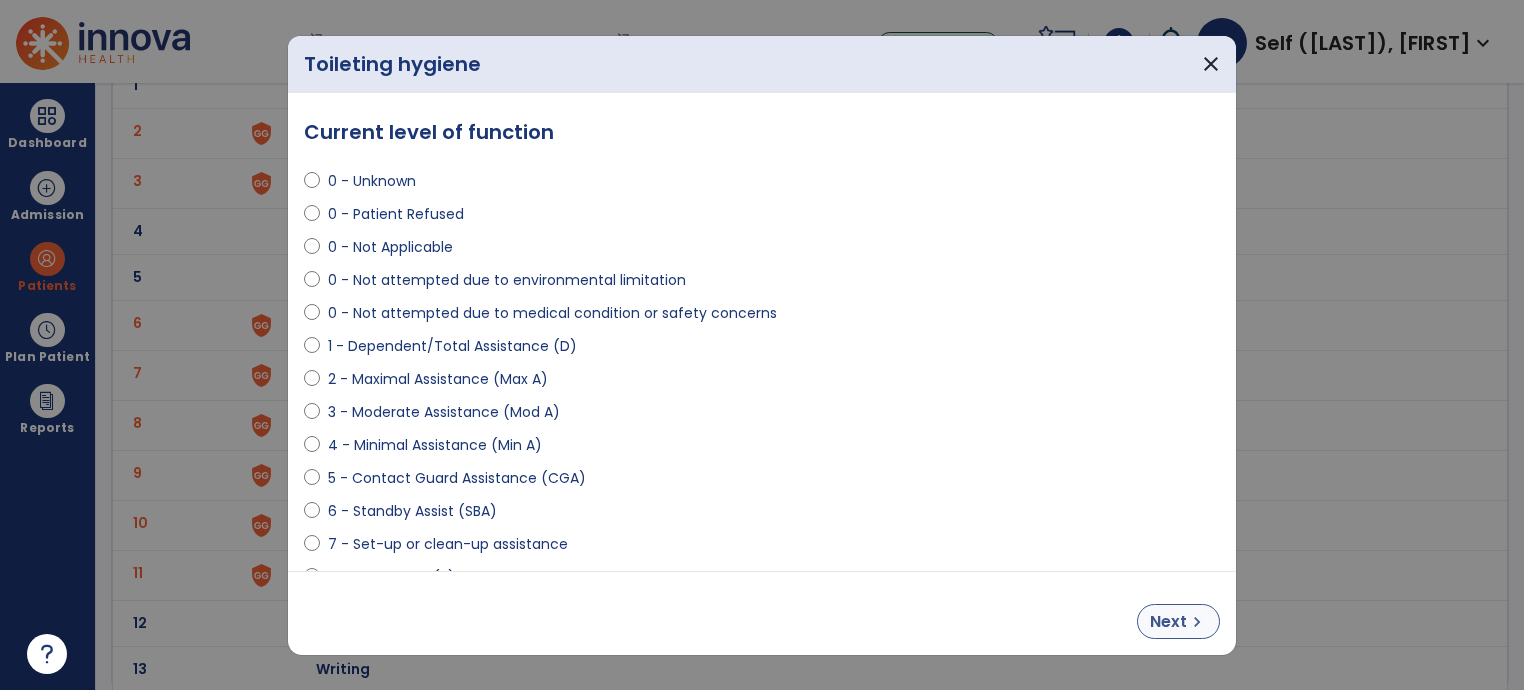 click on "Next" at bounding box center [1168, 622] 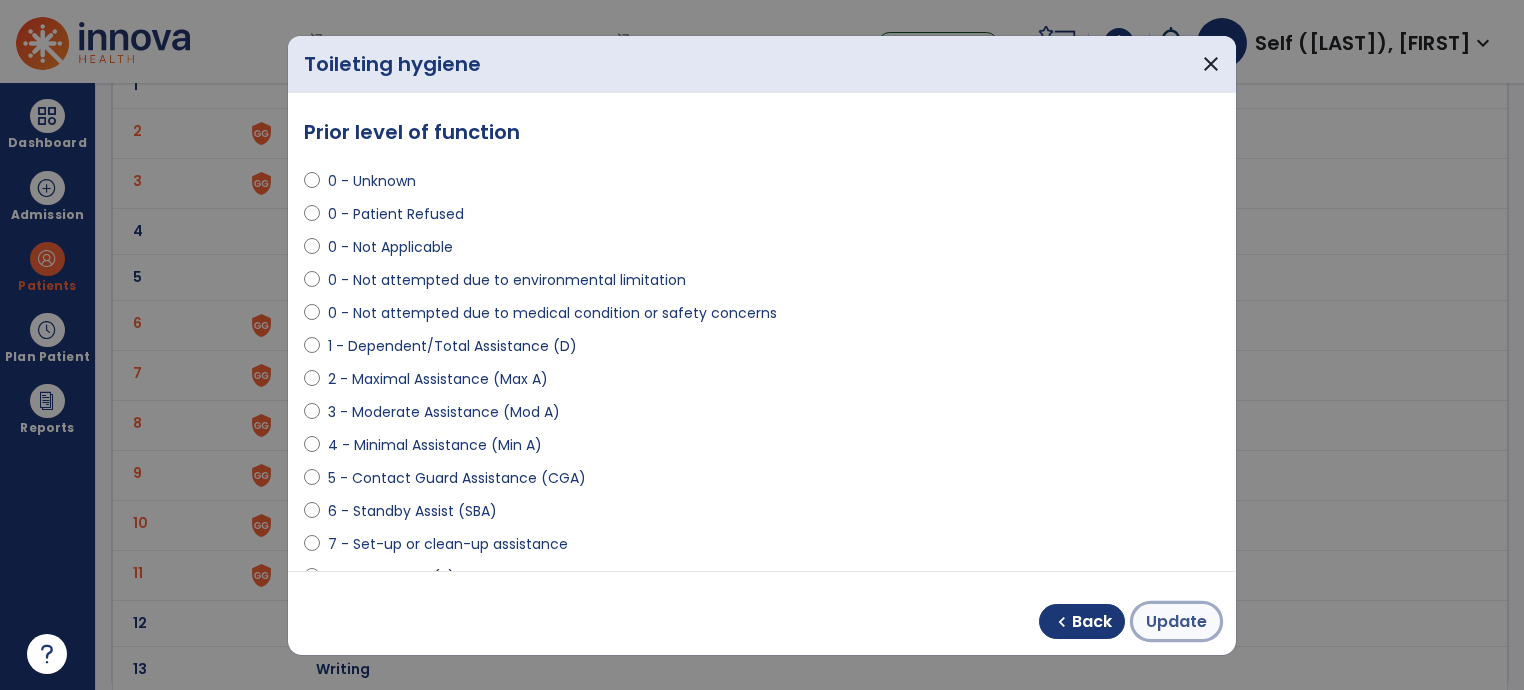 click on "Update" at bounding box center (1176, 622) 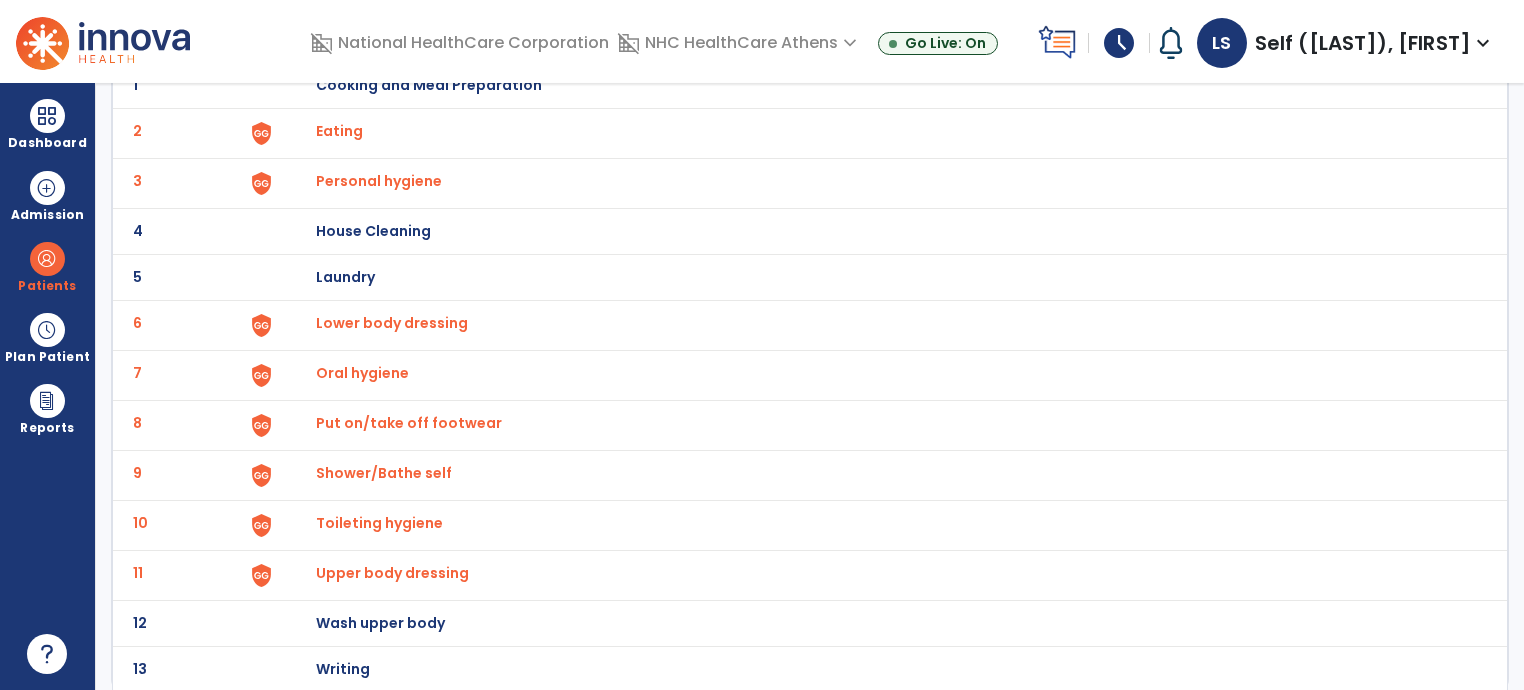 click on "Upper body dressing" at bounding box center (881, 85) 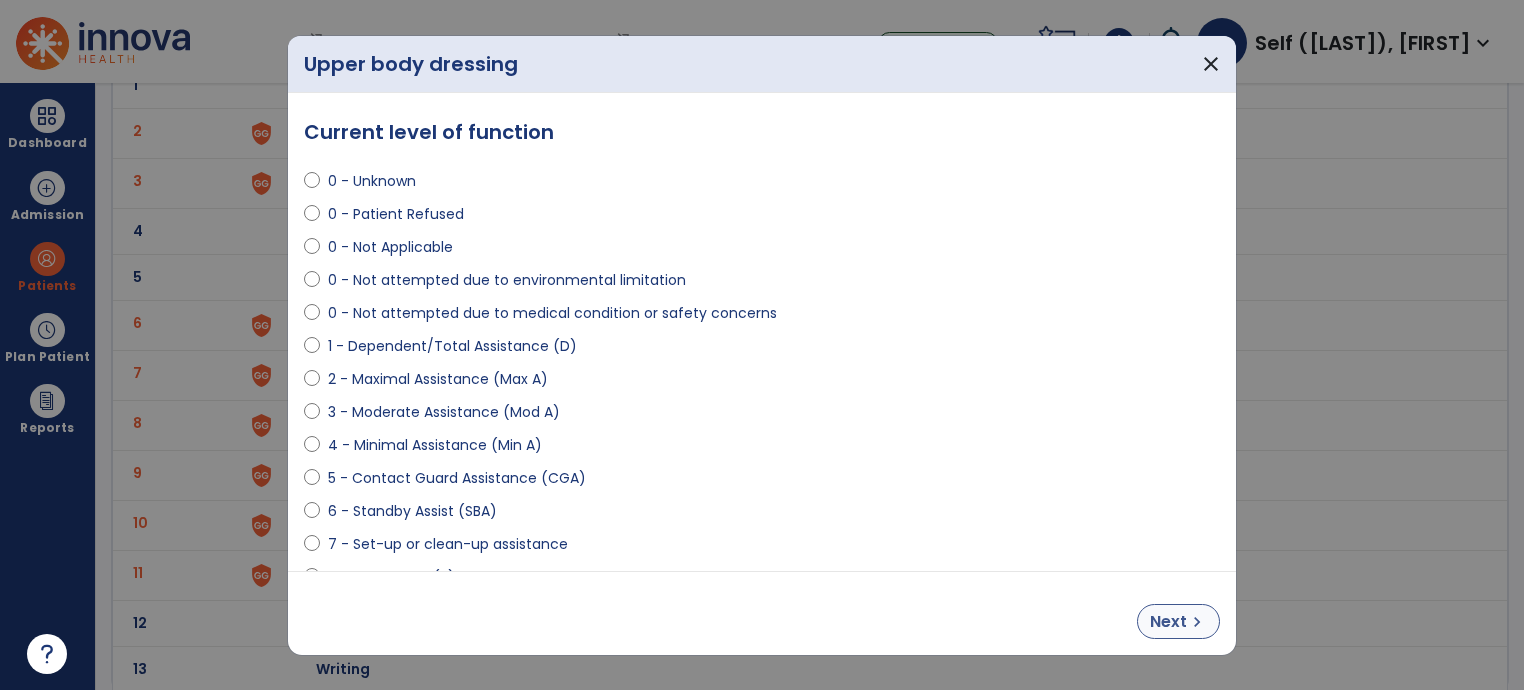 click on "Next" at bounding box center [1168, 622] 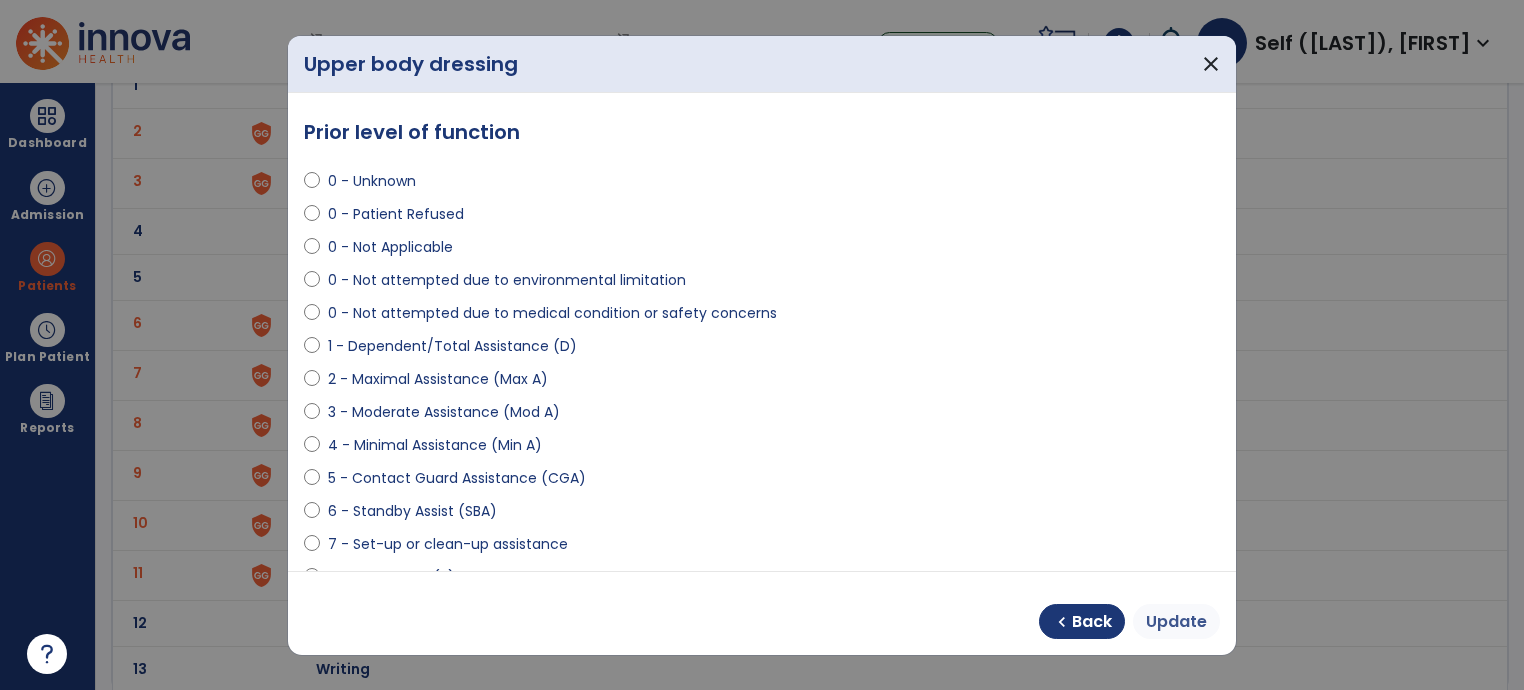 click on "Update" at bounding box center (1176, 622) 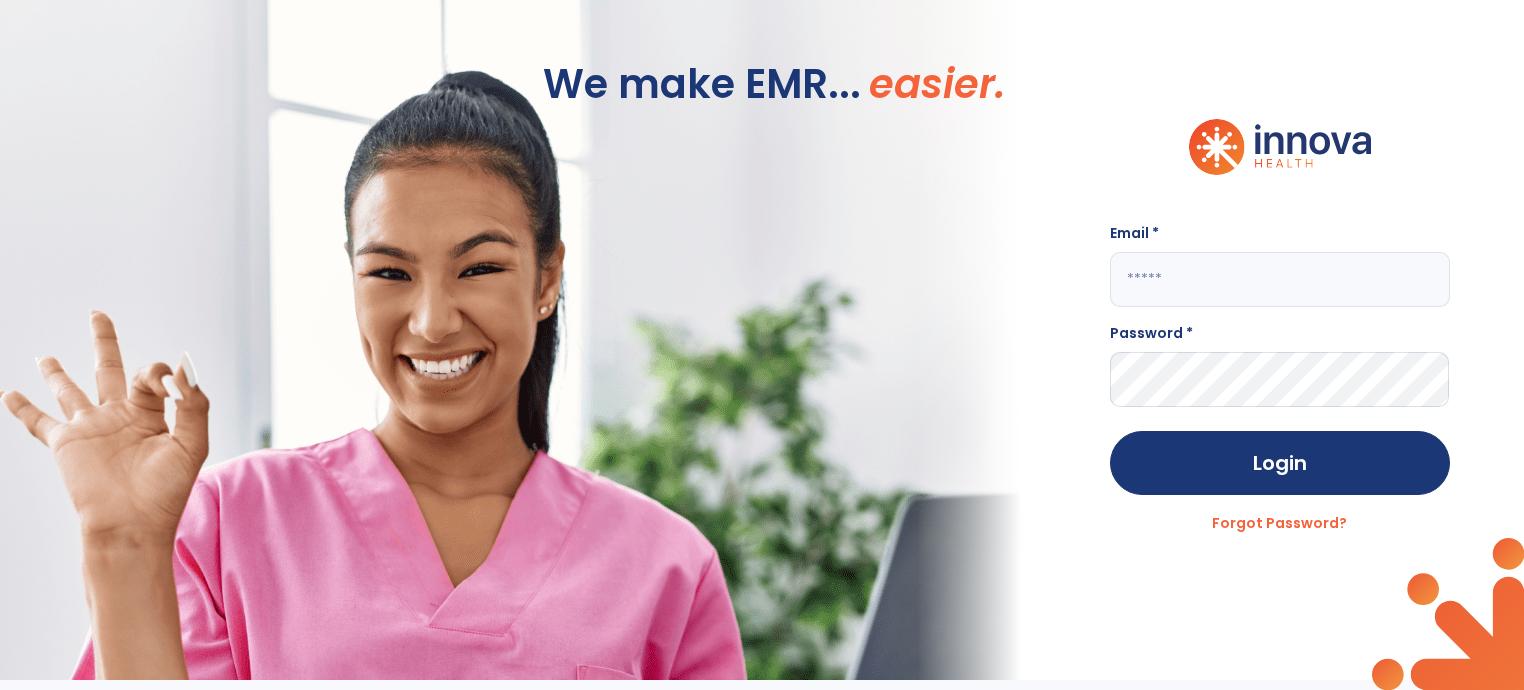scroll, scrollTop: 0, scrollLeft: 0, axis: both 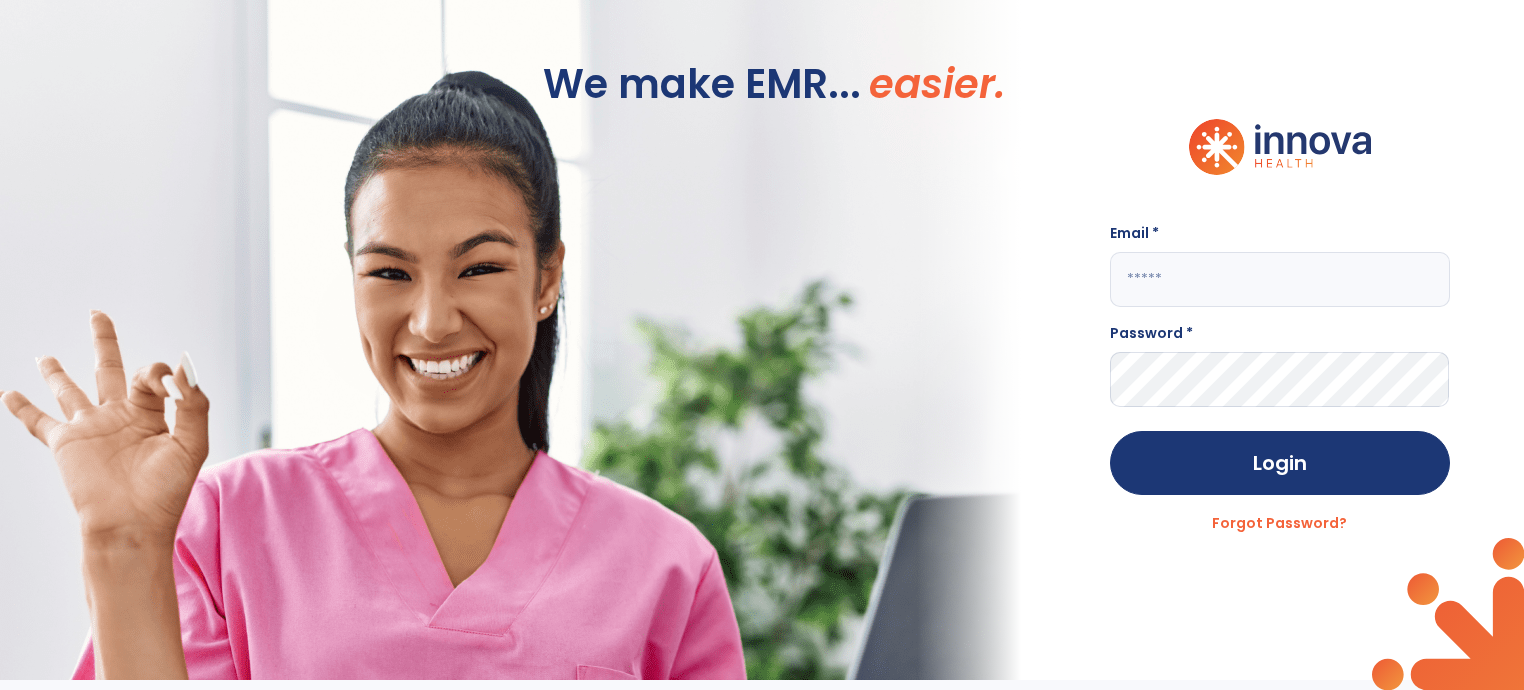 click 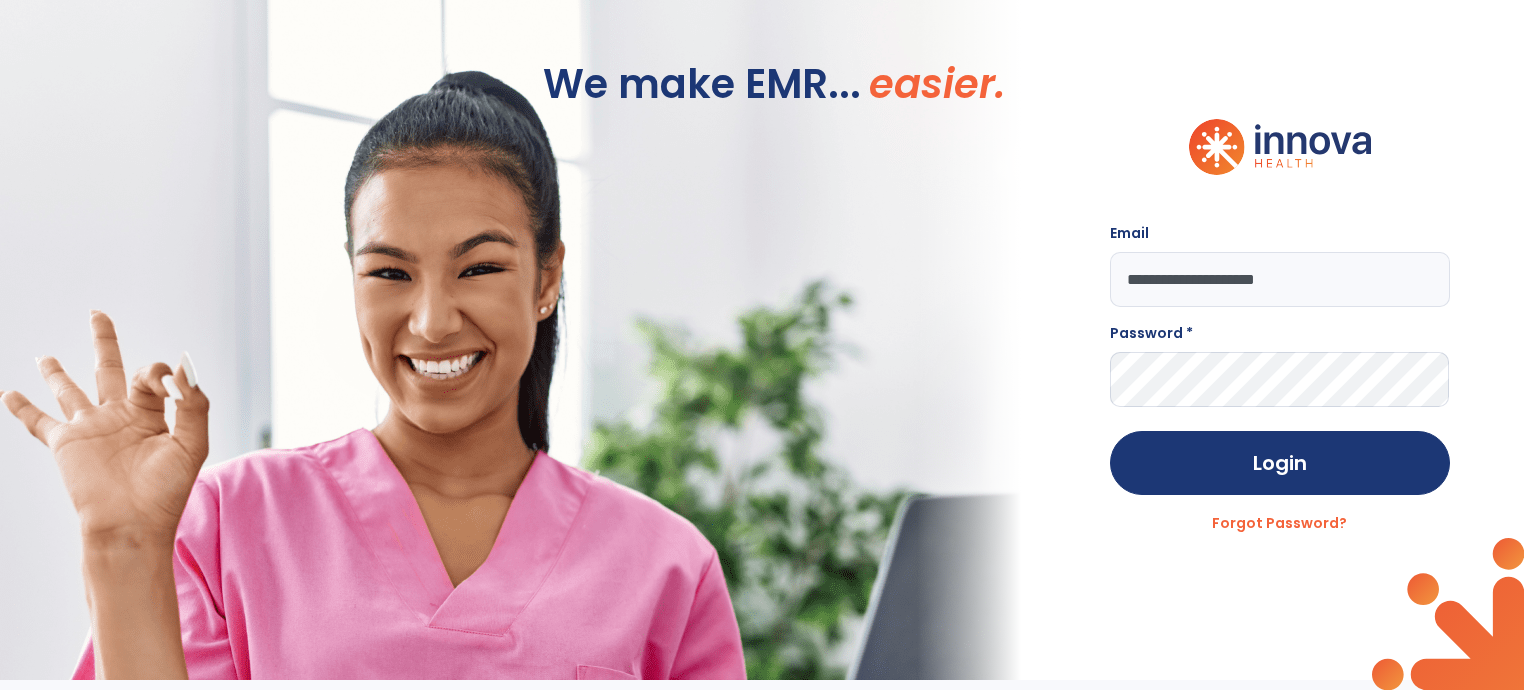 type on "**********" 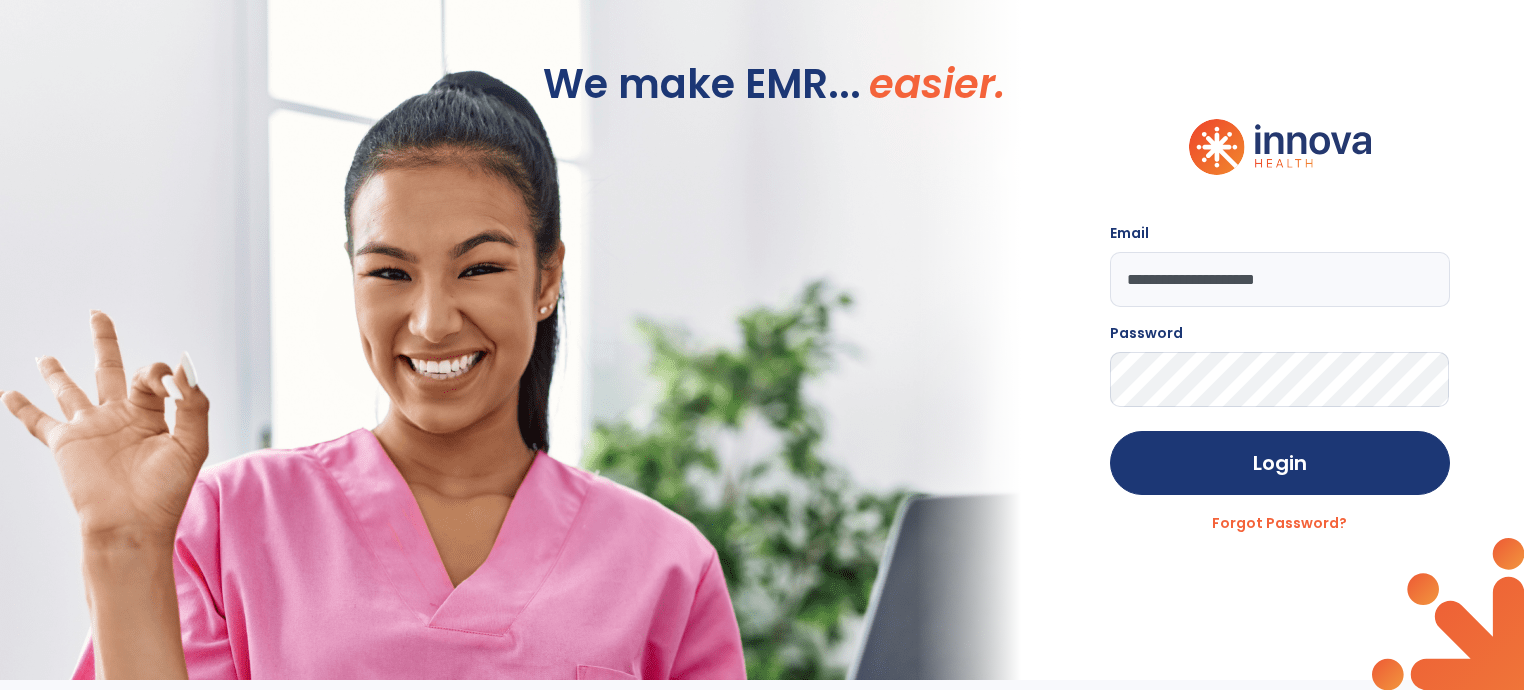 click on "Login" 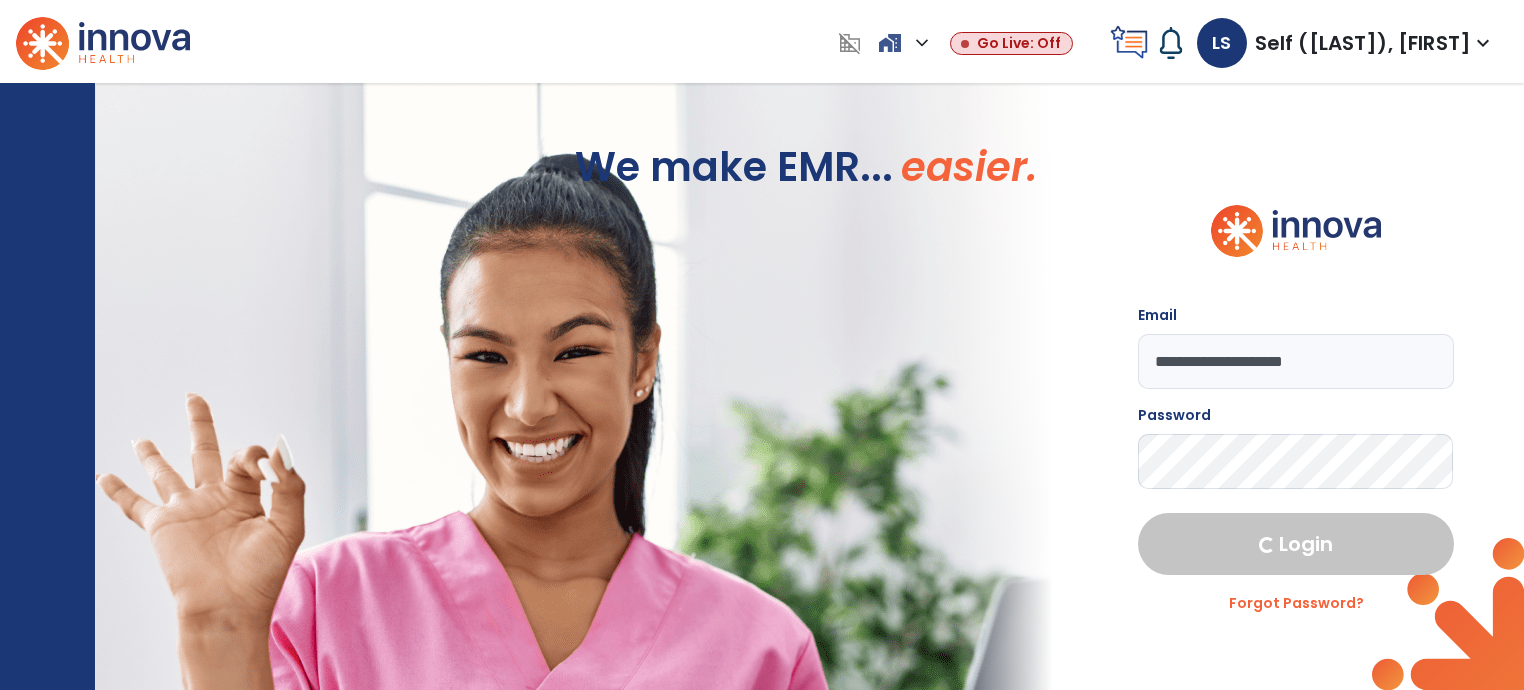 select on "****" 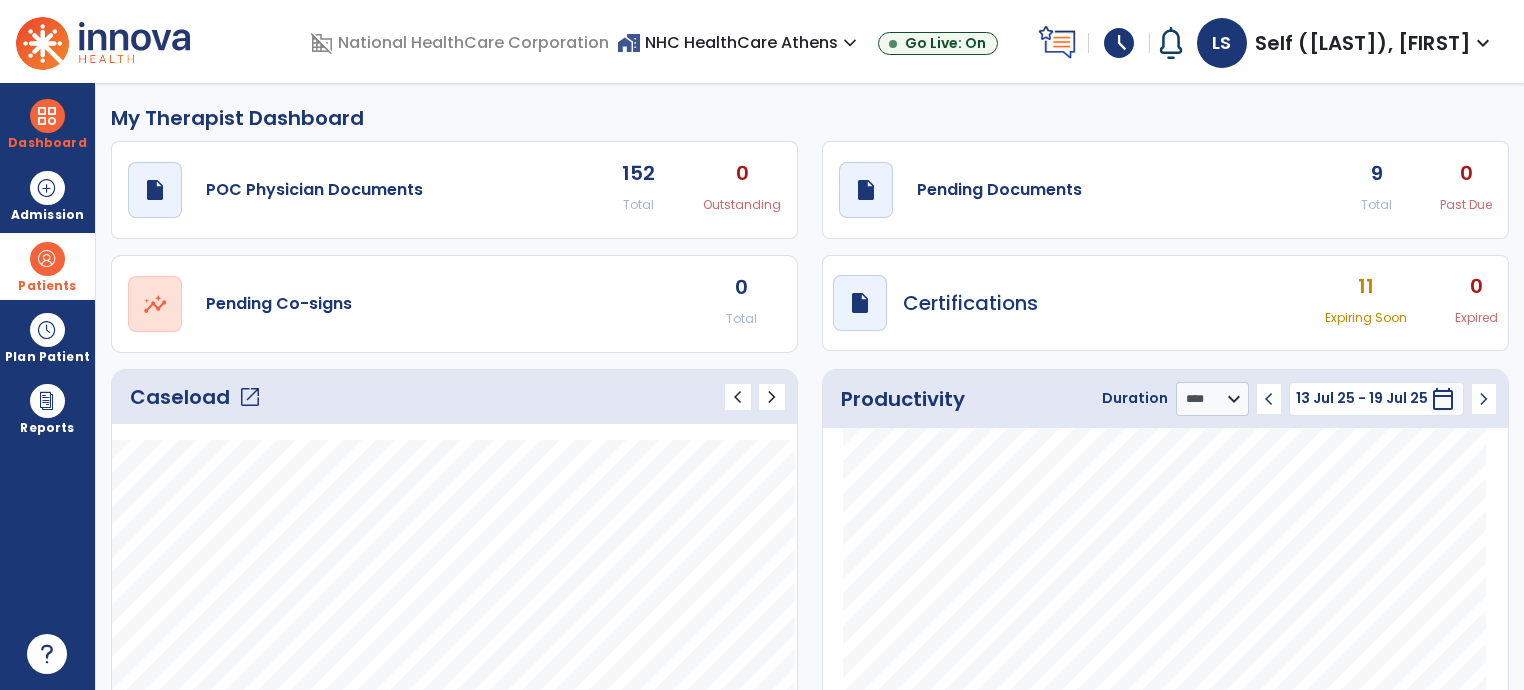 click at bounding box center [47, 259] 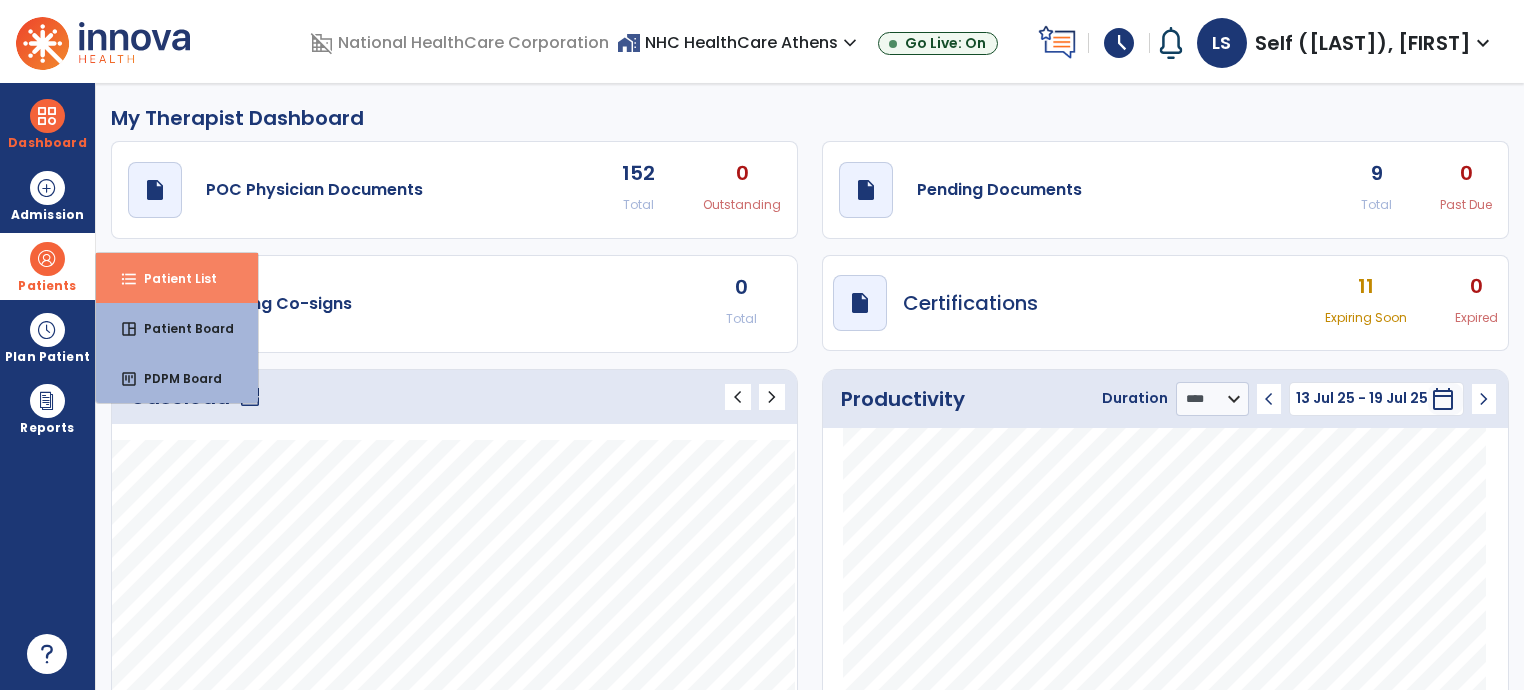click on "Patient List" at bounding box center [172, 278] 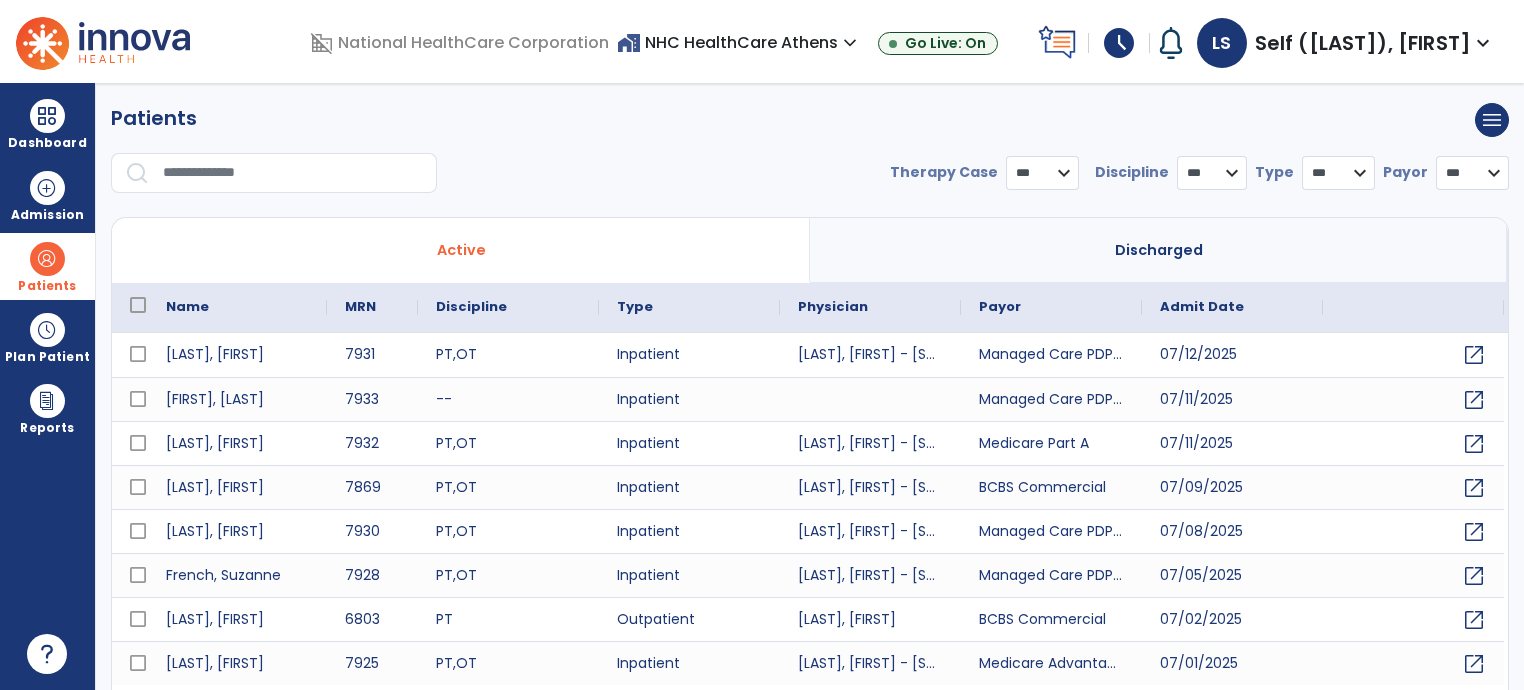 select on "***" 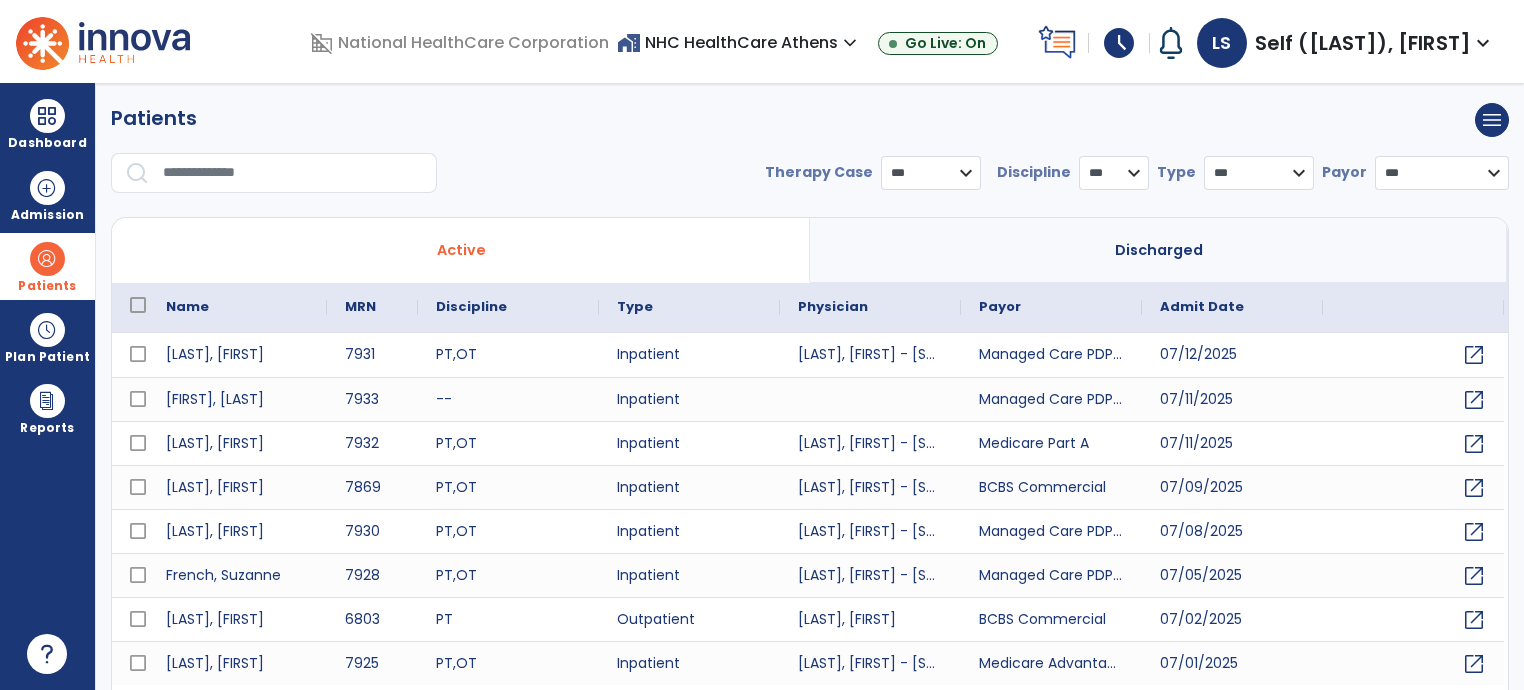 click at bounding box center [293, 173] 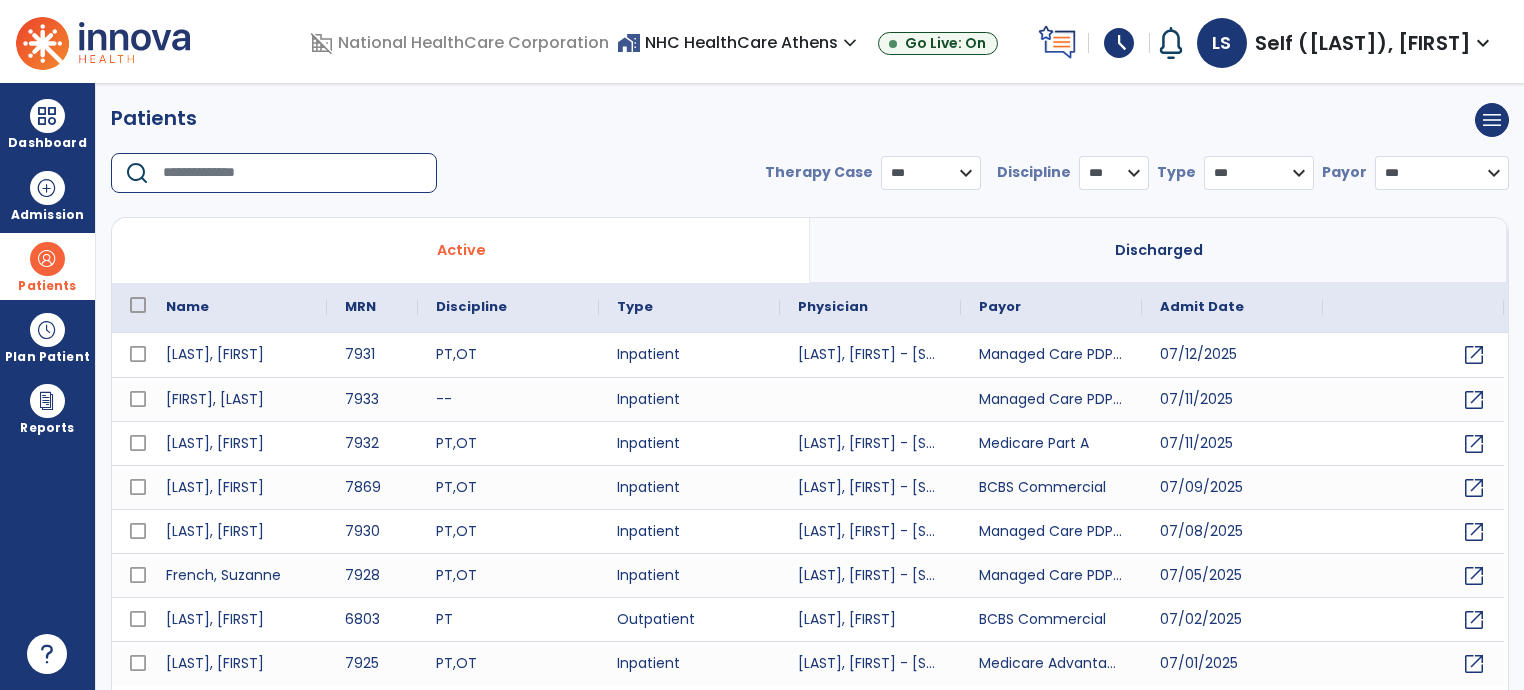 click at bounding box center [293, 173] 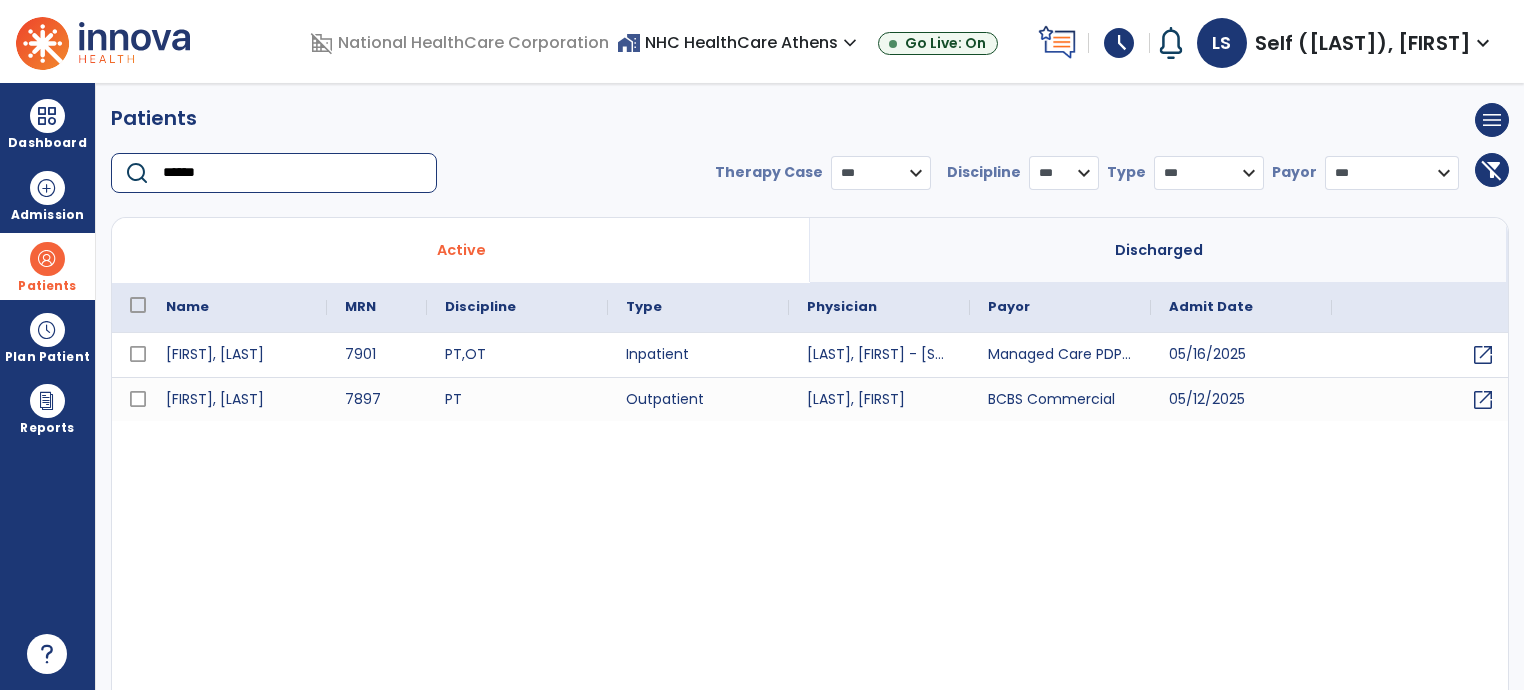 type on "******" 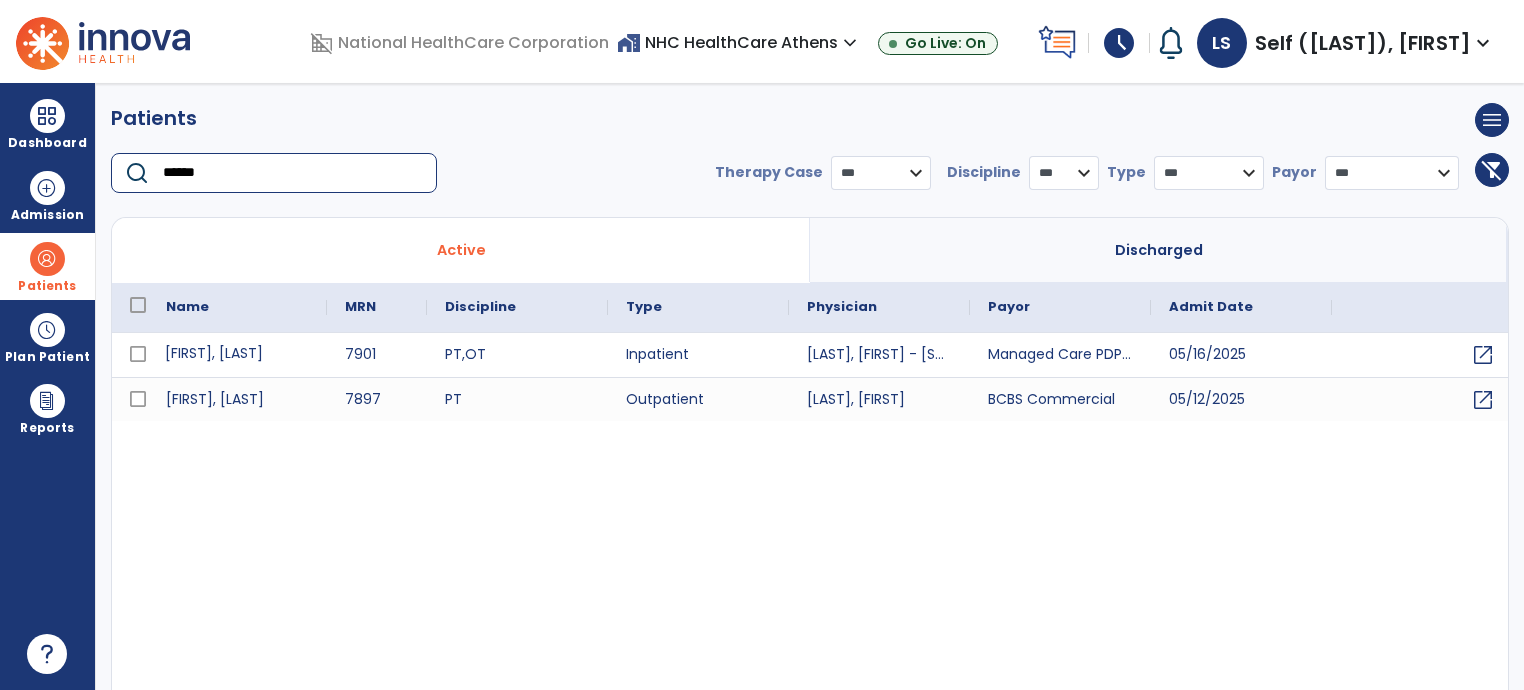 click on "[FIRST], [LAST]" at bounding box center [237, 355] 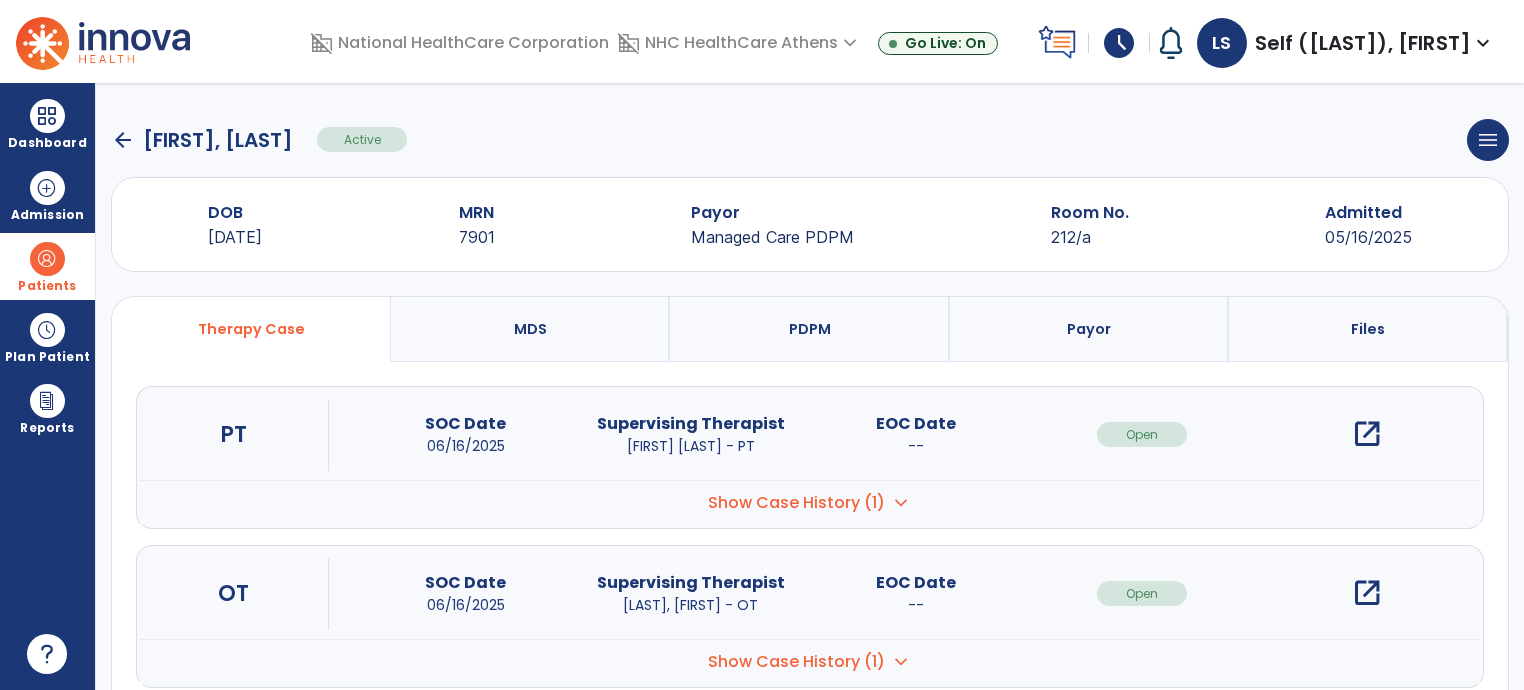 click on "open_in_new" at bounding box center (1367, 593) 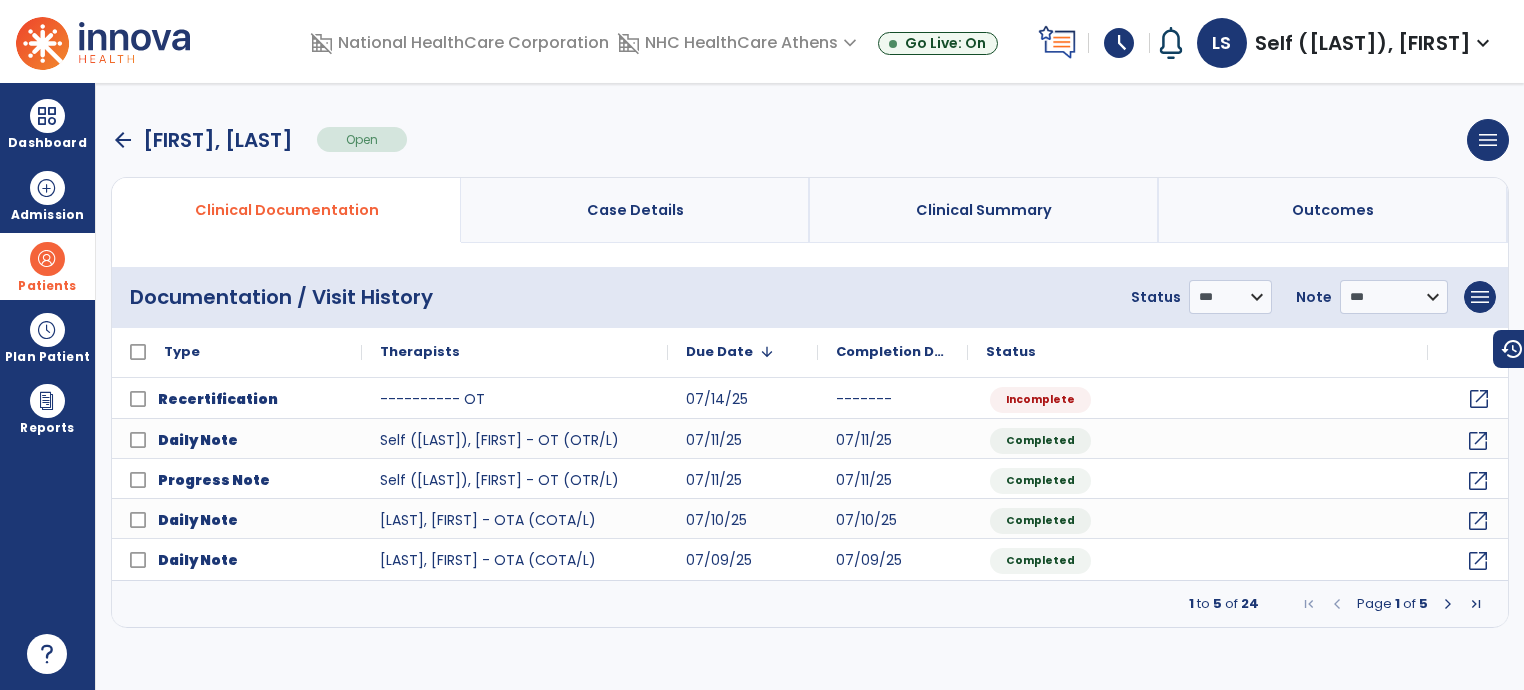 click on "open_in_new" 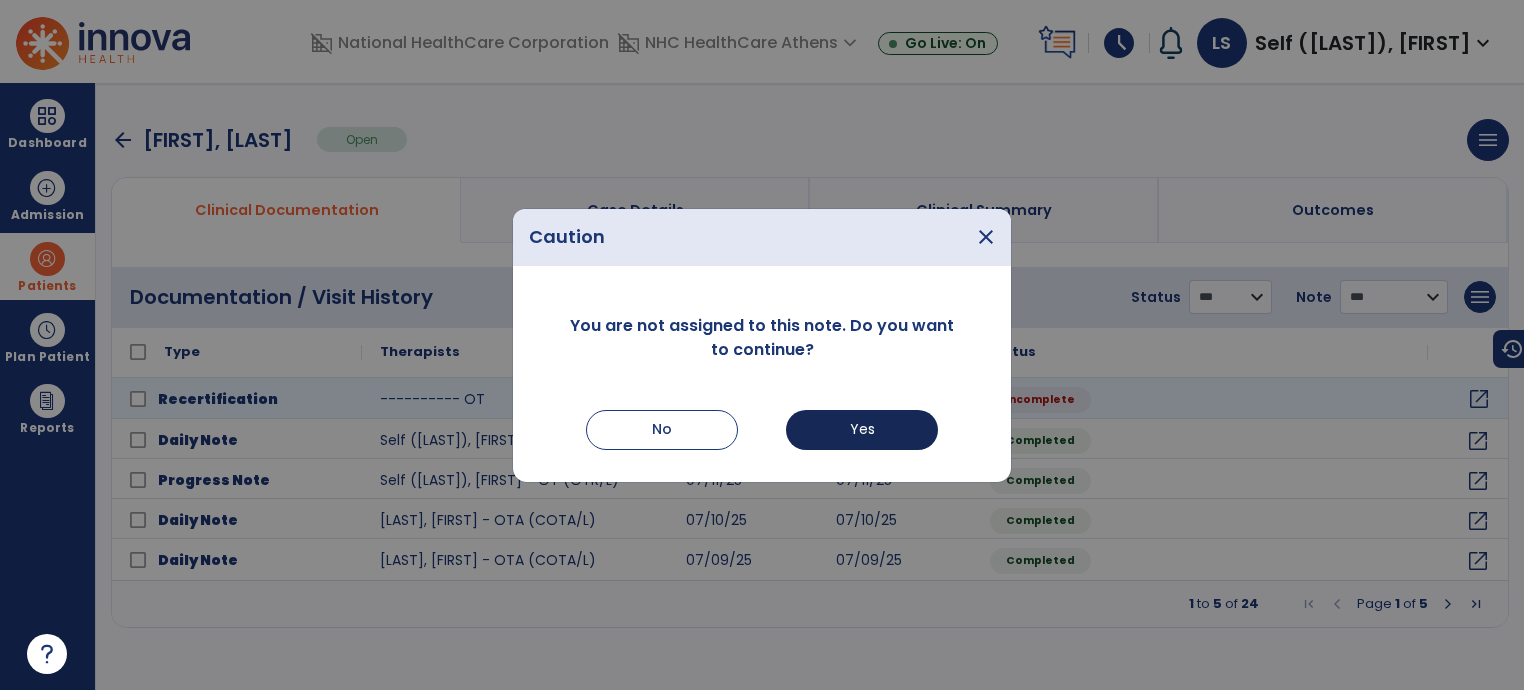 click on "Yes" at bounding box center [862, 430] 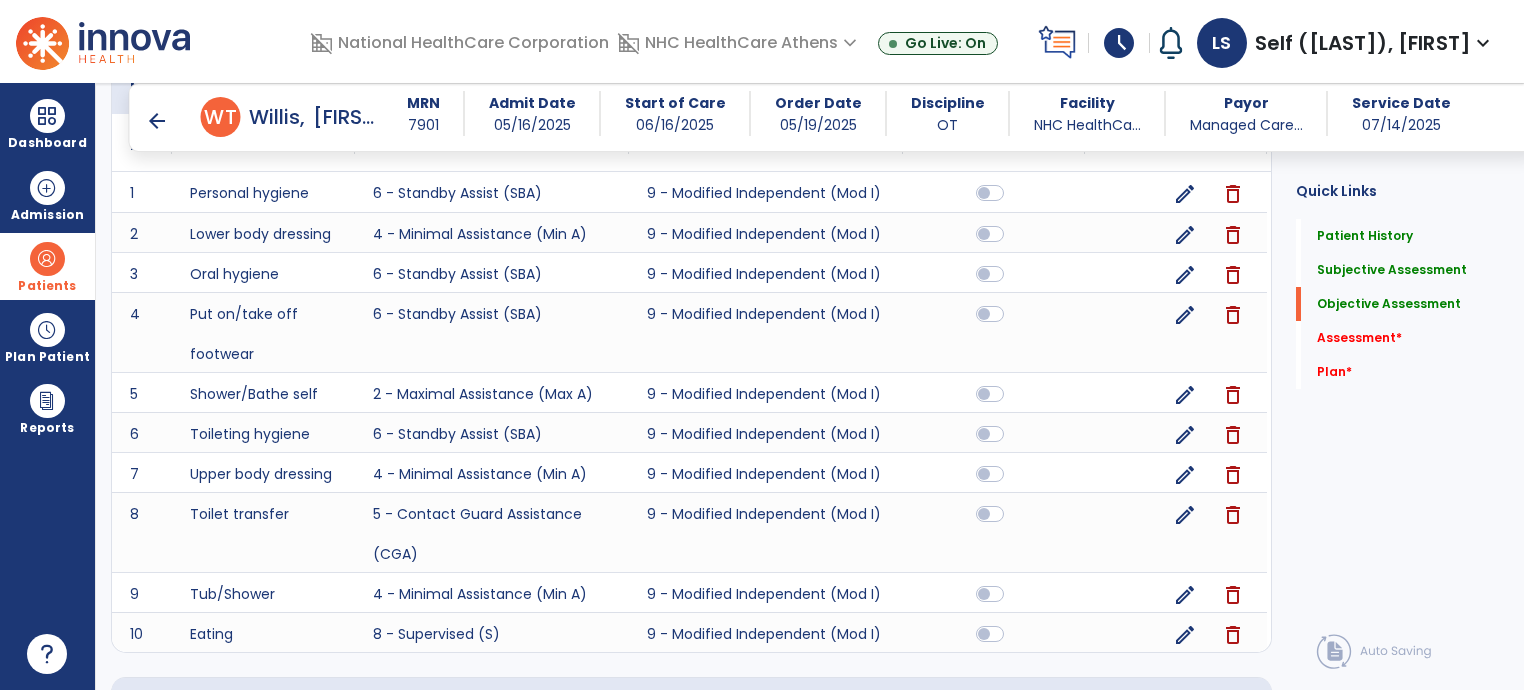 scroll, scrollTop: 2130, scrollLeft: 0, axis: vertical 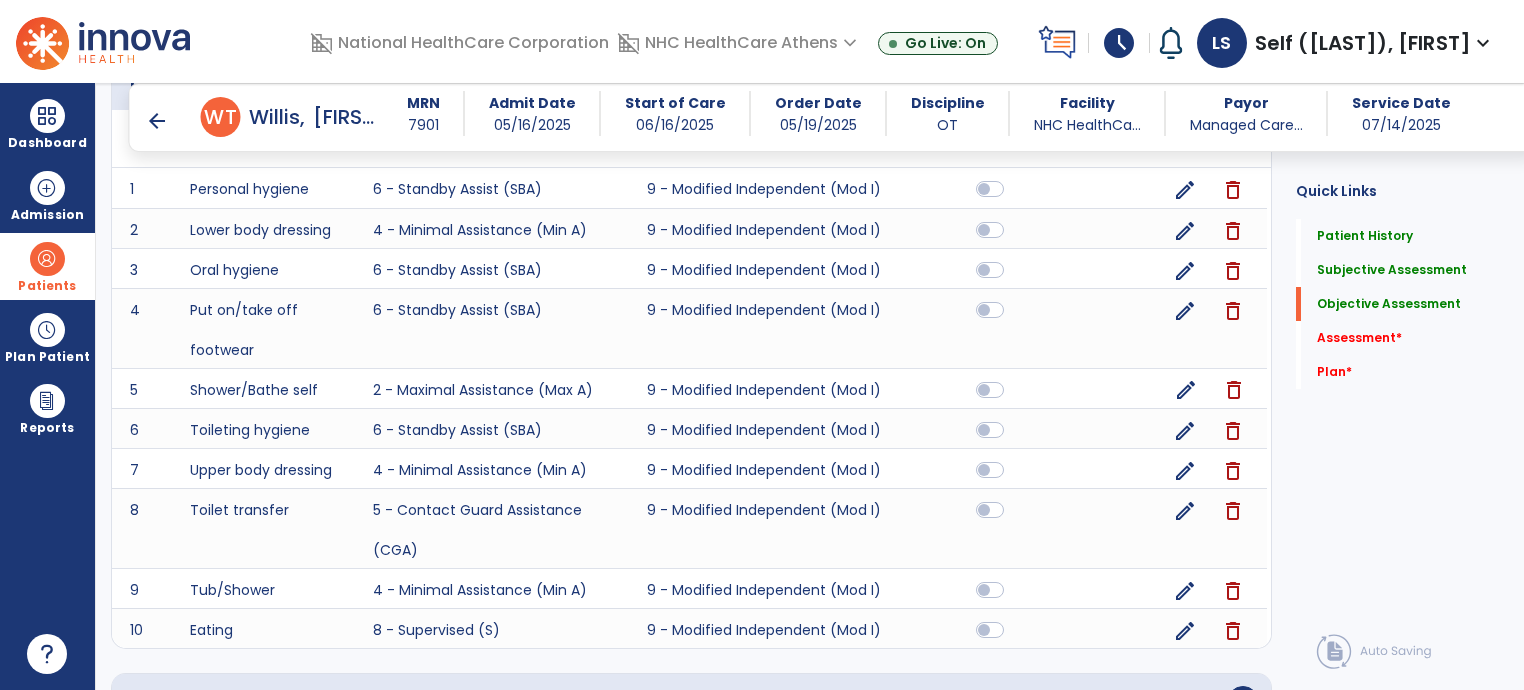 click on "edit" 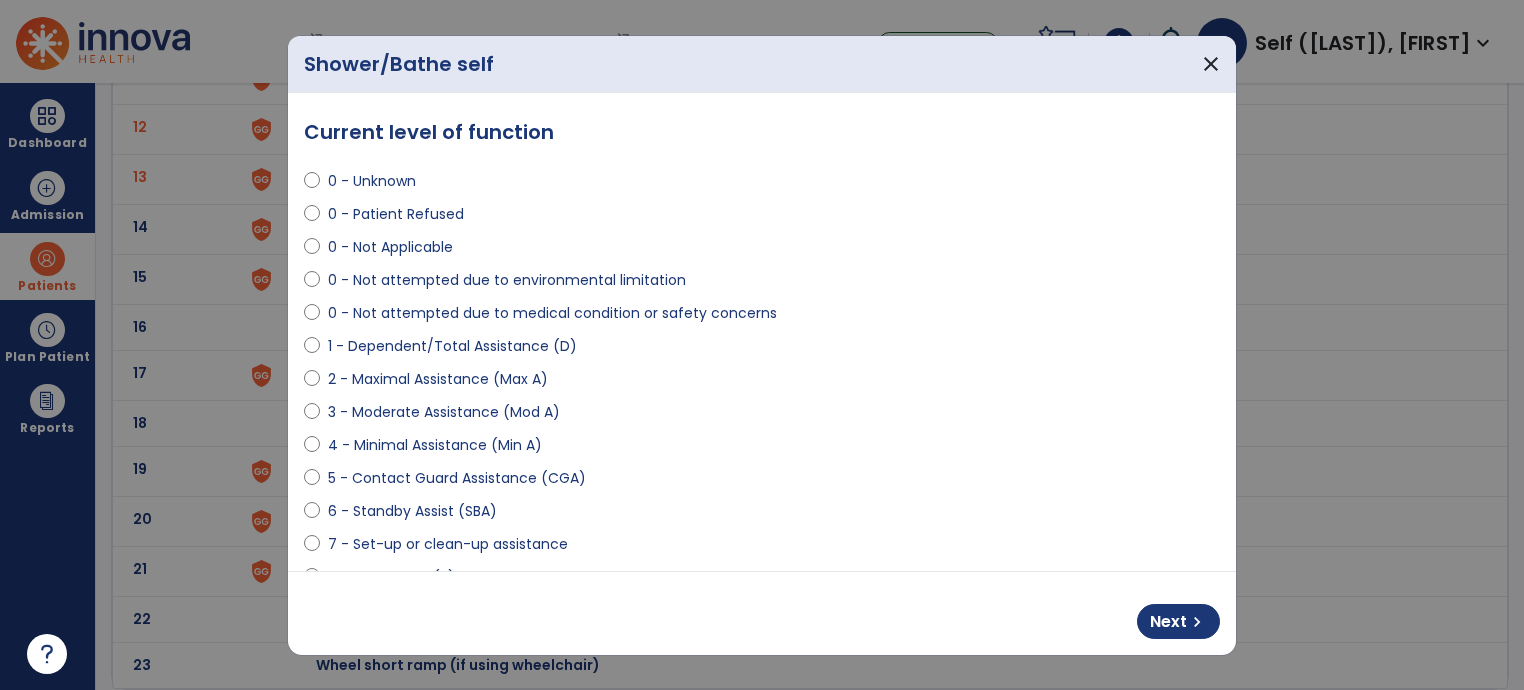 scroll, scrollTop: 0, scrollLeft: 0, axis: both 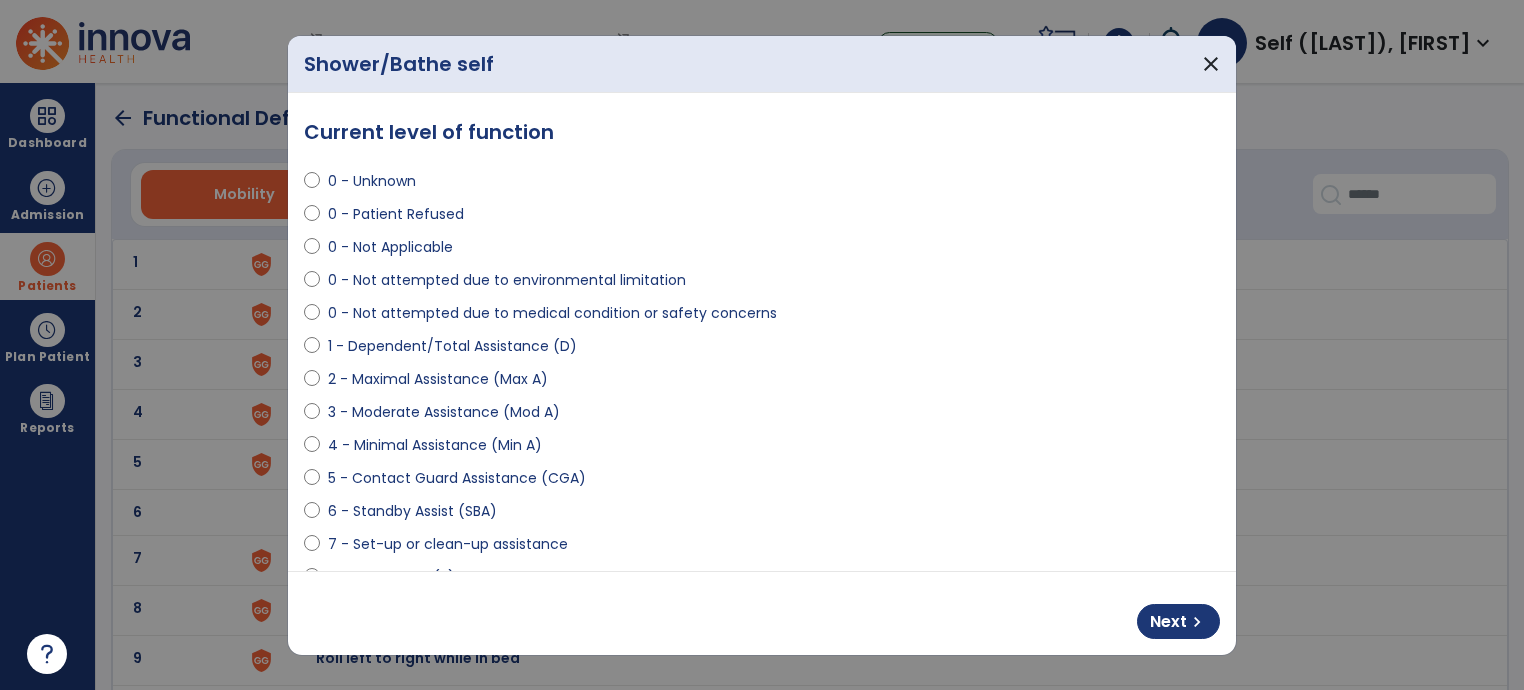 click at bounding box center [762, 345] 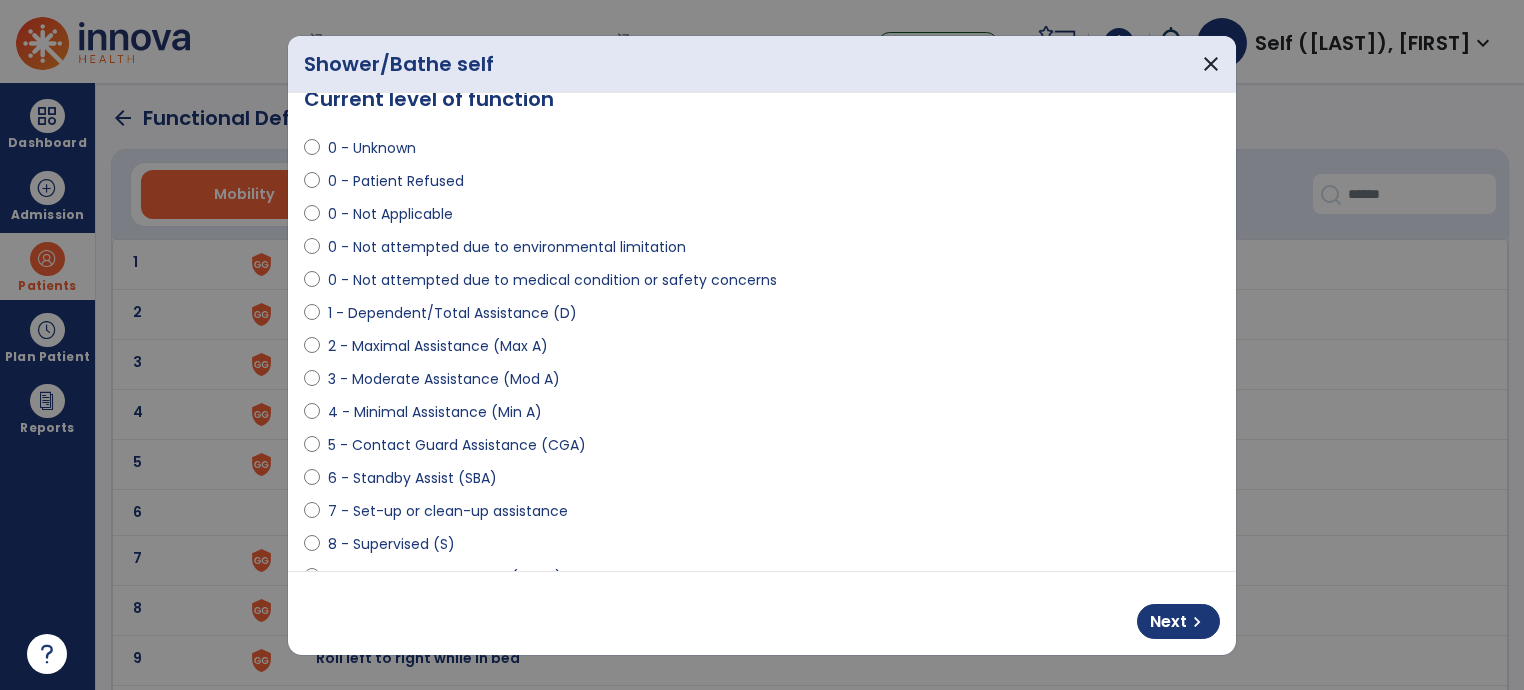 scroll, scrollTop: 0, scrollLeft: 0, axis: both 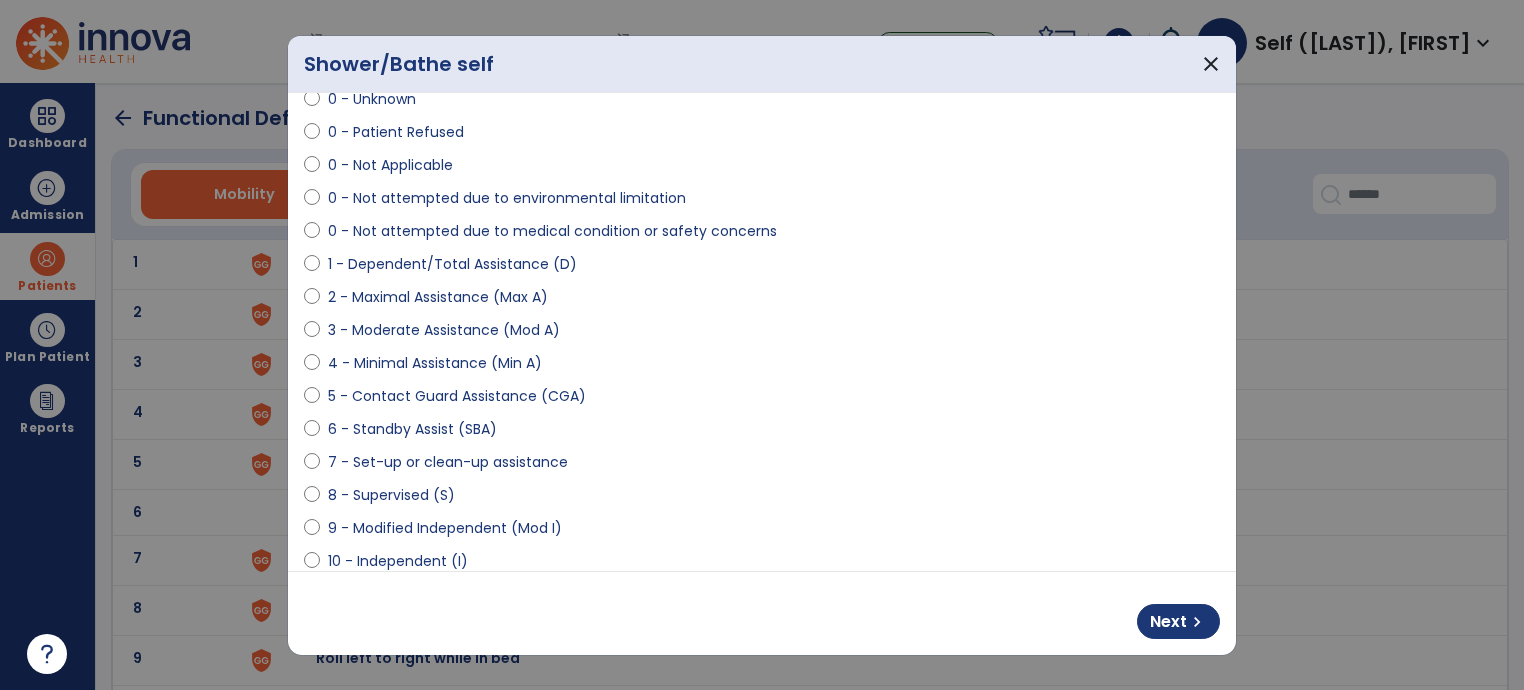 click on "5 - Contact Guard Assistance (CGA)" at bounding box center [457, 396] 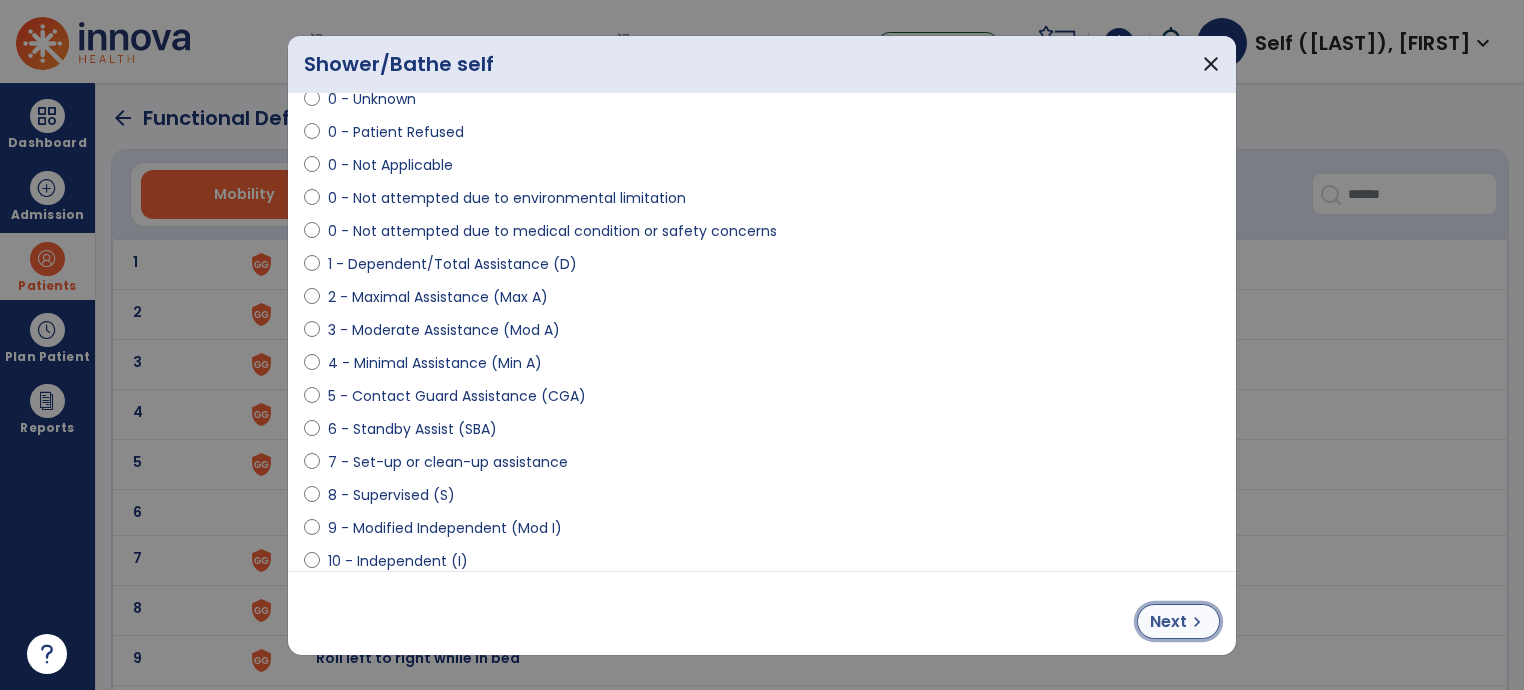 click on "Next" at bounding box center (1168, 622) 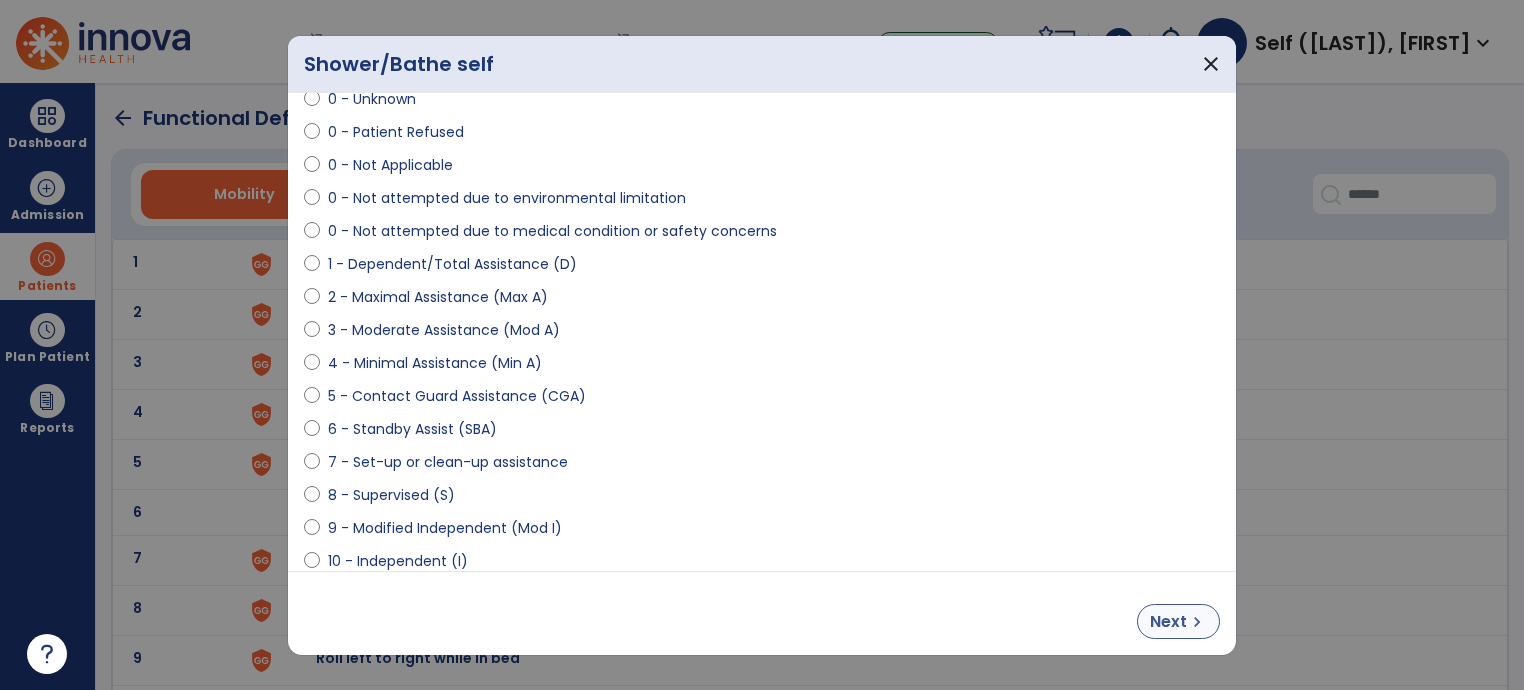 select on "**********" 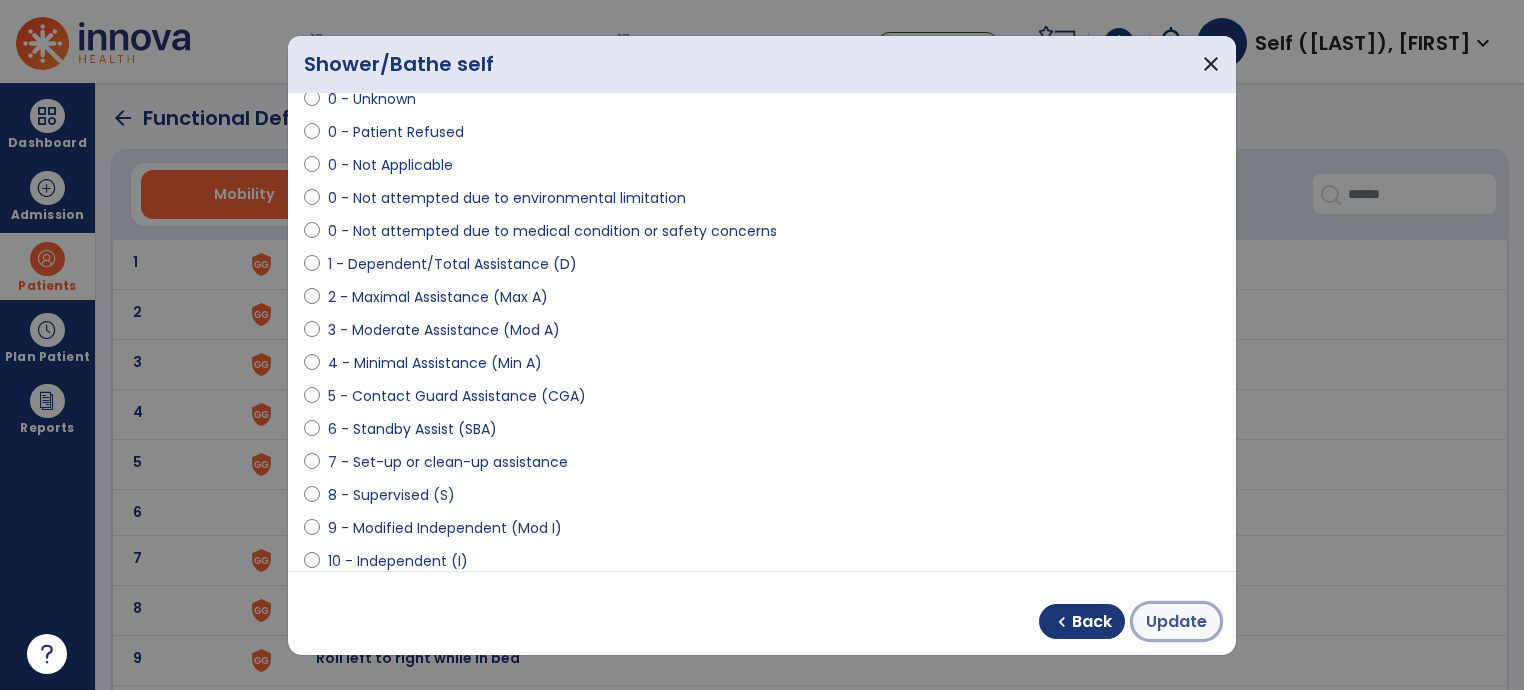 click on "Update" at bounding box center (1176, 622) 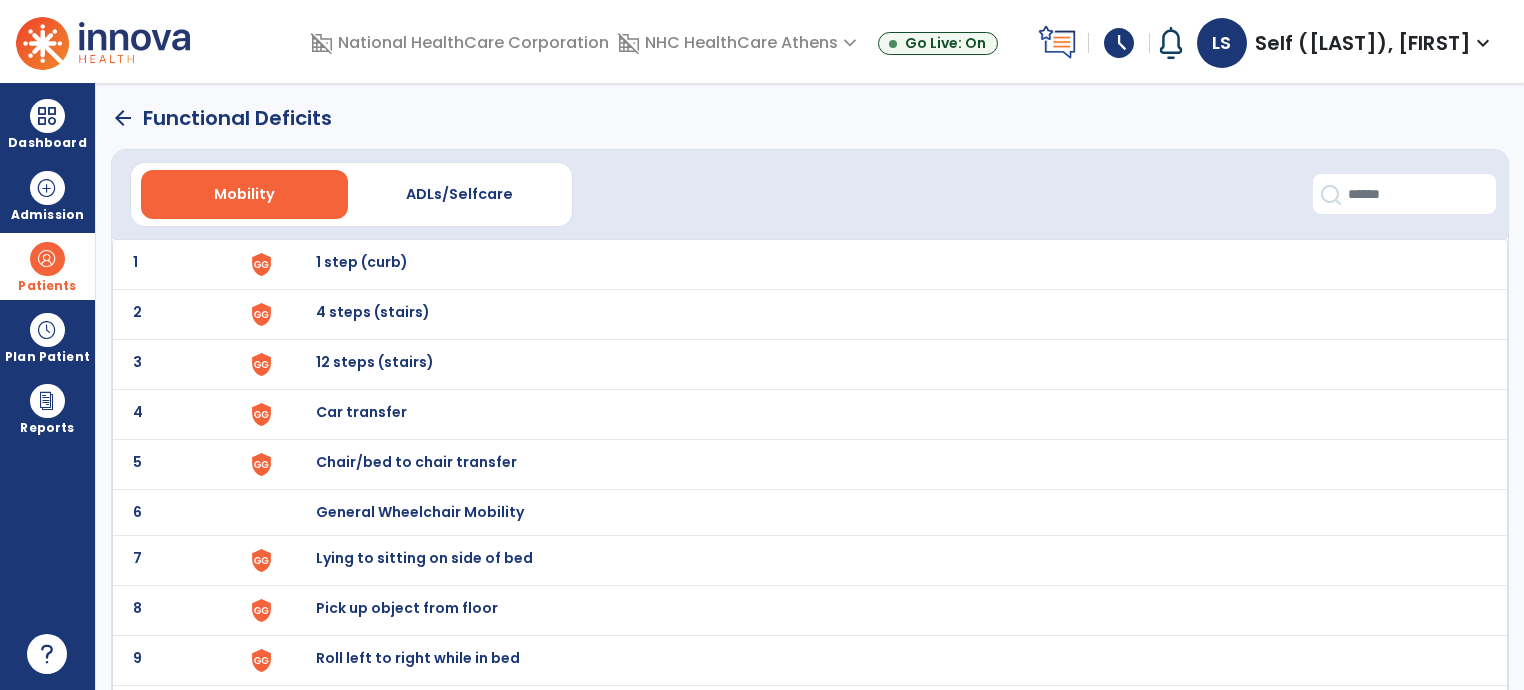 click on "arrow_back" 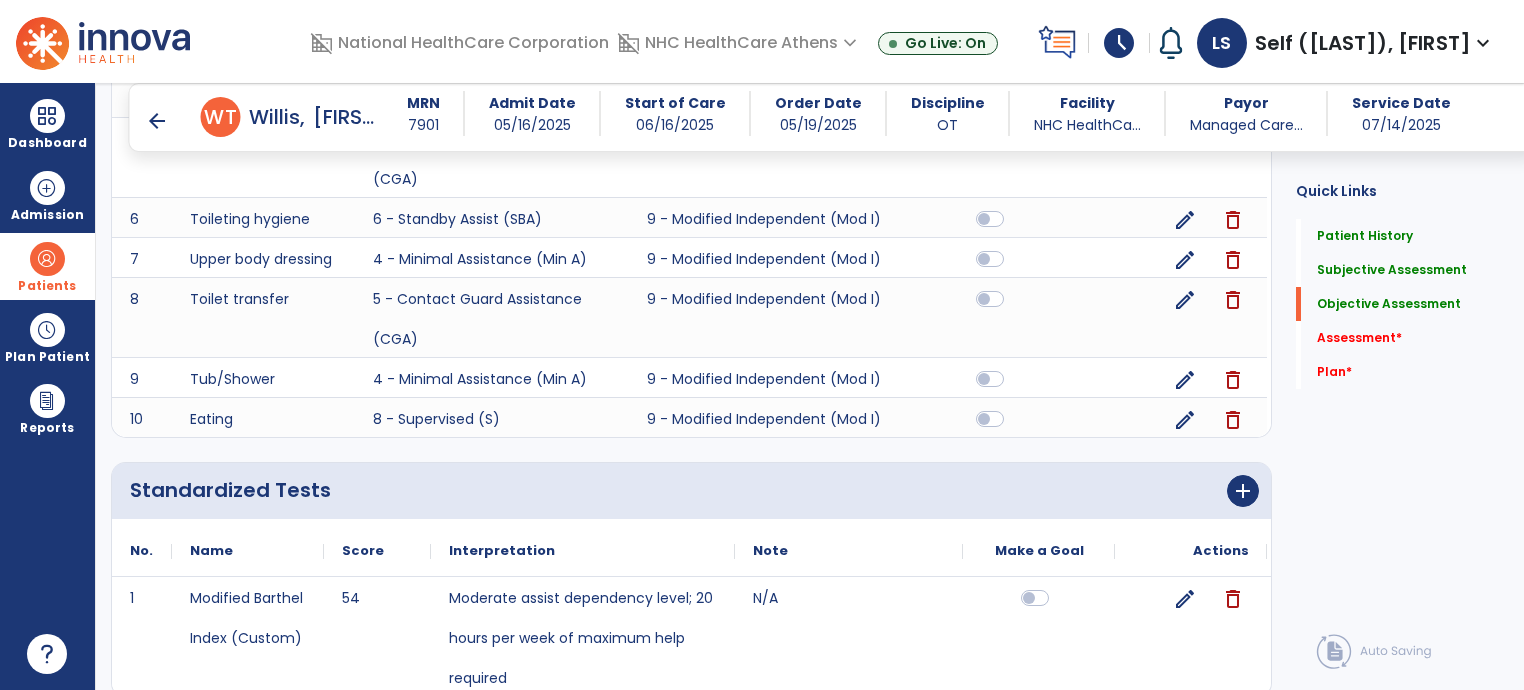 scroll, scrollTop: 2384, scrollLeft: 0, axis: vertical 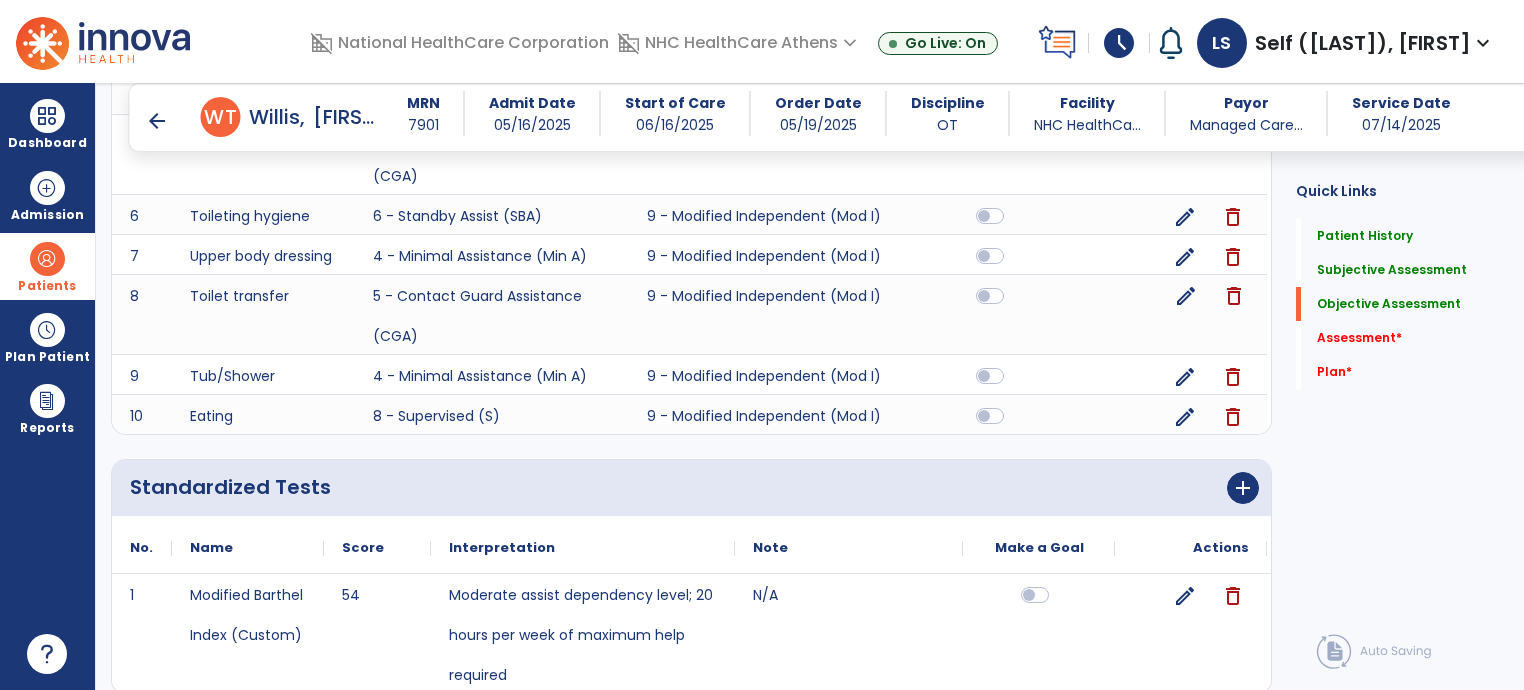 click on "edit" 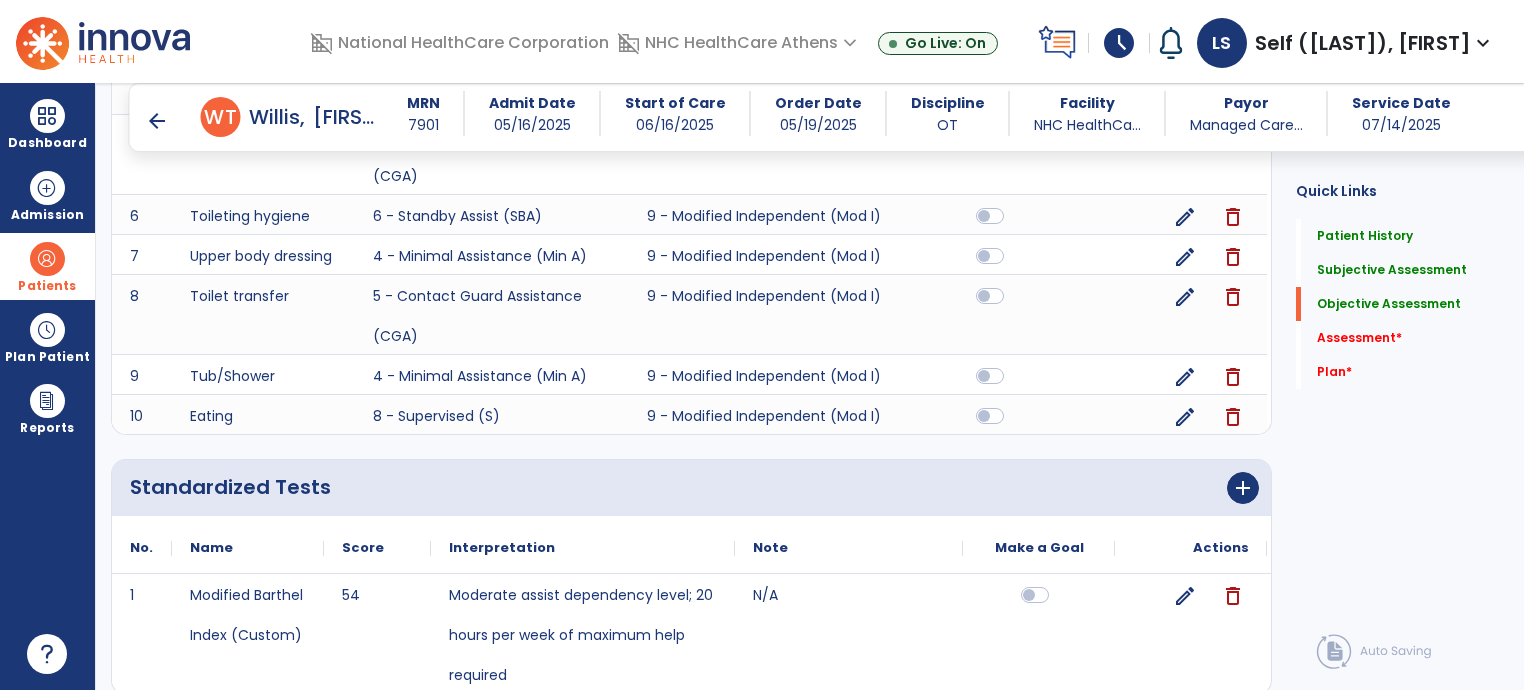 select on "**********" 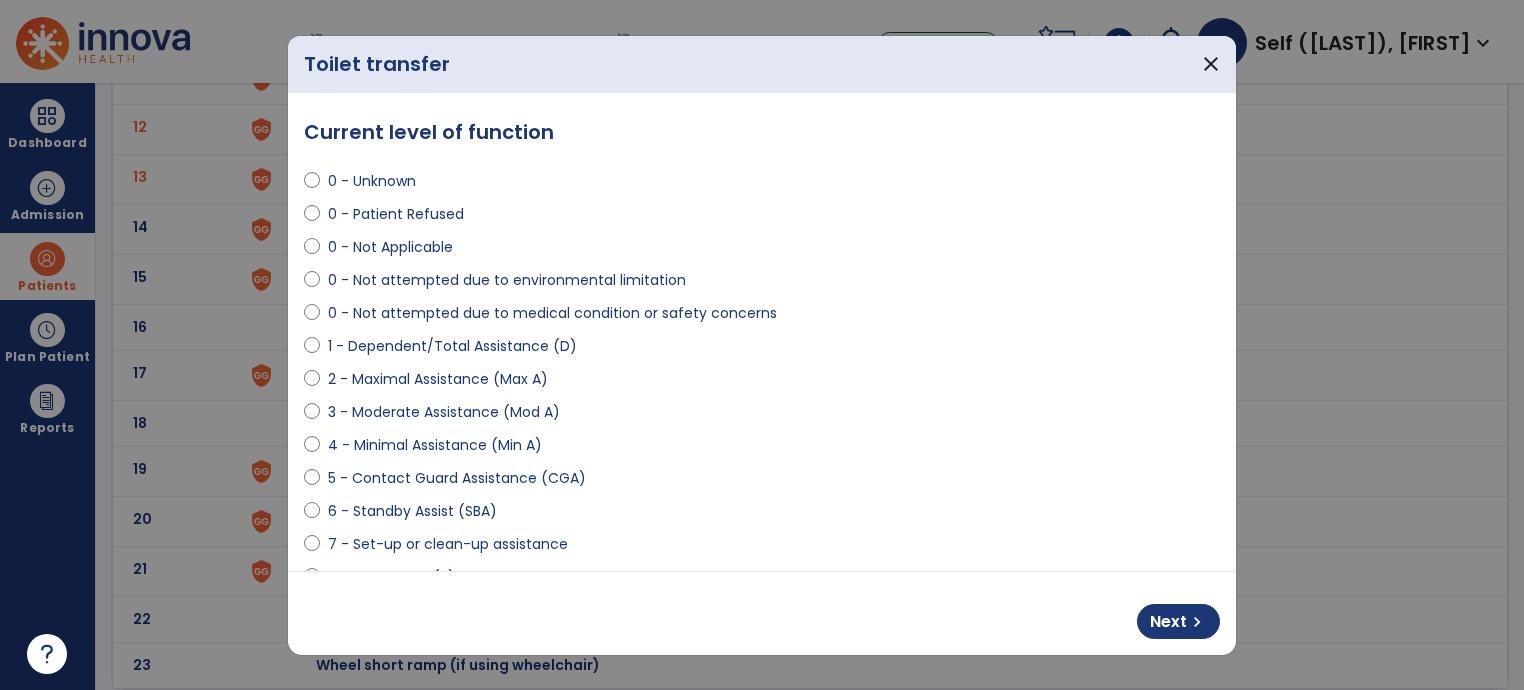 scroll, scrollTop: 0, scrollLeft: 0, axis: both 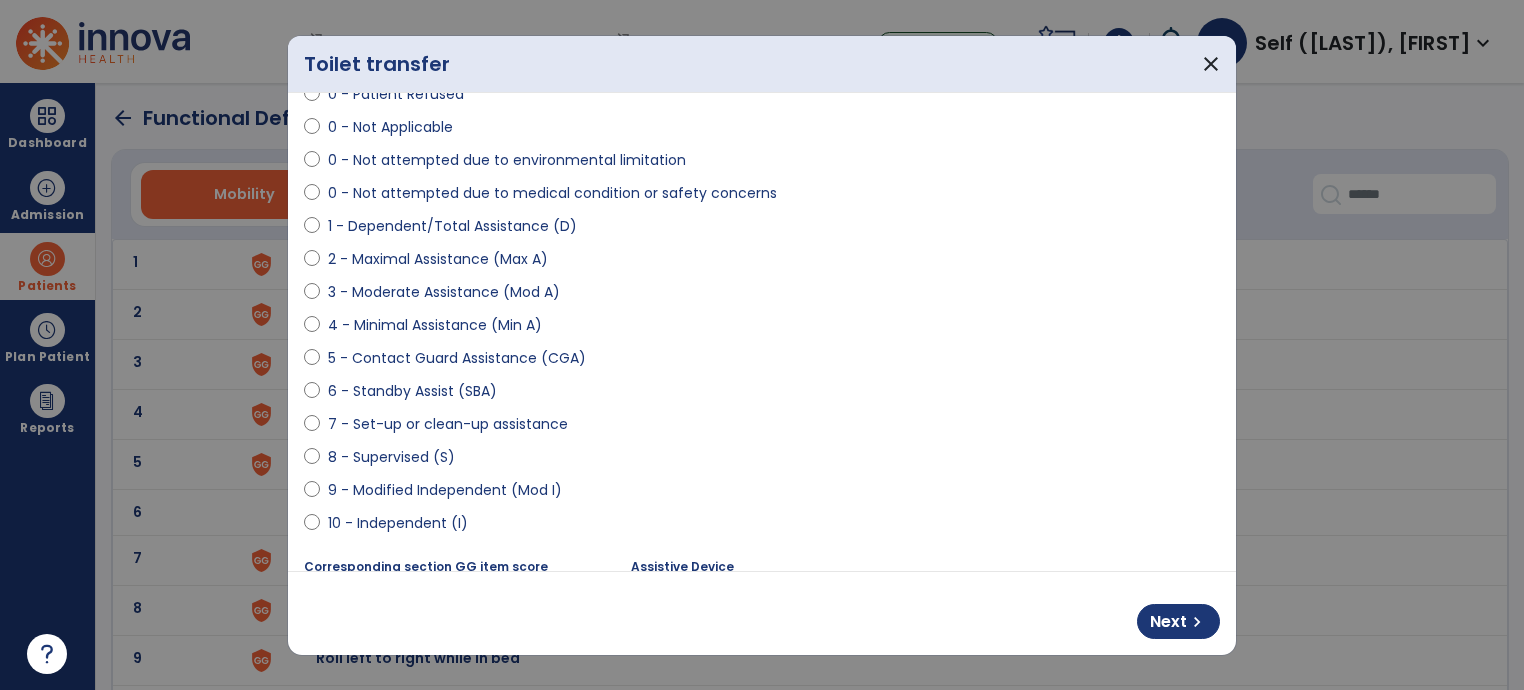 click on "8 - Supervised (S)" at bounding box center (391, 457) 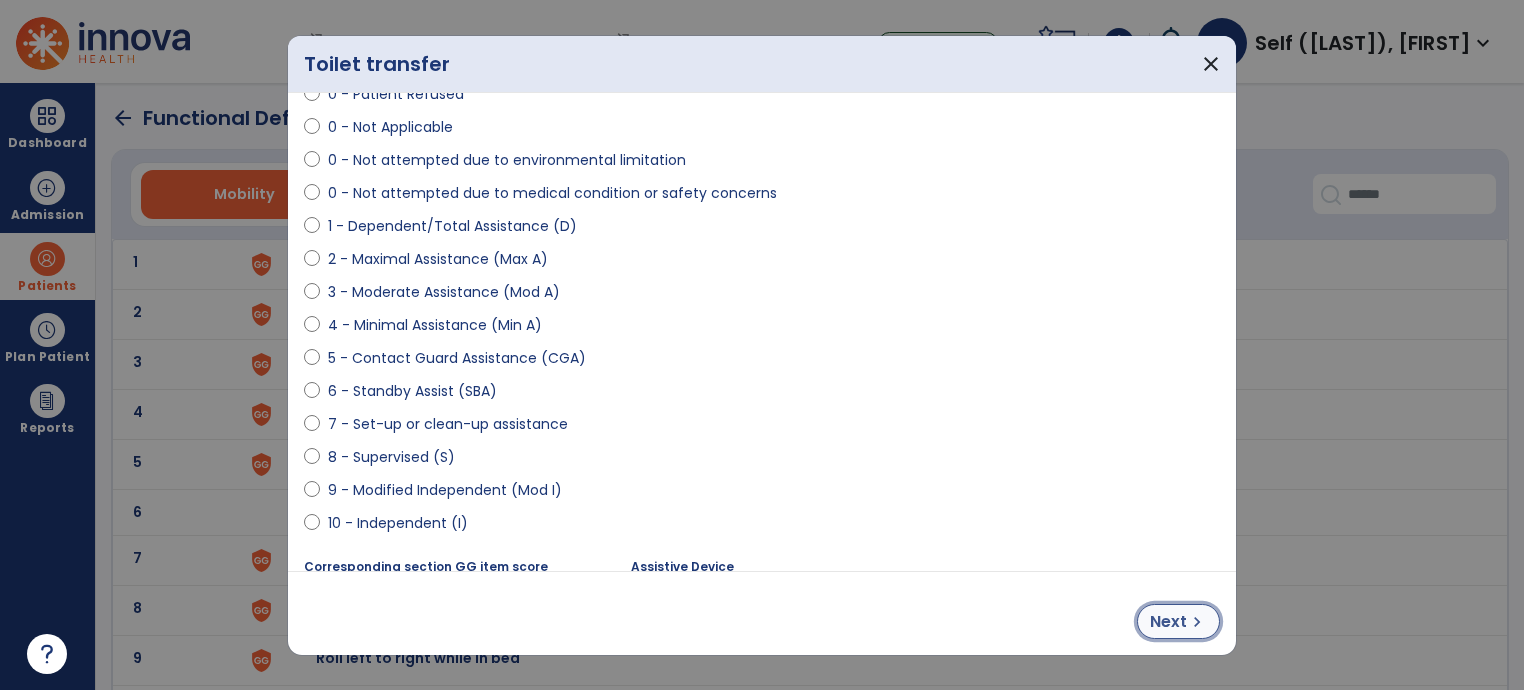 click on "chevron_right" at bounding box center (1197, 622) 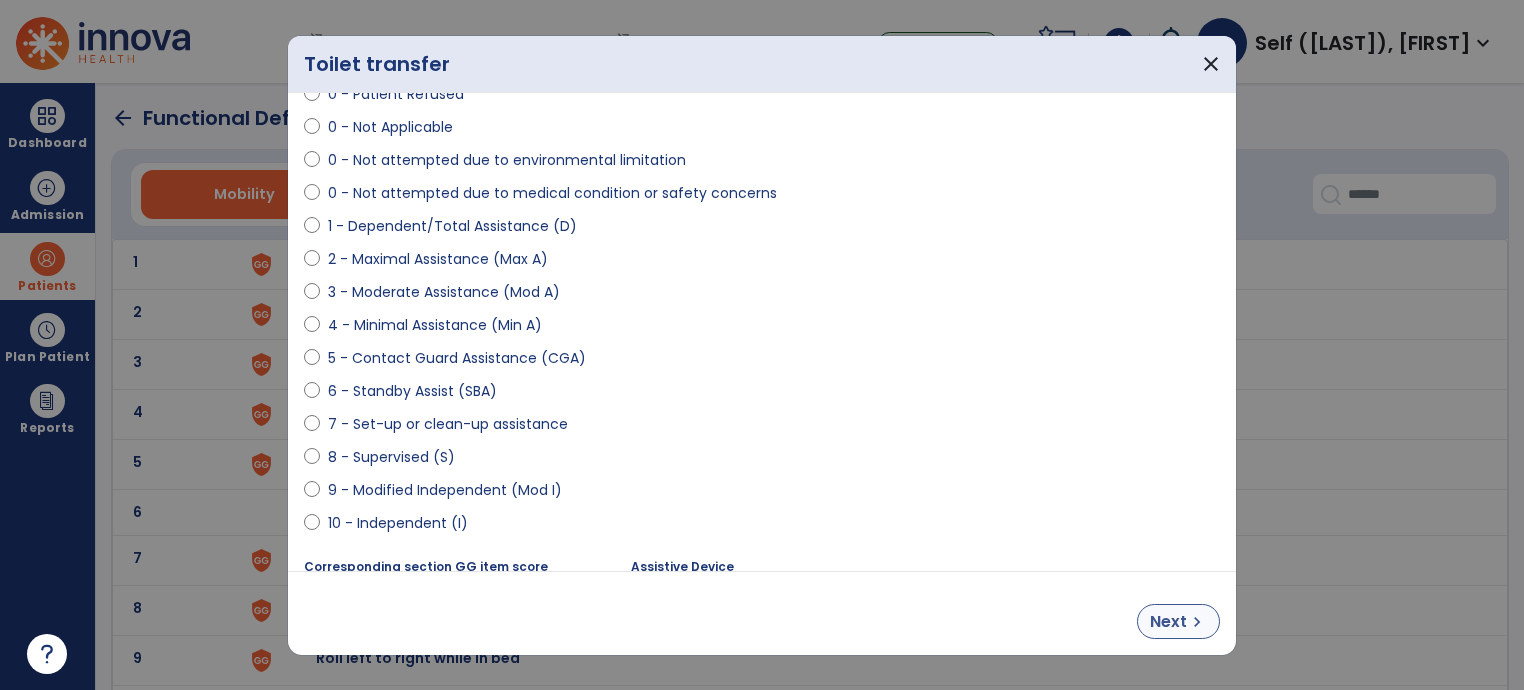 select on "**********" 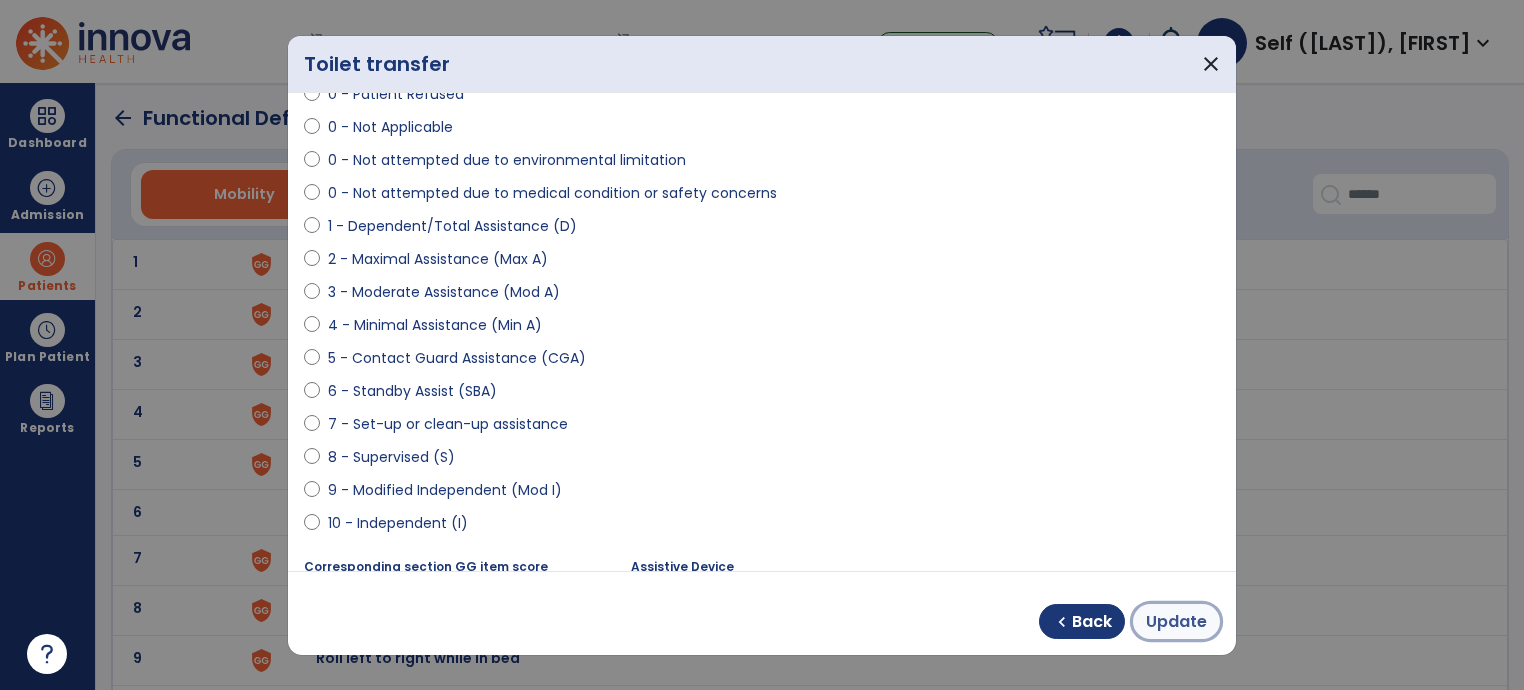 click on "Update" at bounding box center (1176, 622) 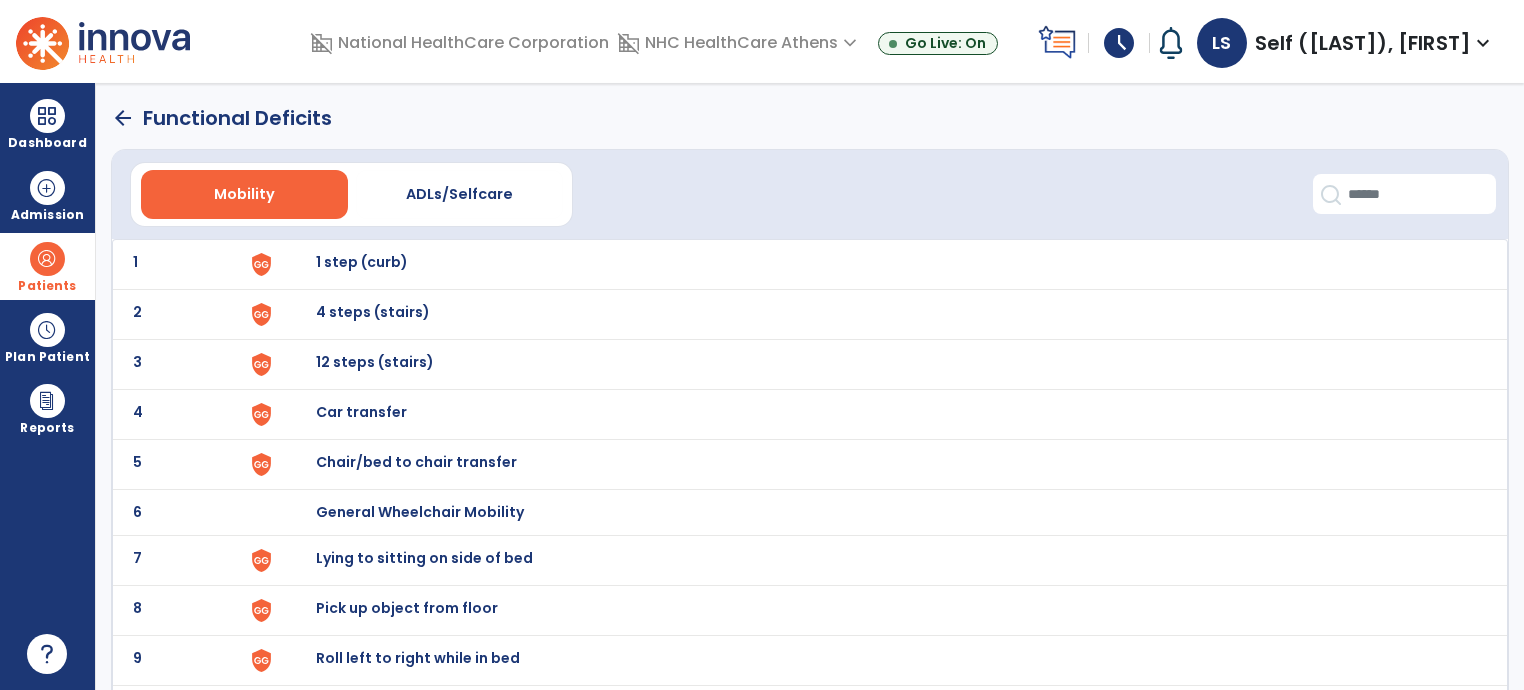 click on "arrow_back" 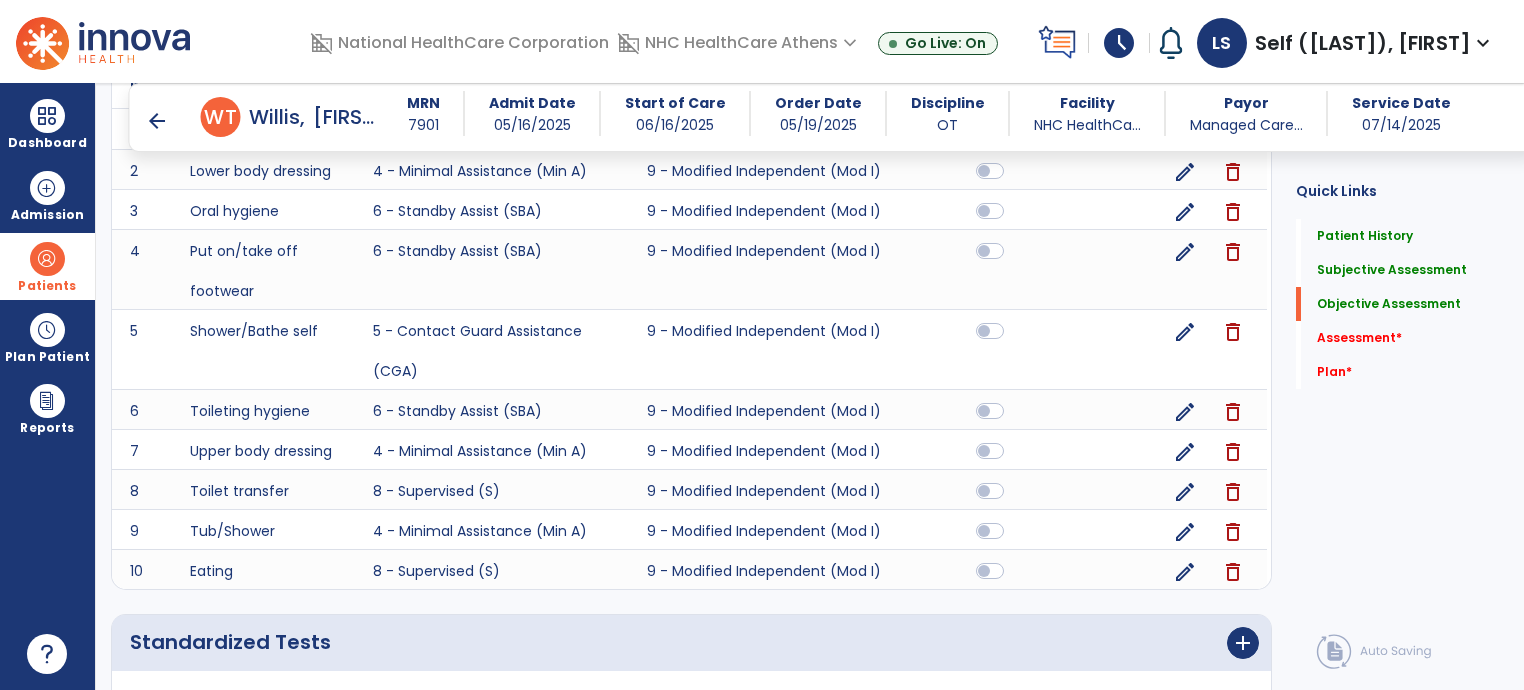 scroll, scrollTop: 2186, scrollLeft: 0, axis: vertical 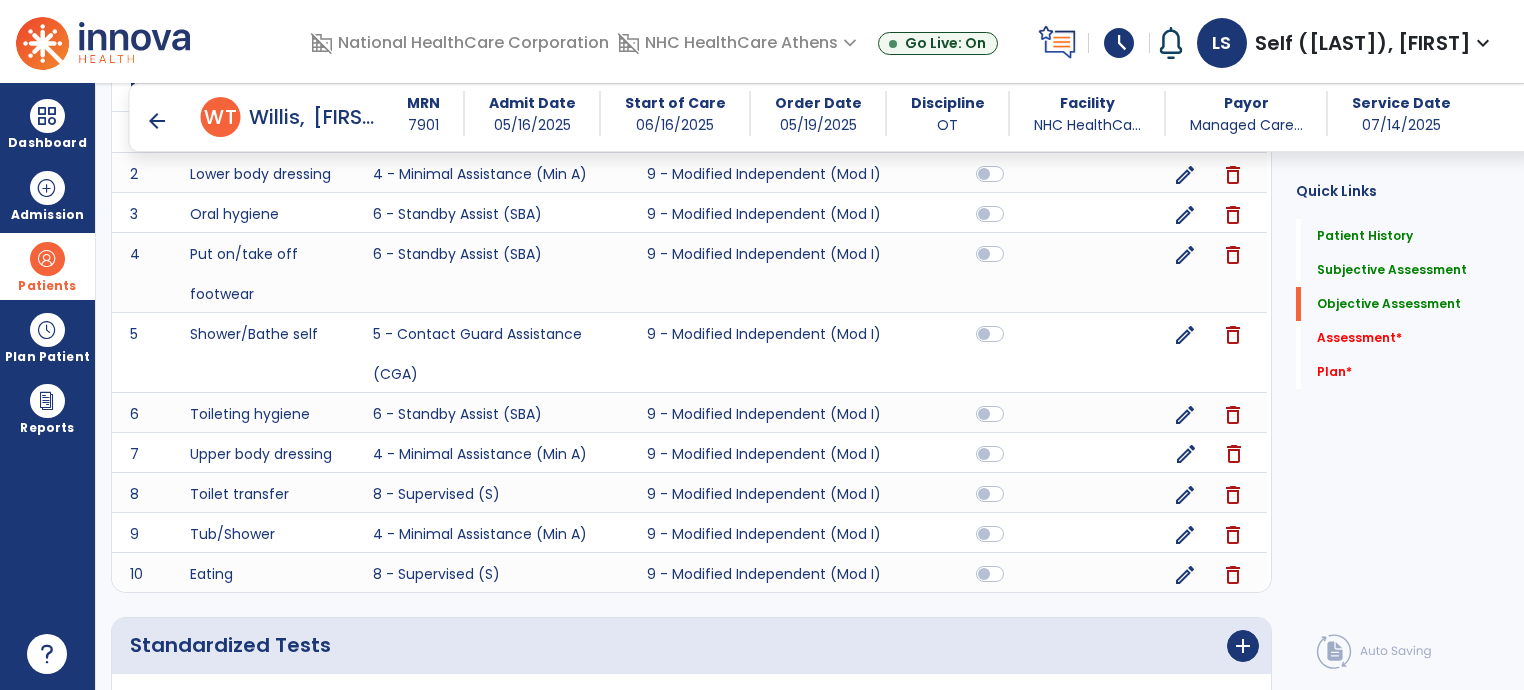 click on "edit" 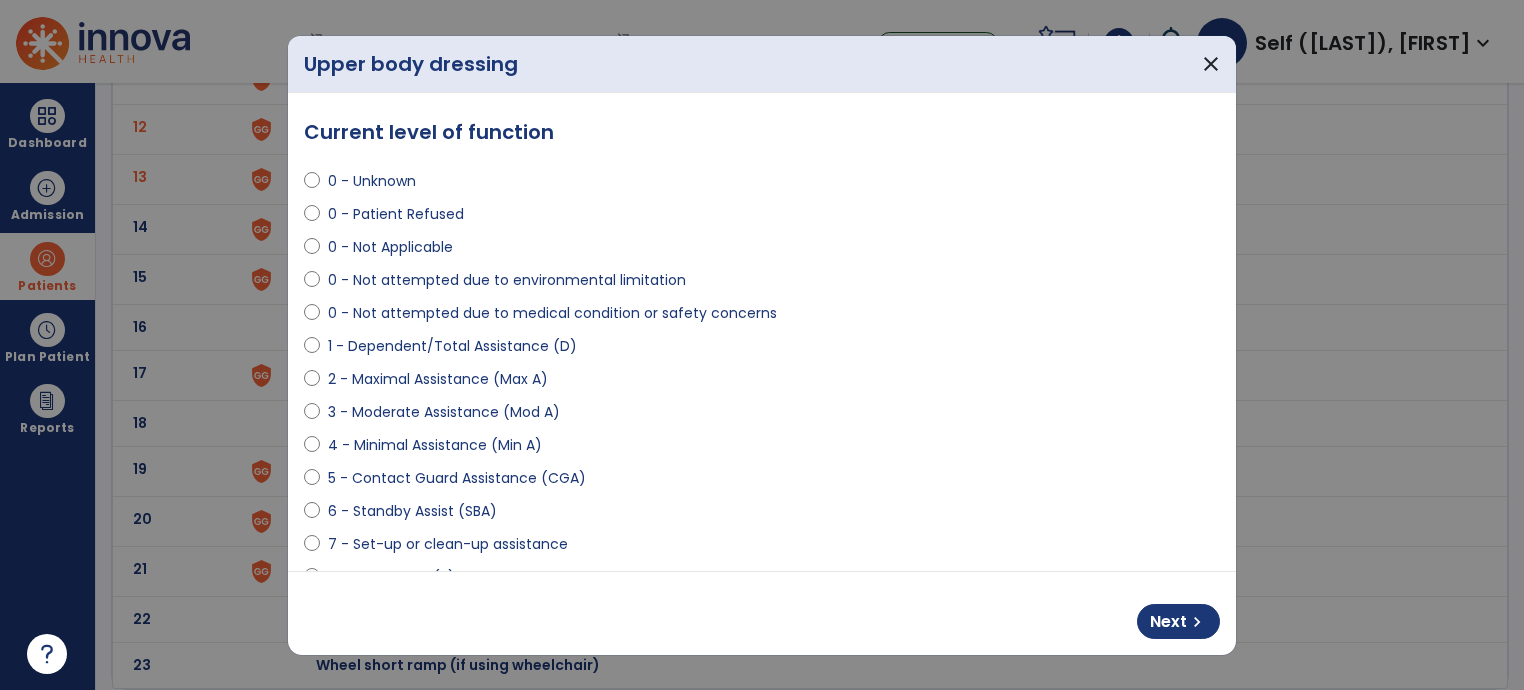 scroll, scrollTop: 0, scrollLeft: 0, axis: both 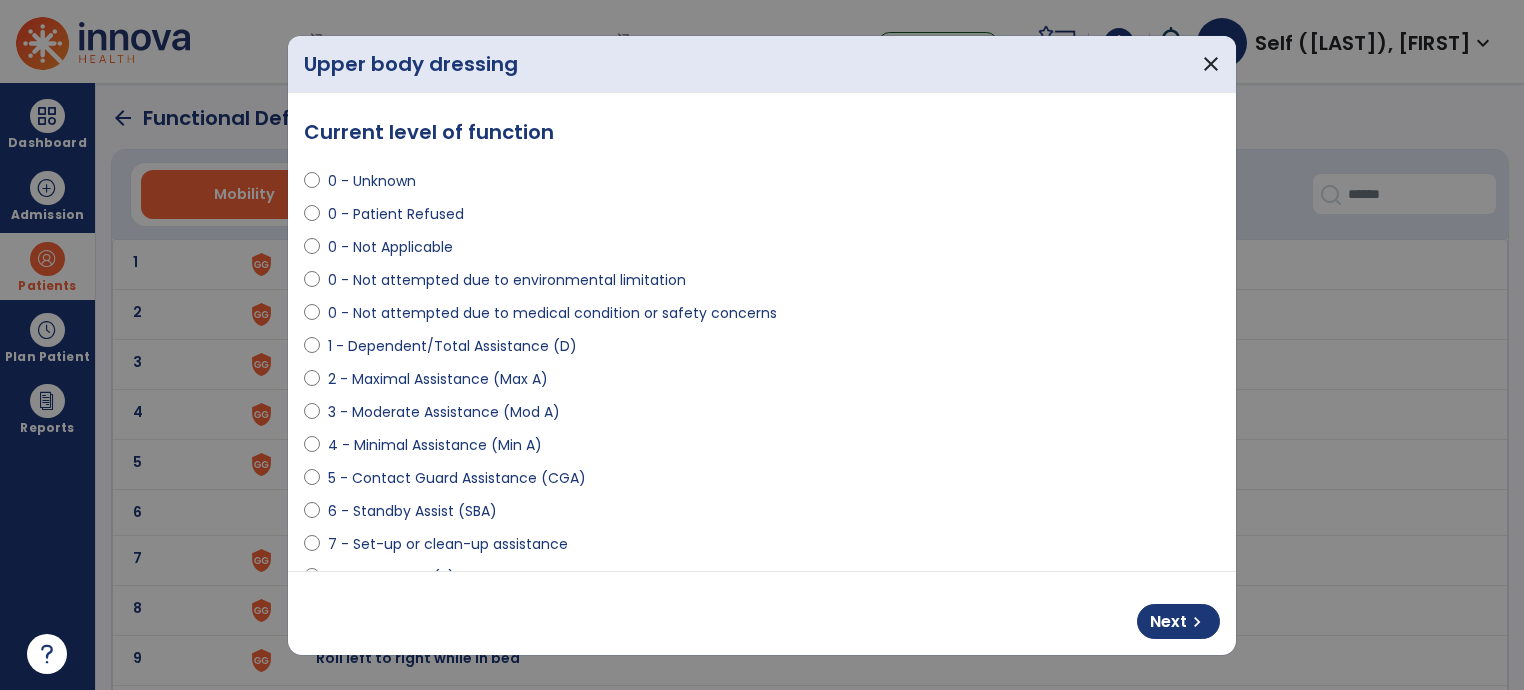 click on "6 - Standby Assist (SBA)" at bounding box center (412, 511) 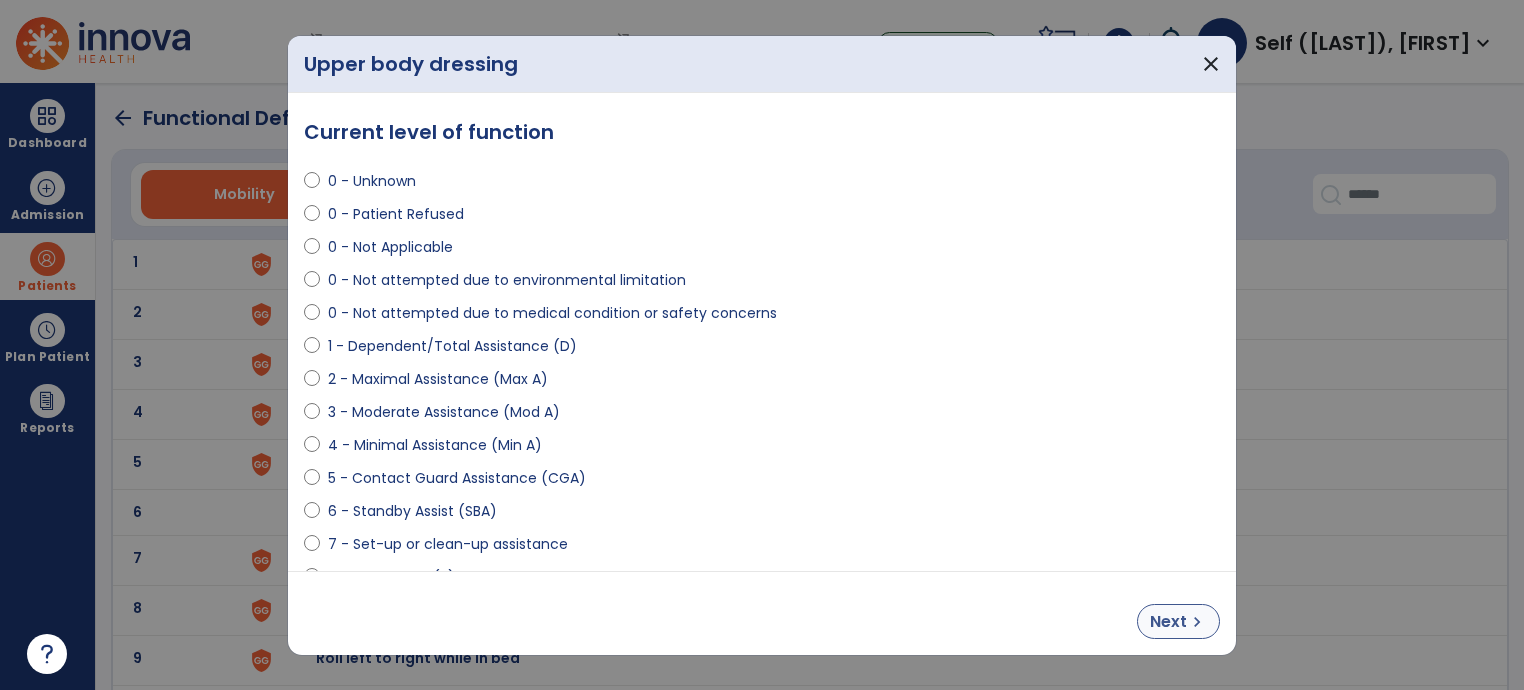 click on "Next  chevron_right" at bounding box center [1178, 621] 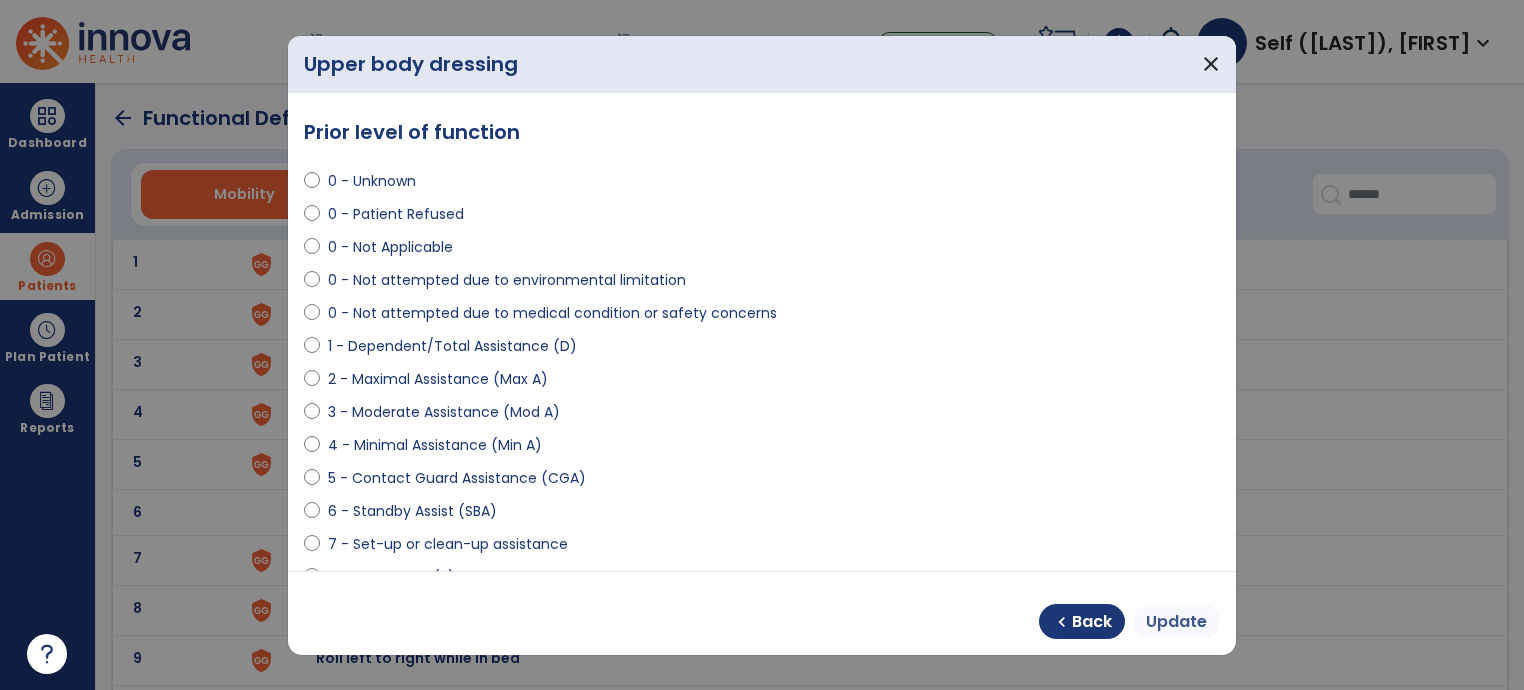 click on "Update" at bounding box center (1176, 622) 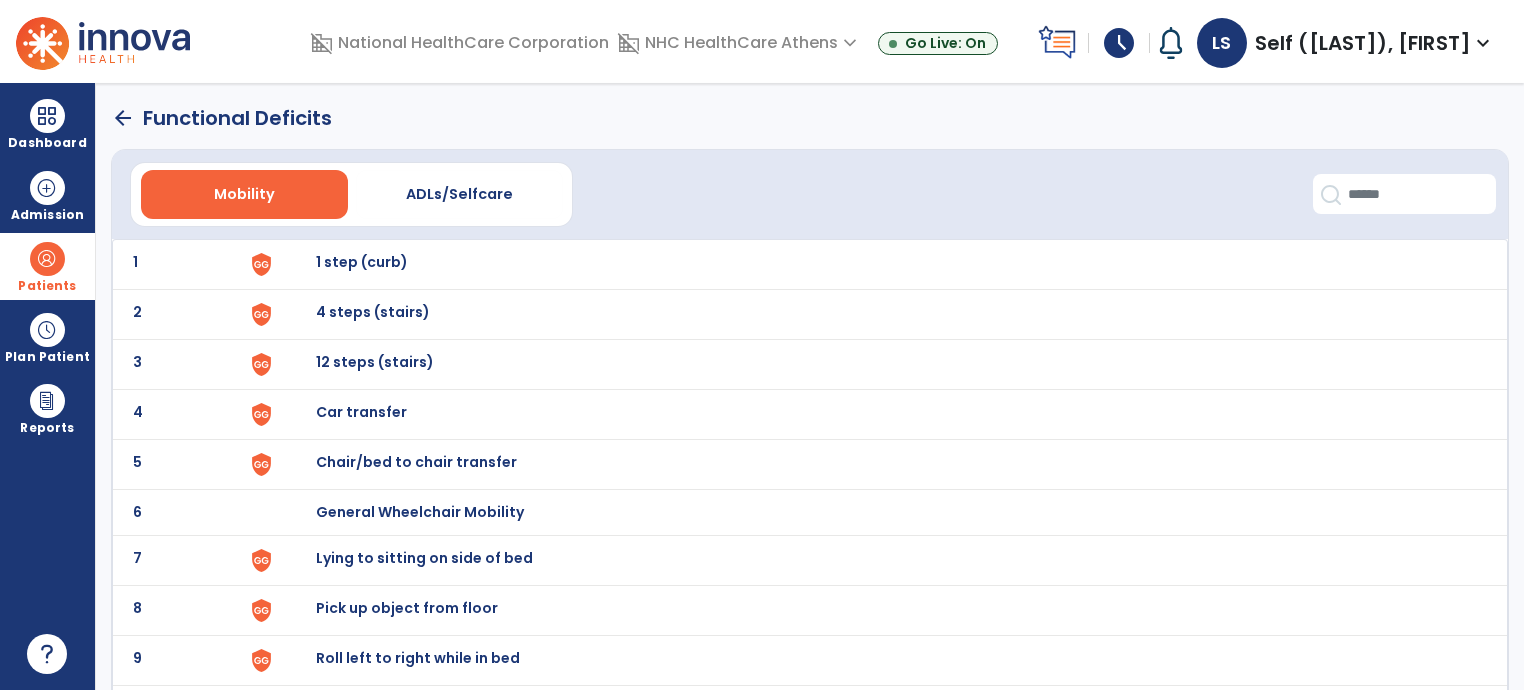click on "arrow_back" 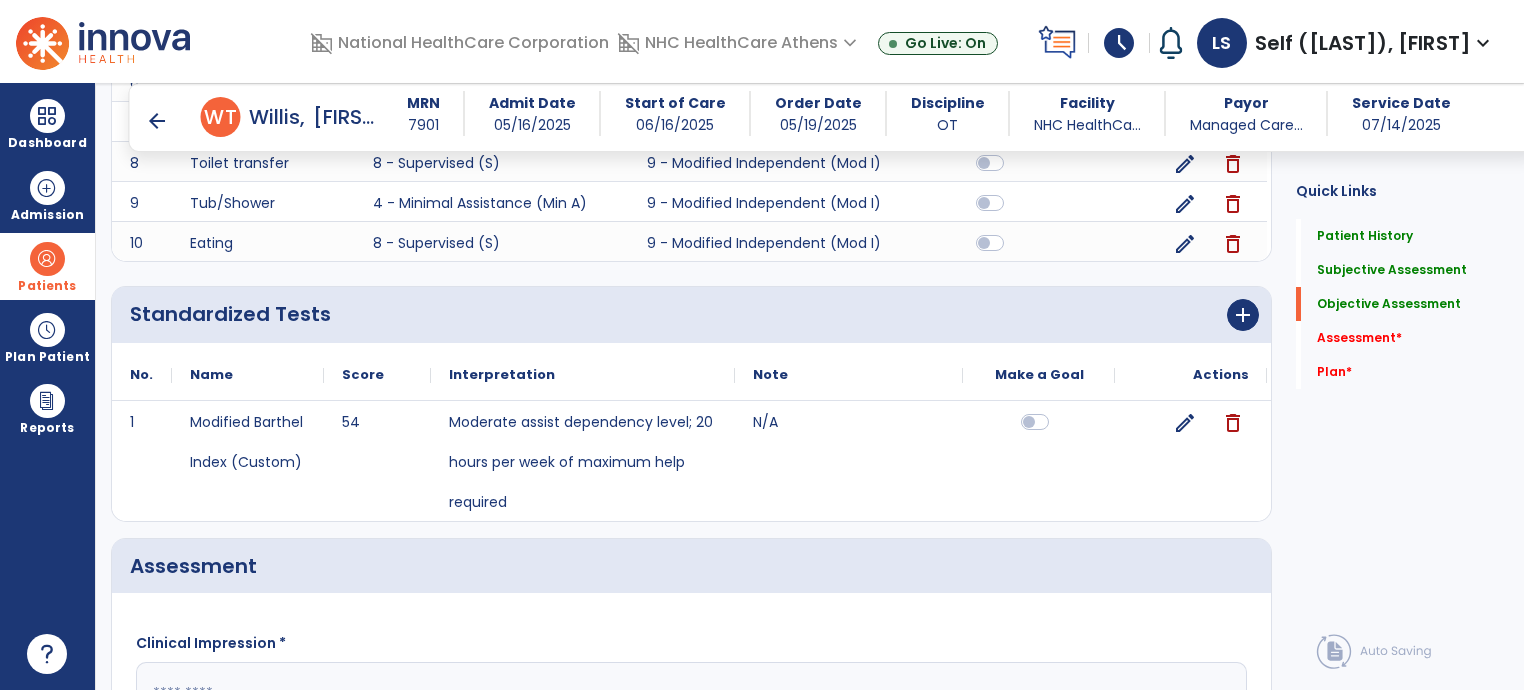 scroll, scrollTop: 2524, scrollLeft: 0, axis: vertical 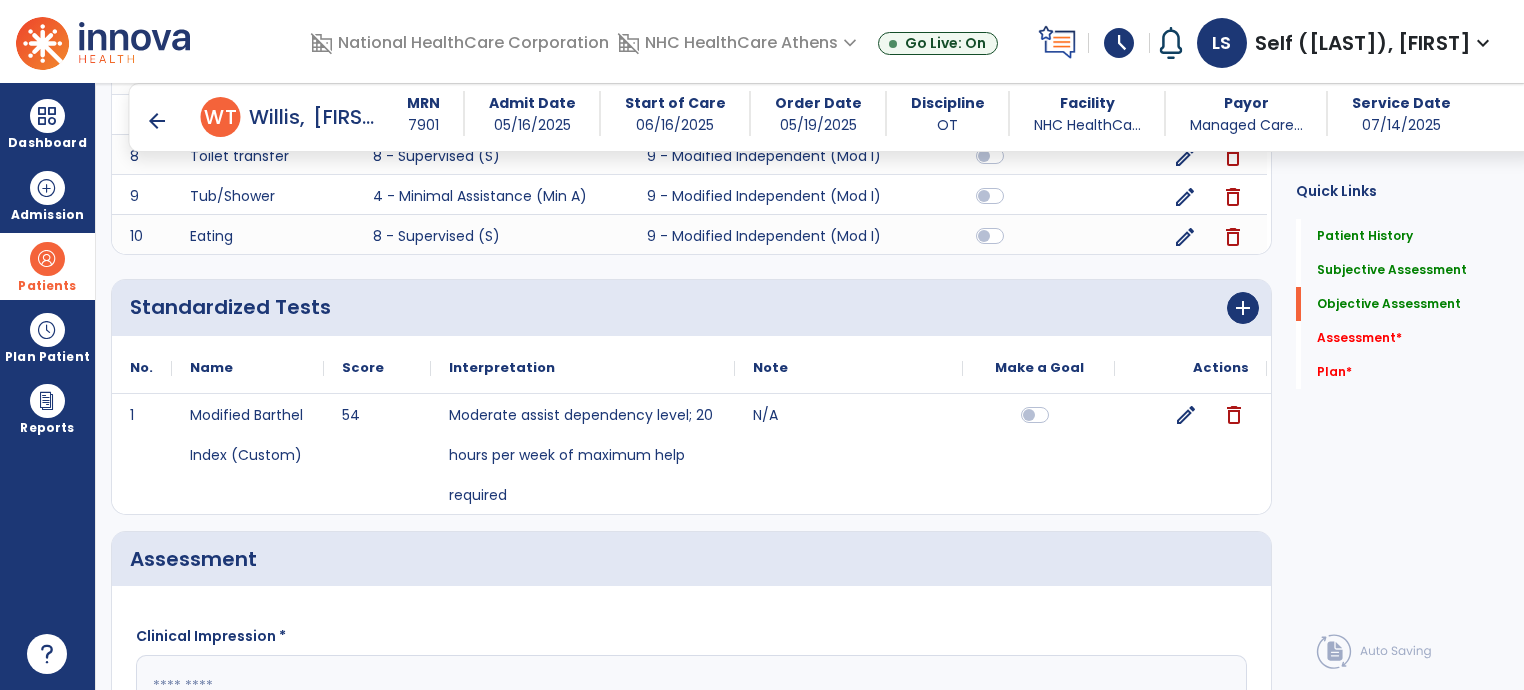 click on "edit" 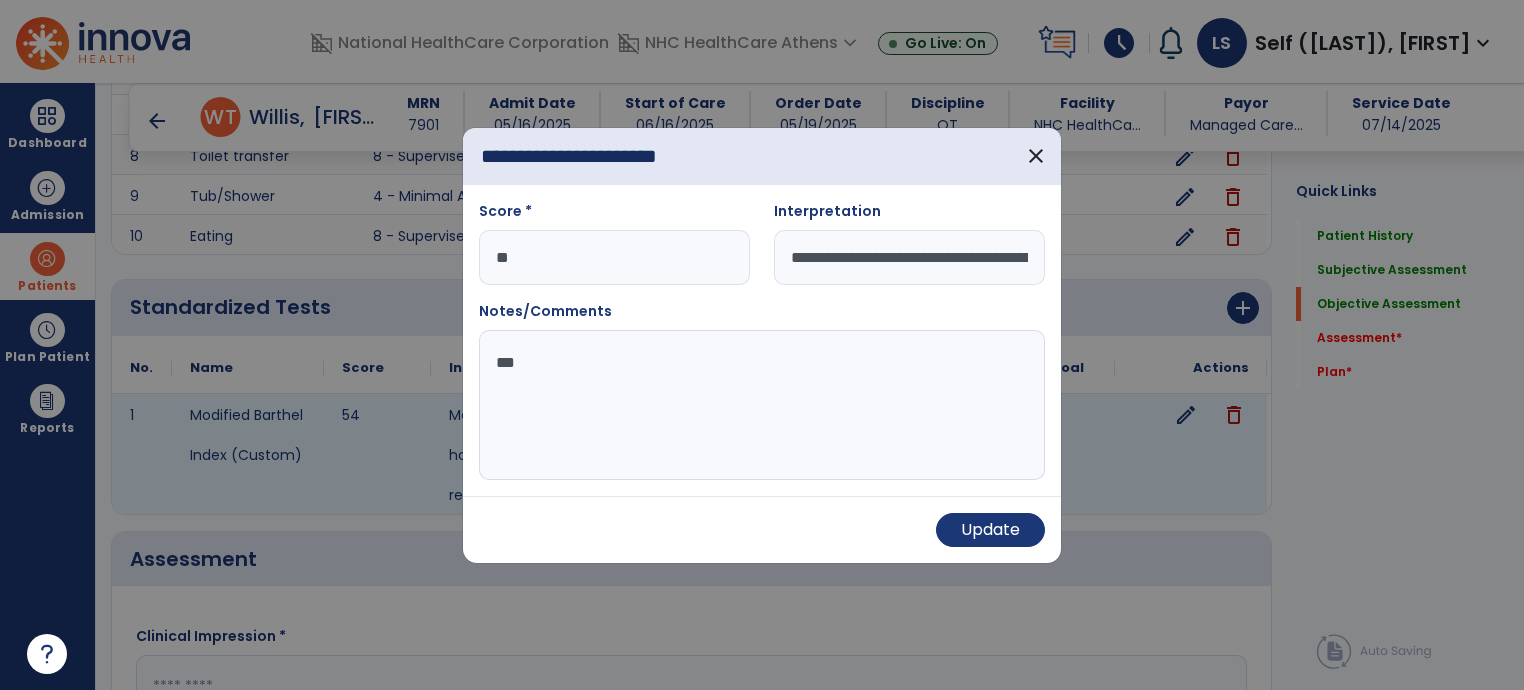 click on "**" at bounding box center [614, 257] 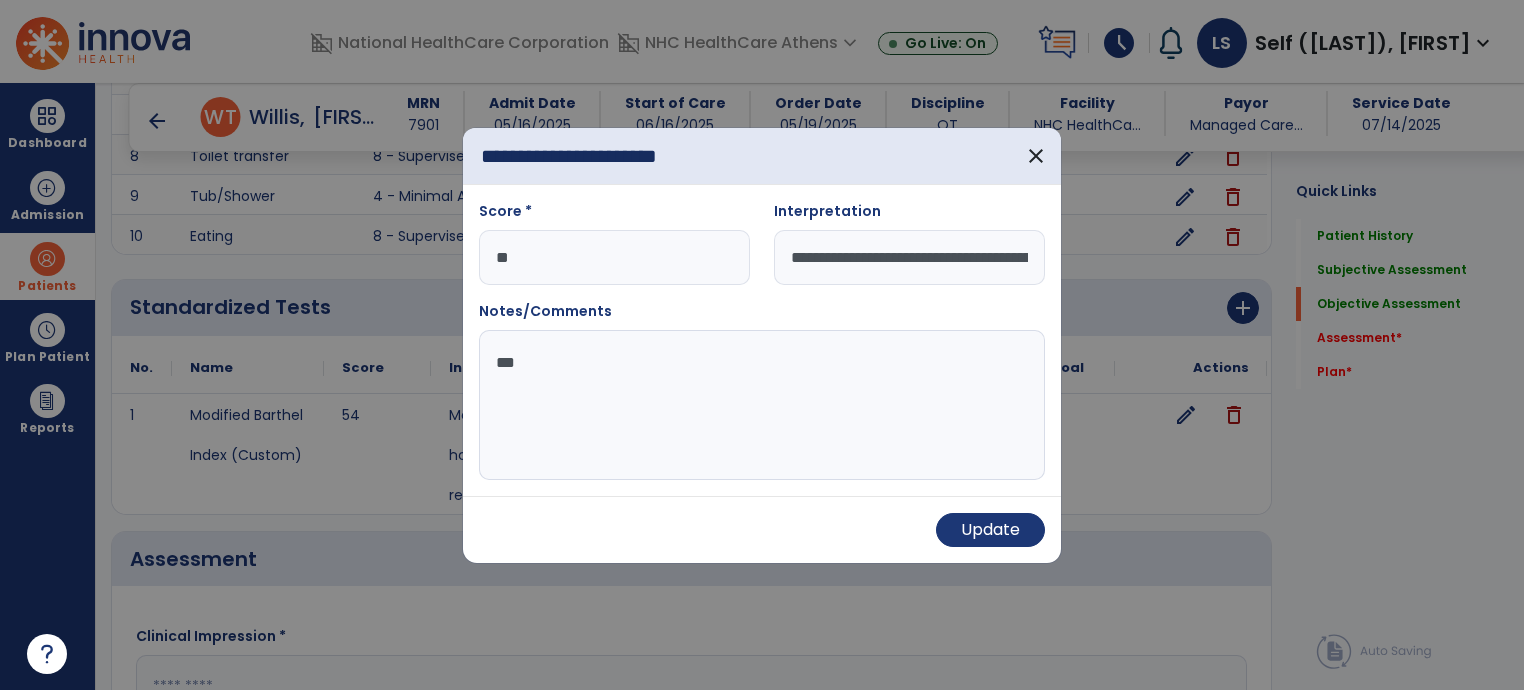 type on "*" 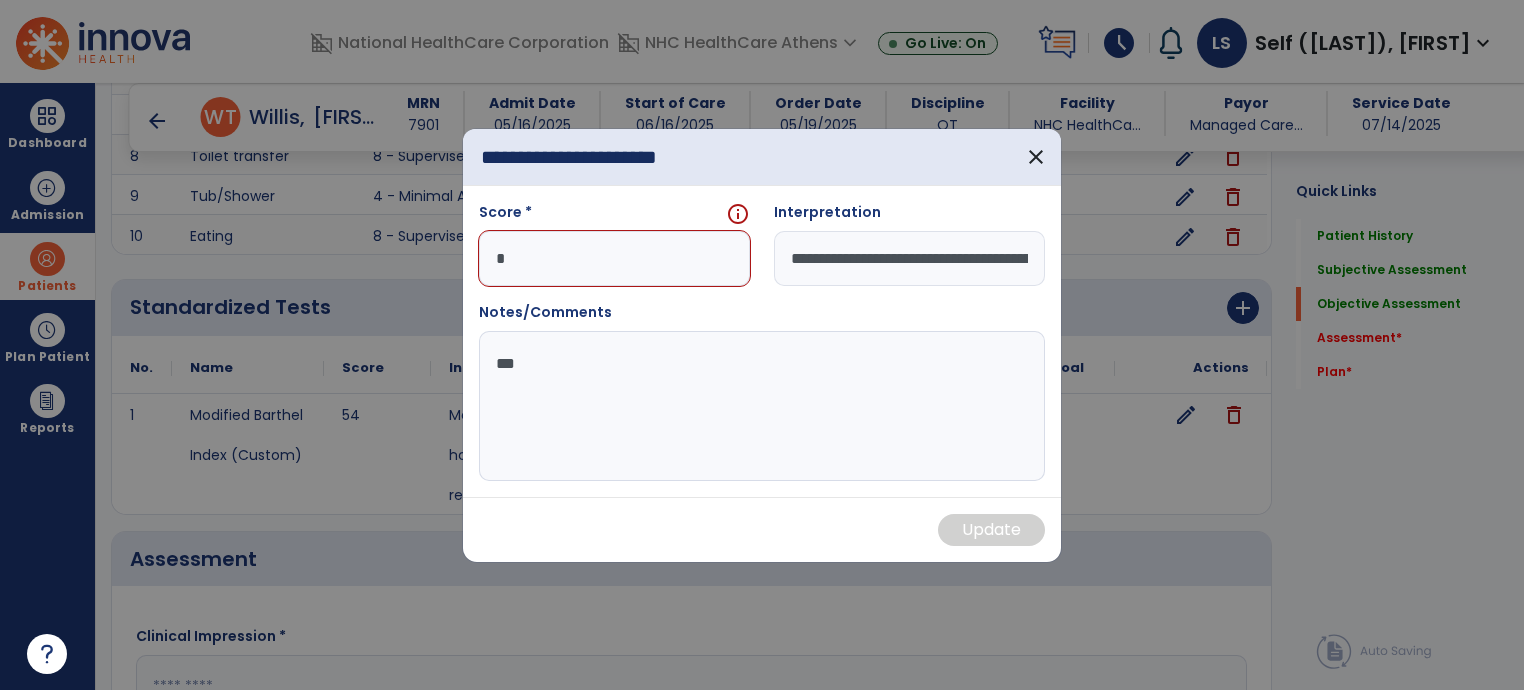 type on "**" 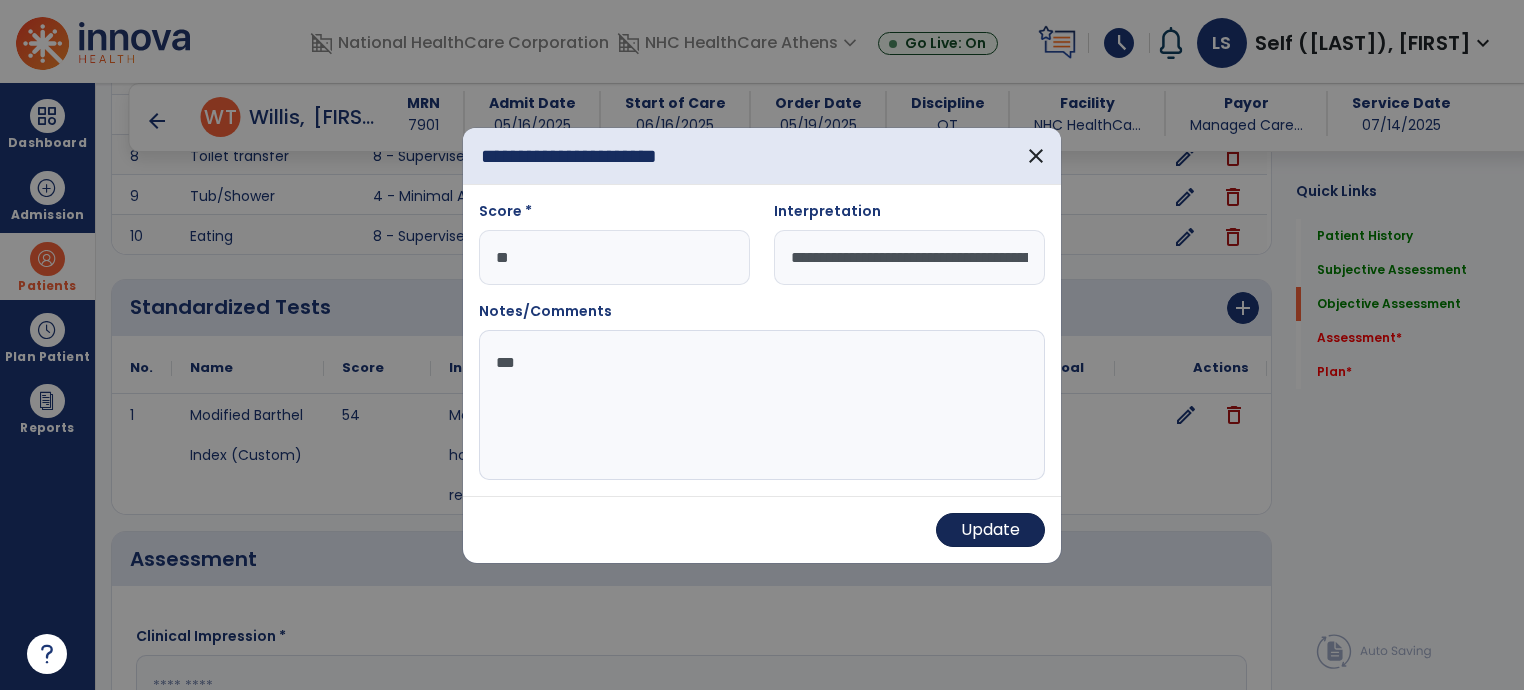 click on "Update" at bounding box center (990, 530) 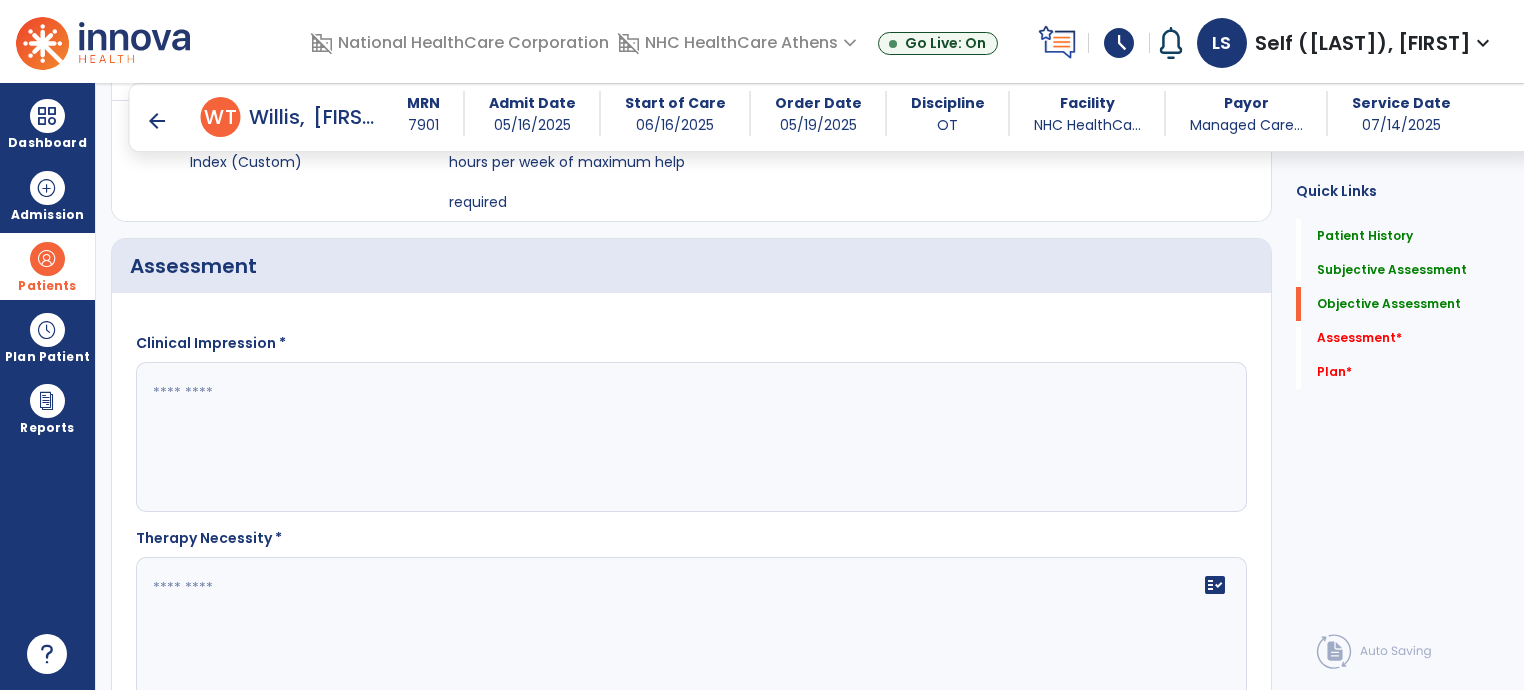 scroll, scrollTop: 2847, scrollLeft: 0, axis: vertical 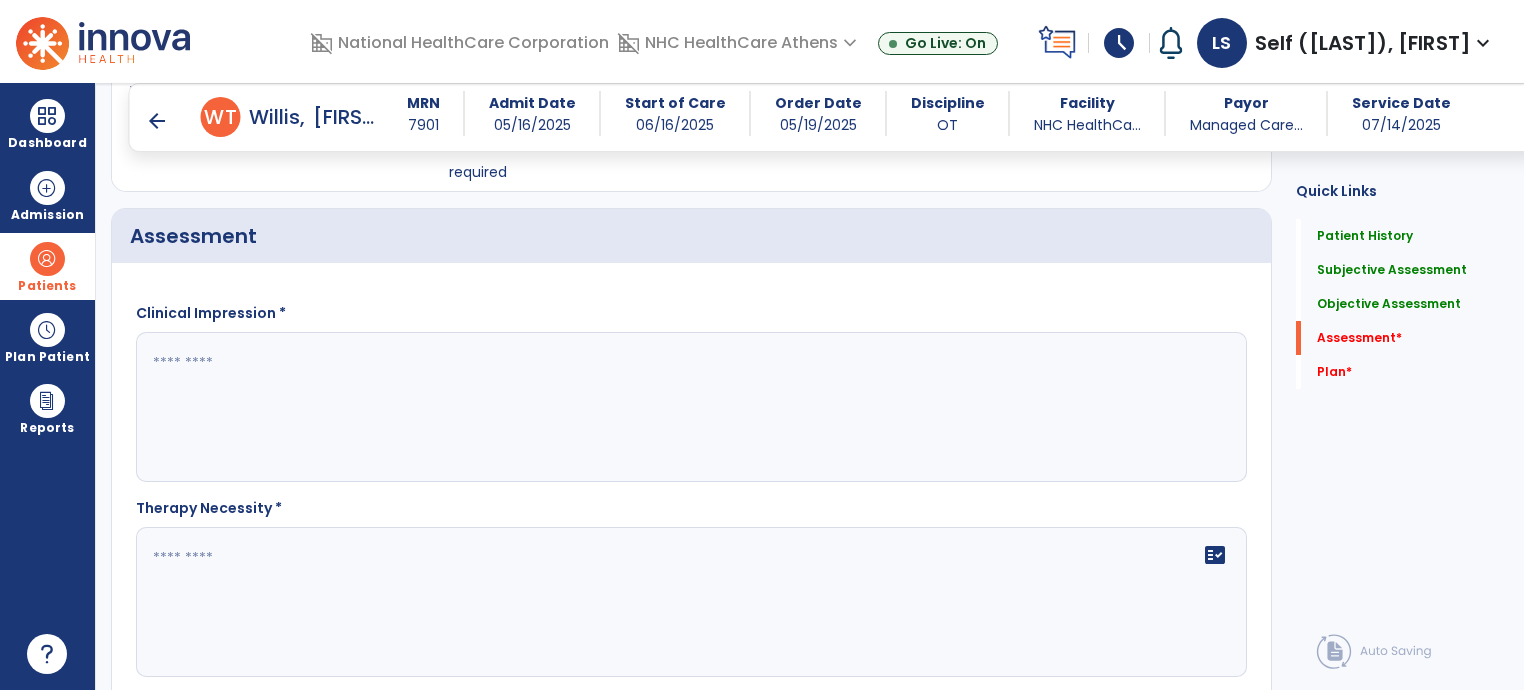 click 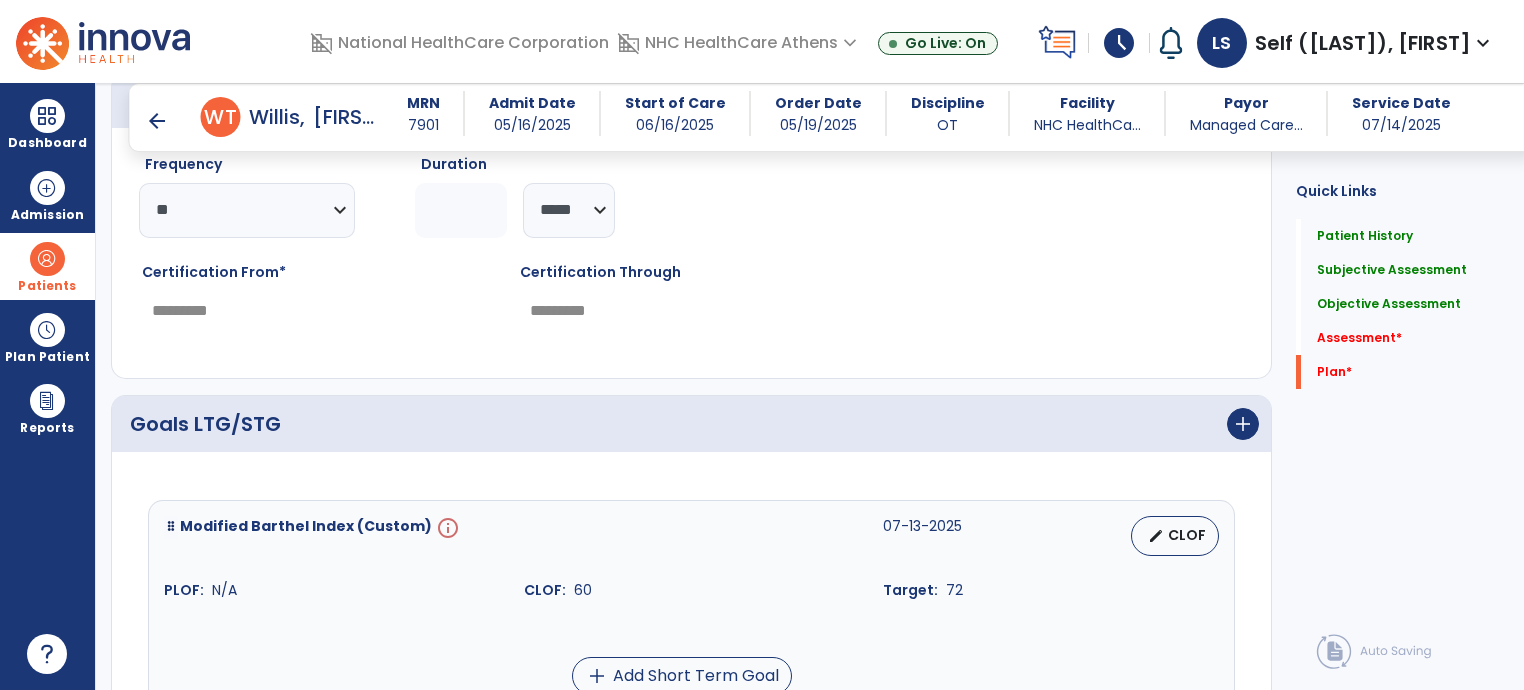 scroll, scrollTop: 4287, scrollLeft: 0, axis: vertical 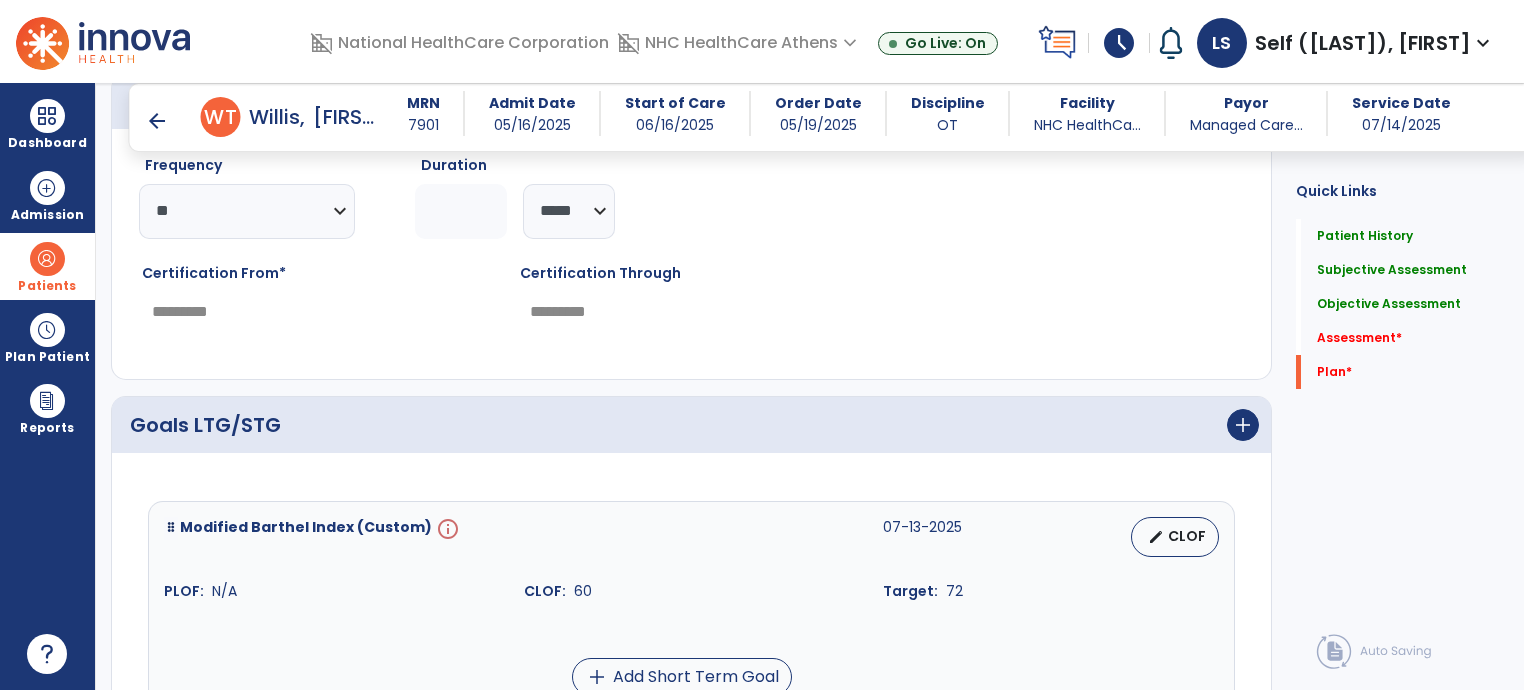 type on "**********" 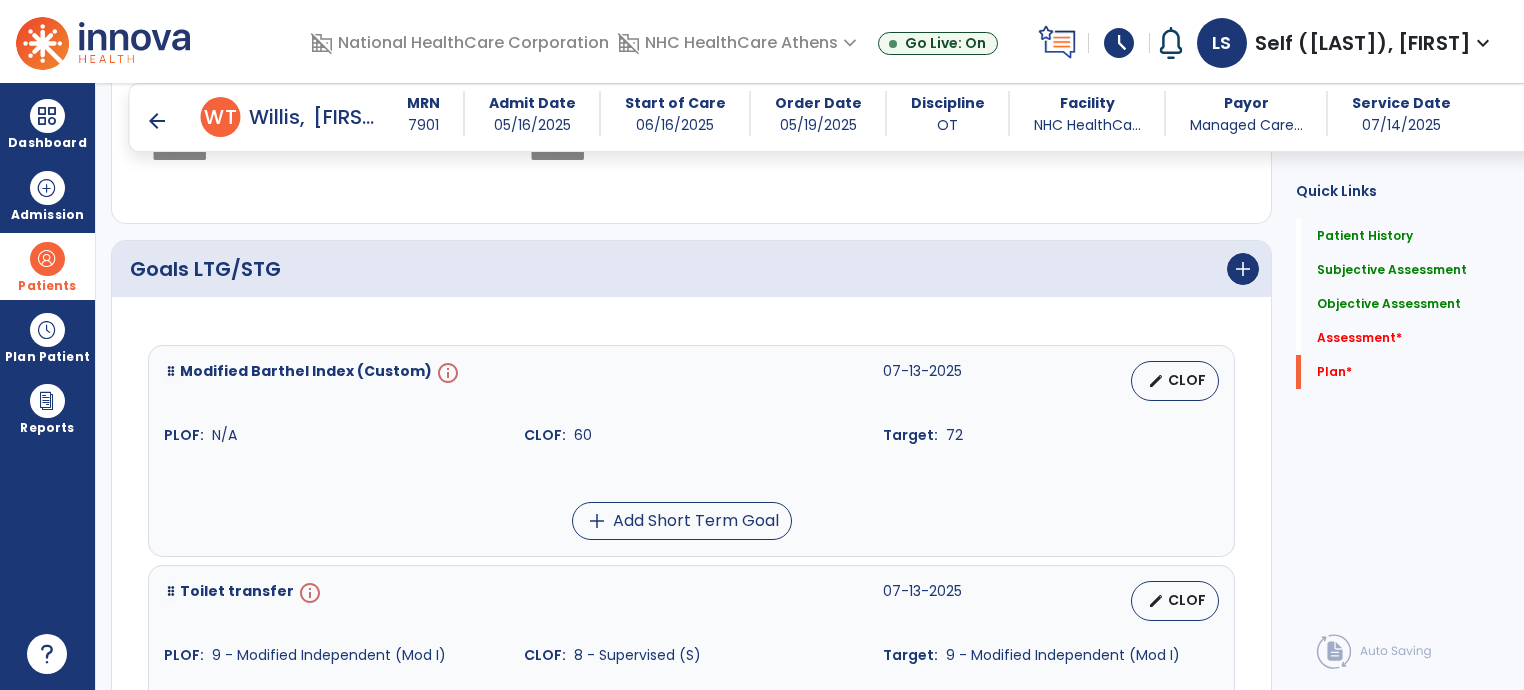 scroll, scrollTop: 4458, scrollLeft: 0, axis: vertical 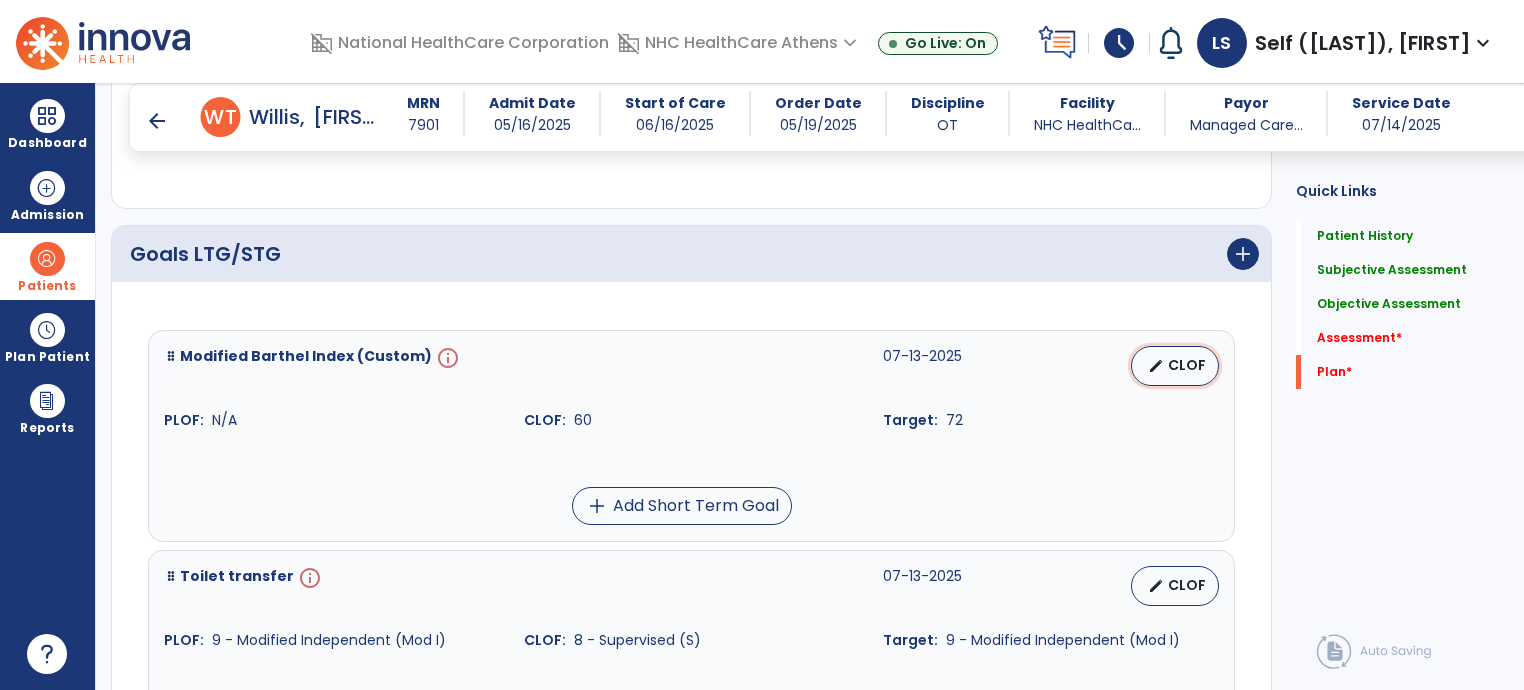 click on "CLOF" at bounding box center [1187, 365] 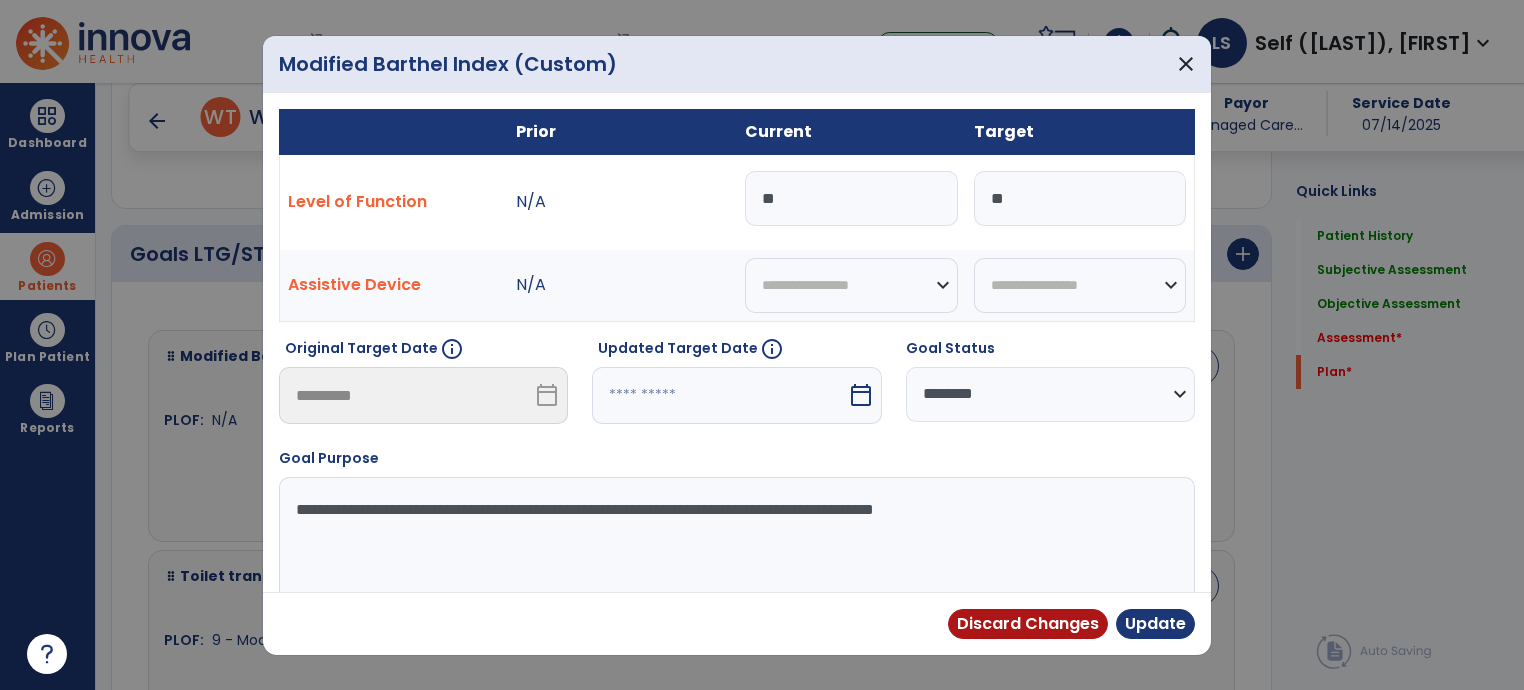 click on "**" at bounding box center [851, 198] 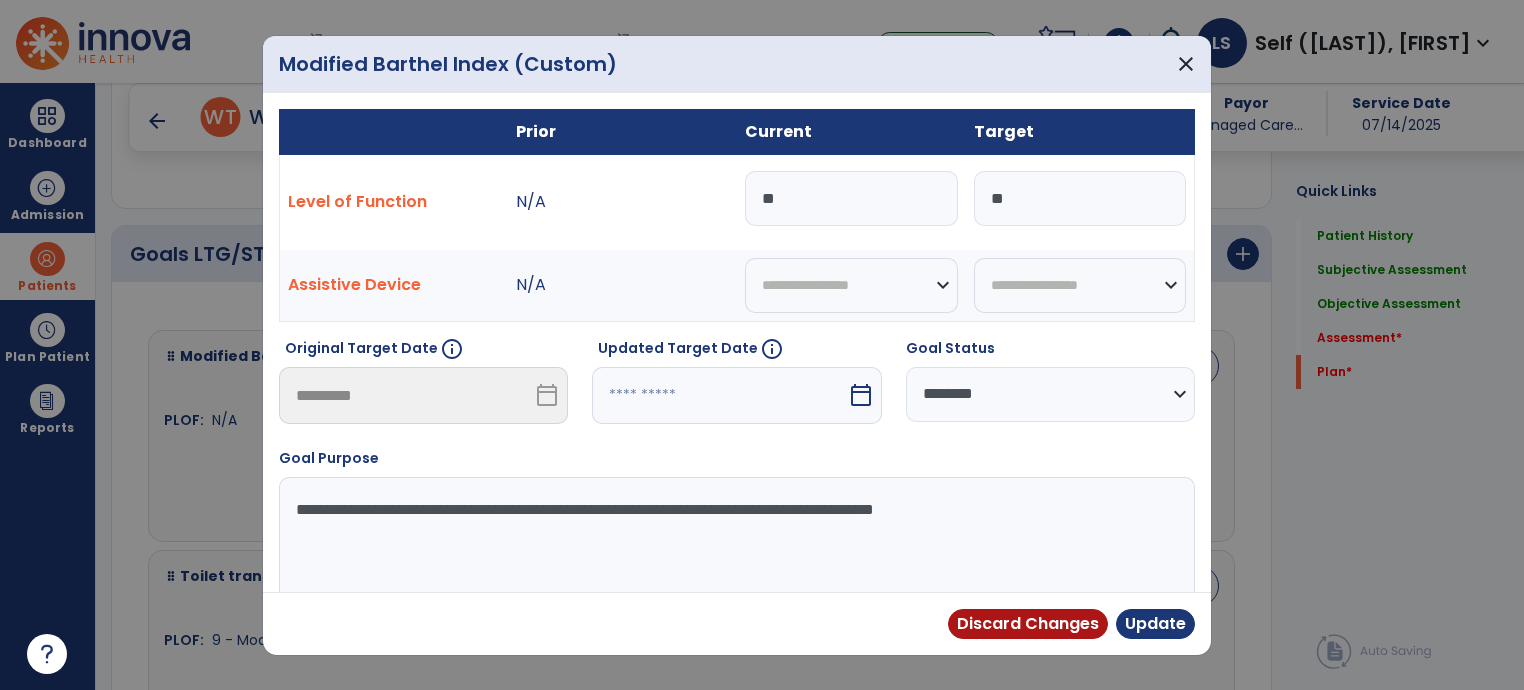type on "**" 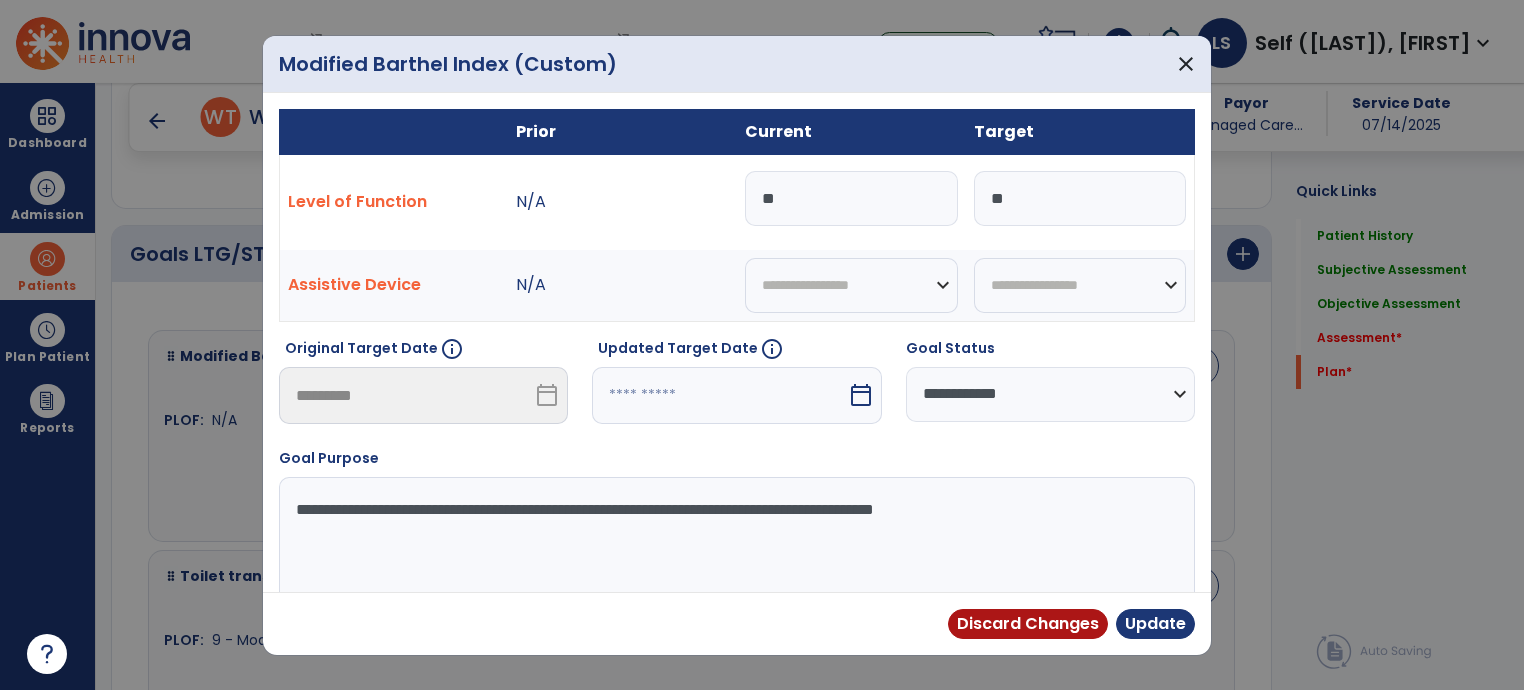 click on "**********" at bounding box center [1050, 394] 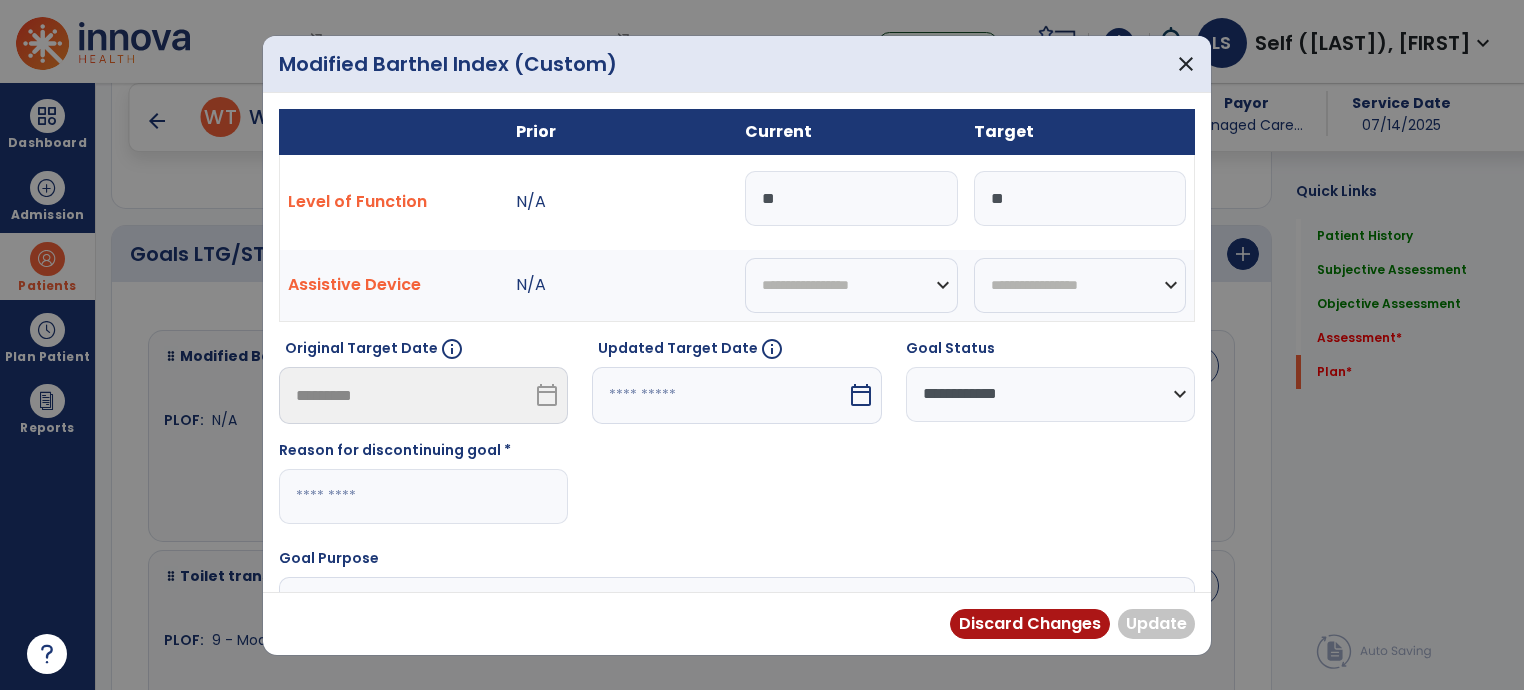 click on "**********" at bounding box center [1050, 394] 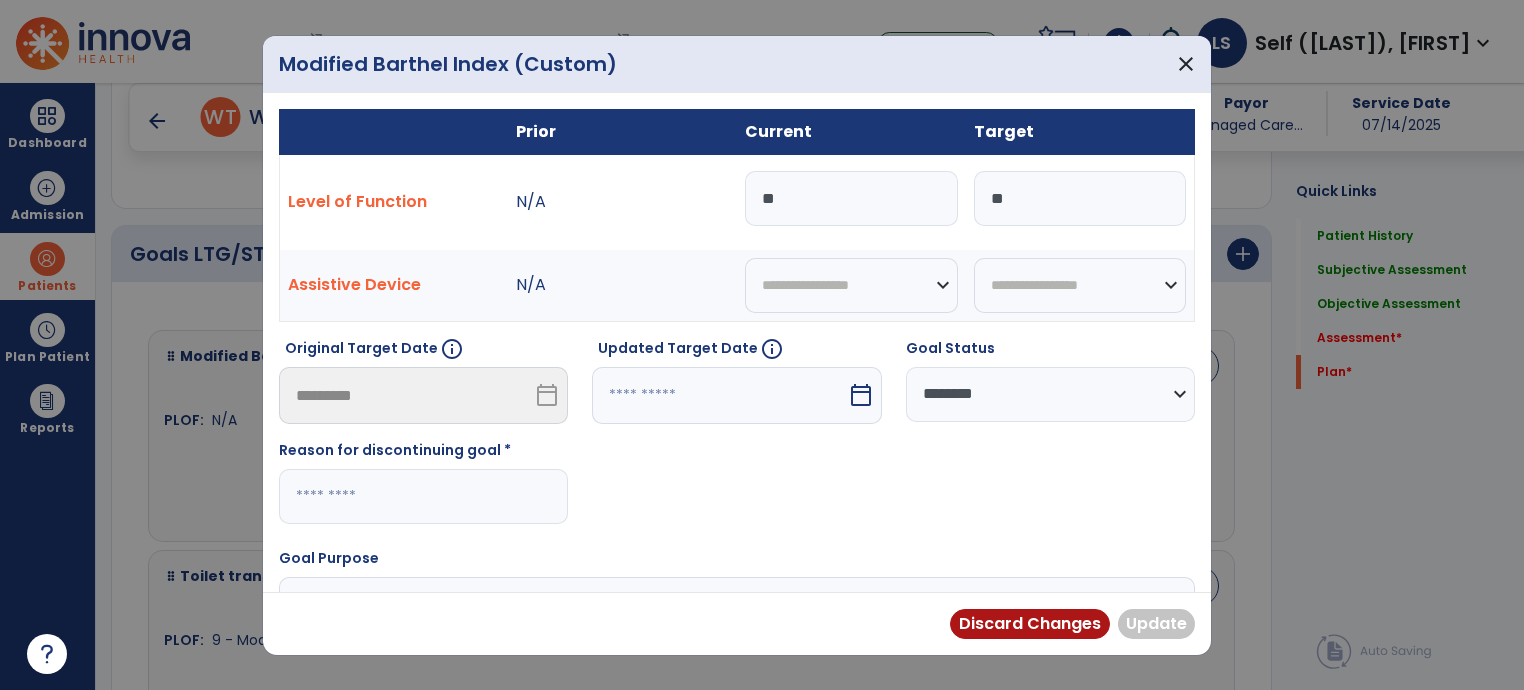 click on "**********" at bounding box center [1050, 394] 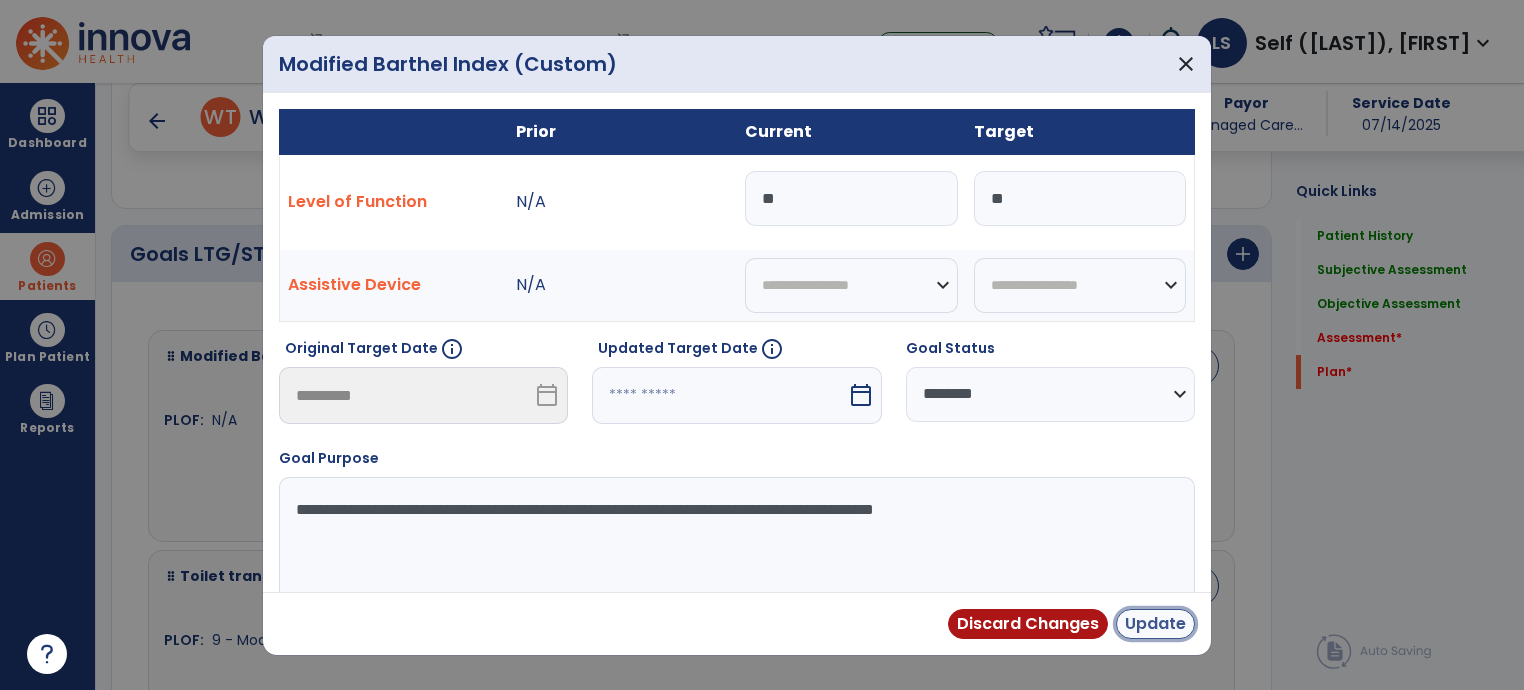 click on "Update" at bounding box center (1155, 624) 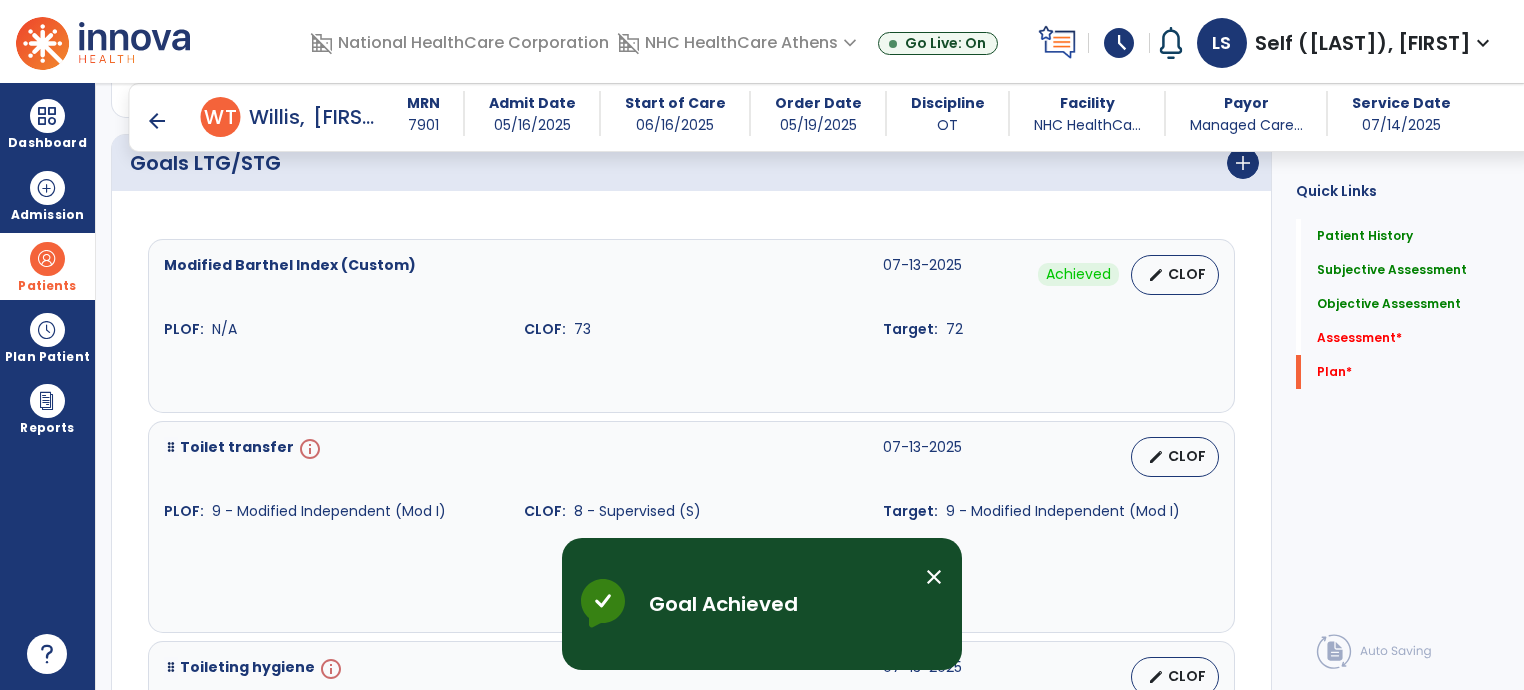 scroll, scrollTop: 4558, scrollLeft: 0, axis: vertical 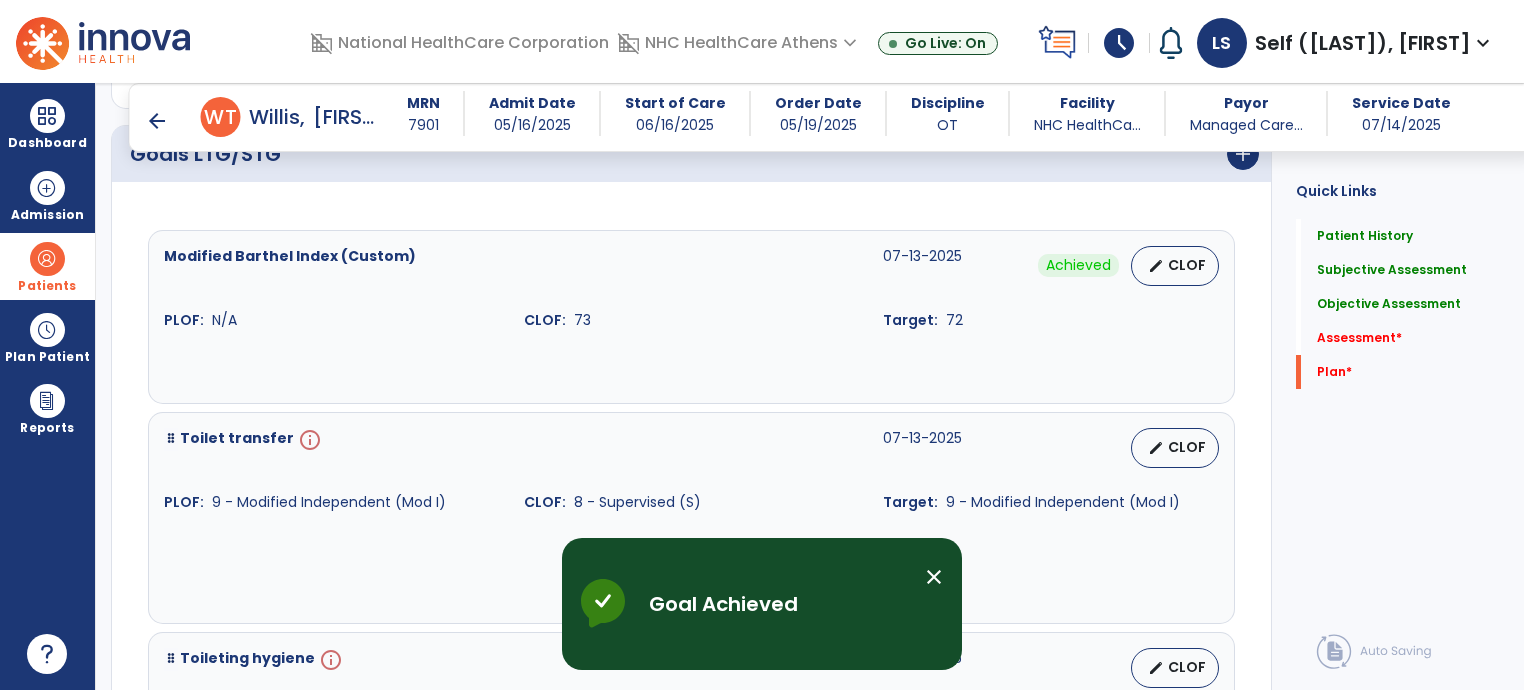 click on "edit   CLOF" at bounding box center (1175, 448) 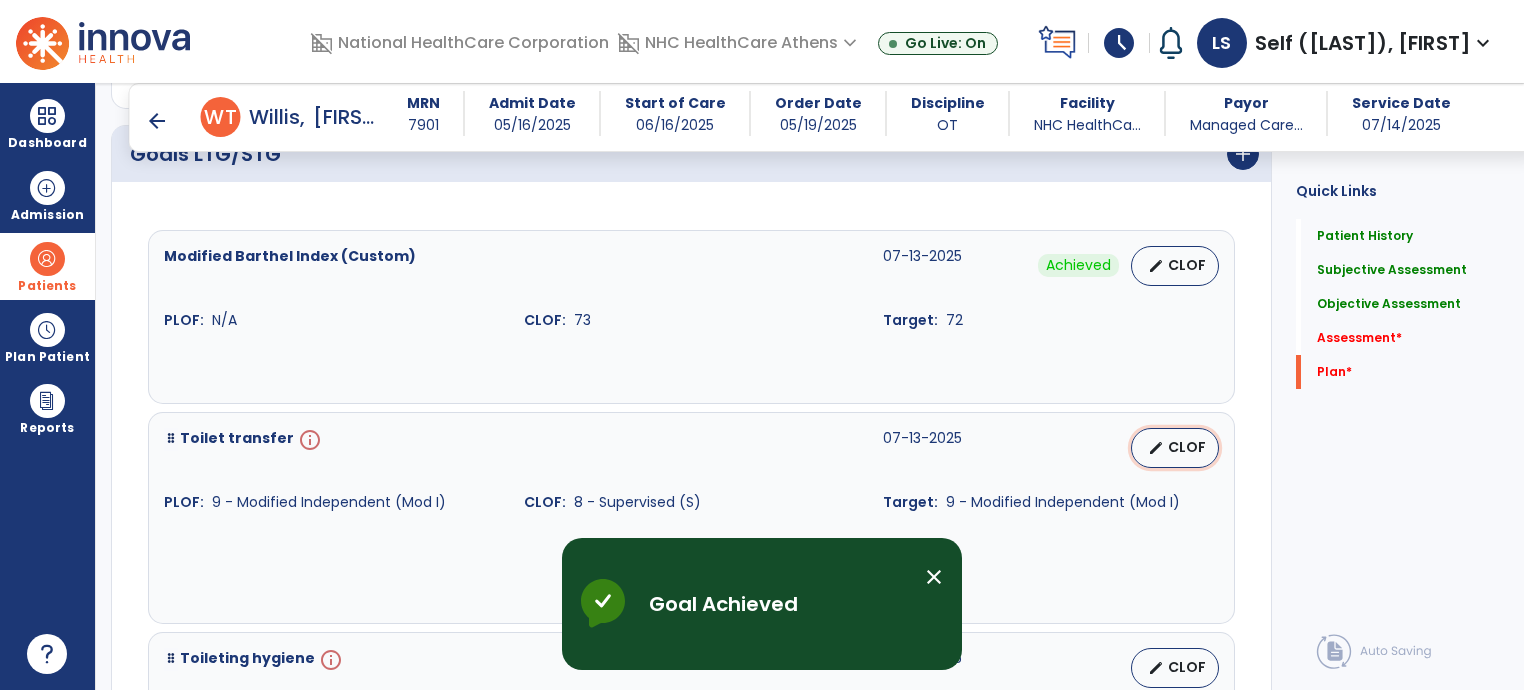 select on "********" 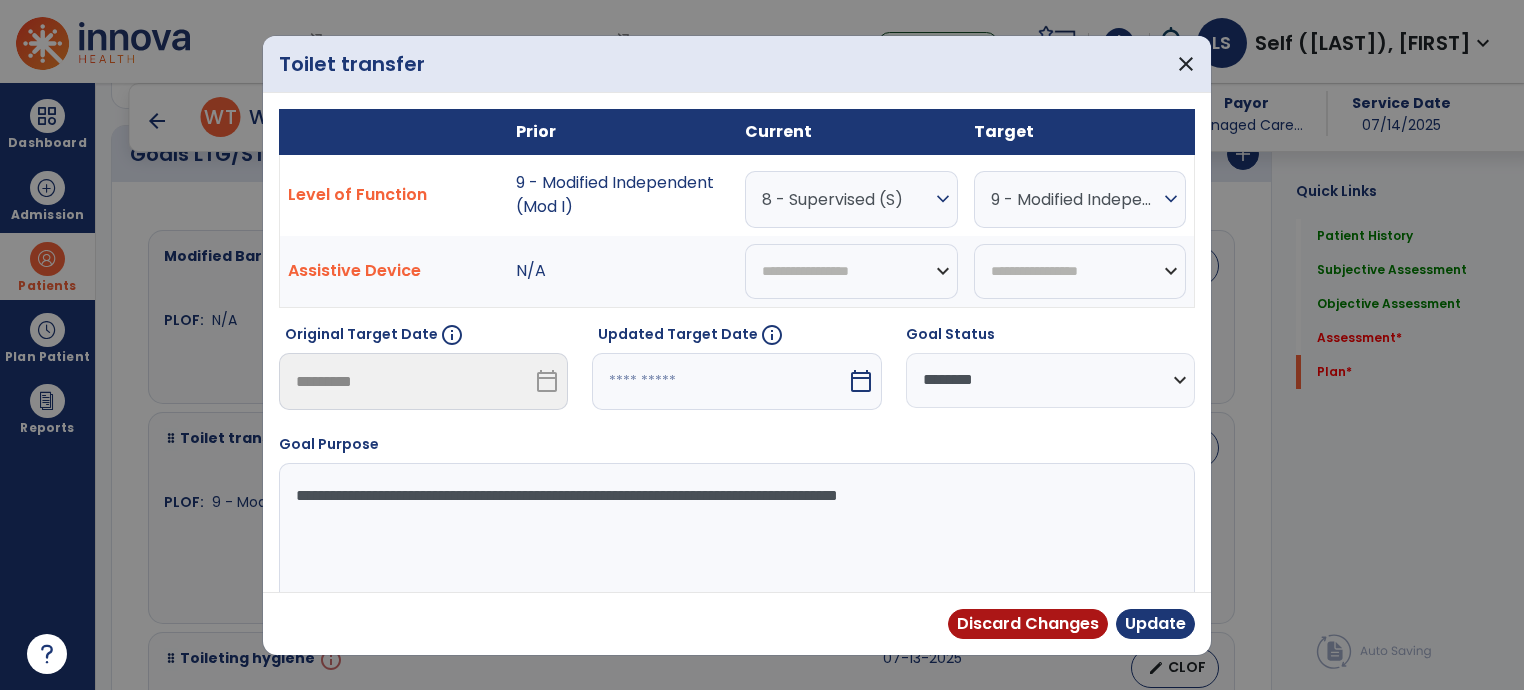 click at bounding box center [719, 381] 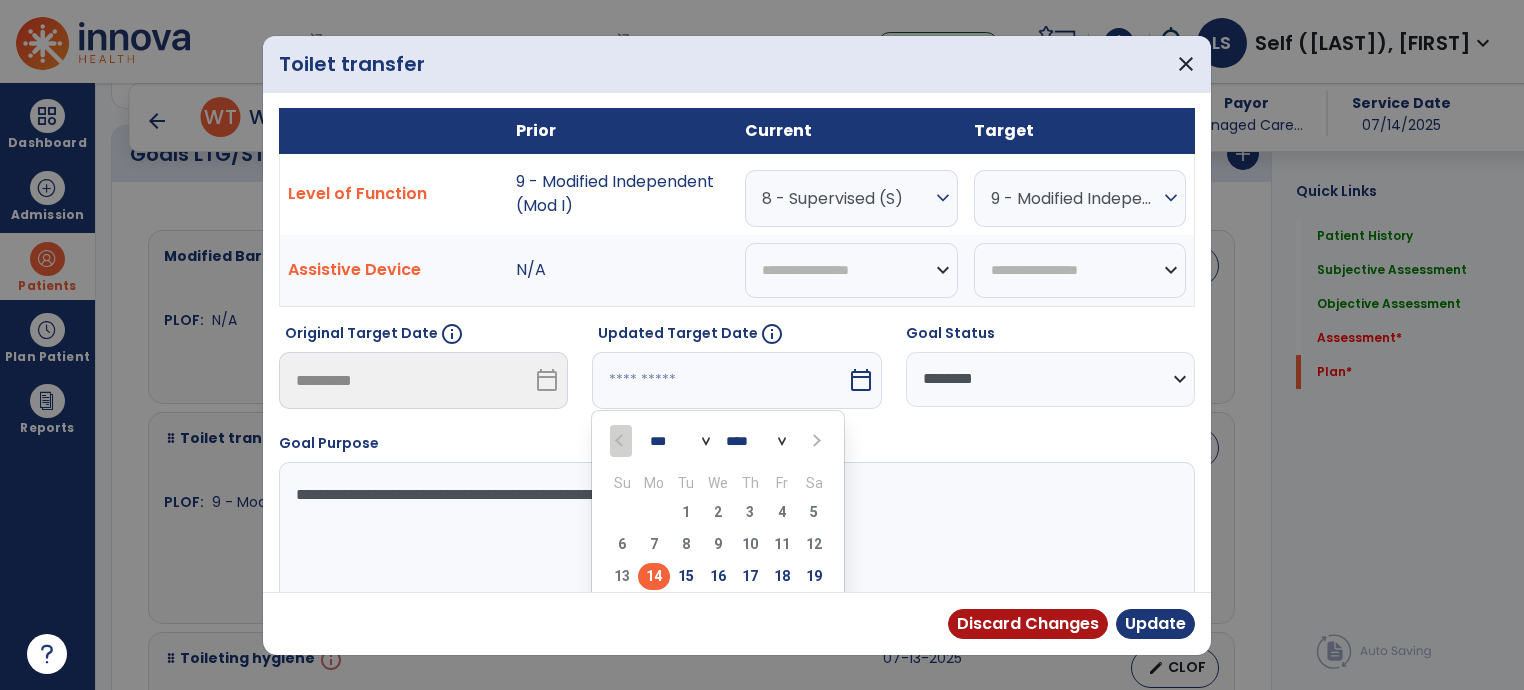 click on "*** ***" at bounding box center [680, 441] 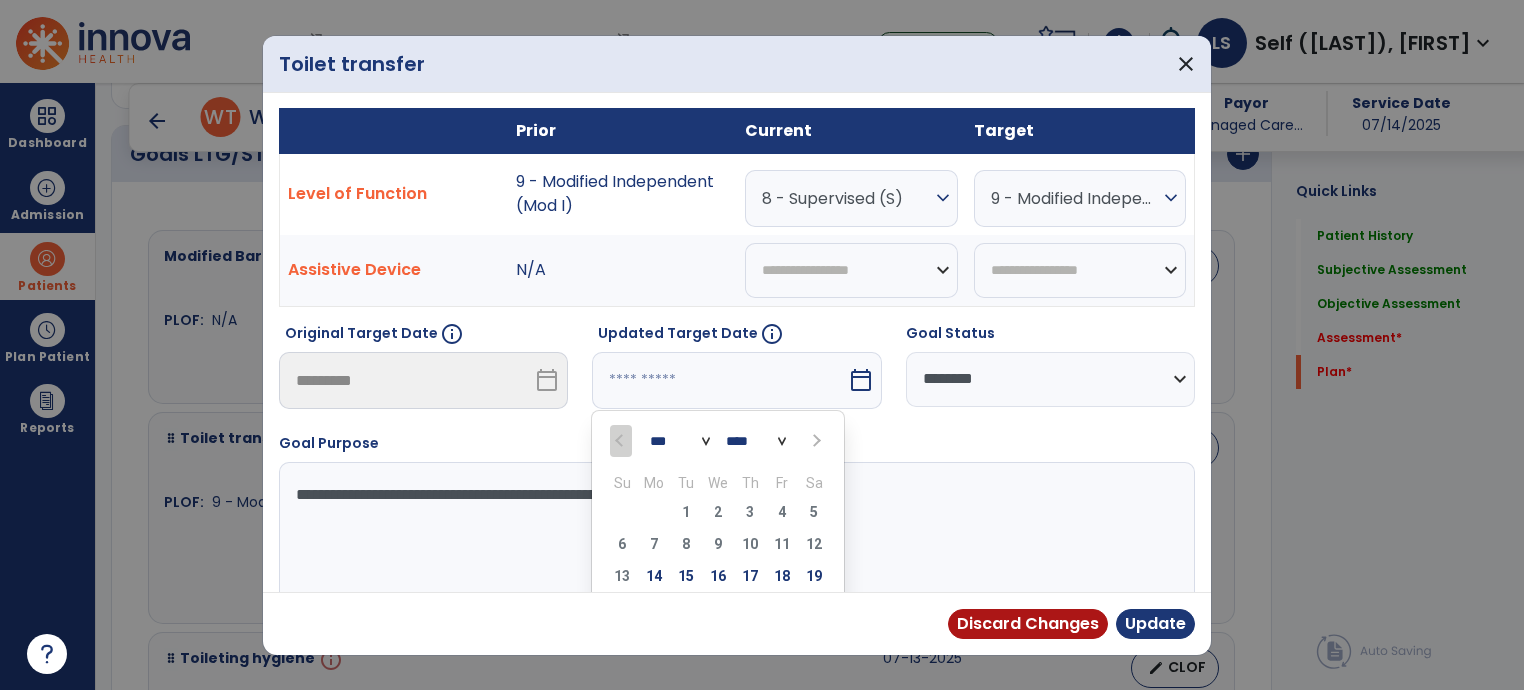 select on "*" 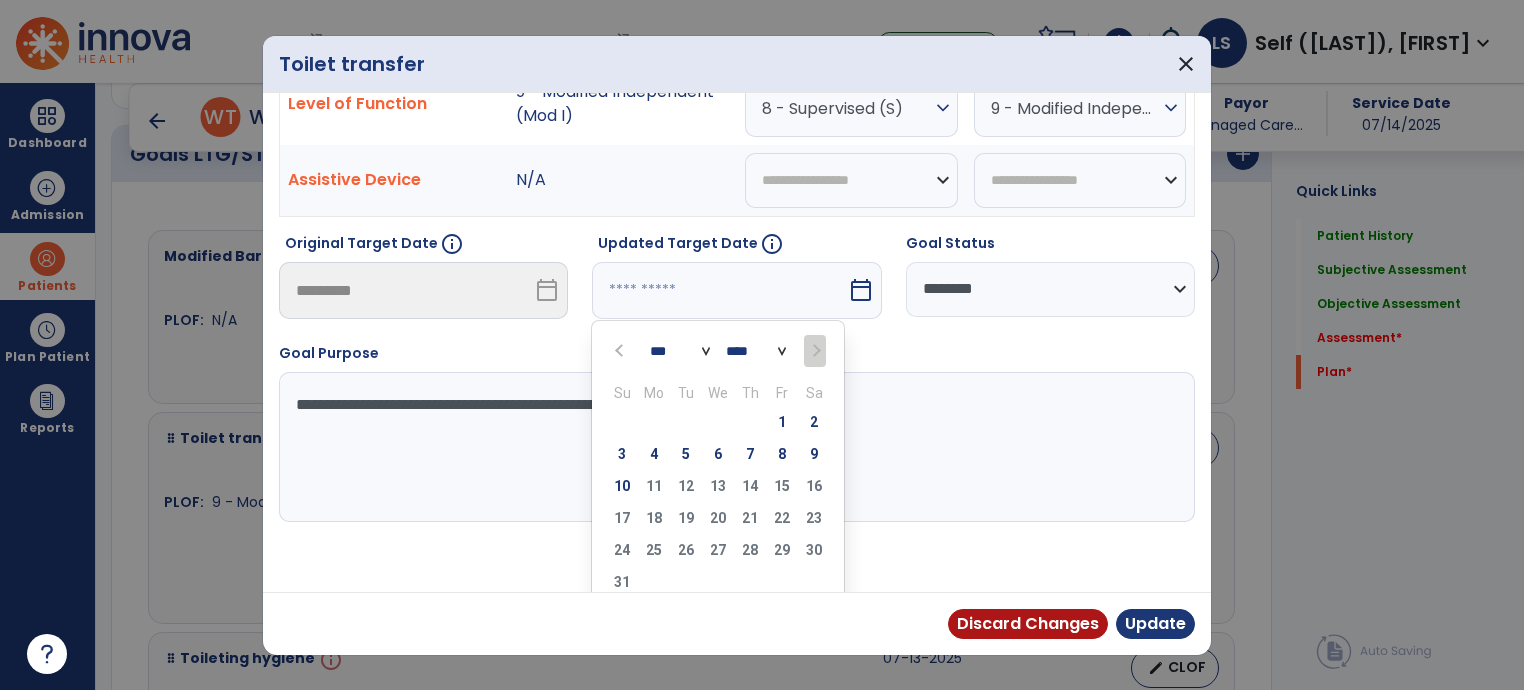 scroll, scrollTop: 112, scrollLeft: 0, axis: vertical 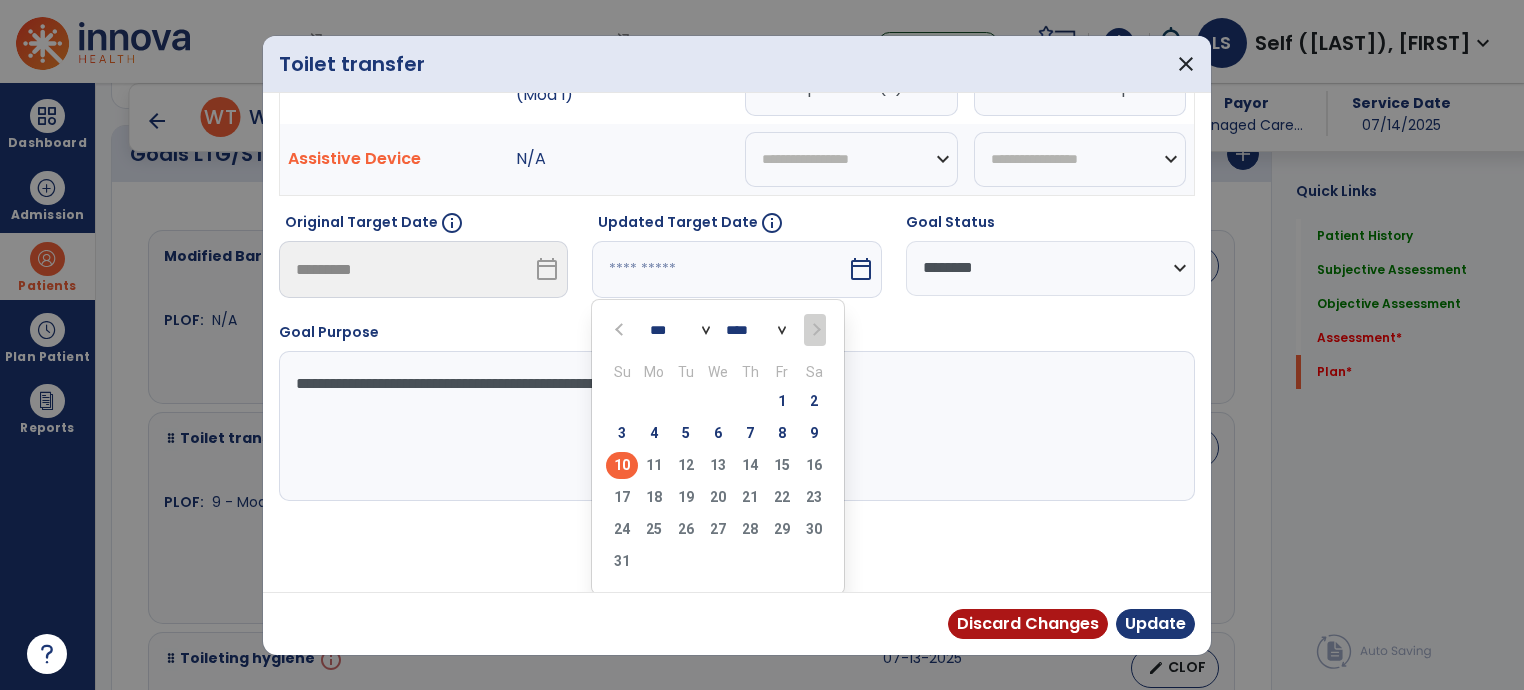 click on "10" at bounding box center [622, 465] 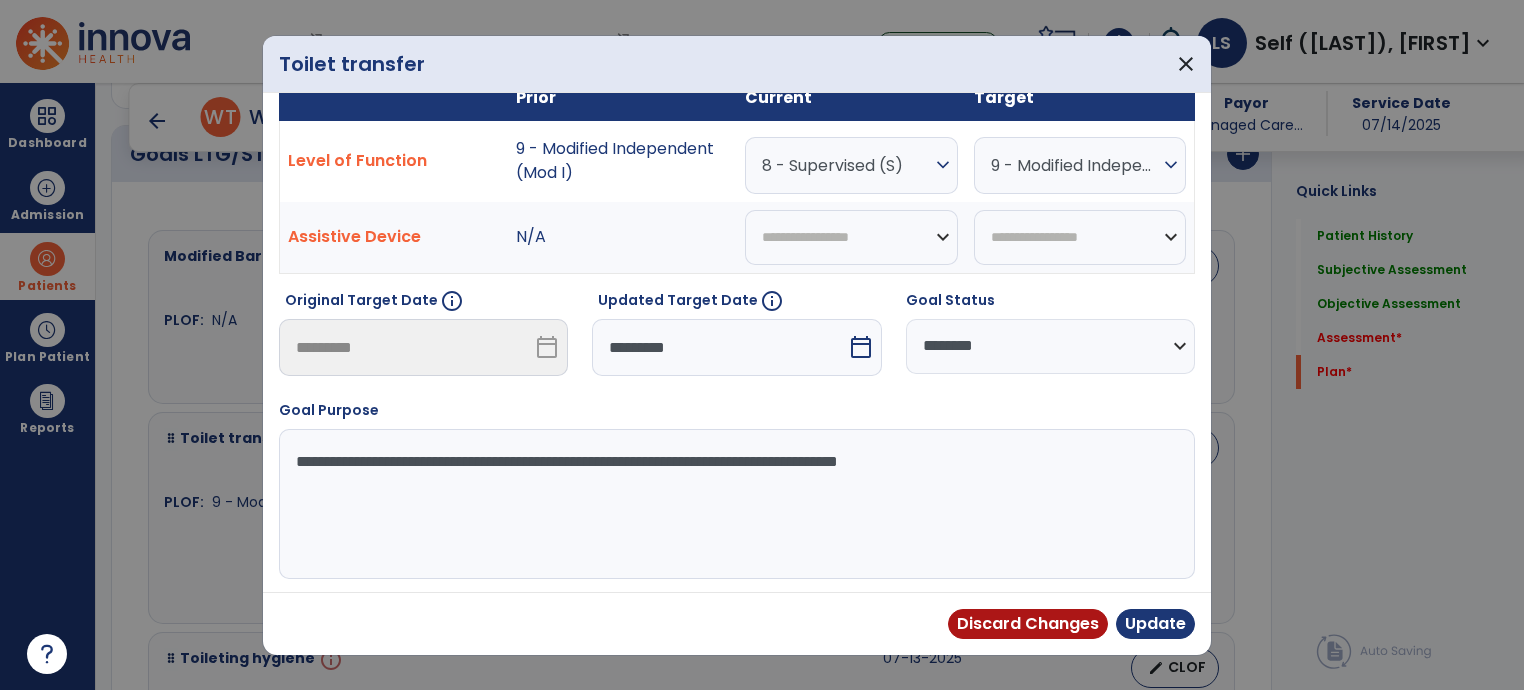 scroll, scrollTop: 0, scrollLeft: 0, axis: both 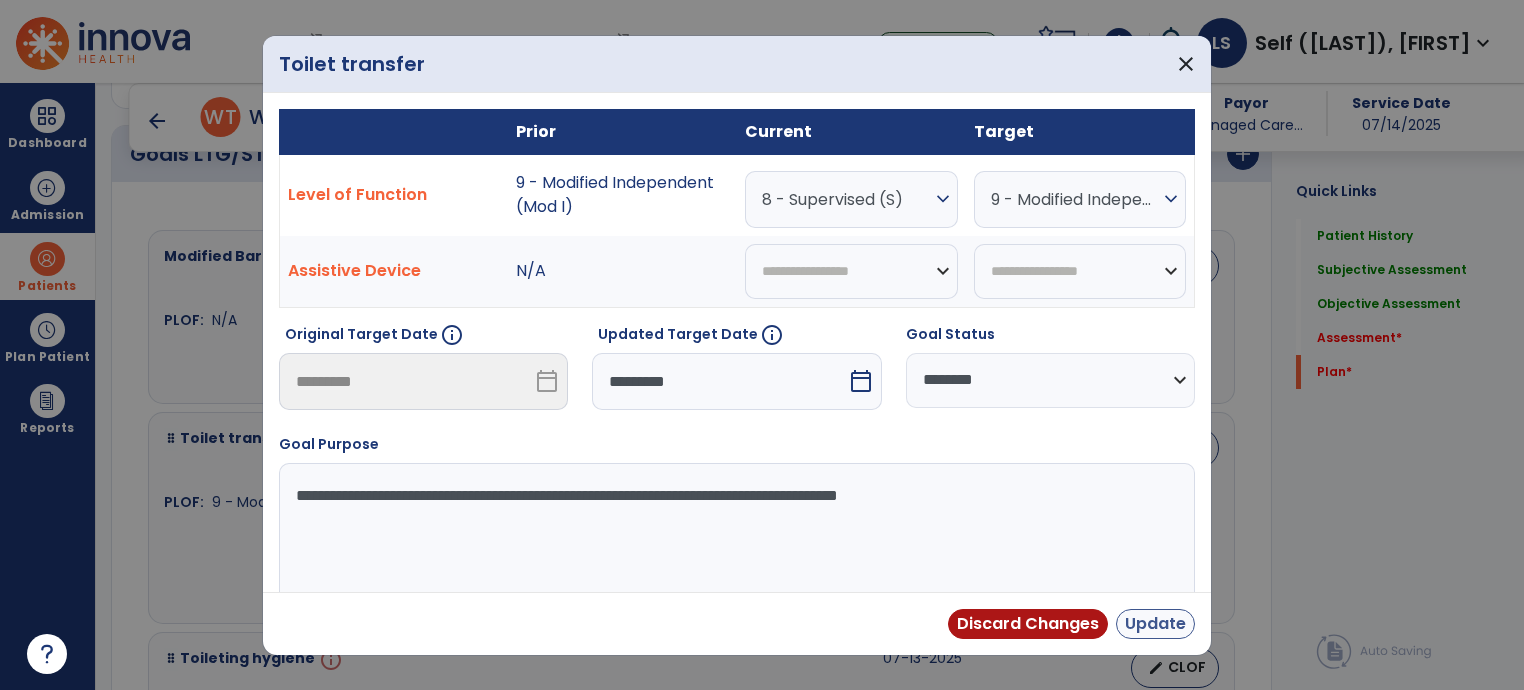 click on "Update" at bounding box center [1155, 624] 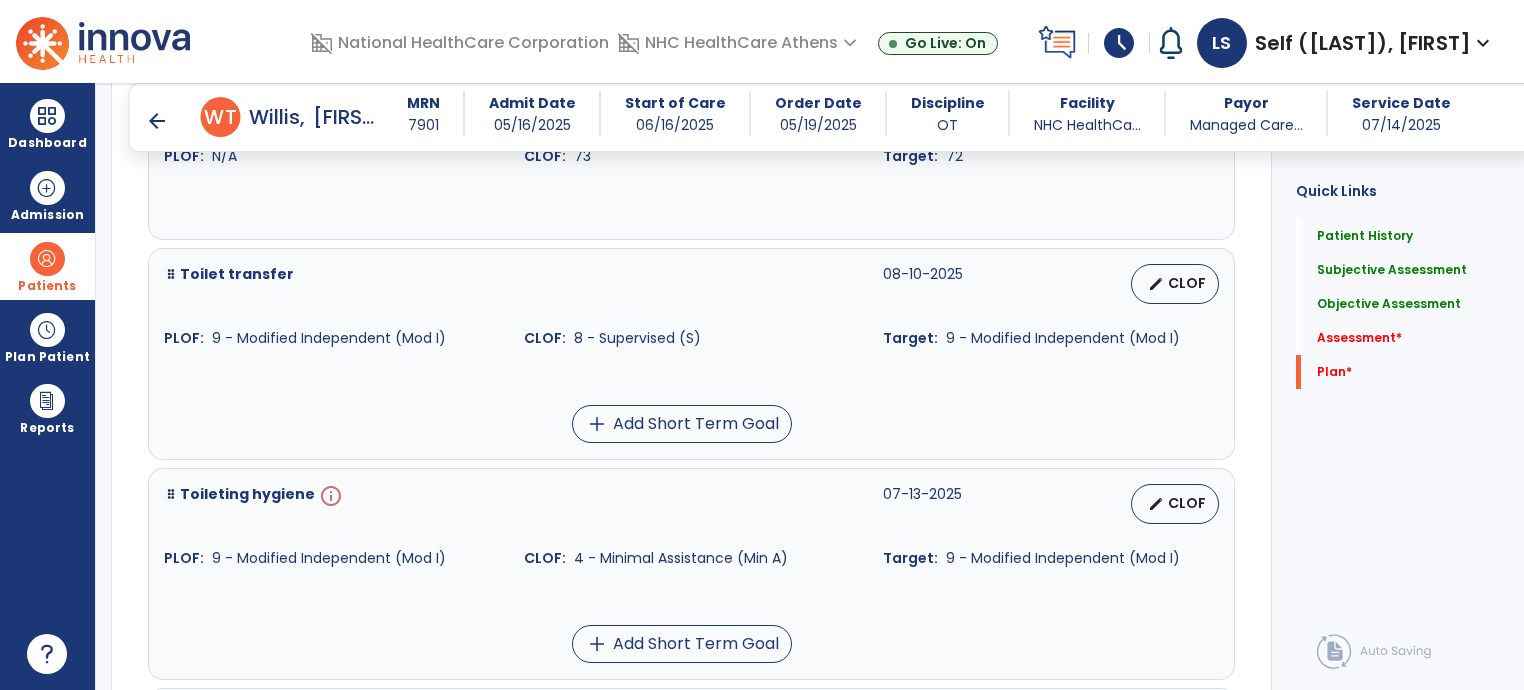 scroll, scrollTop: 4749, scrollLeft: 0, axis: vertical 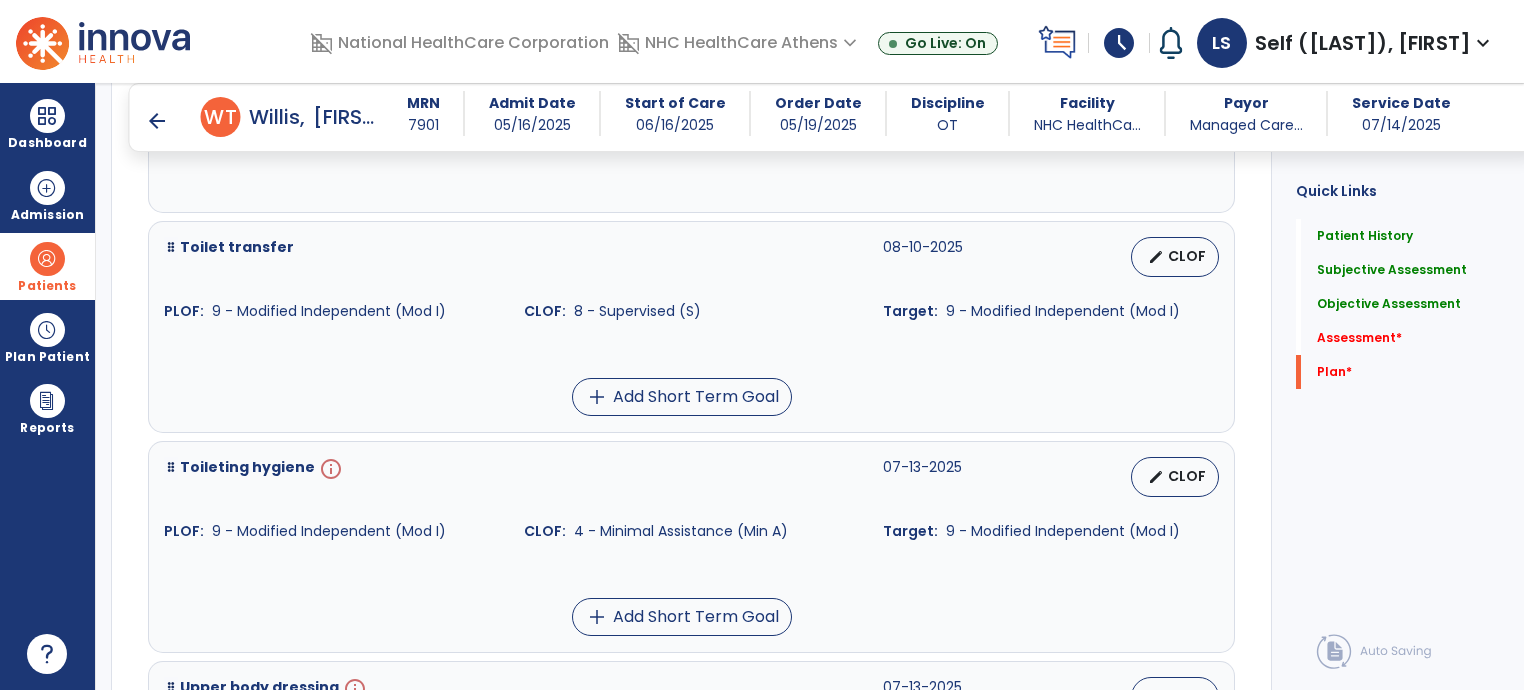 click on "Quick Links  Patient History   Patient History   Subjective Assessment   Subjective Assessment   Objective Assessment   Objective Assessment   Assessment   *  Assessment   *  Plan   *  Plan   *" 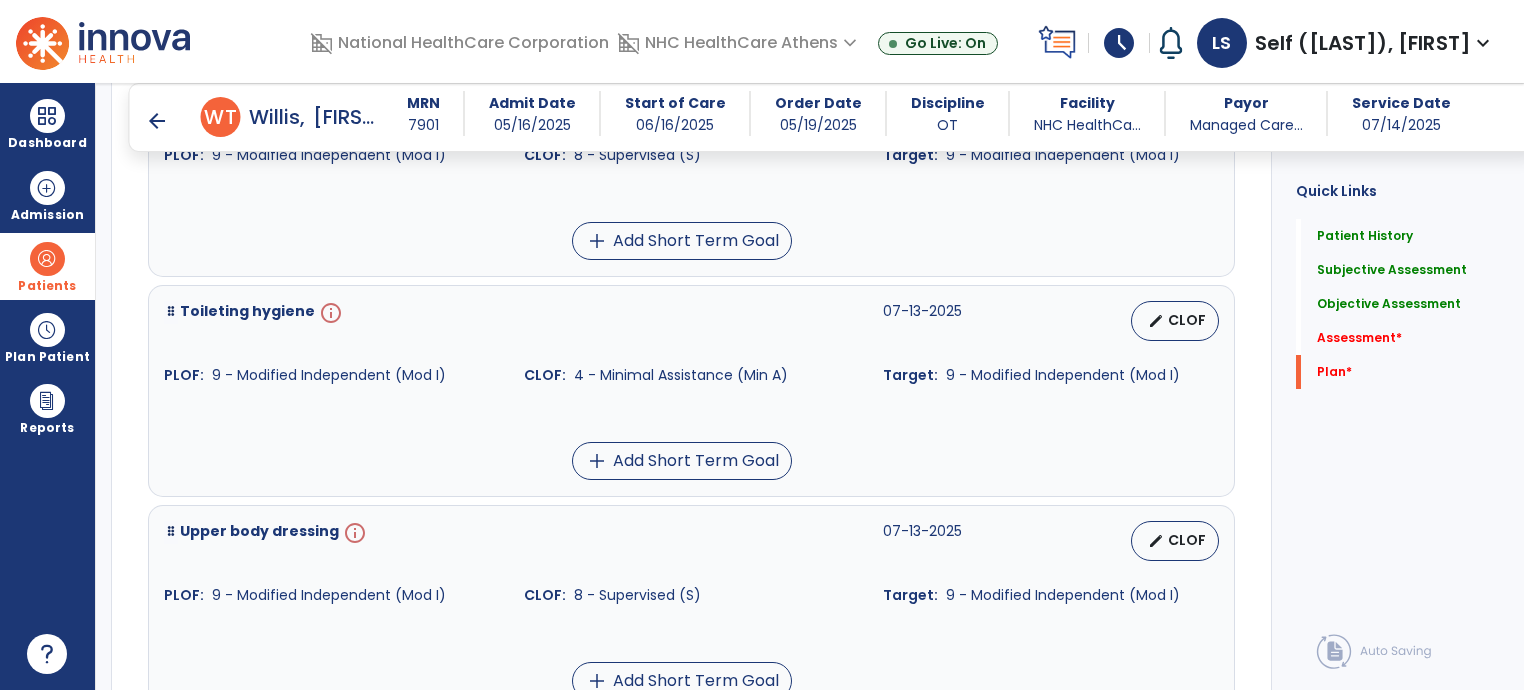 scroll, scrollTop: 4907, scrollLeft: 0, axis: vertical 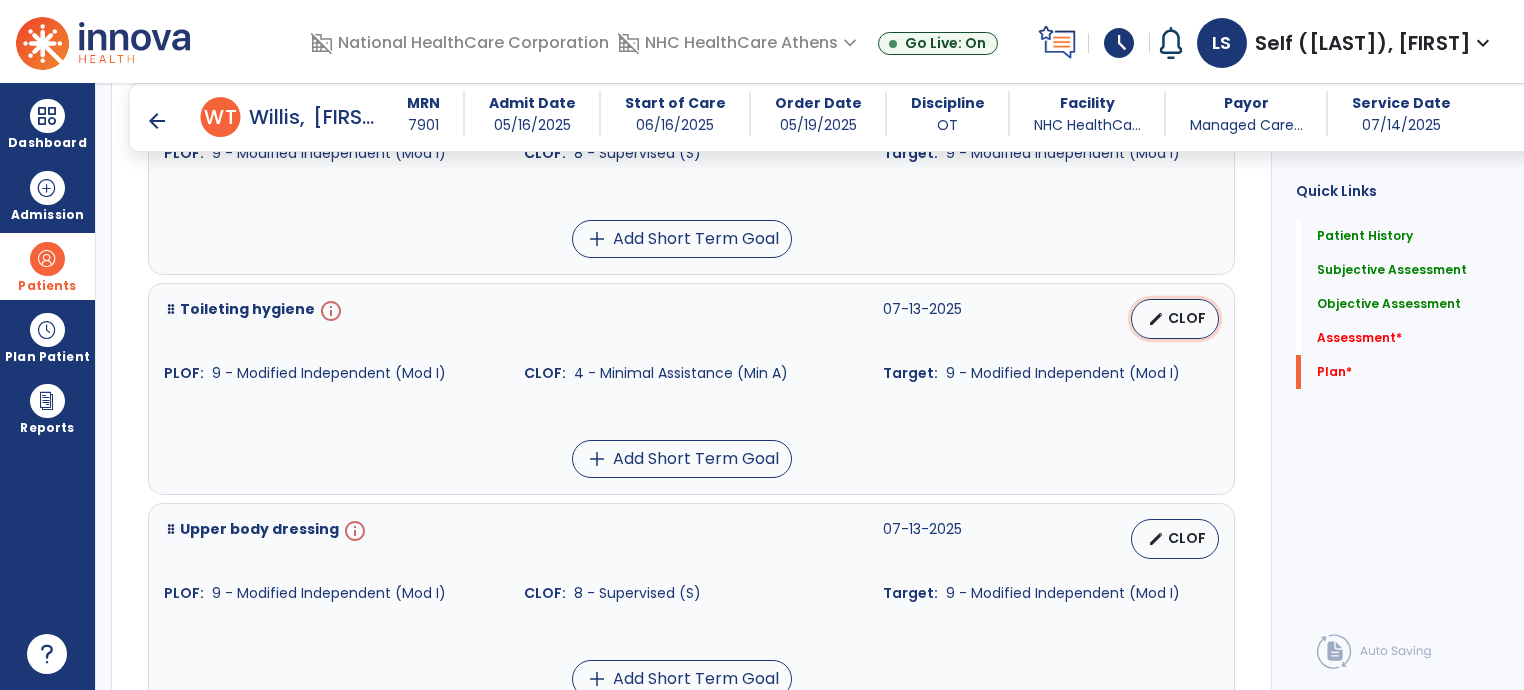 click on "CLOF" at bounding box center (1187, 318) 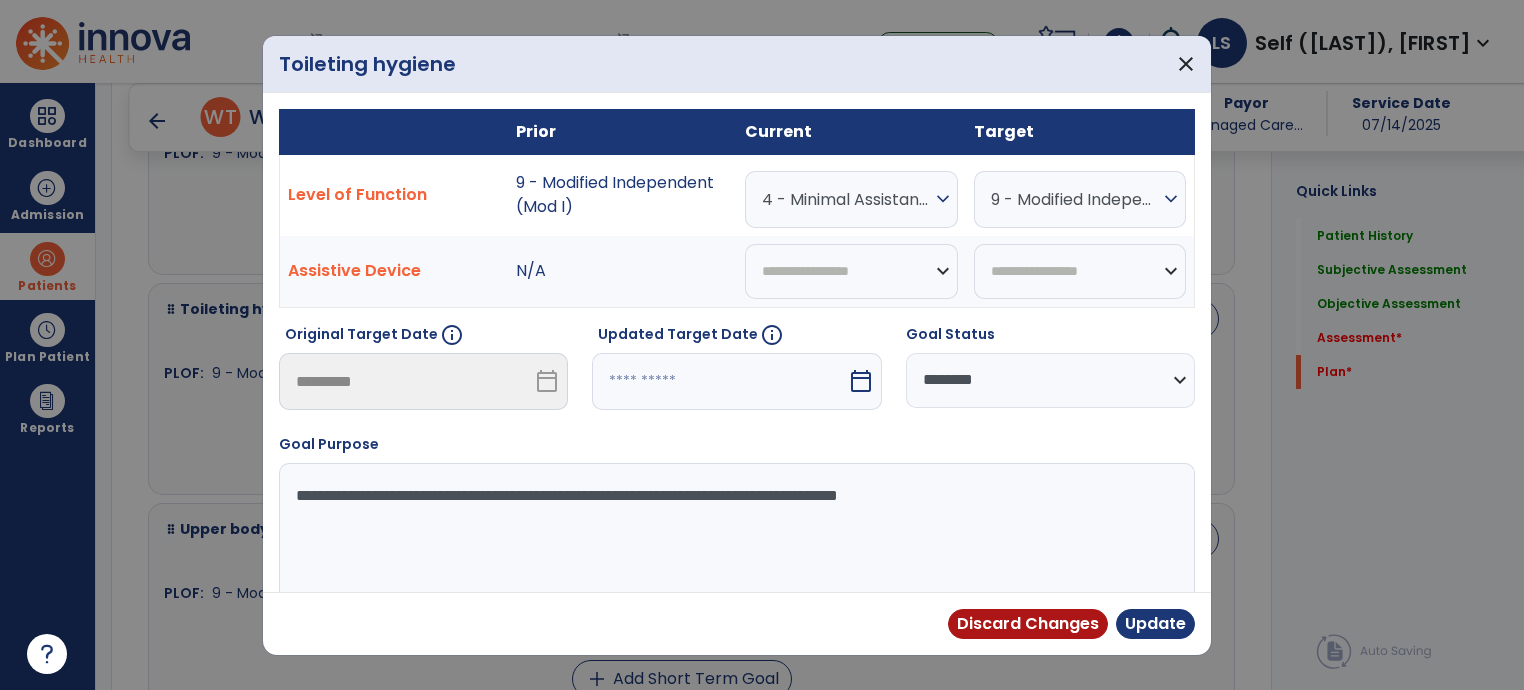 click on "expand_more" at bounding box center [943, 199] 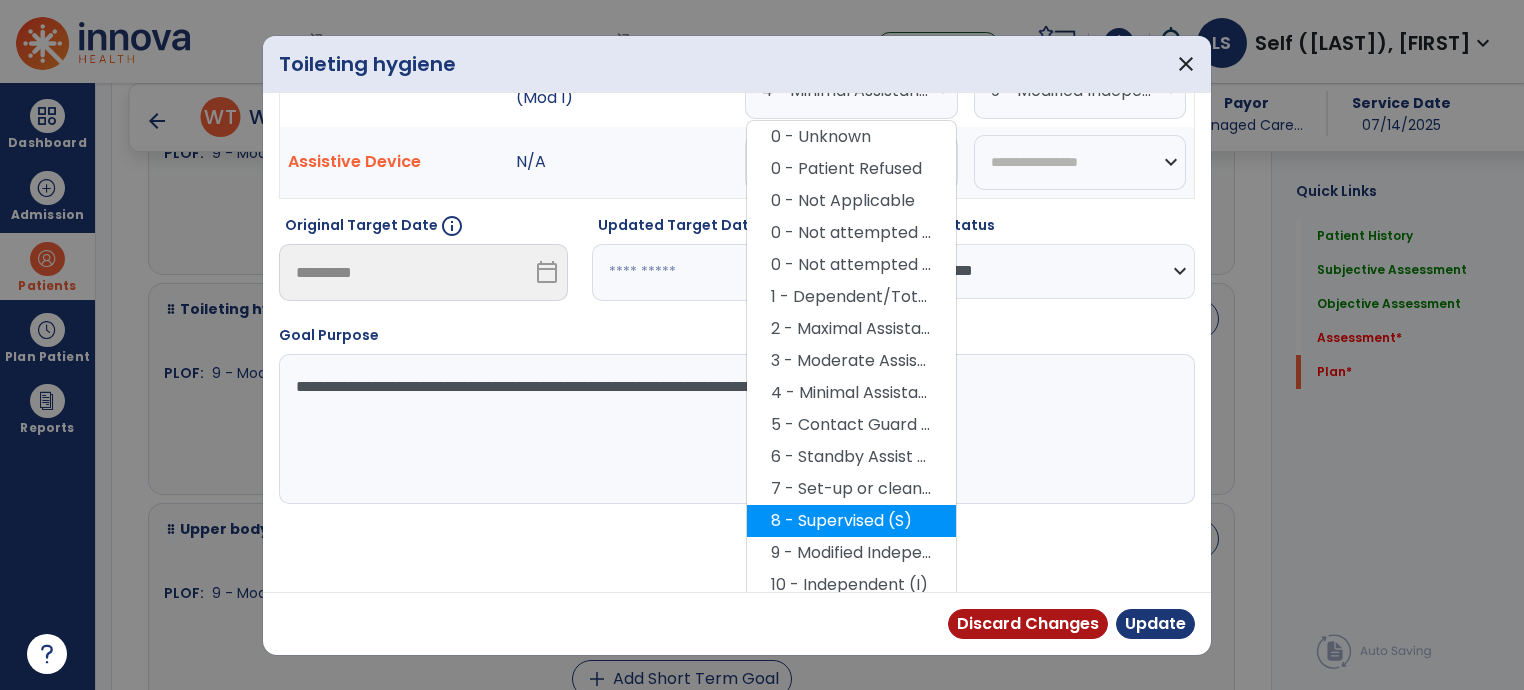 click on "8 - Supervised (S)" at bounding box center (851, 521) 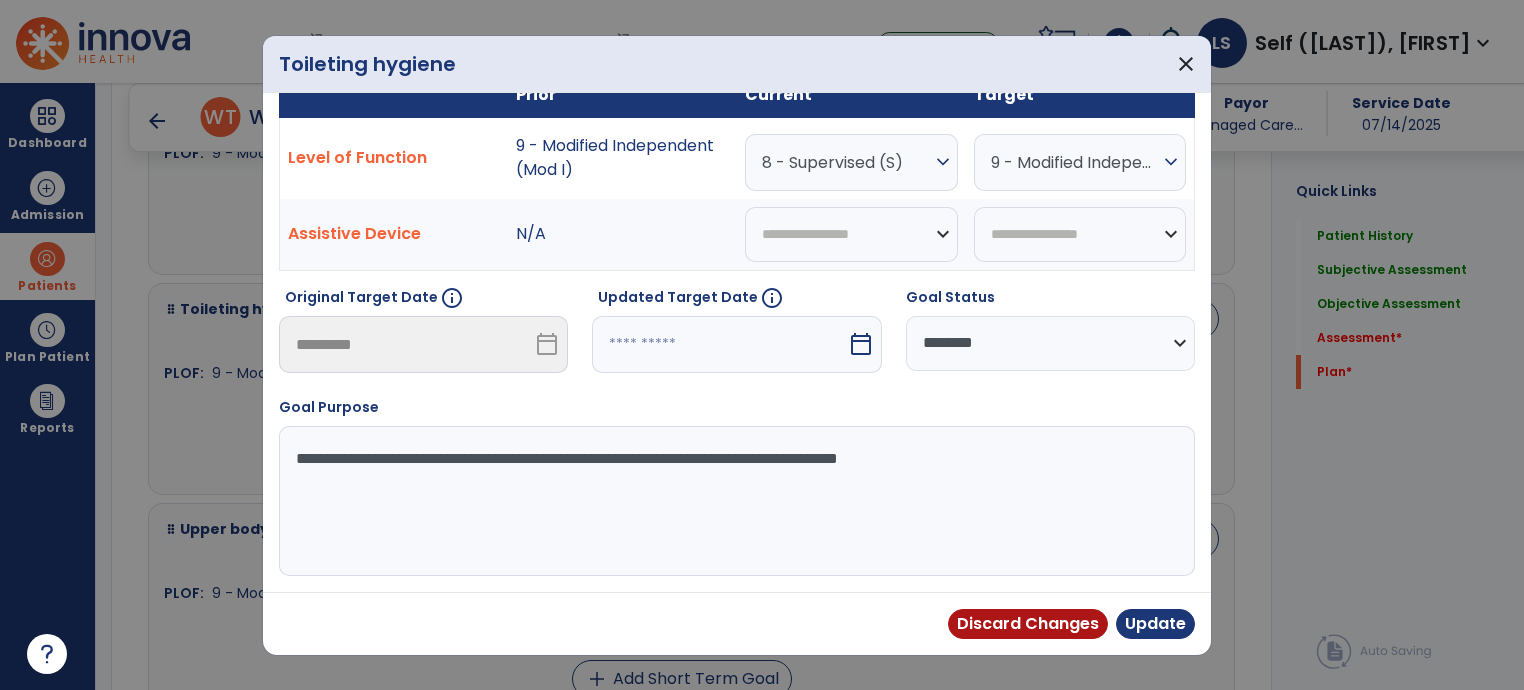scroll, scrollTop: 34, scrollLeft: 0, axis: vertical 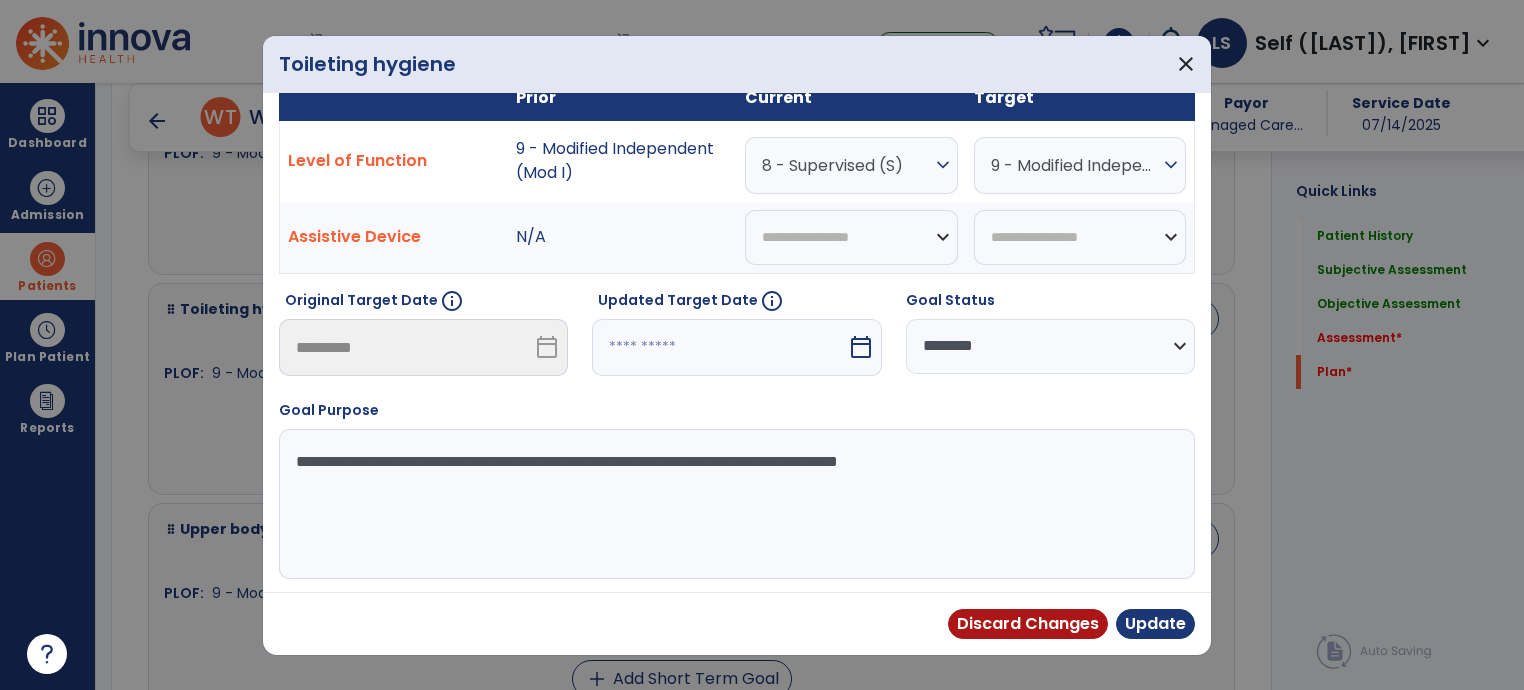 click at bounding box center (719, 347) 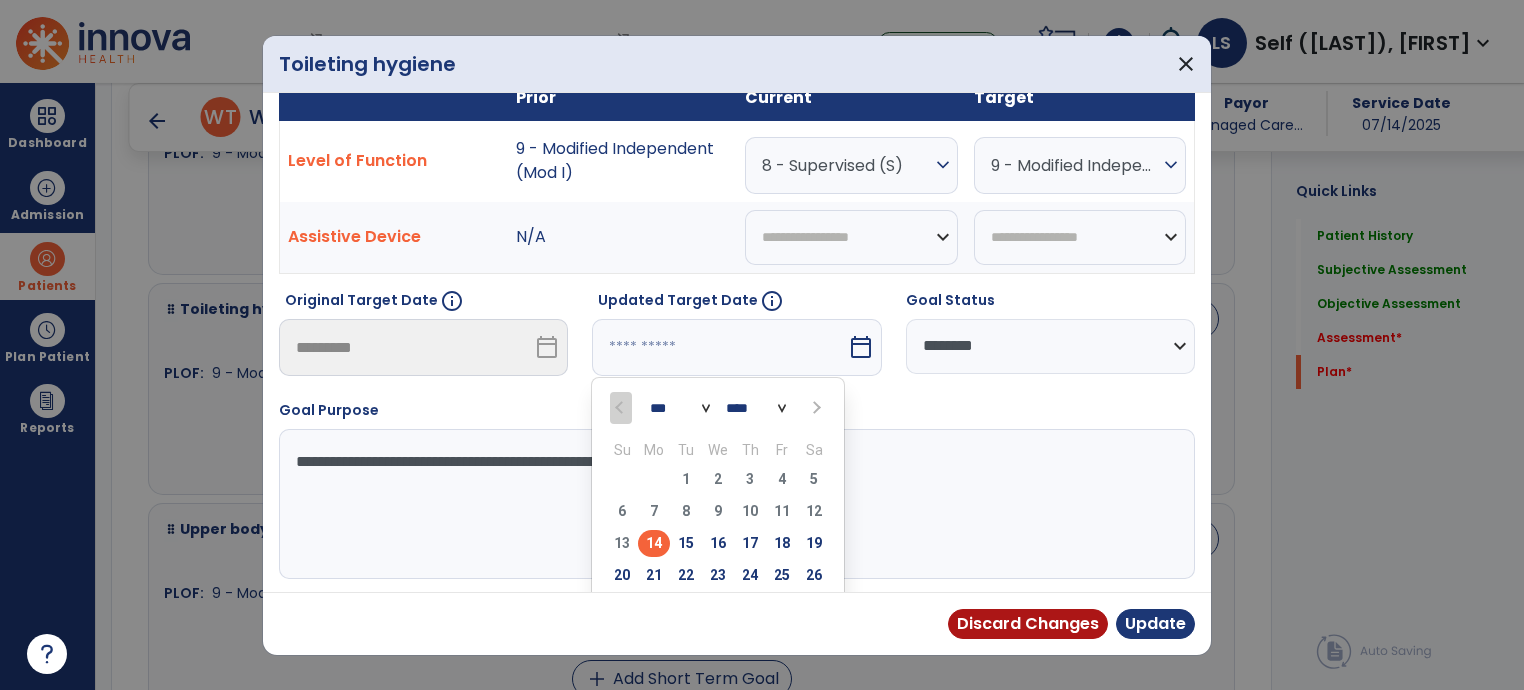 click on "*** ***" at bounding box center (680, 408) 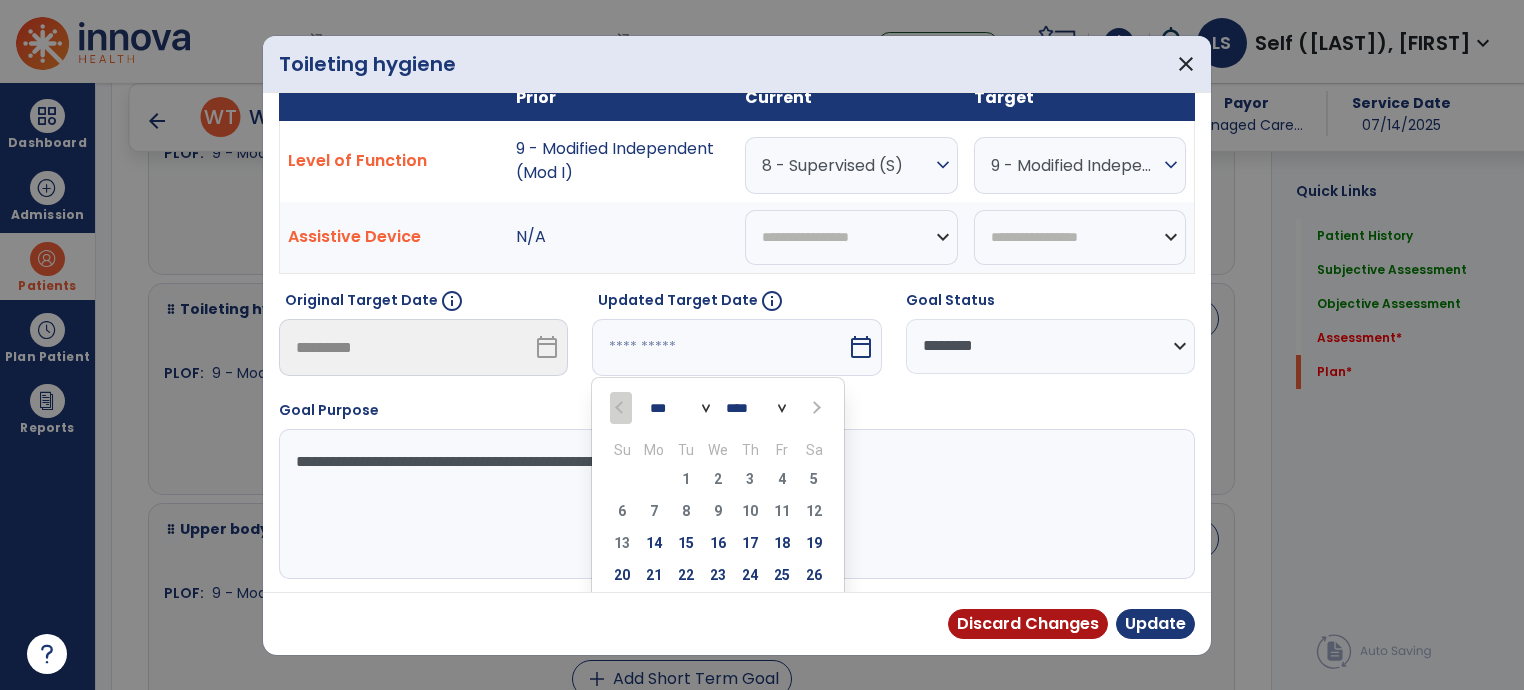 click on "29   30   1   2   3   4   5" at bounding box center (718, 482) 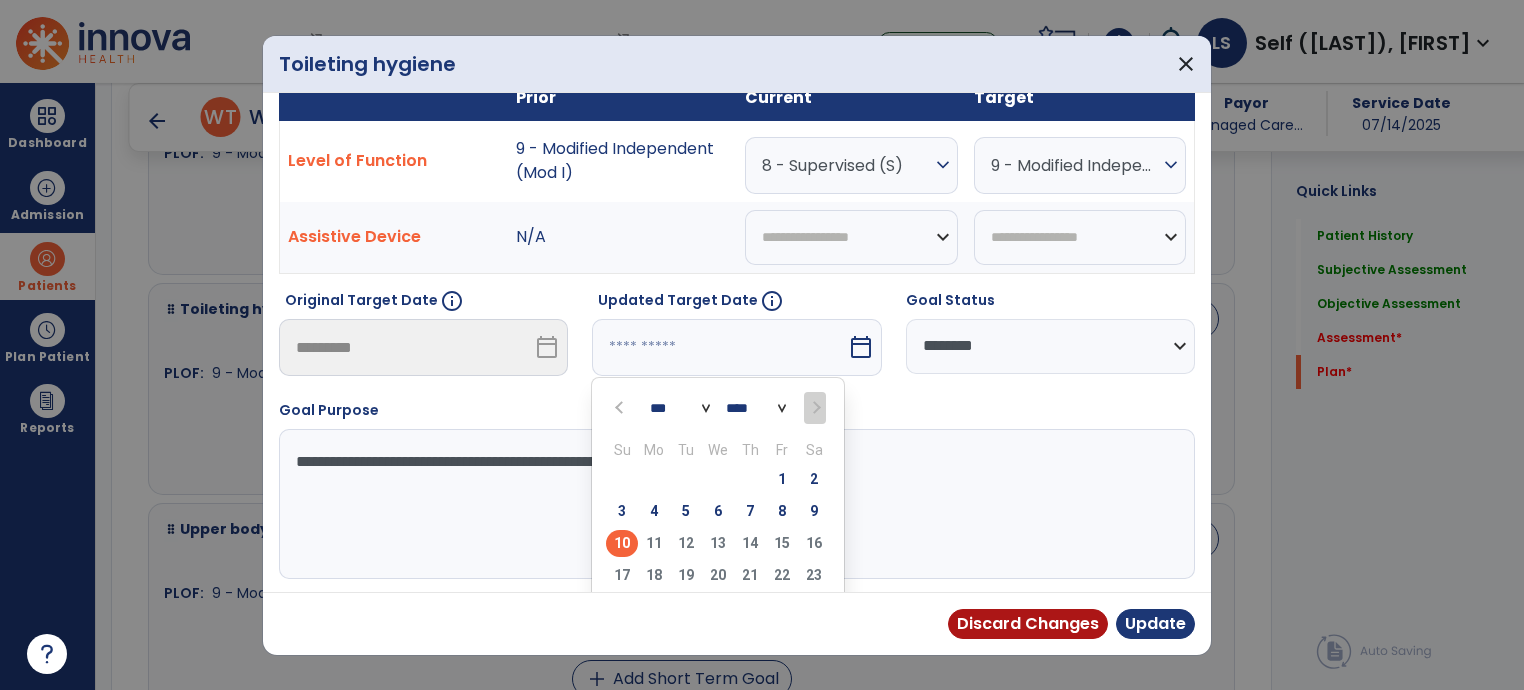 click on "10" at bounding box center (622, 543) 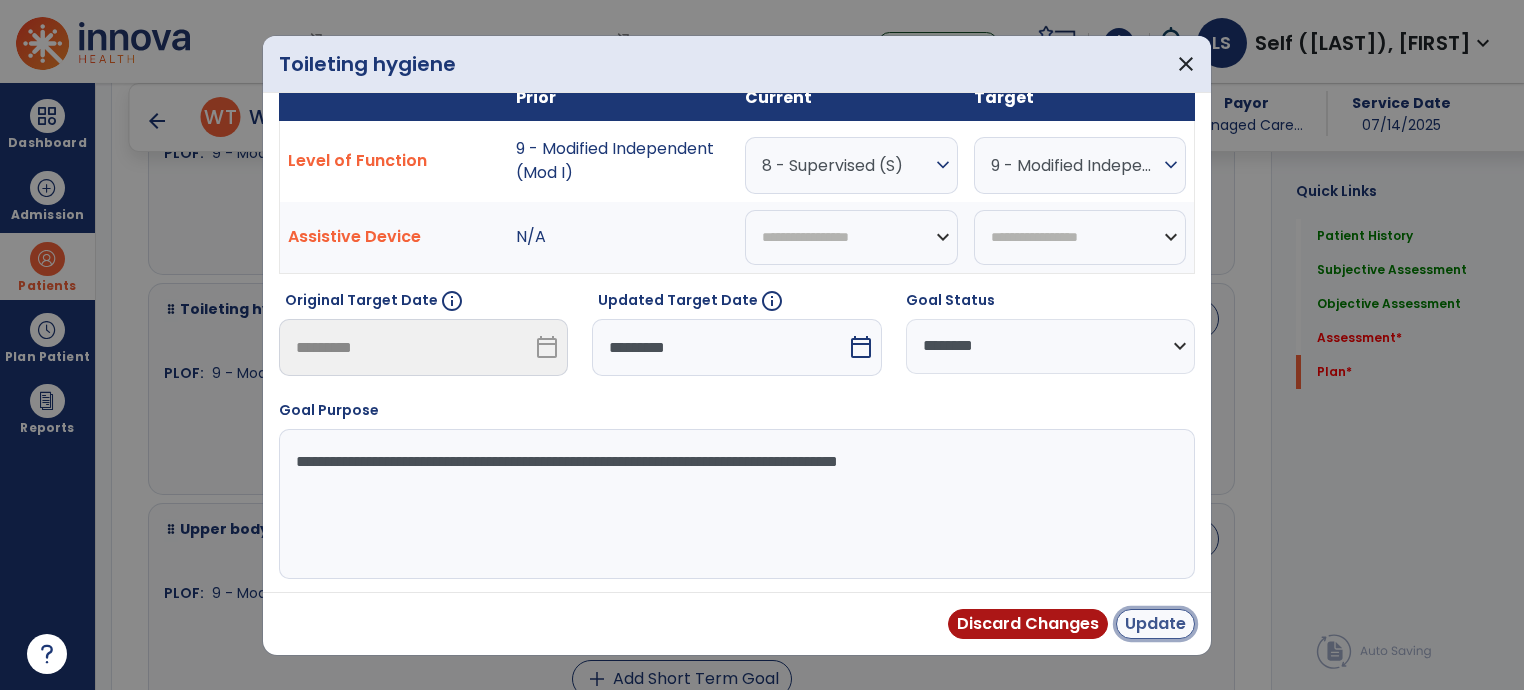 click on "Update" at bounding box center (1155, 624) 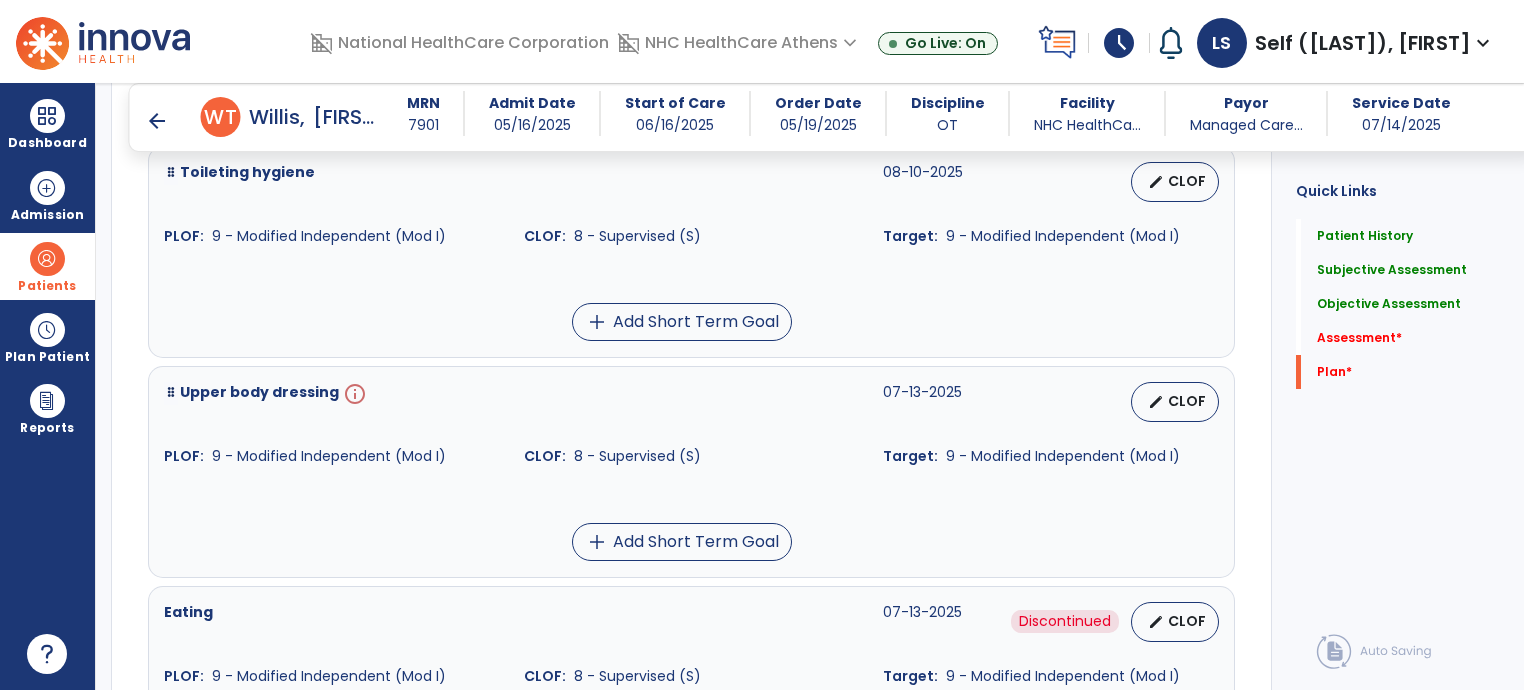 scroll, scrollTop: 5108, scrollLeft: 0, axis: vertical 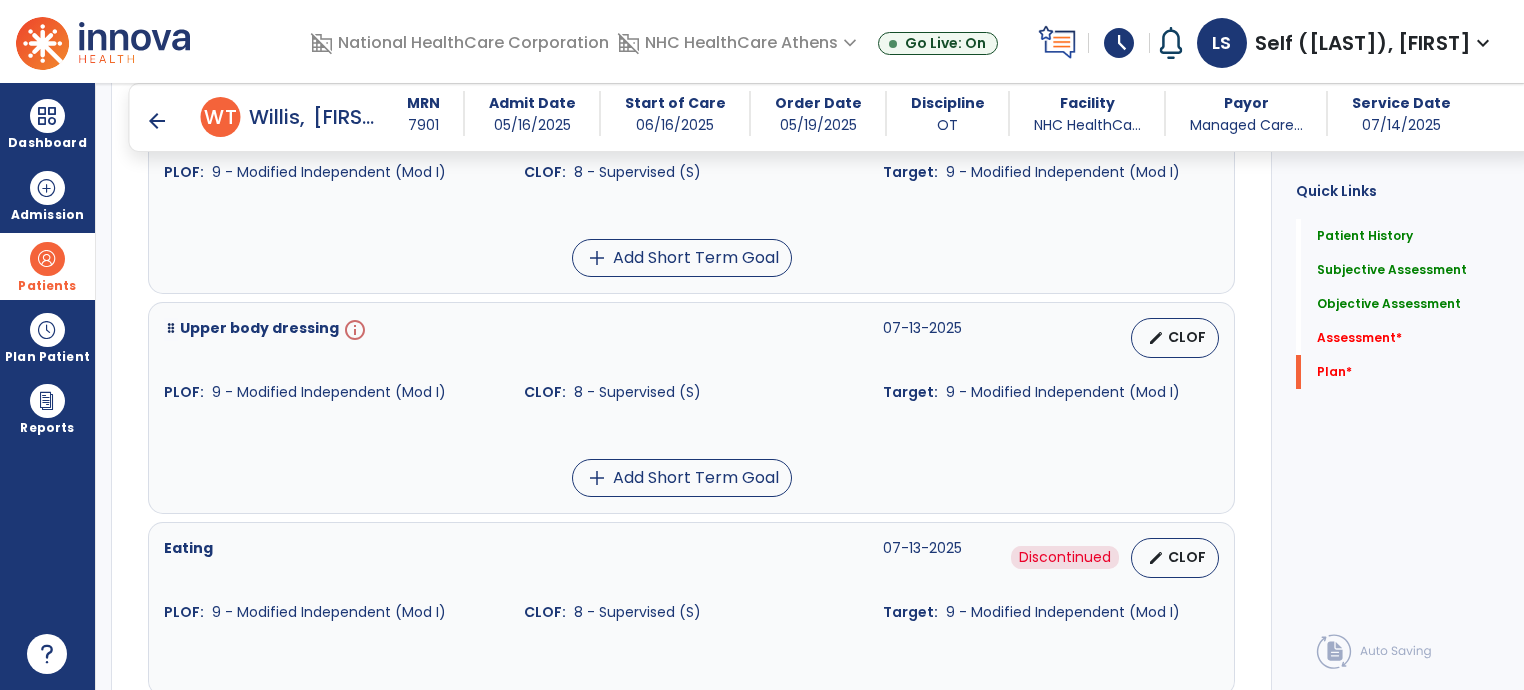 click on "CLOF" at bounding box center (1187, 337) 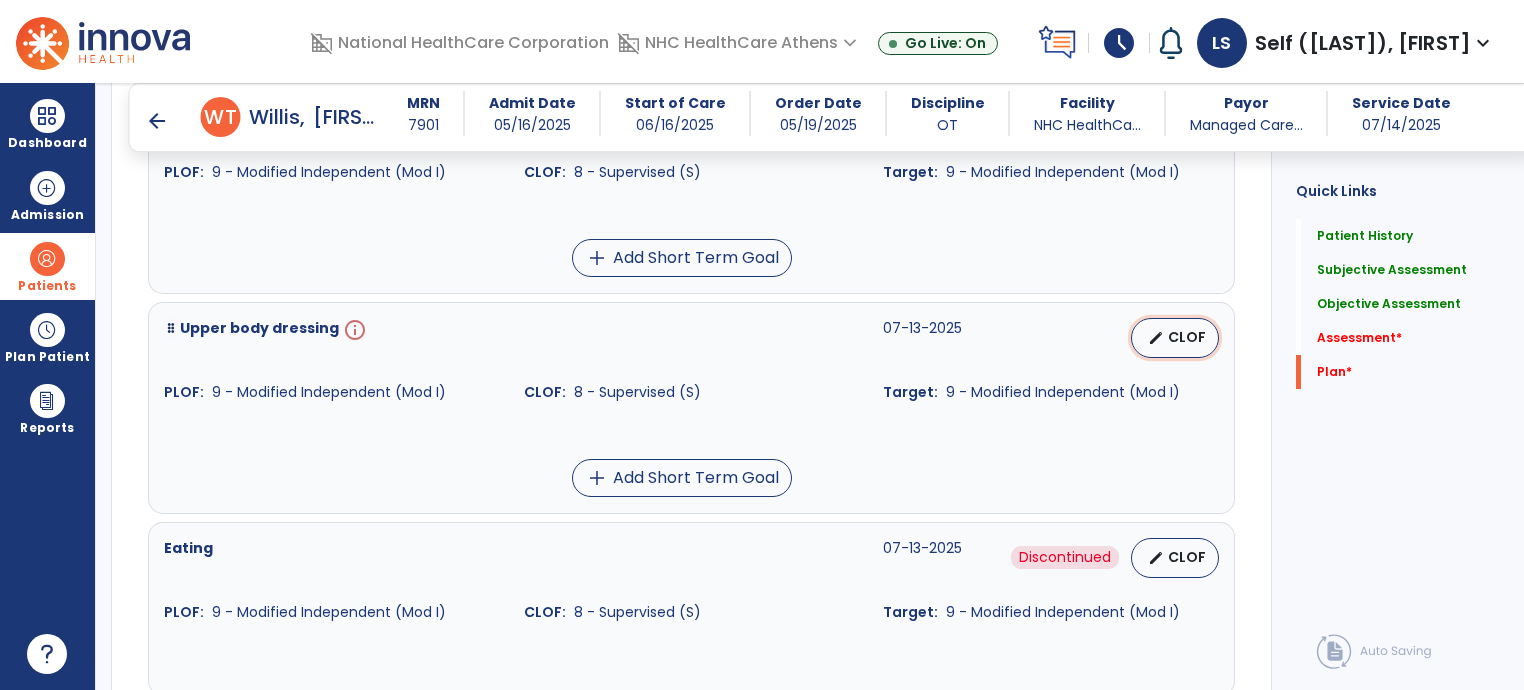select on "********" 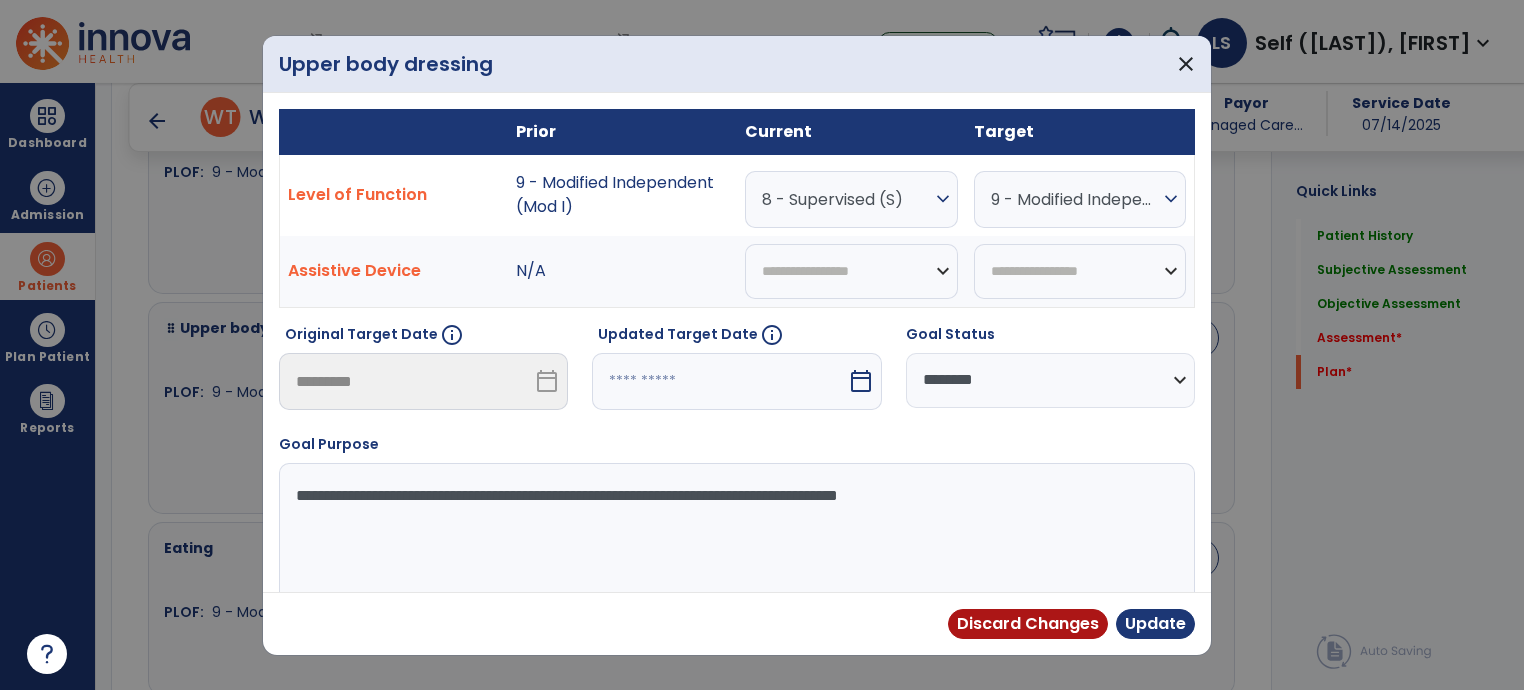 click at bounding box center (719, 381) 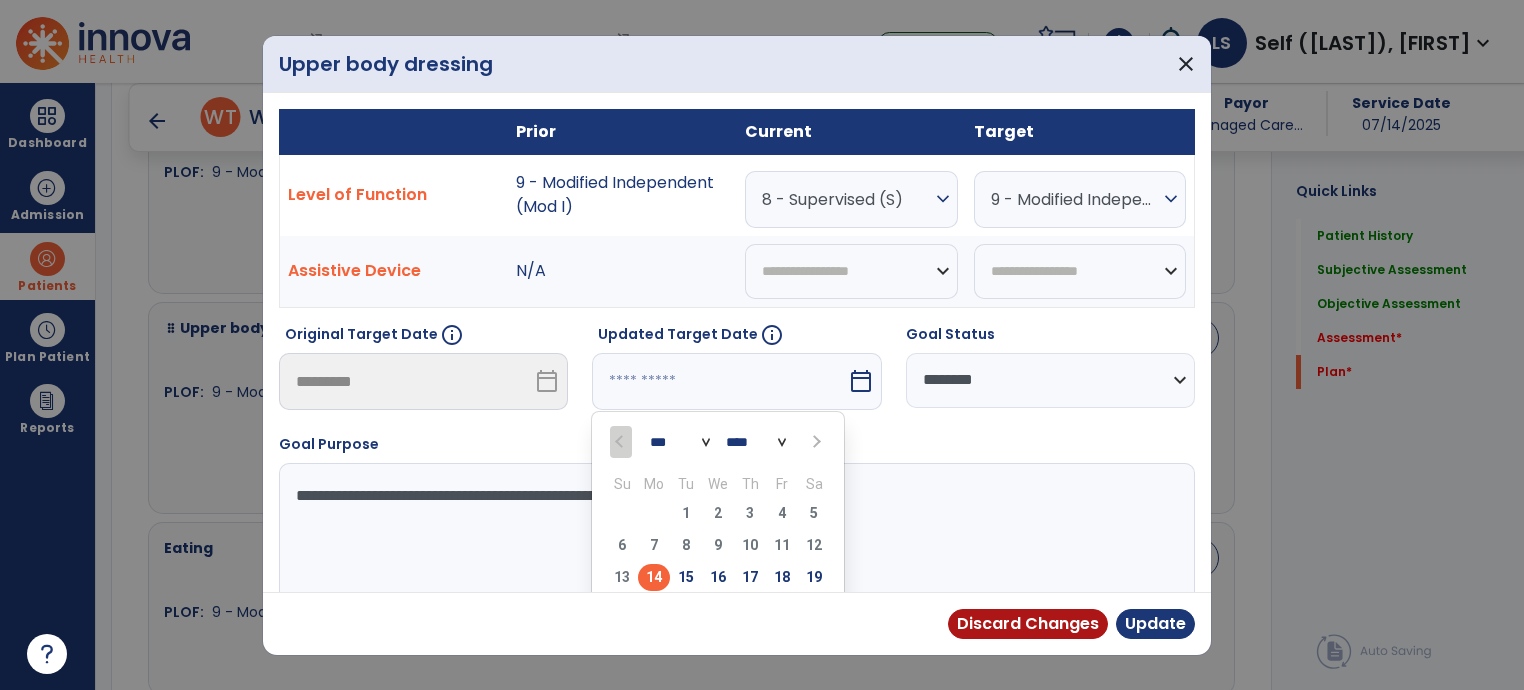 scroll, scrollTop: 1, scrollLeft: 0, axis: vertical 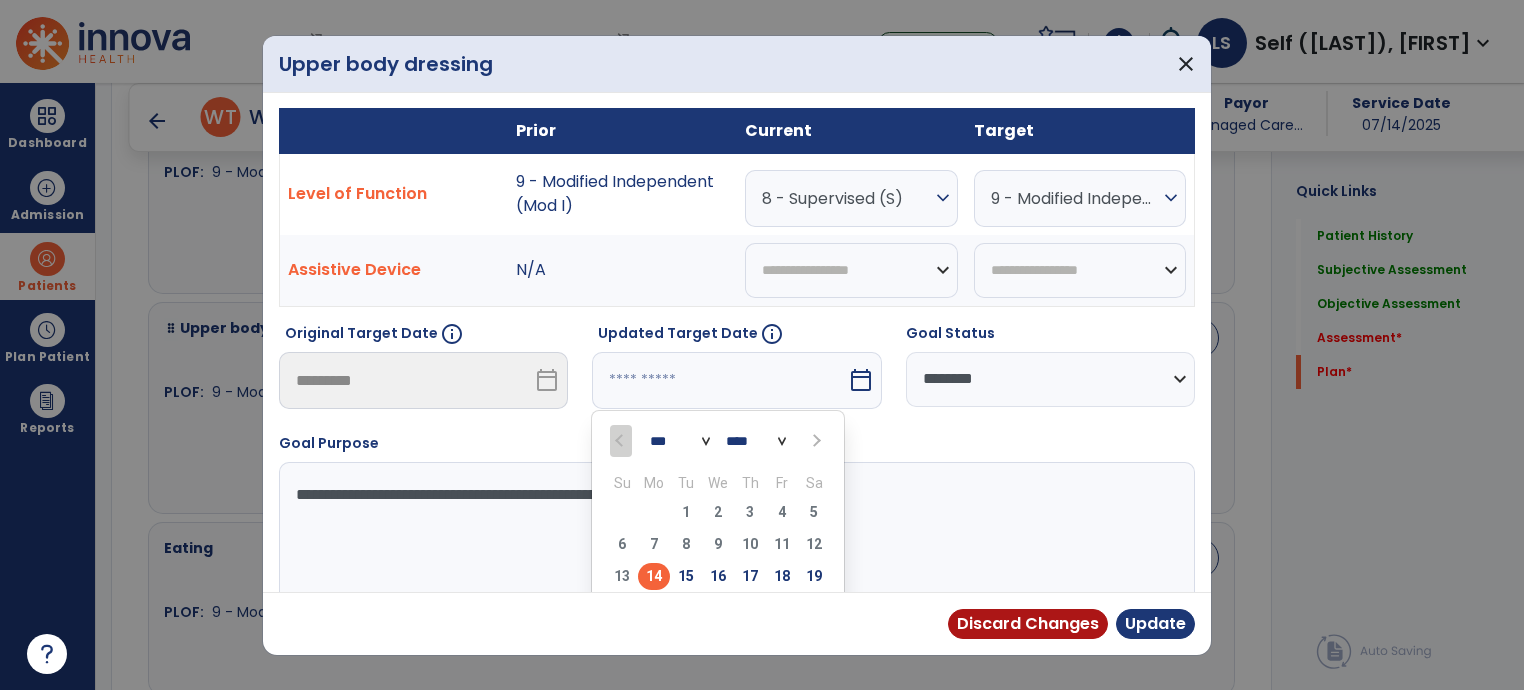 click on "*** ***" at bounding box center (680, 441) 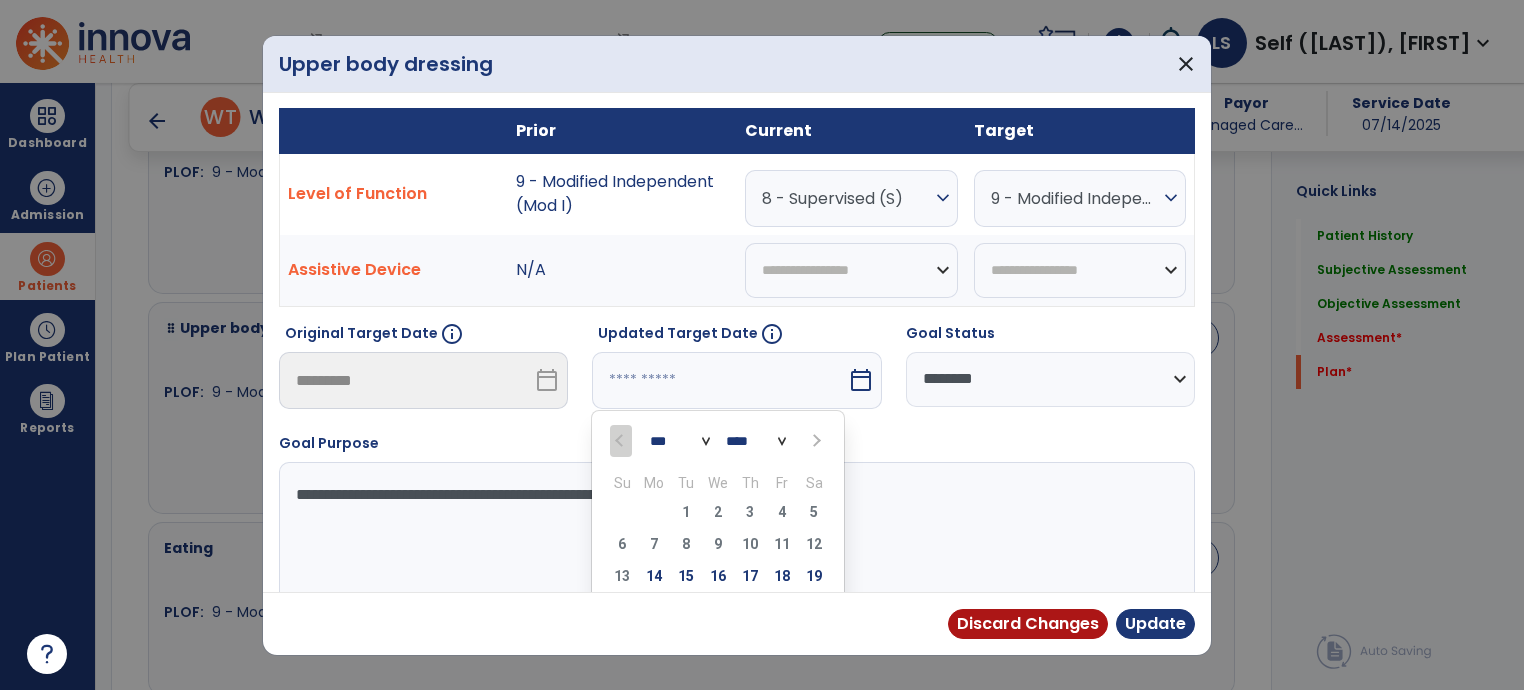 select on "*" 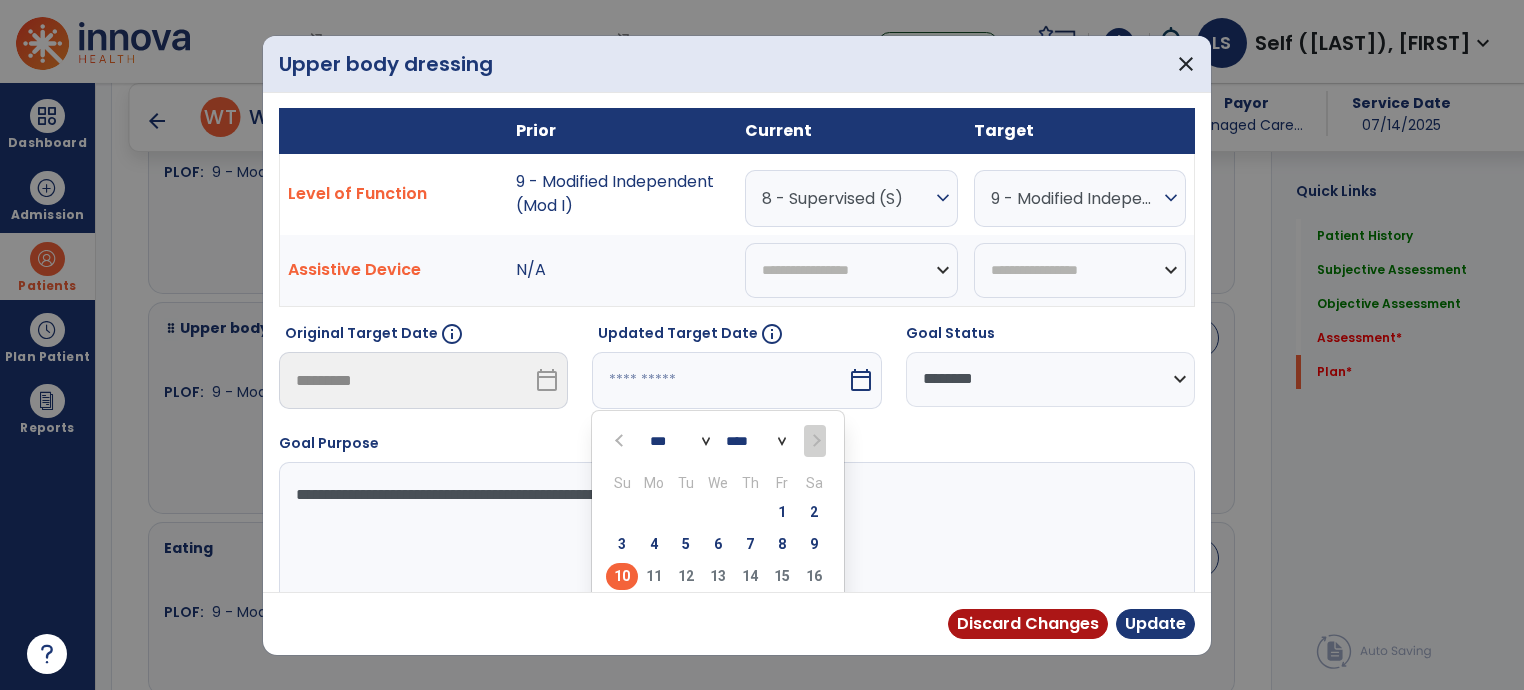 click on "10" at bounding box center [622, 576] 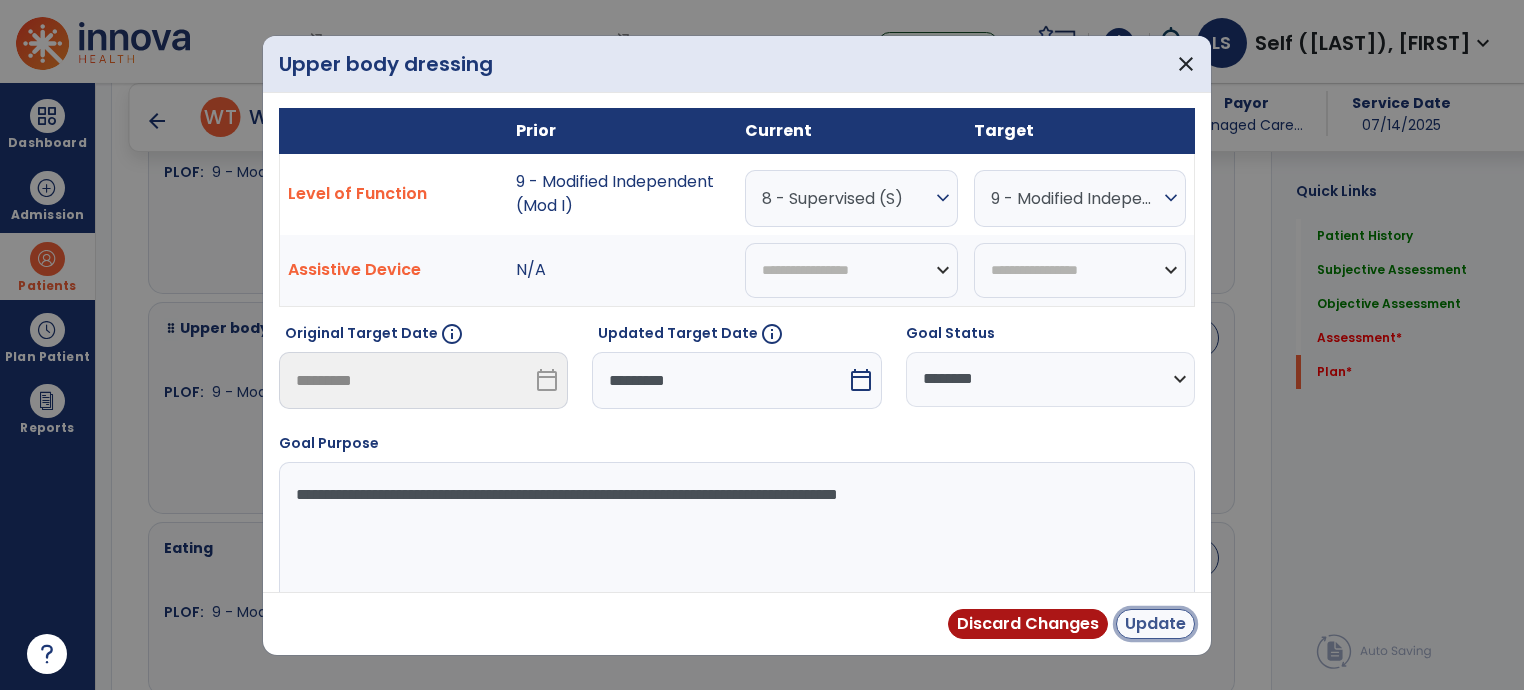 click on "Update" at bounding box center (1155, 624) 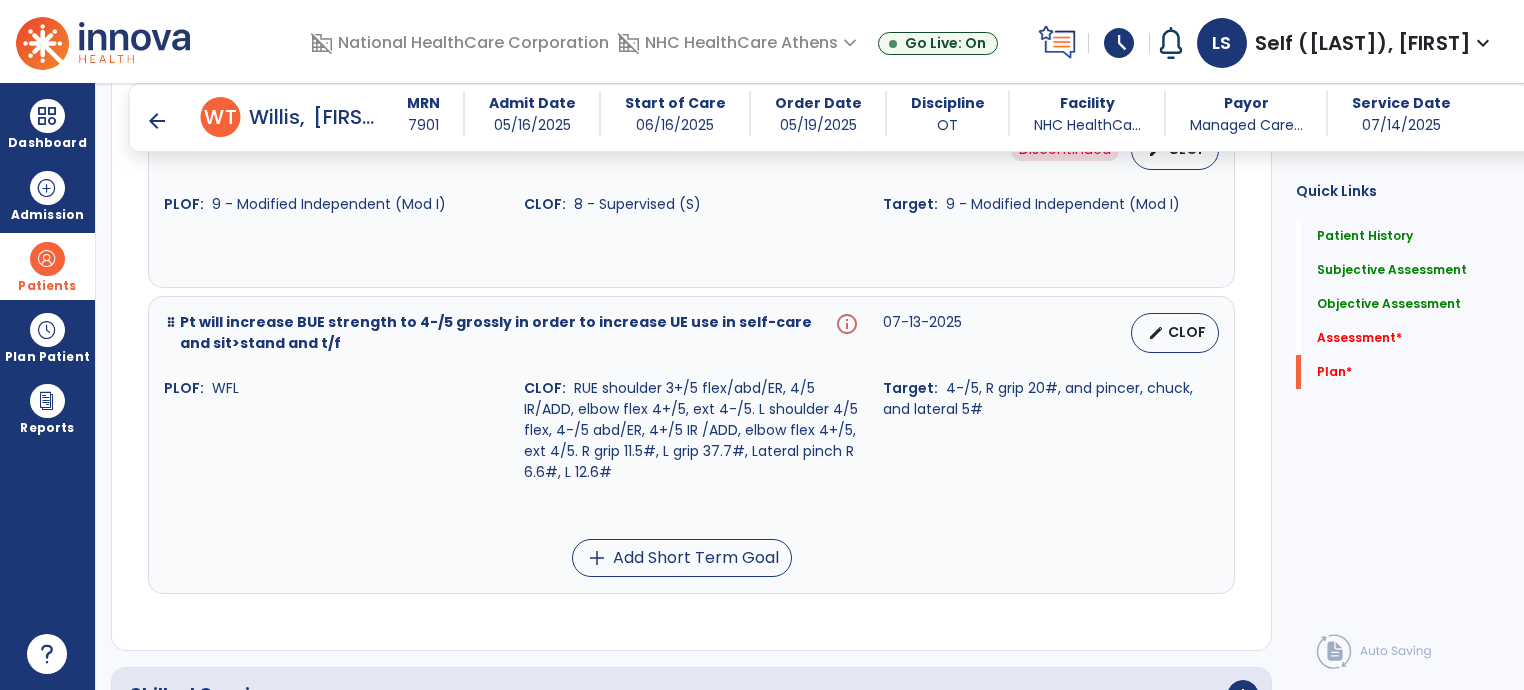 scroll, scrollTop: 5539, scrollLeft: 0, axis: vertical 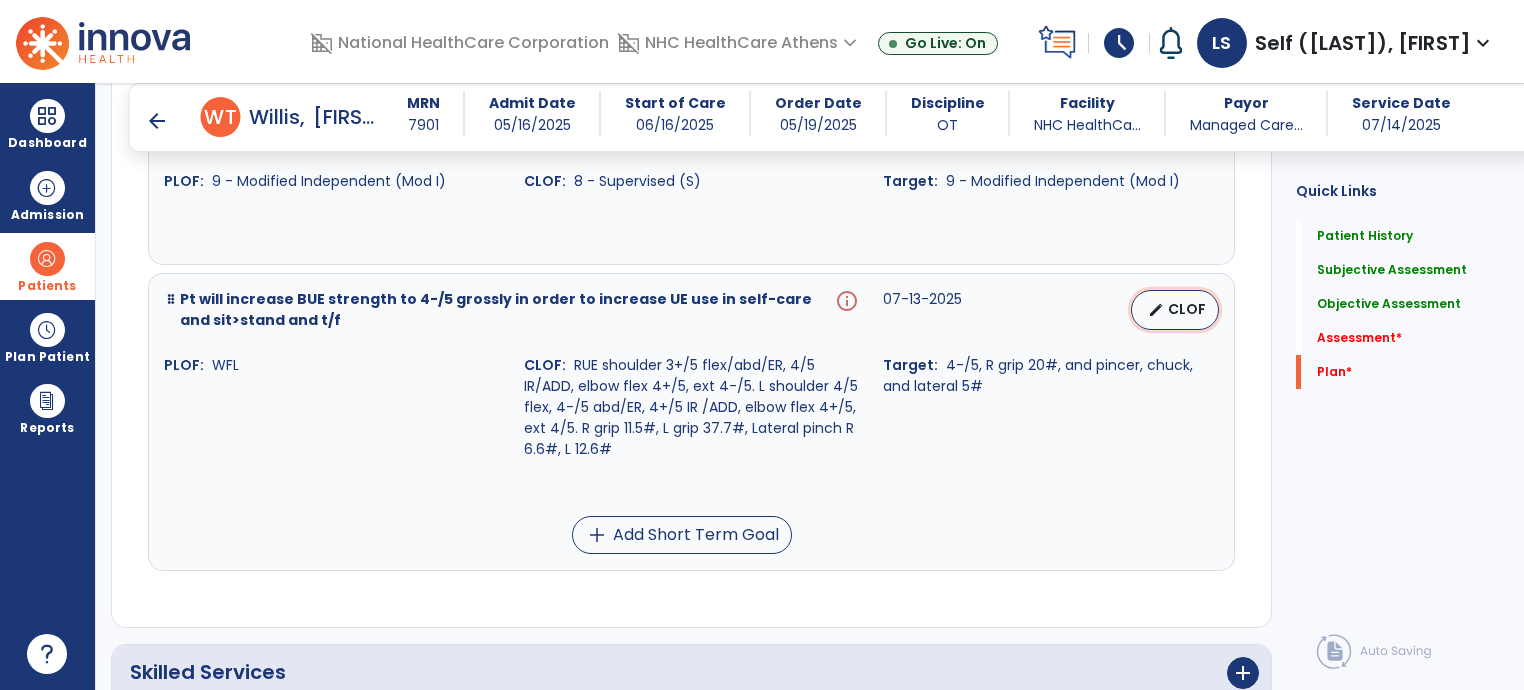 click on "CLOF" at bounding box center (1187, 309) 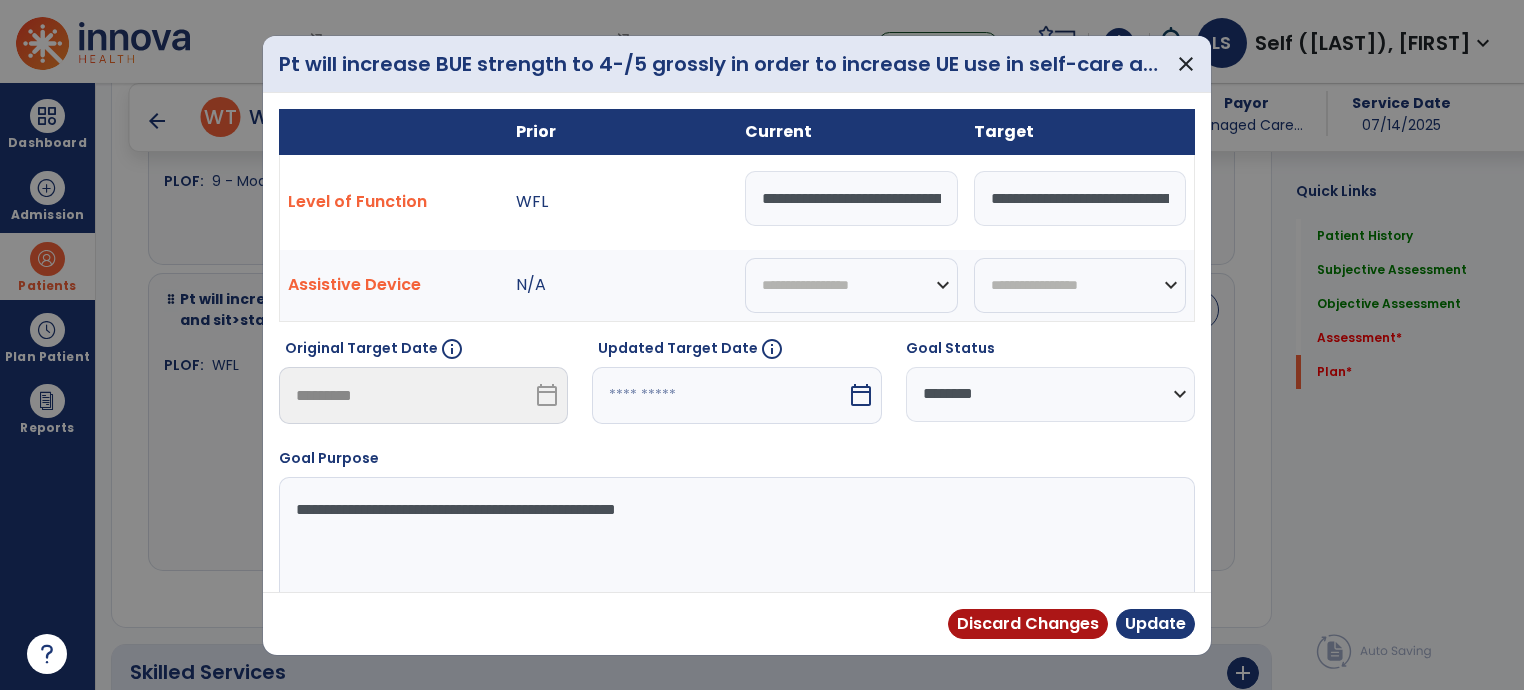 click on "**********" at bounding box center (851, 198) 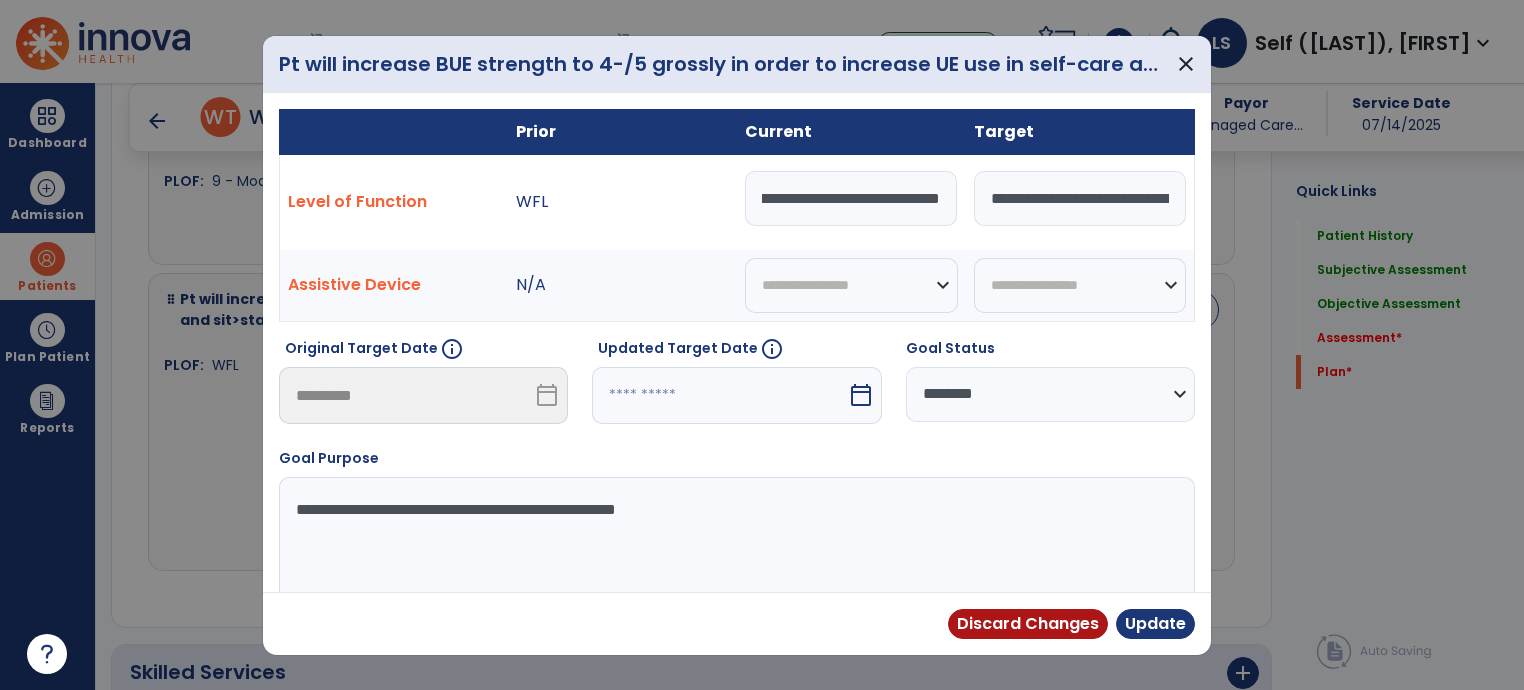 scroll, scrollTop: 0, scrollLeft: 1114, axis: horizontal 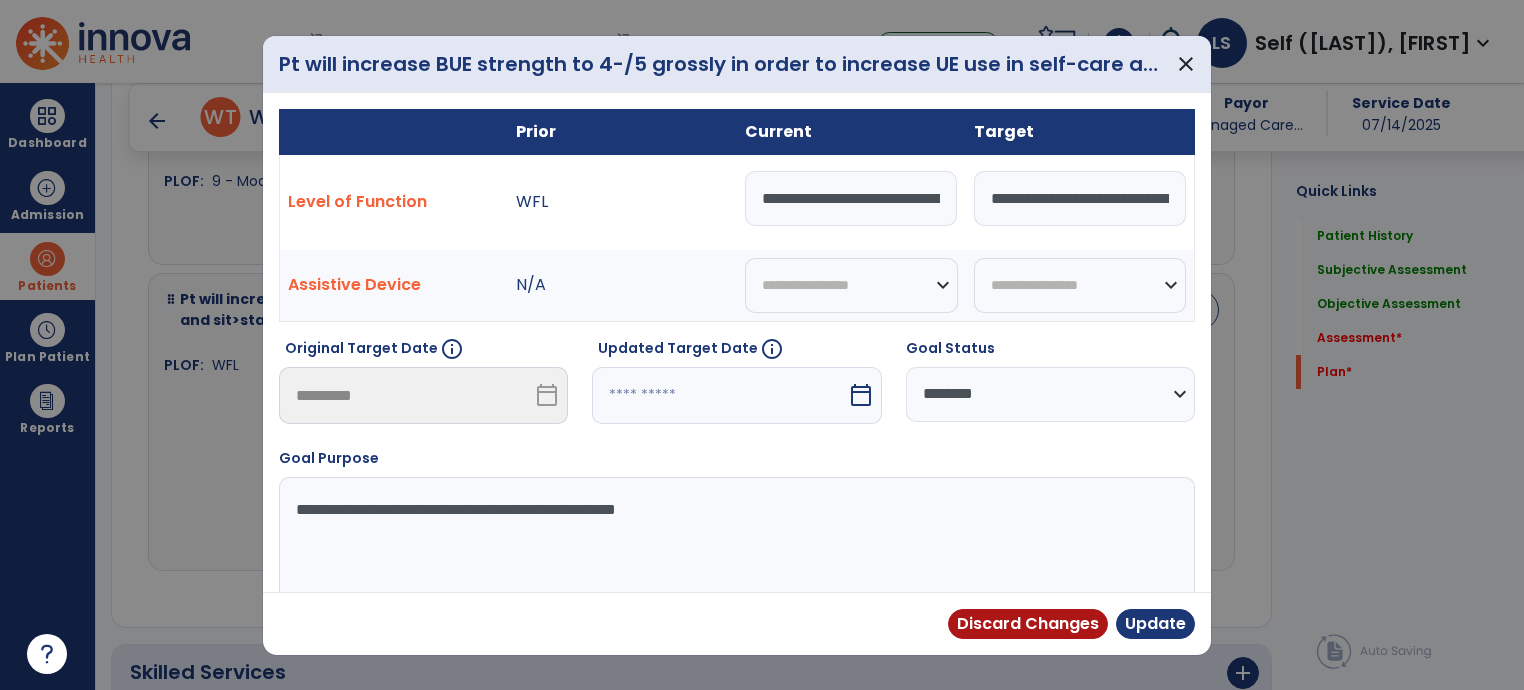 click on "Updated Target Date   info   calendar_today" at bounding box center [736, 389] 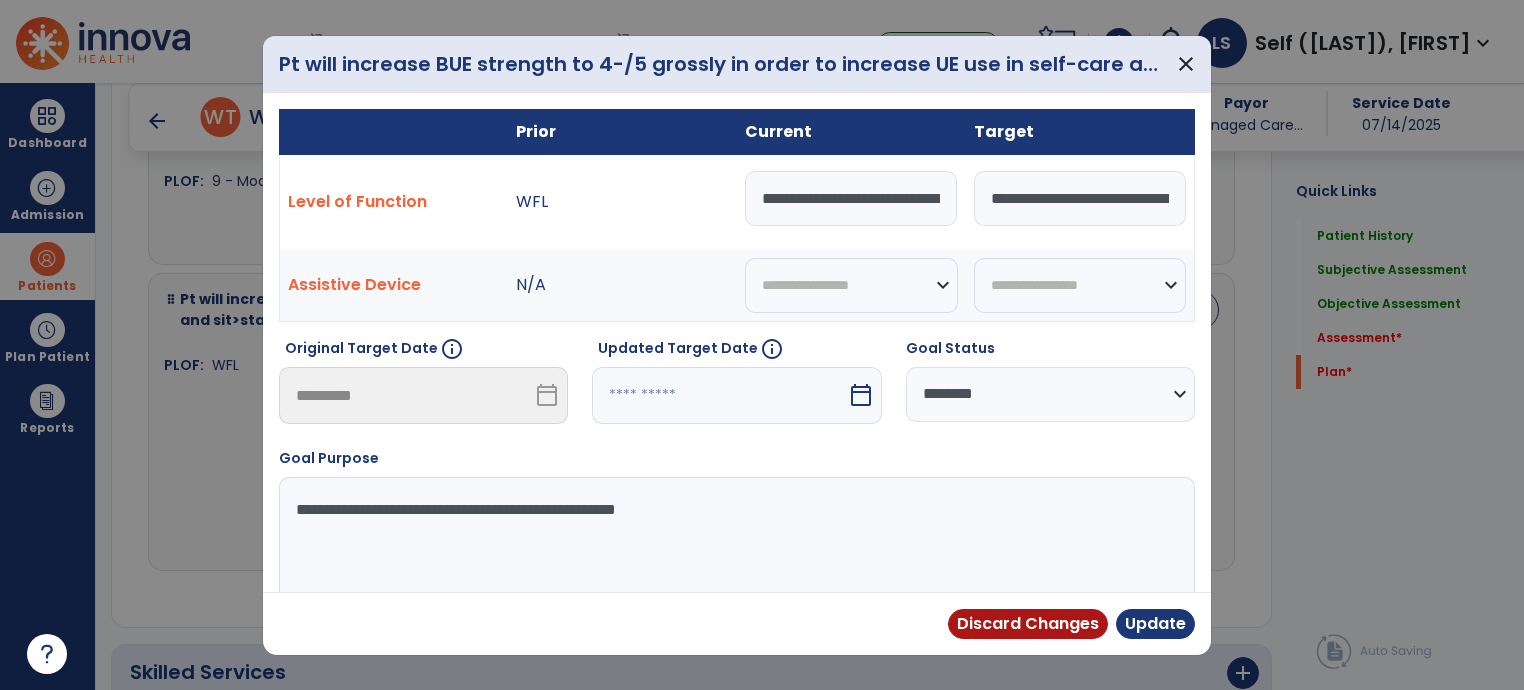 click on "**********" at bounding box center [851, 198] 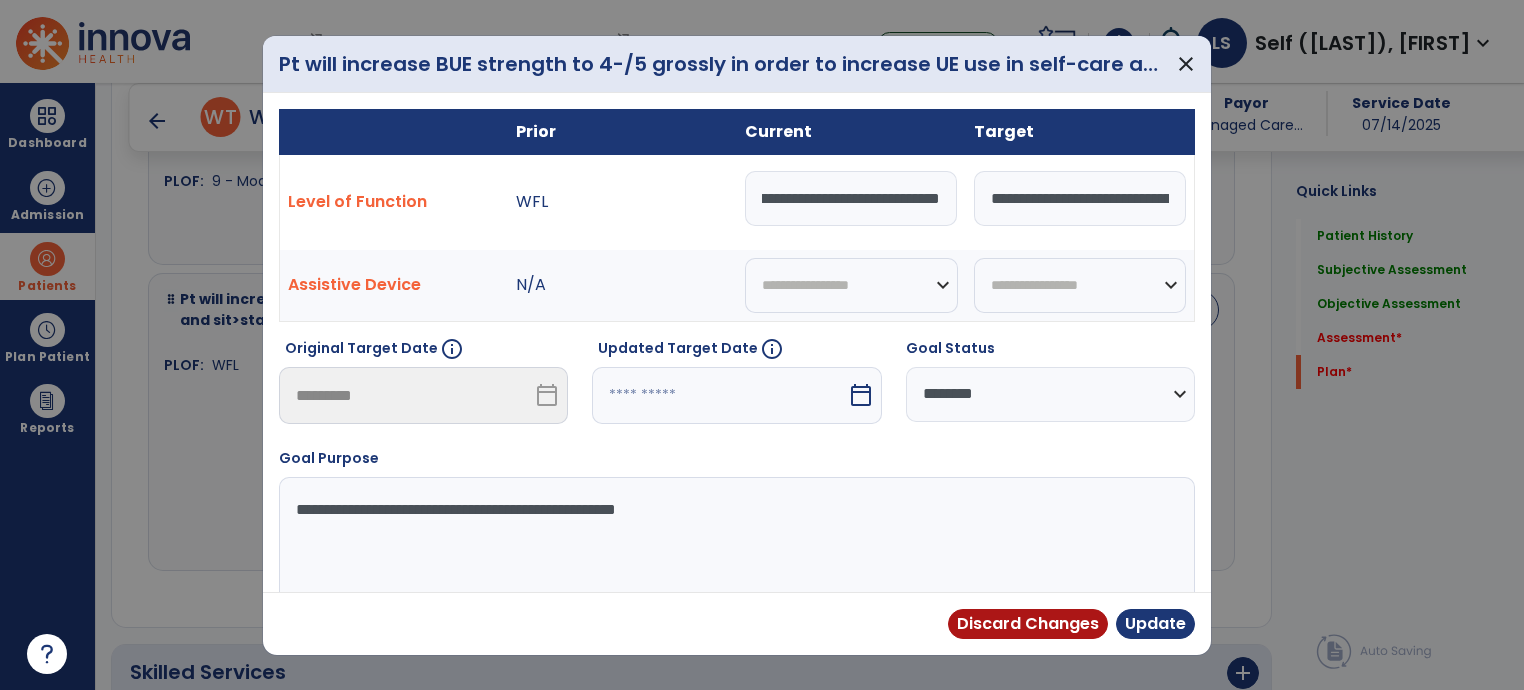 scroll, scrollTop: 0, scrollLeft: 1030, axis: horizontal 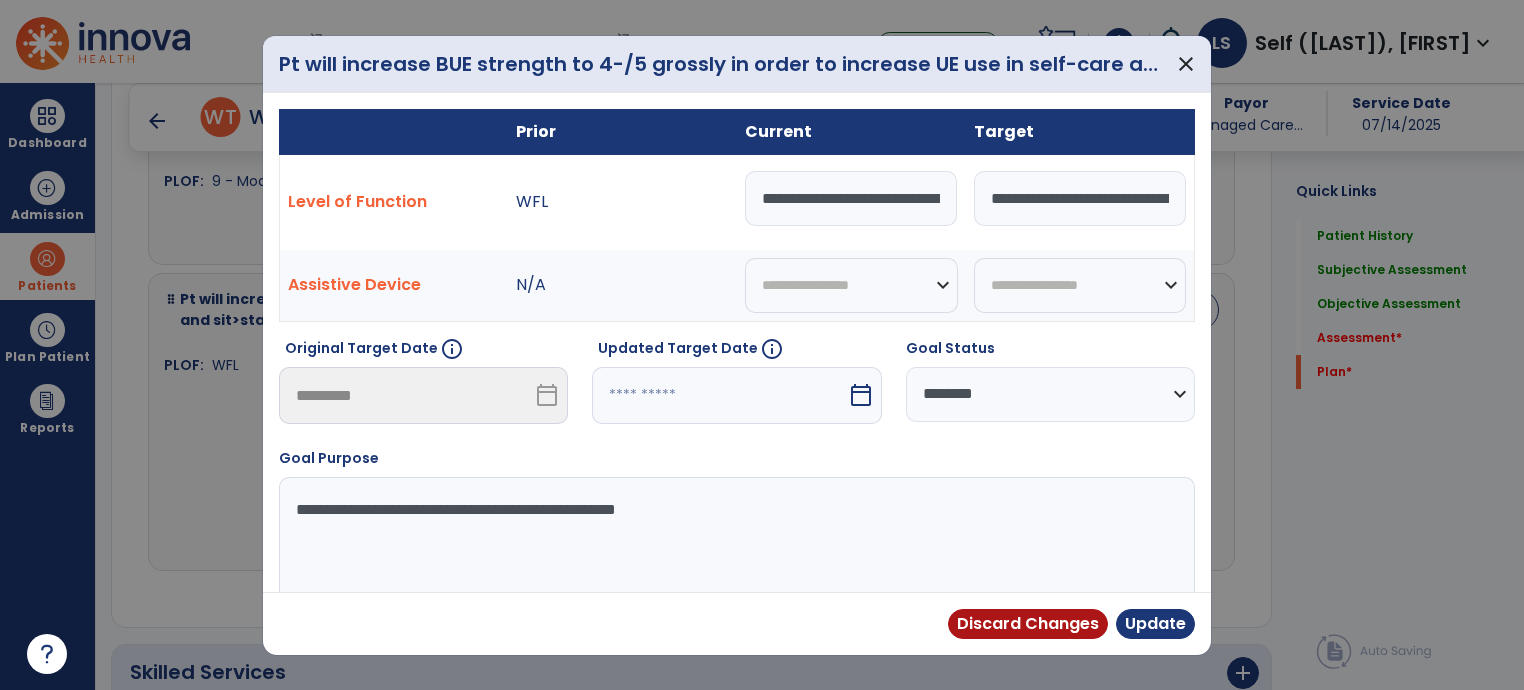 click at bounding box center [719, 395] 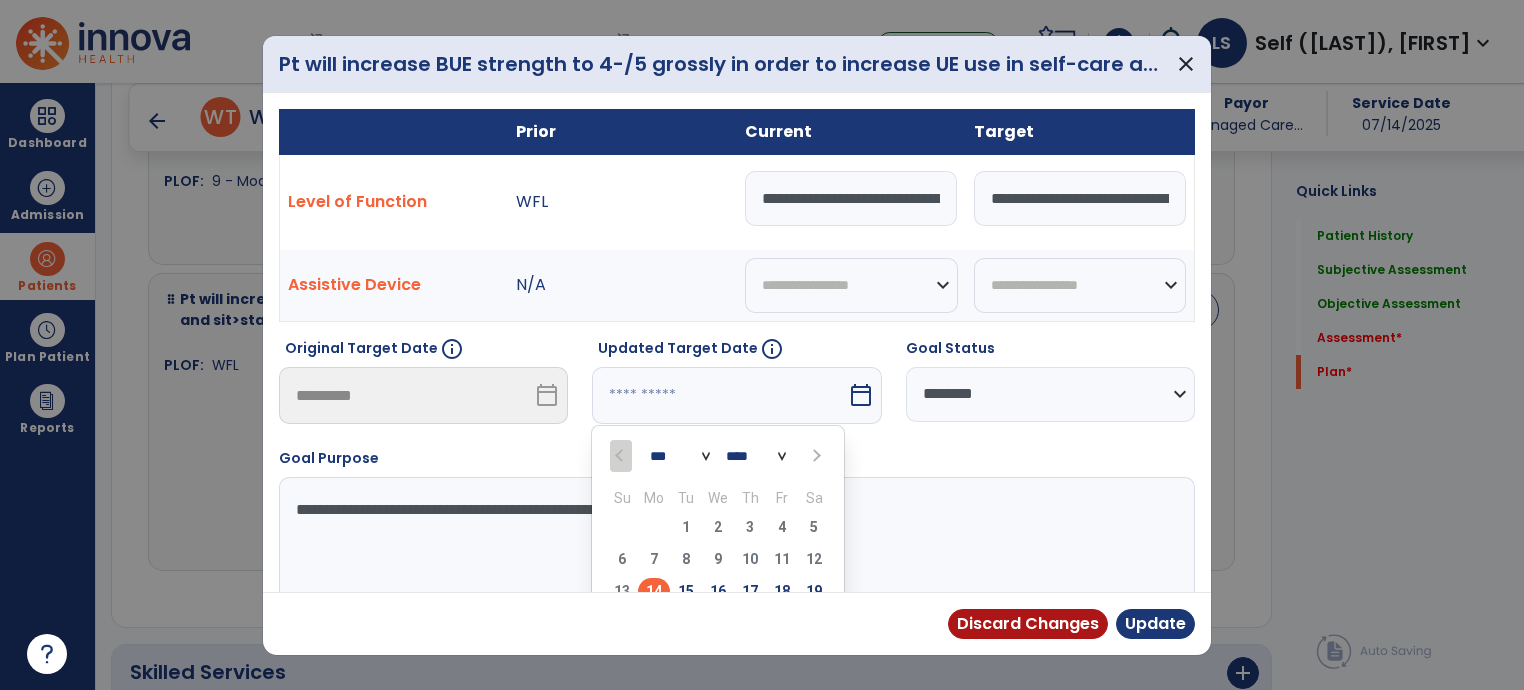 scroll, scrollTop: 0, scrollLeft: 0, axis: both 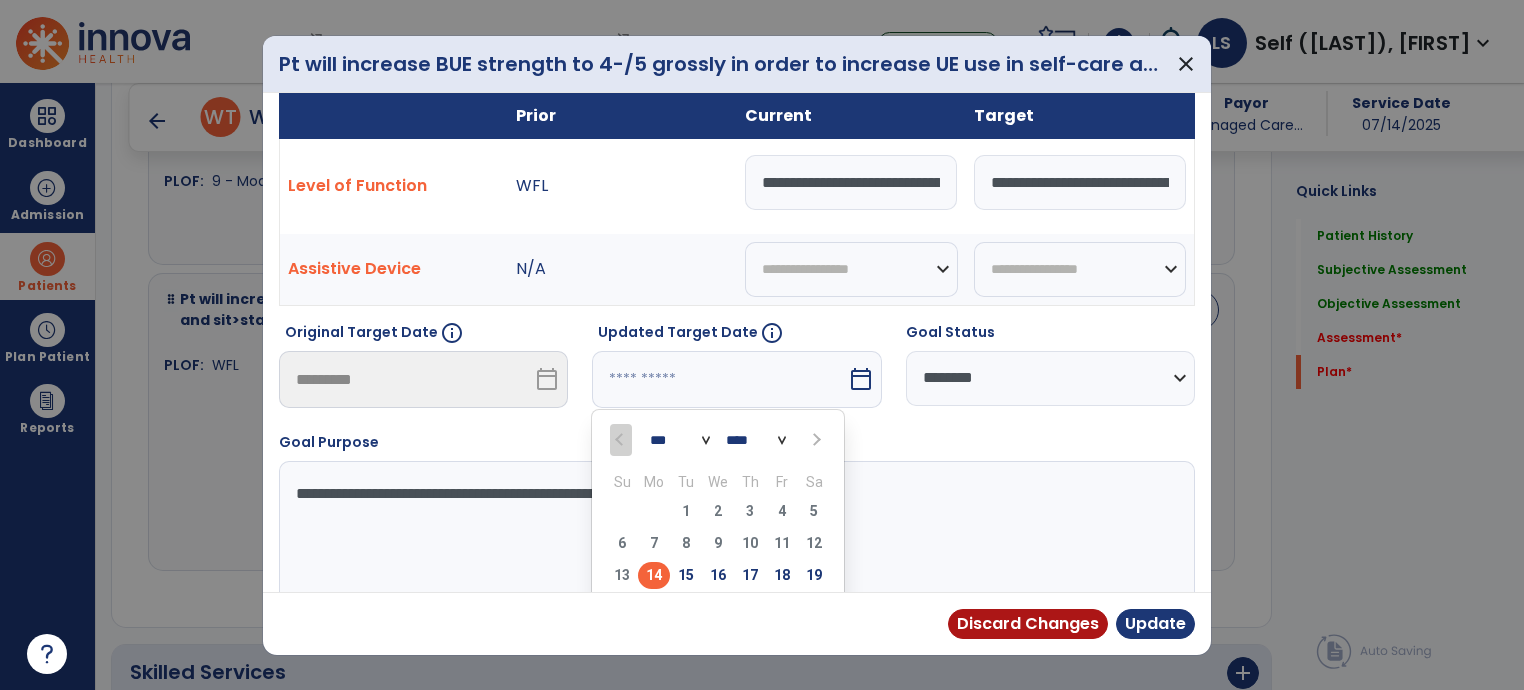 click on "**********" at bounding box center (851, 182) 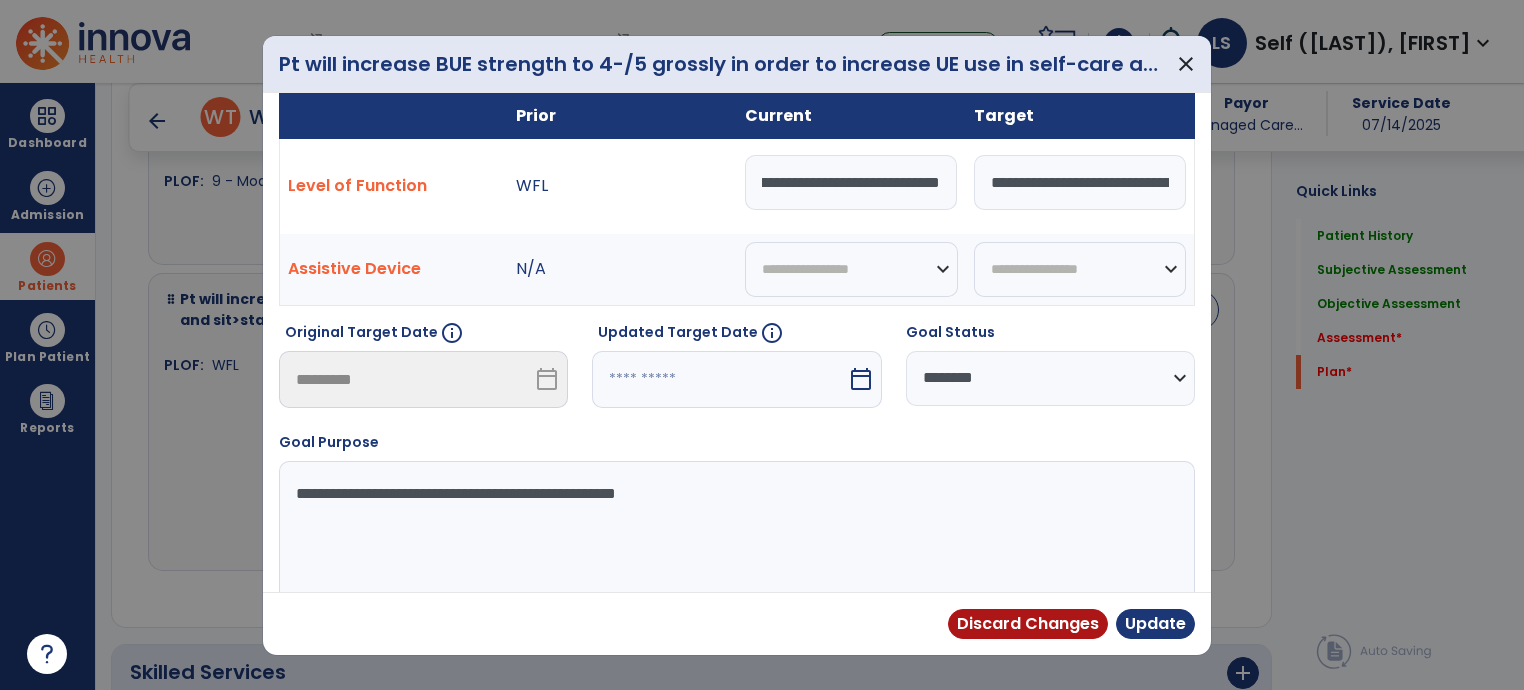 scroll, scrollTop: 0, scrollLeft: 1167, axis: horizontal 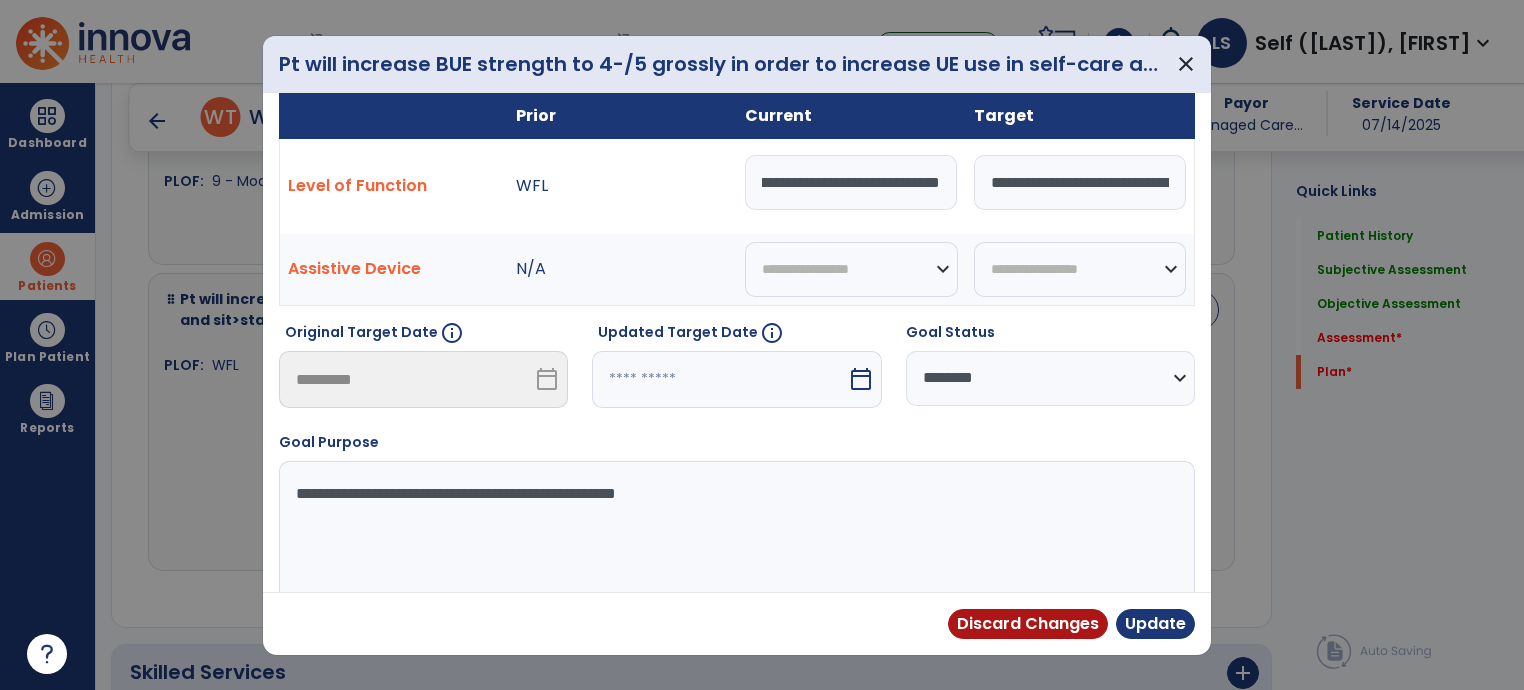 type on "**********" 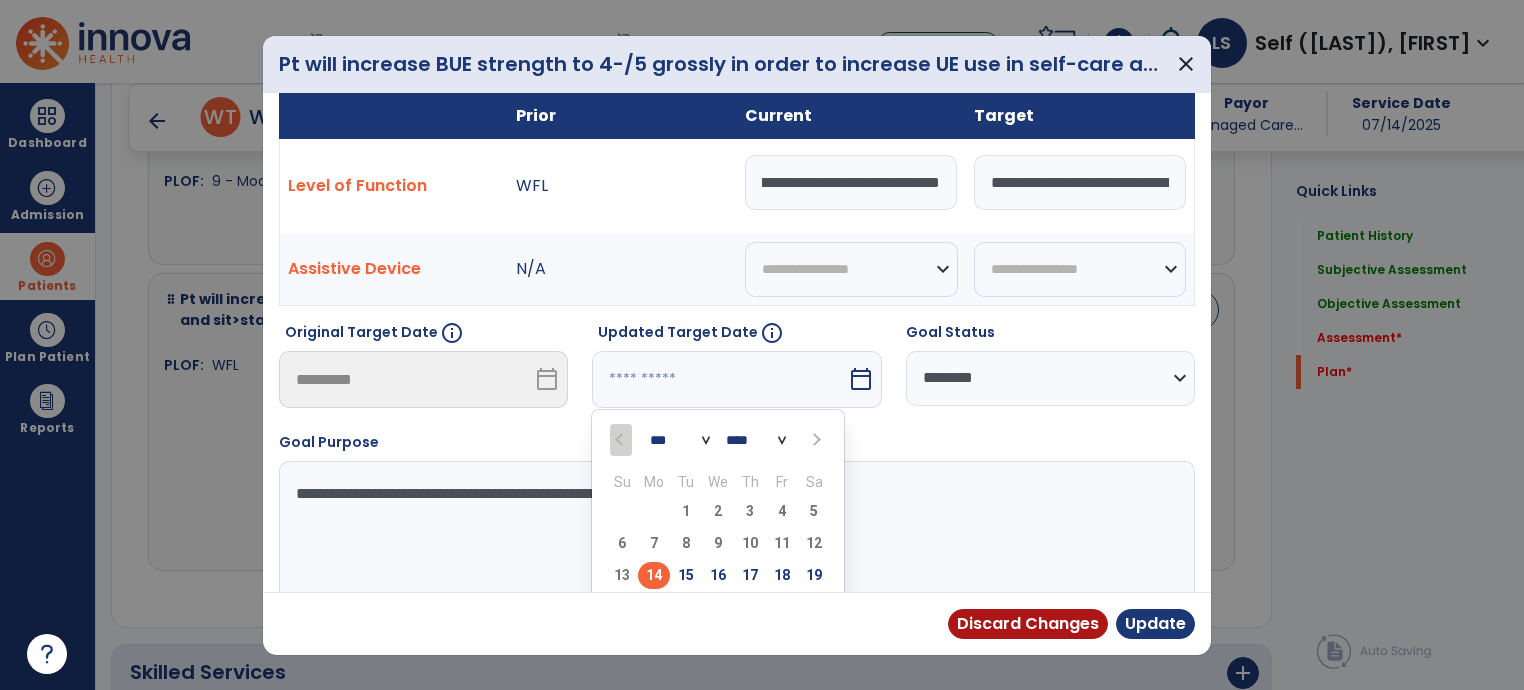 scroll, scrollTop: 0, scrollLeft: 0, axis: both 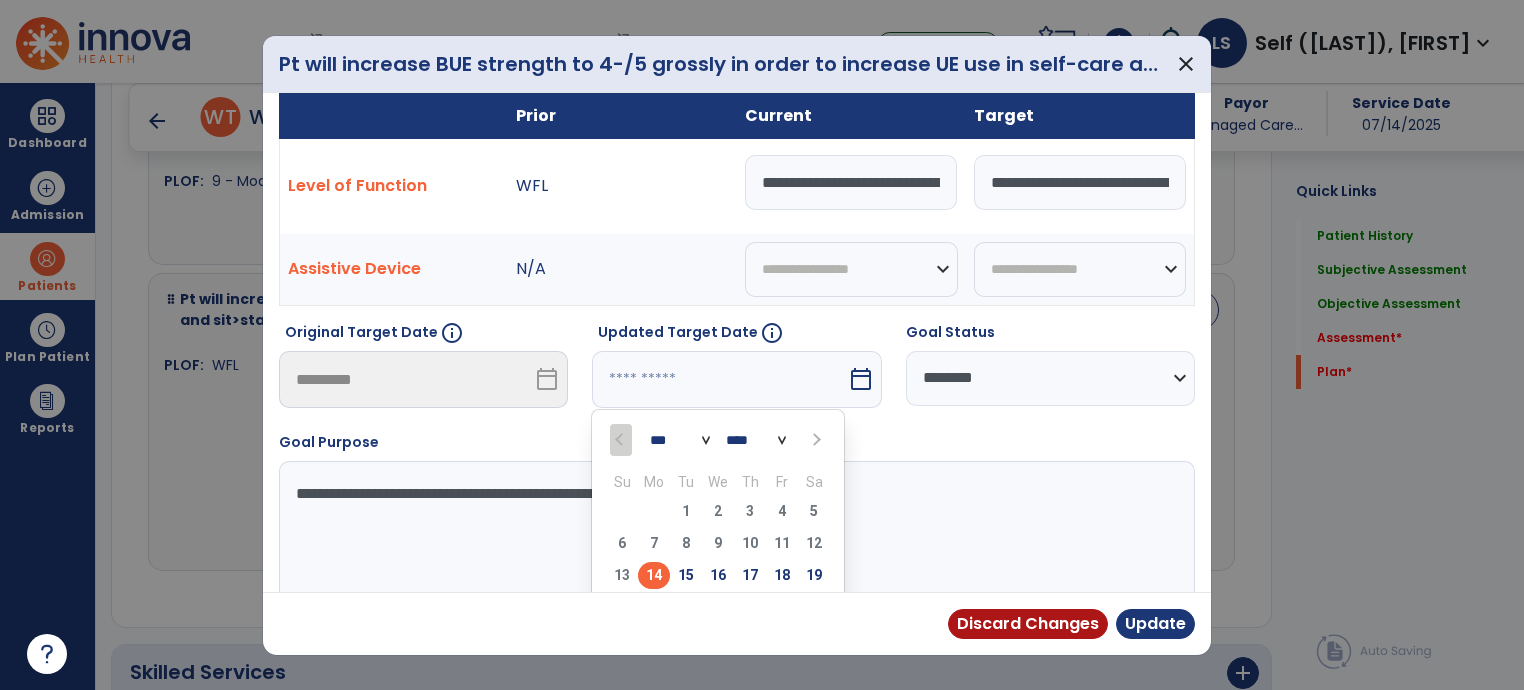 click on "*** ***" at bounding box center (680, 440) 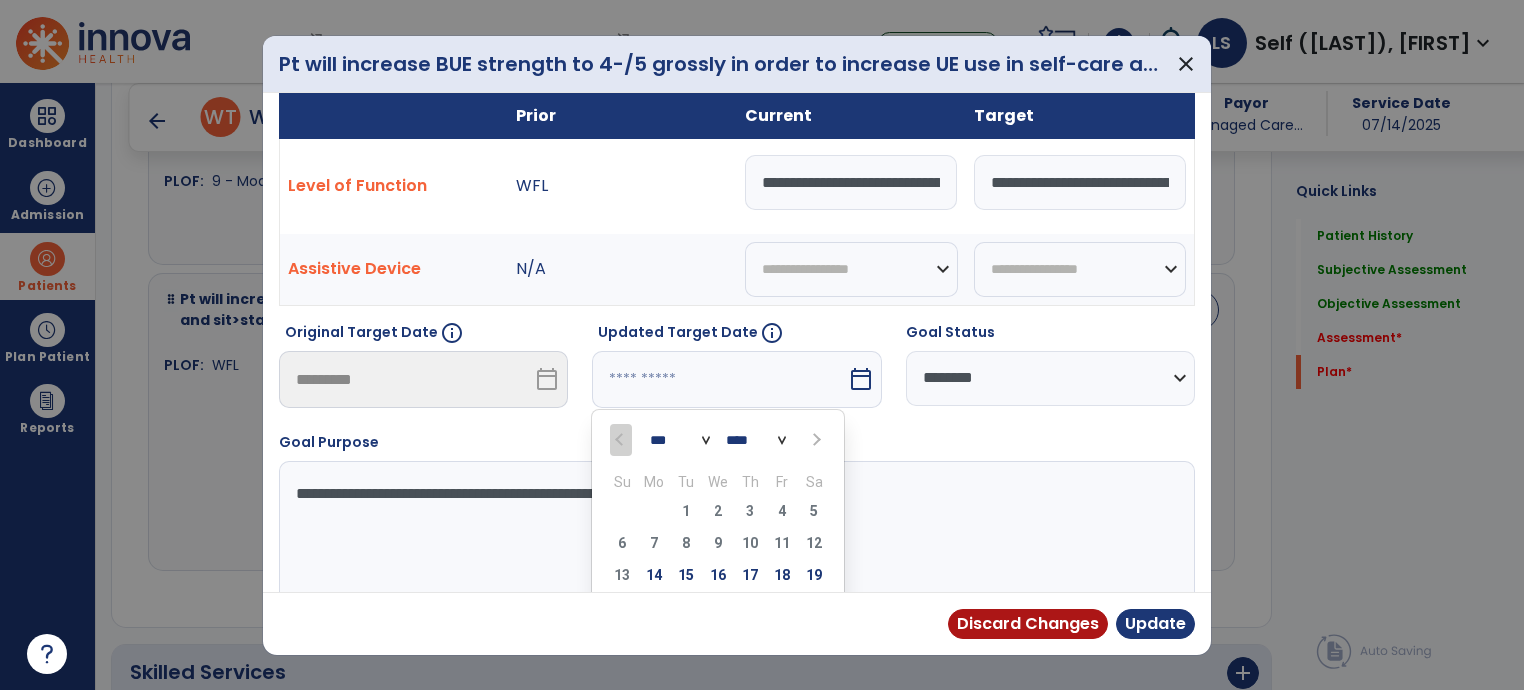 select on "*" 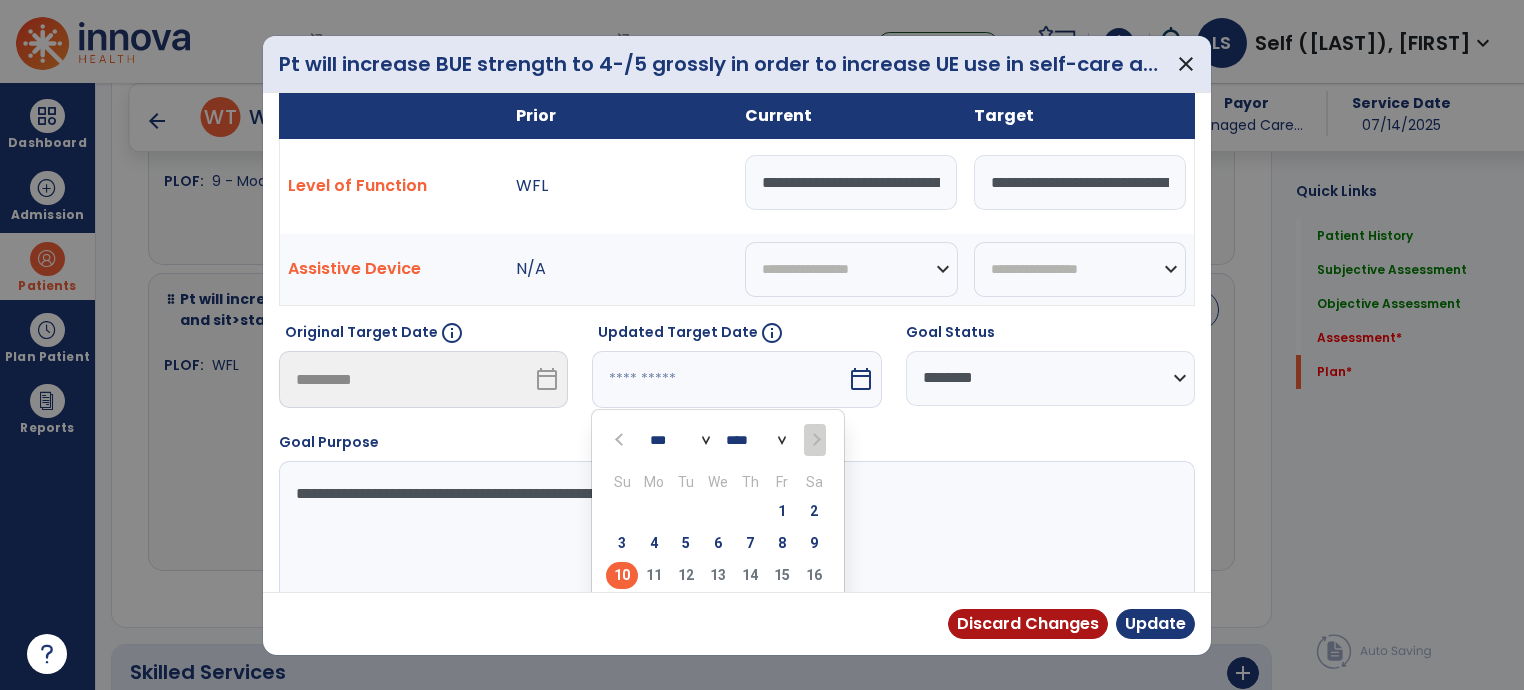click on "10" at bounding box center [622, 575] 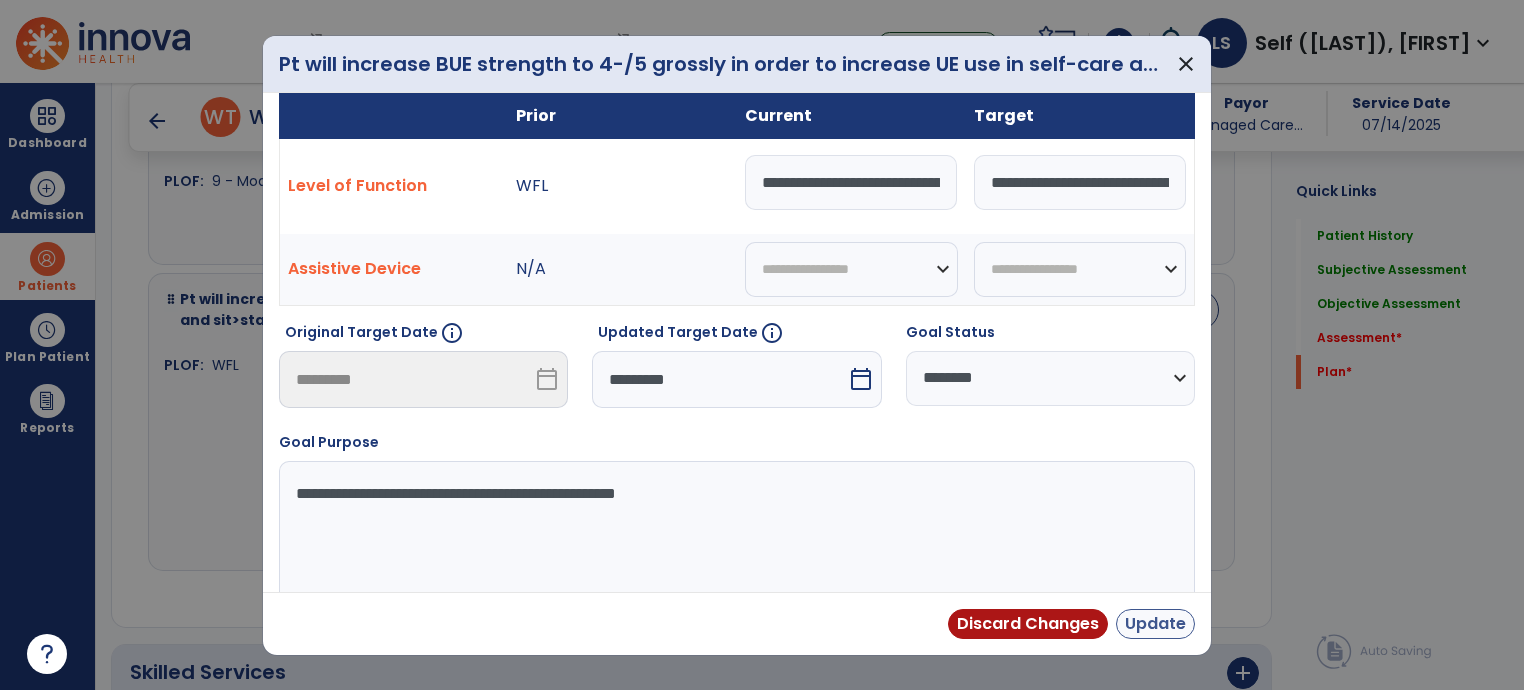 click on "Update" at bounding box center (1155, 624) 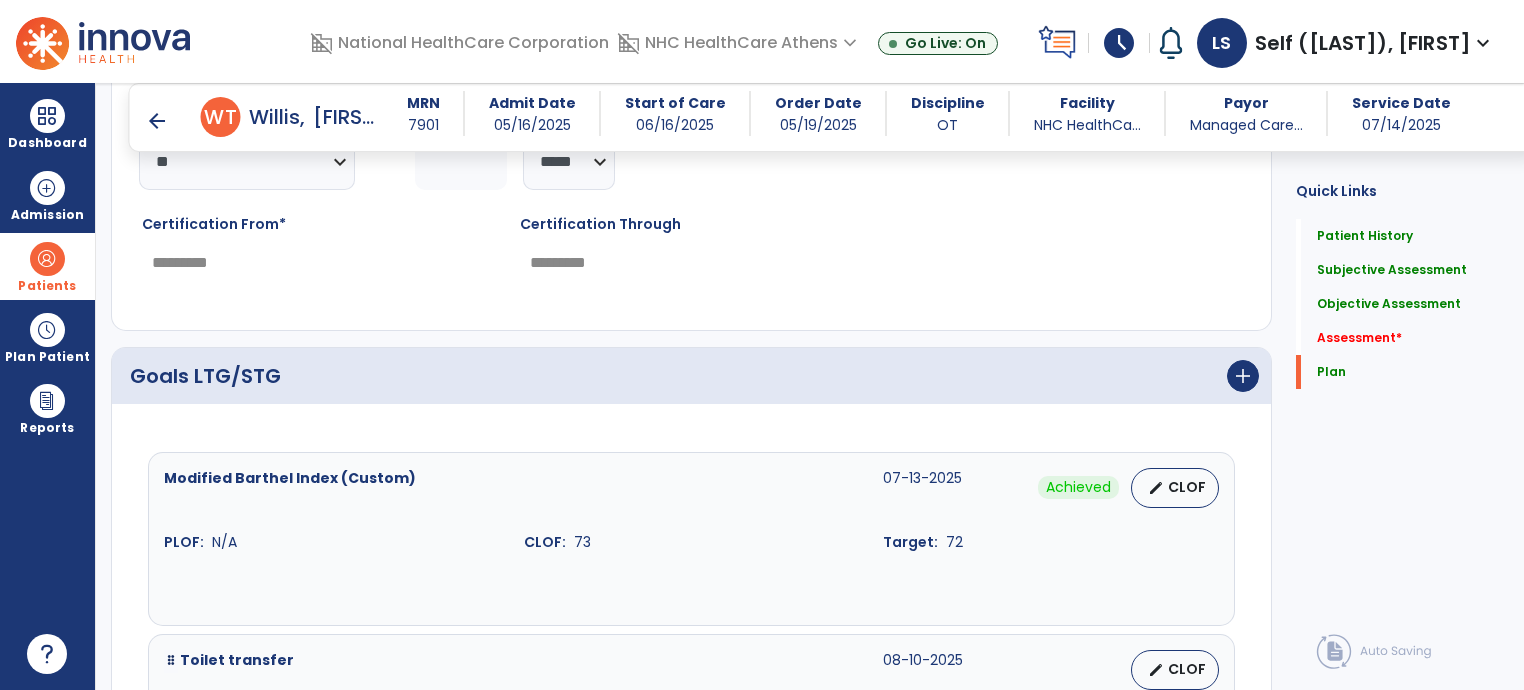scroll, scrollTop: 4332, scrollLeft: 0, axis: vertical 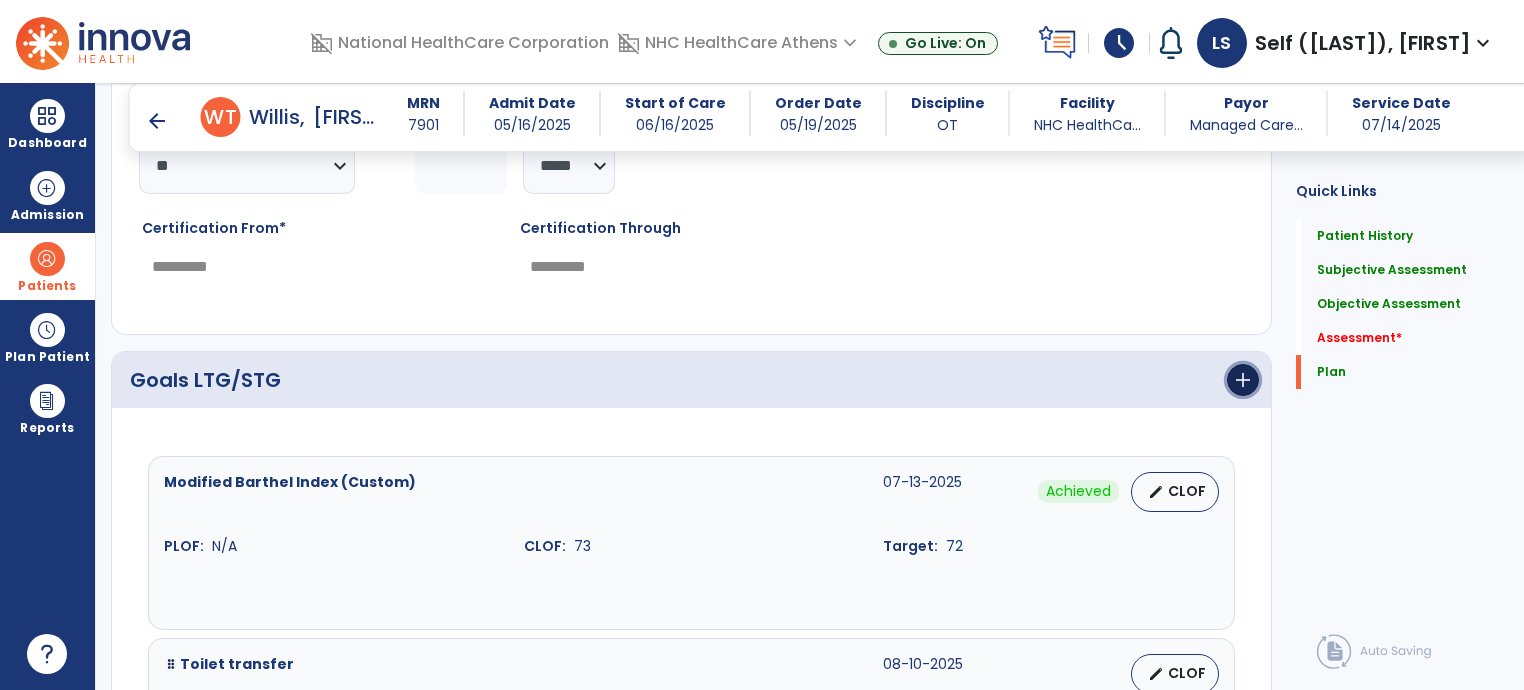 click on "add" 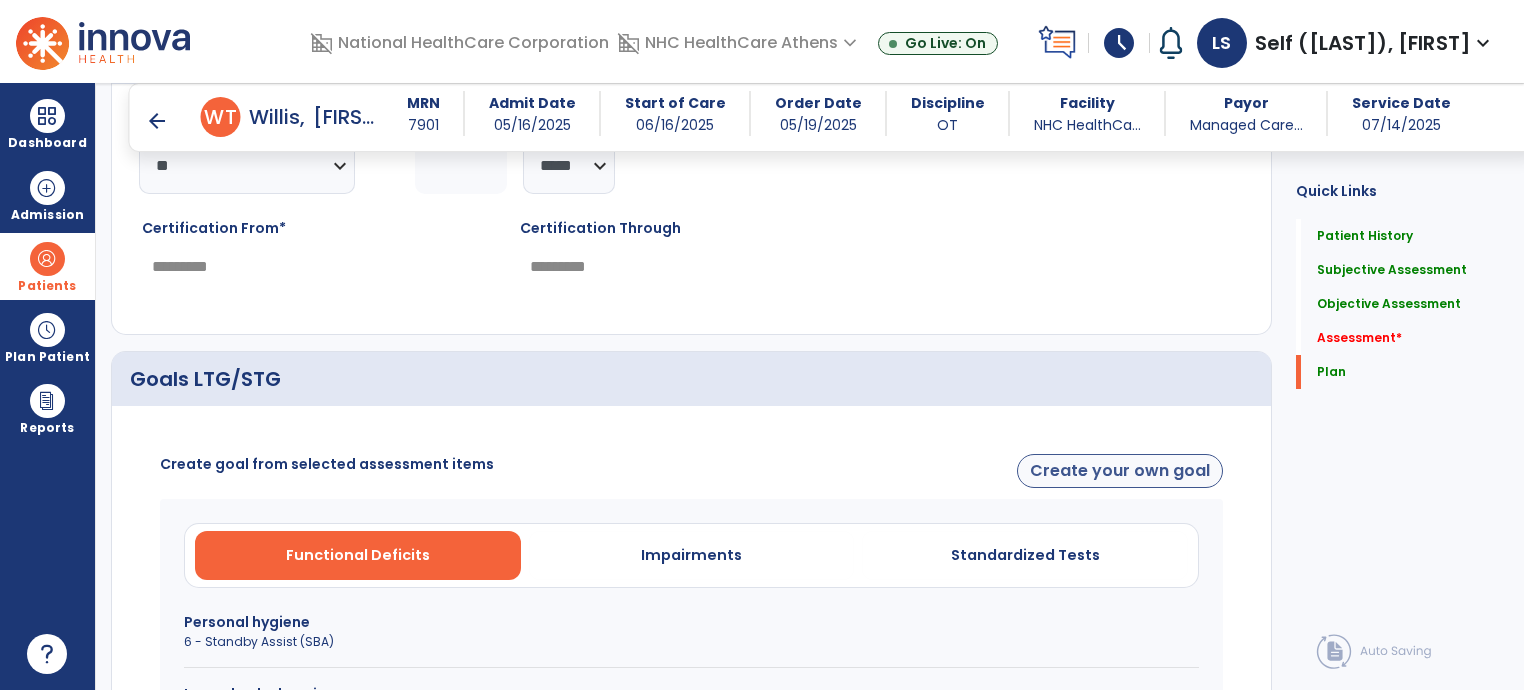 click on "Create your own goal" 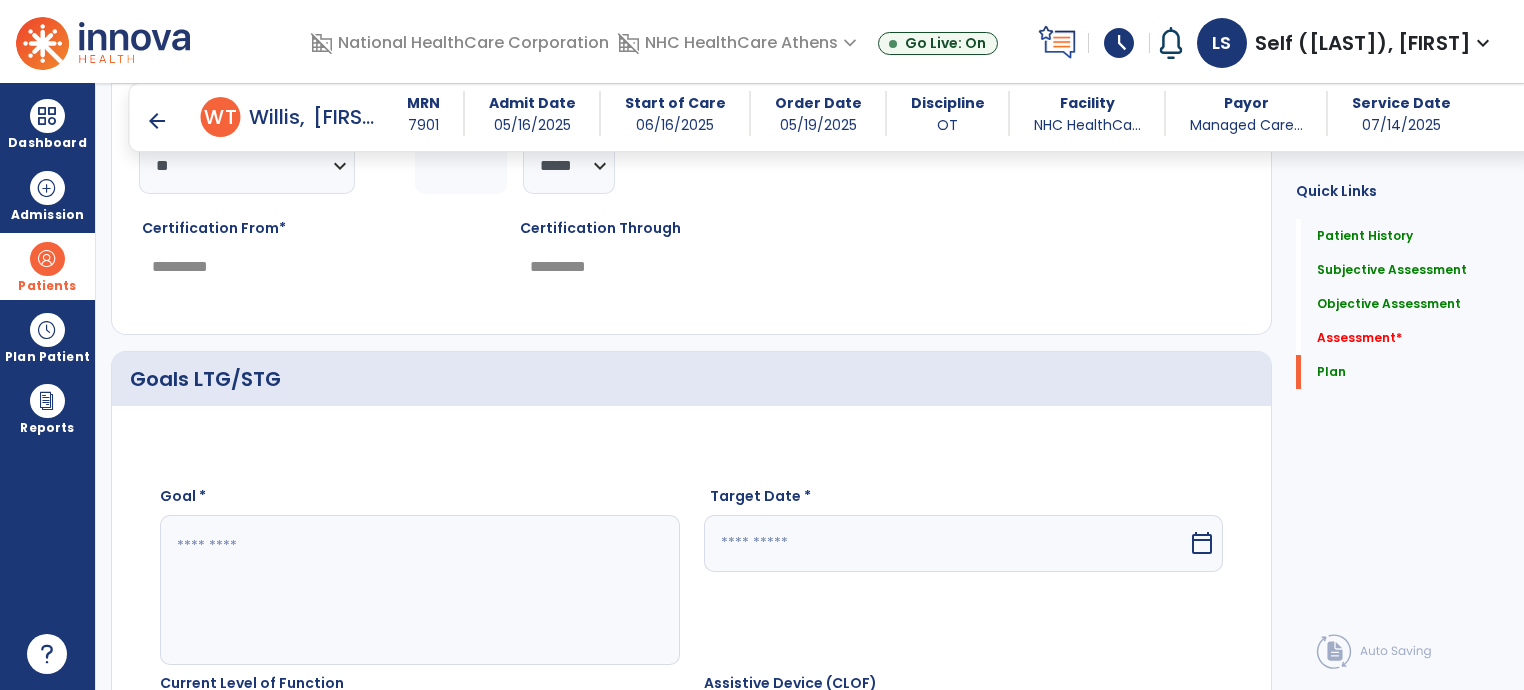 click 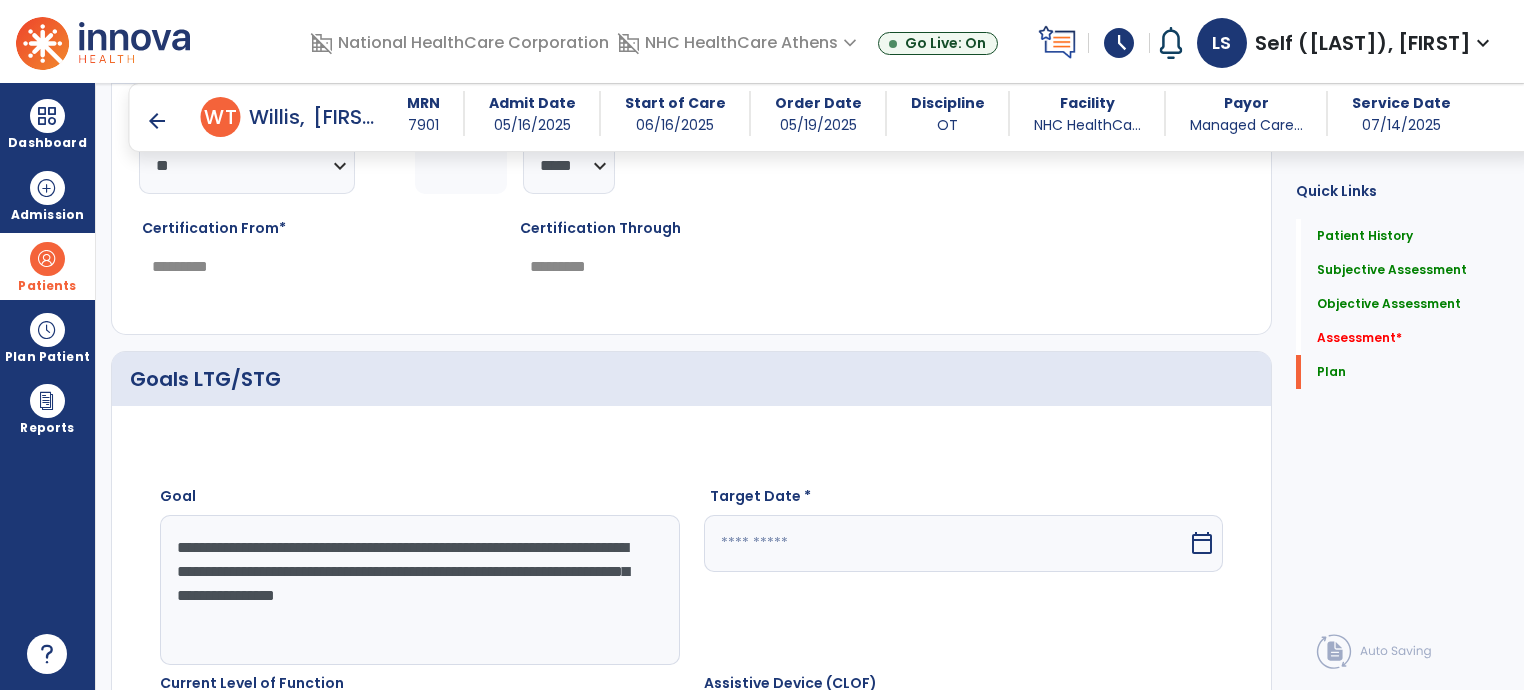click on "**********" 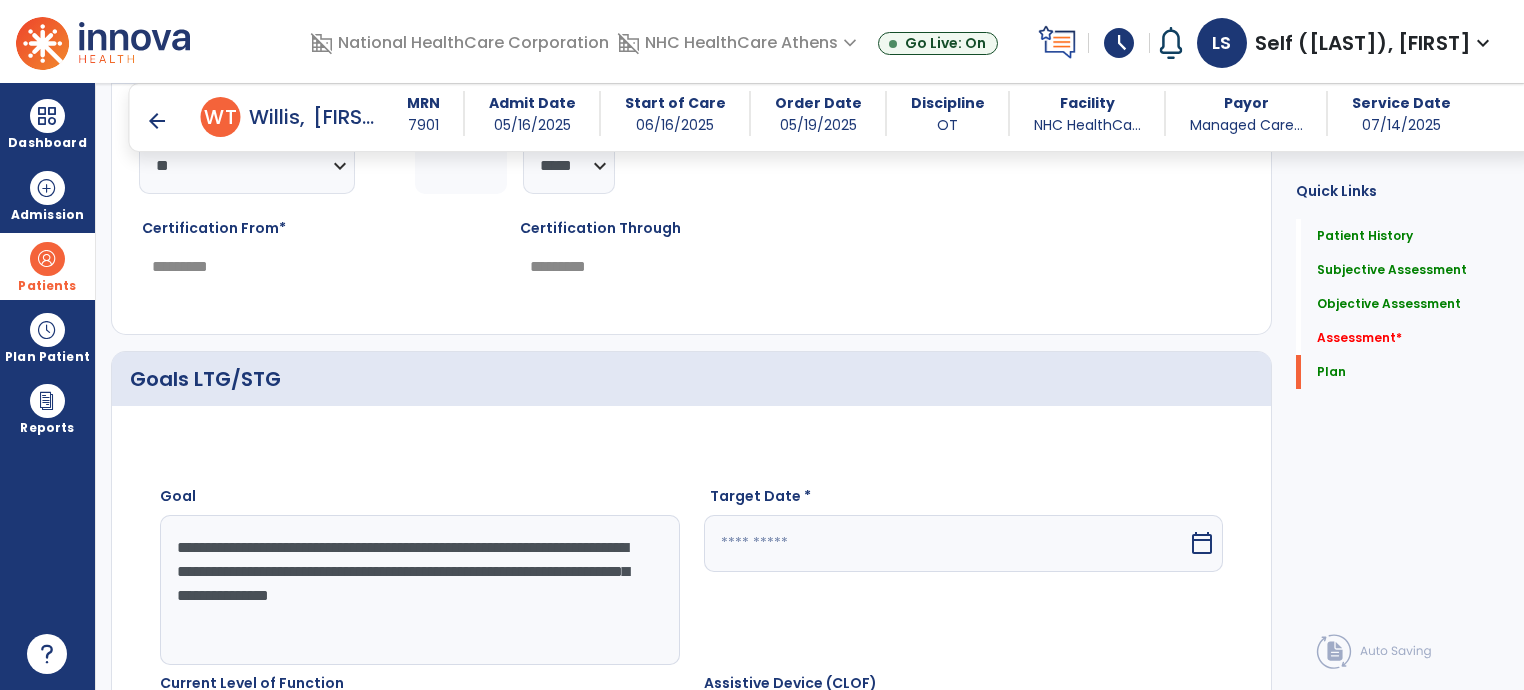 click on "**********" 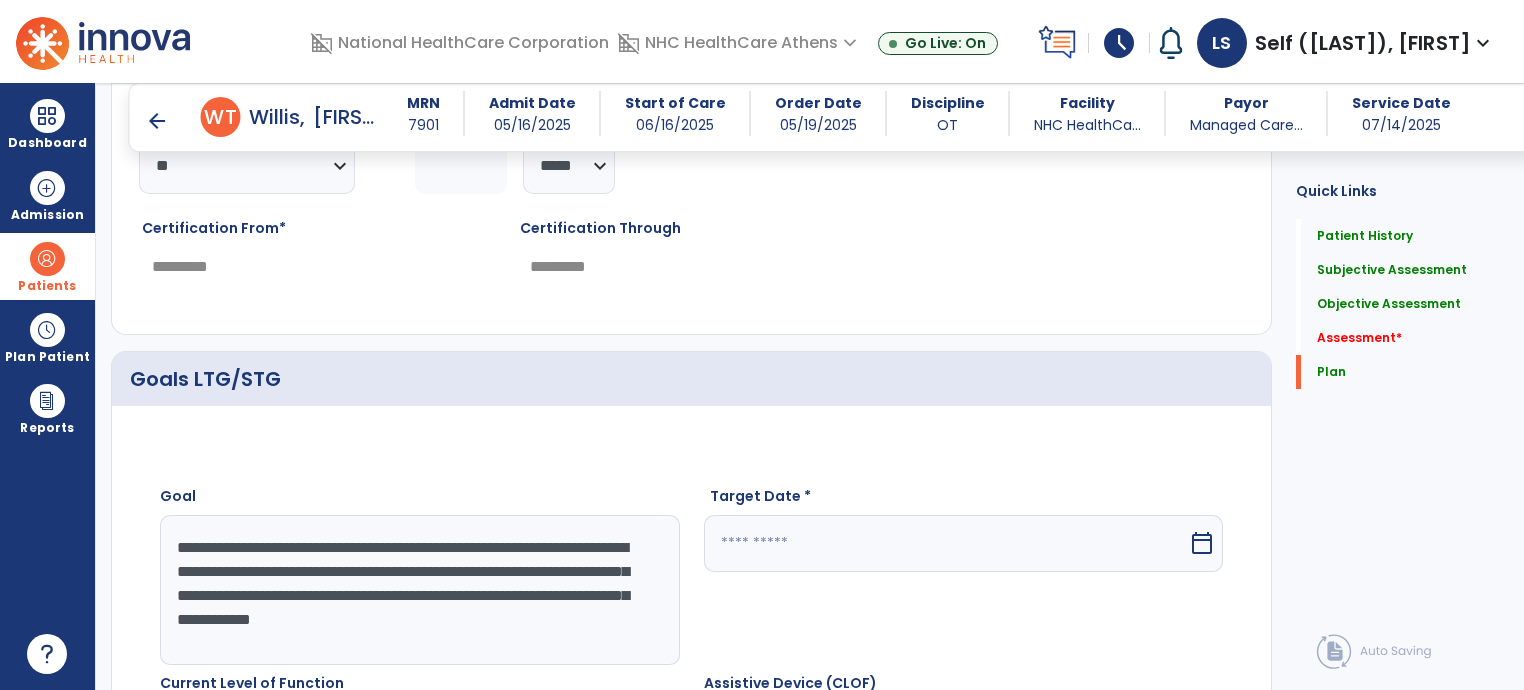 type on "**********" 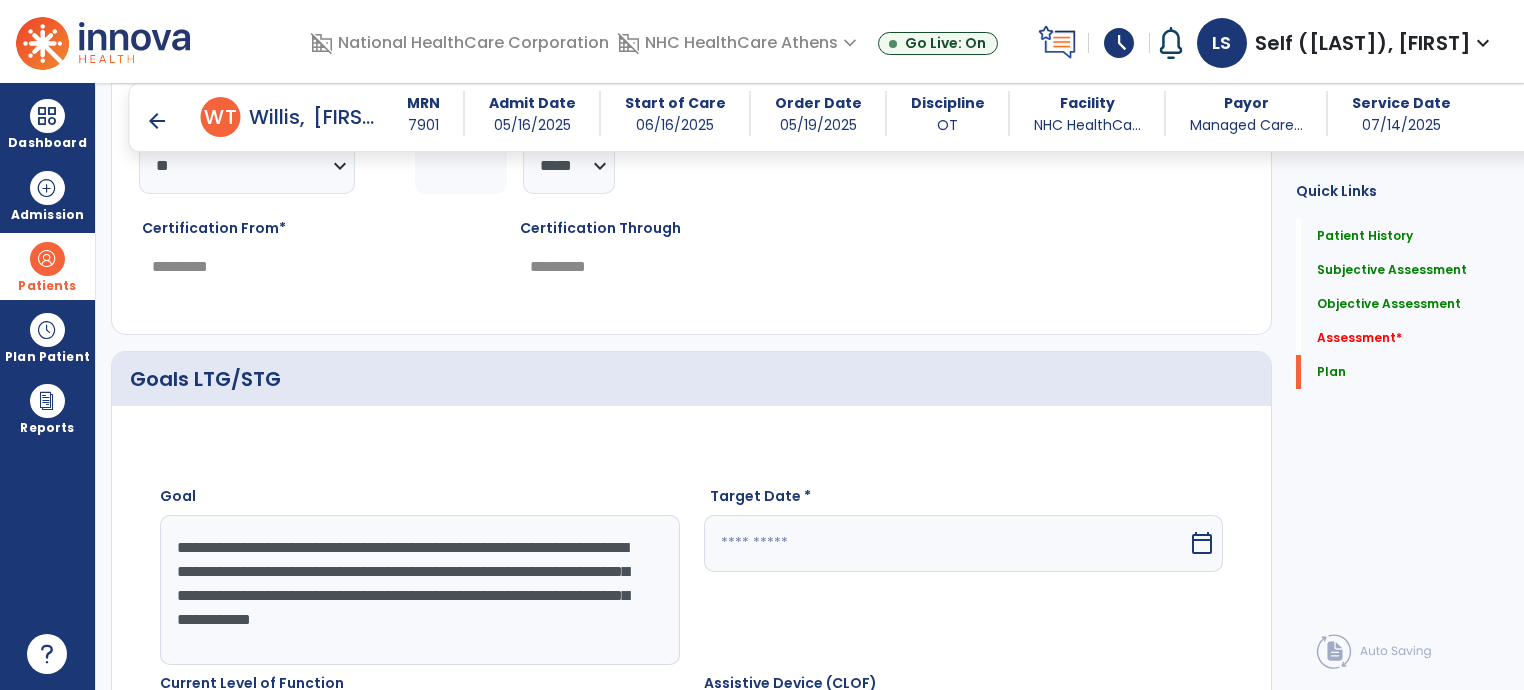 click at bounding box center [946, 543] 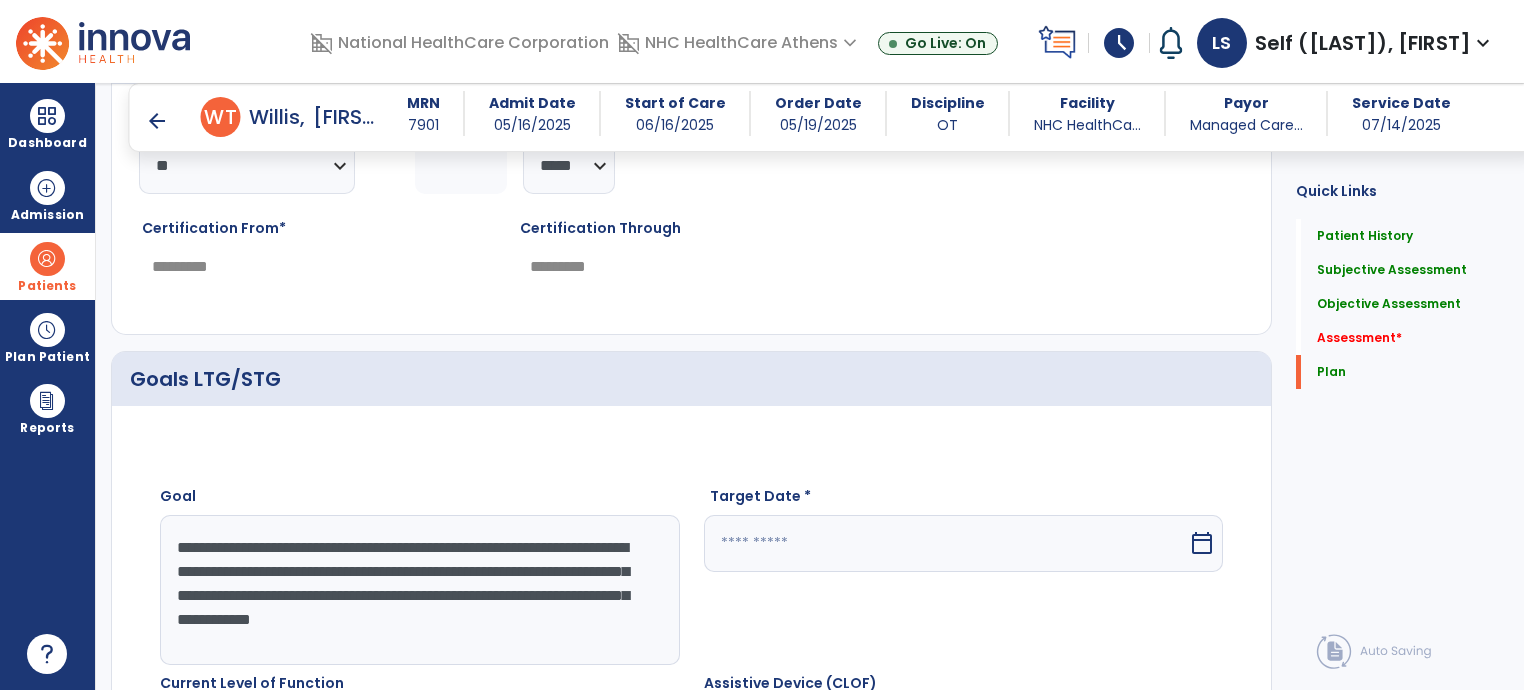 scroll, scrollTop: 4682, scrollLeft: 0, axis: vertical 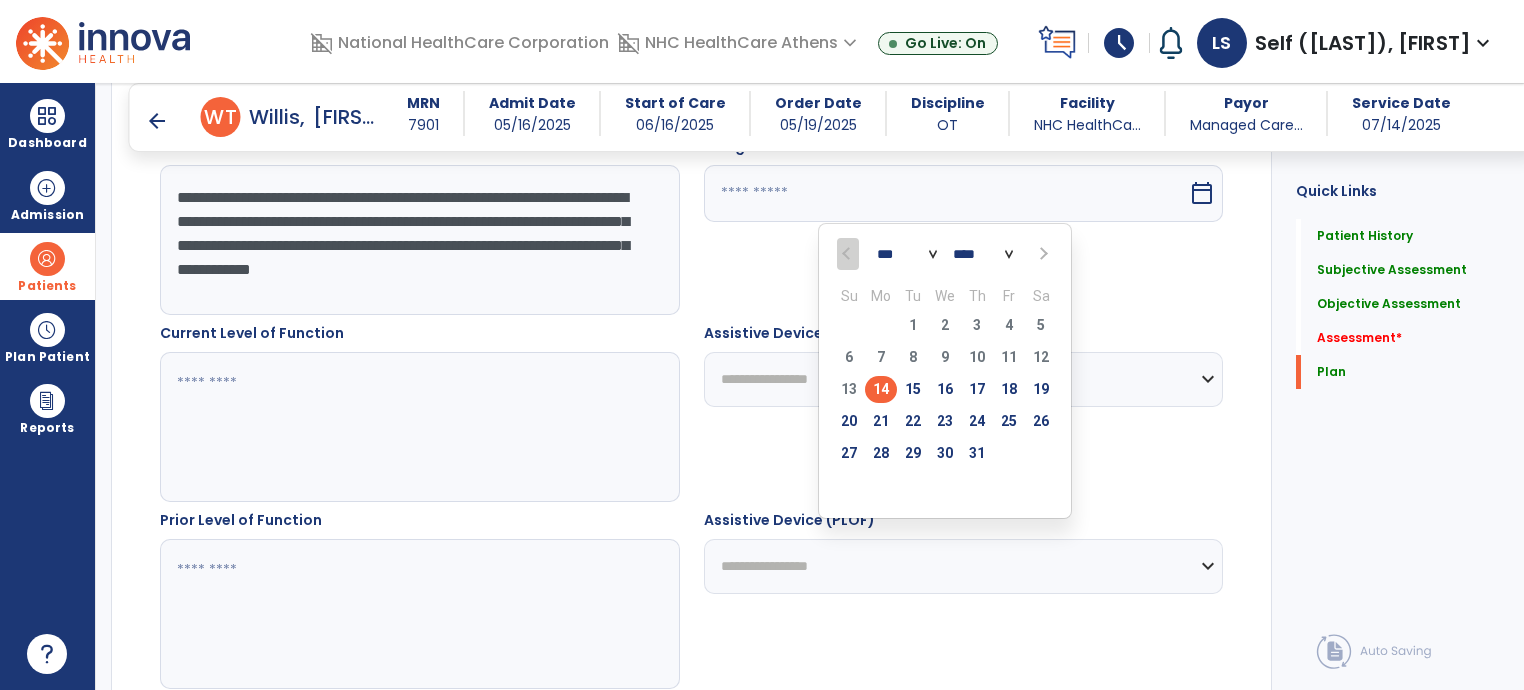 click on "*** ***" at bounding box center [907, 254] 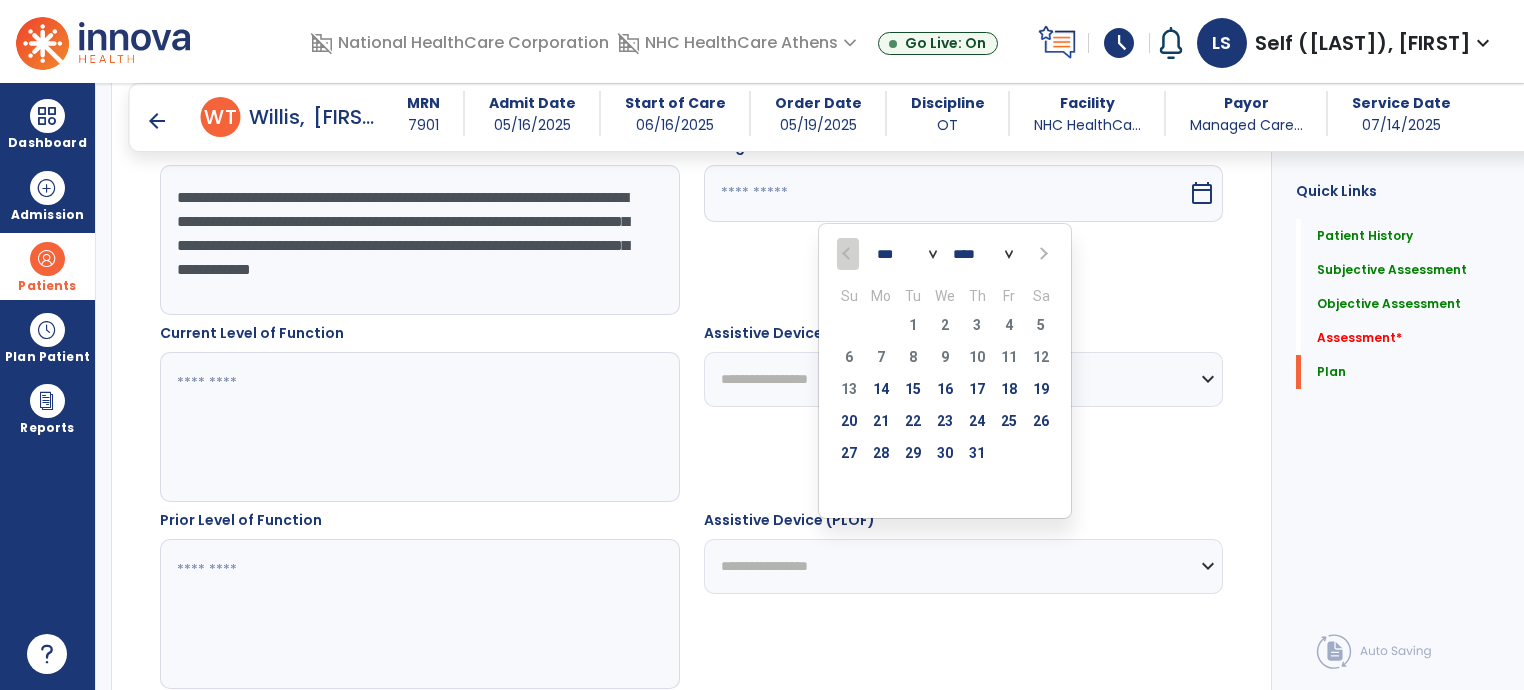 select on "*" 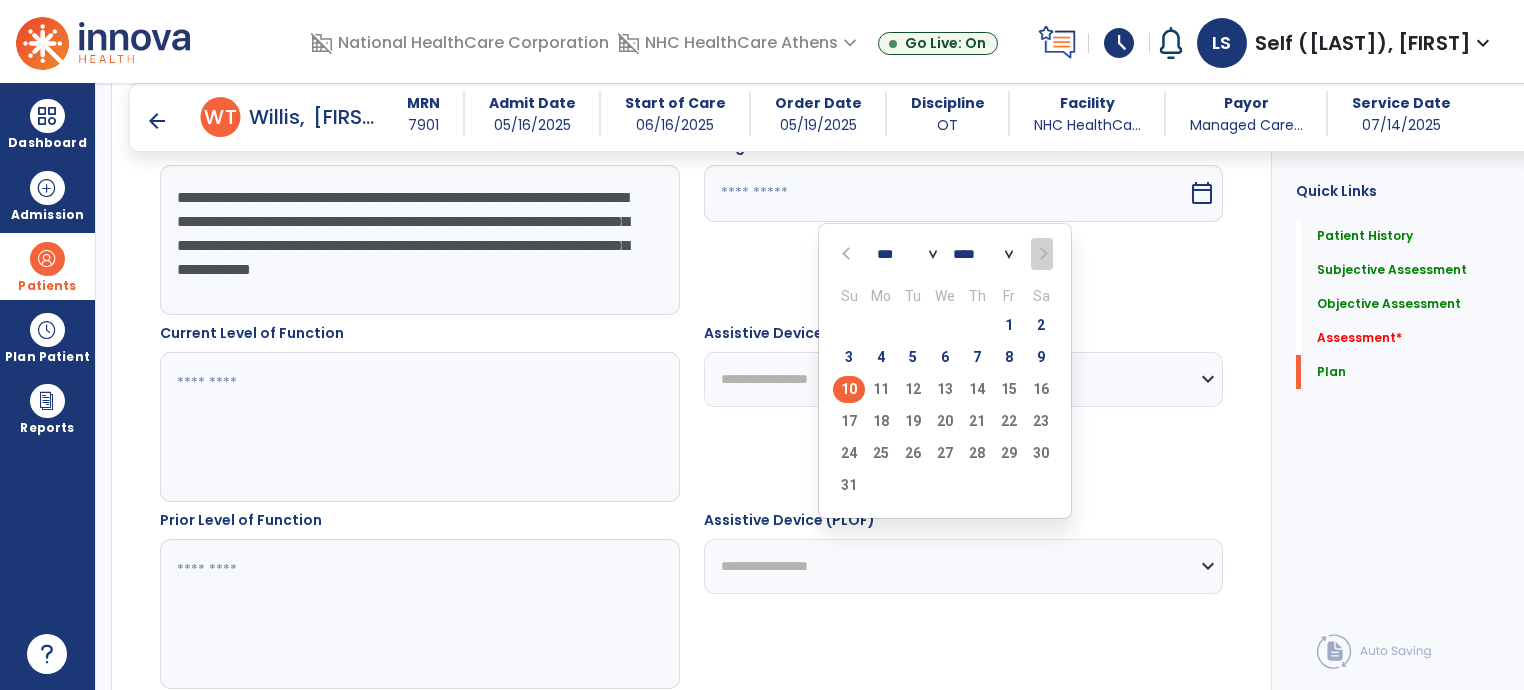 click on "10" at bounding box center (849, 389) 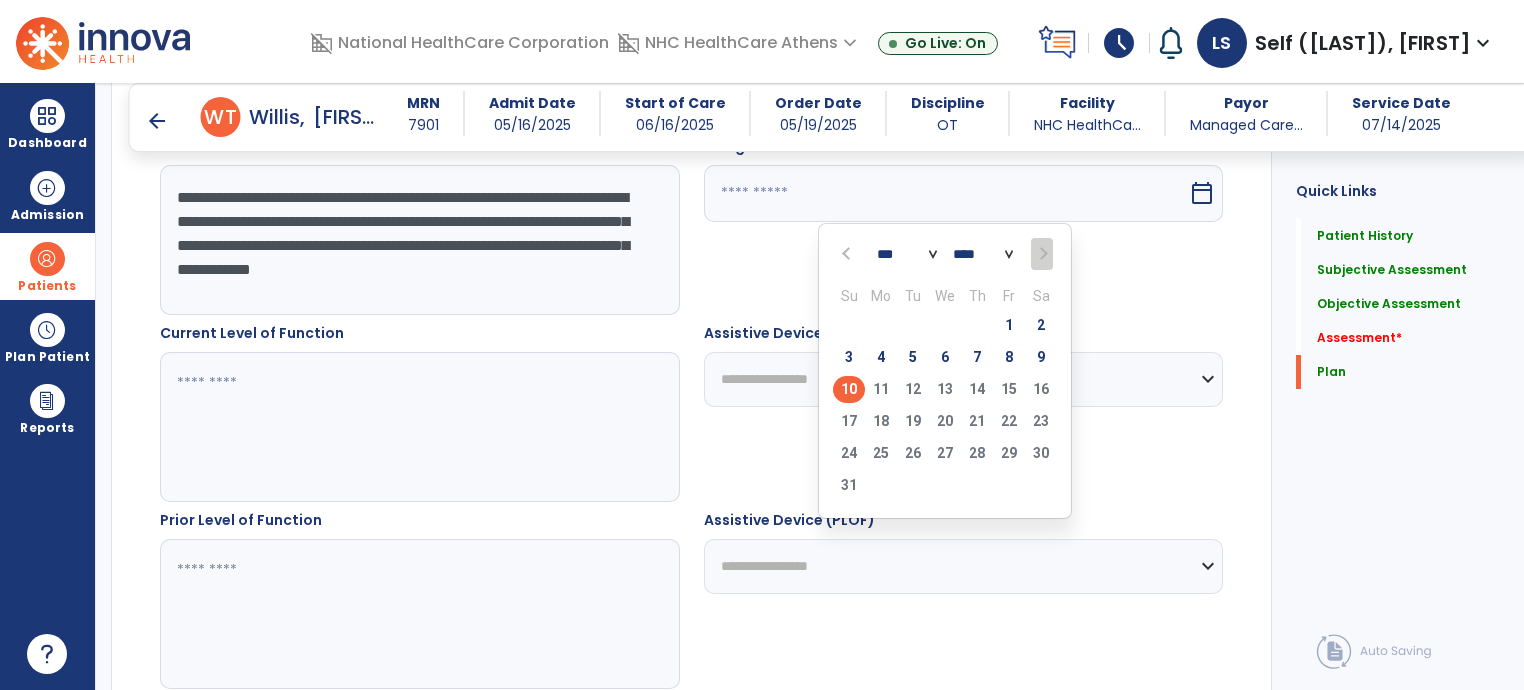 type on "*********" 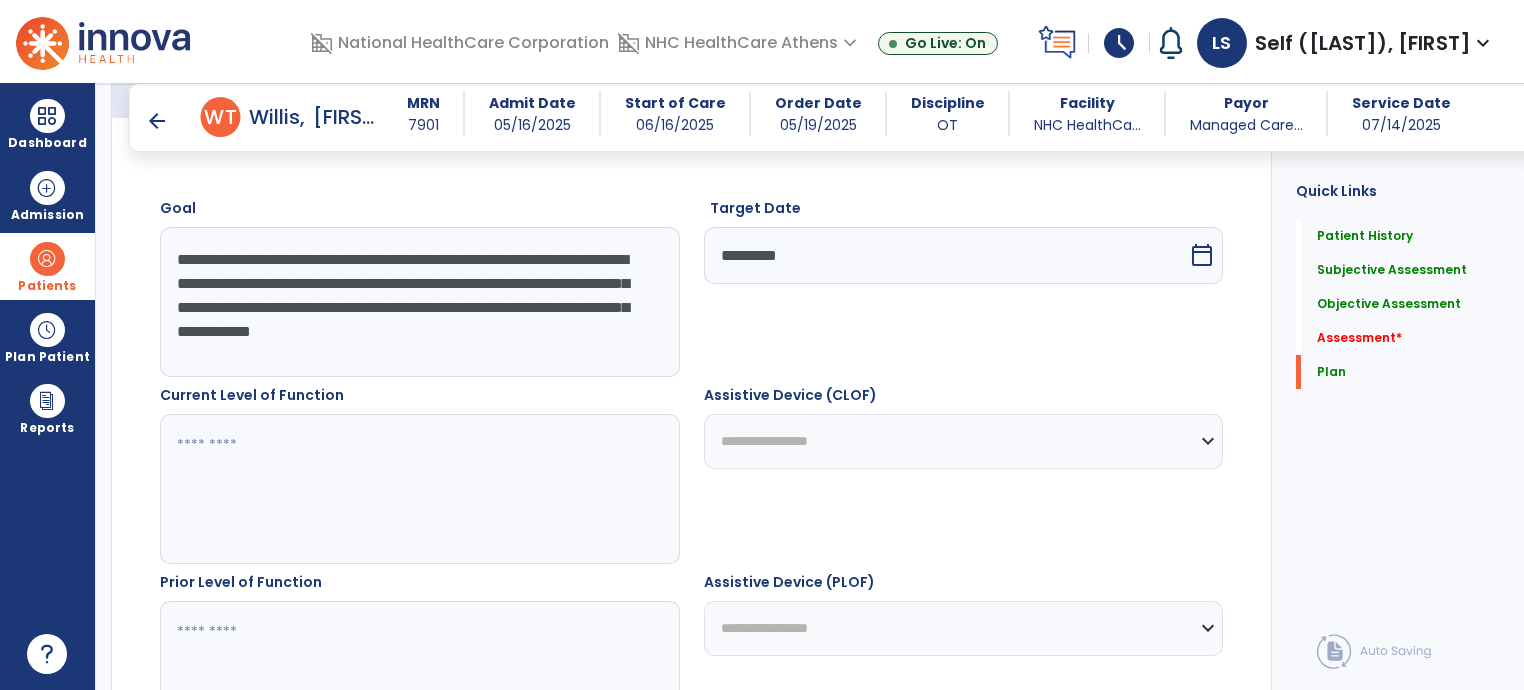 scroll, scrollTop: 4619, scrollLeft: 0, axis: vertical 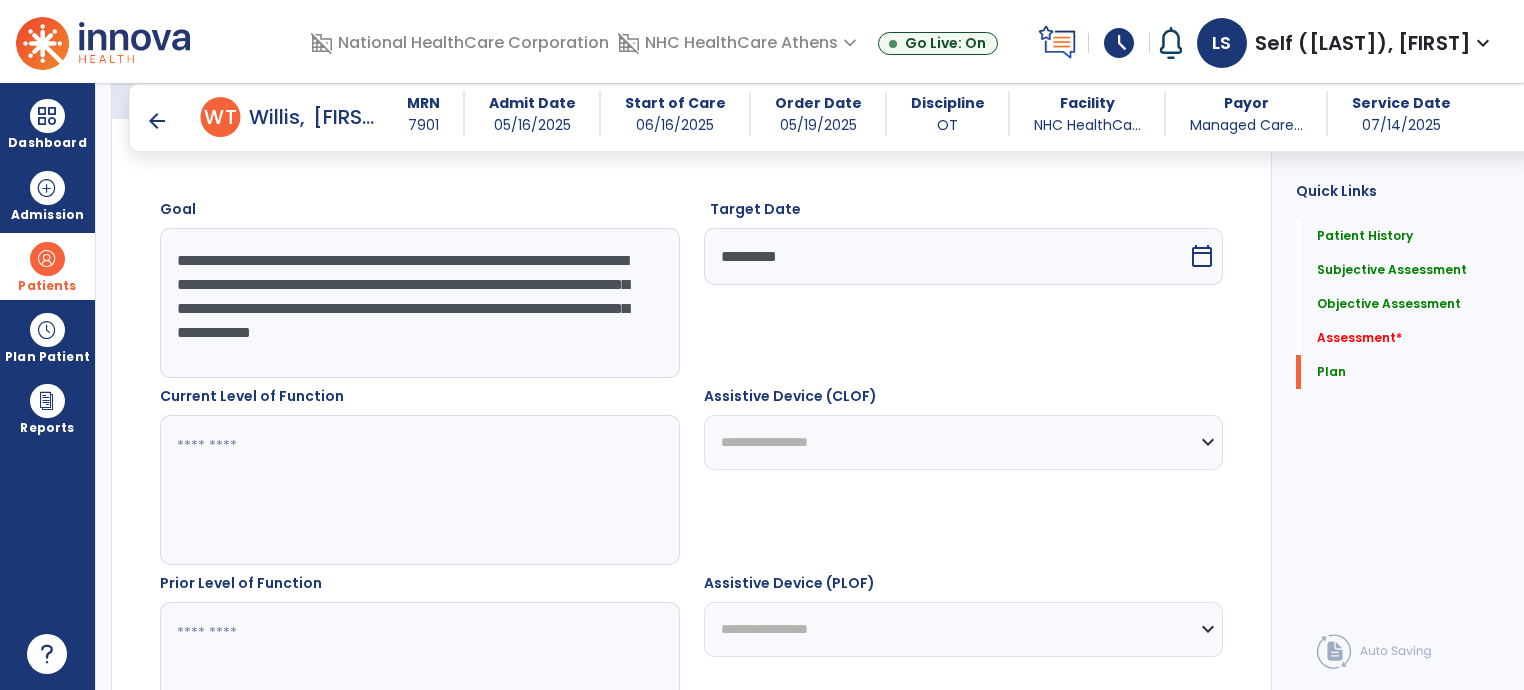 click 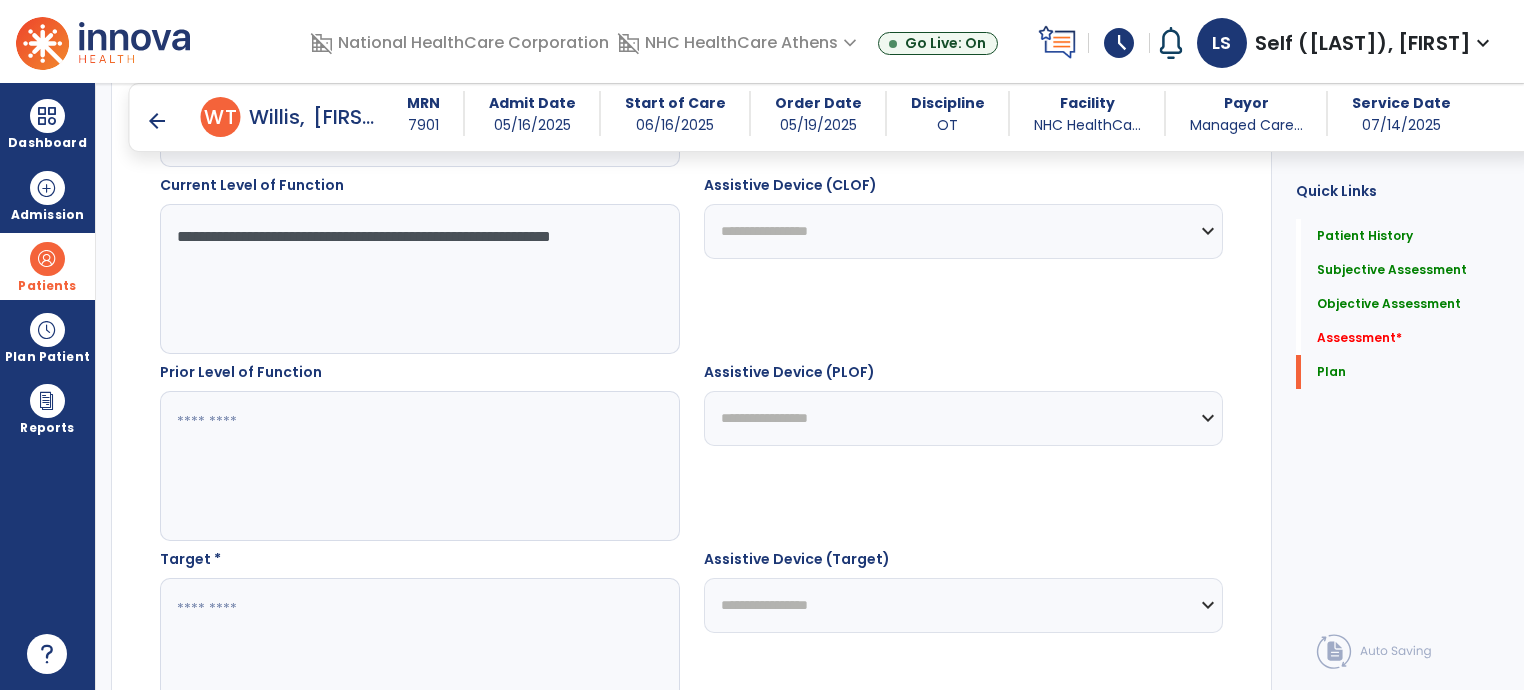 scroll, scrollTop: 4831, scrollLeft: 0, axis: vertical 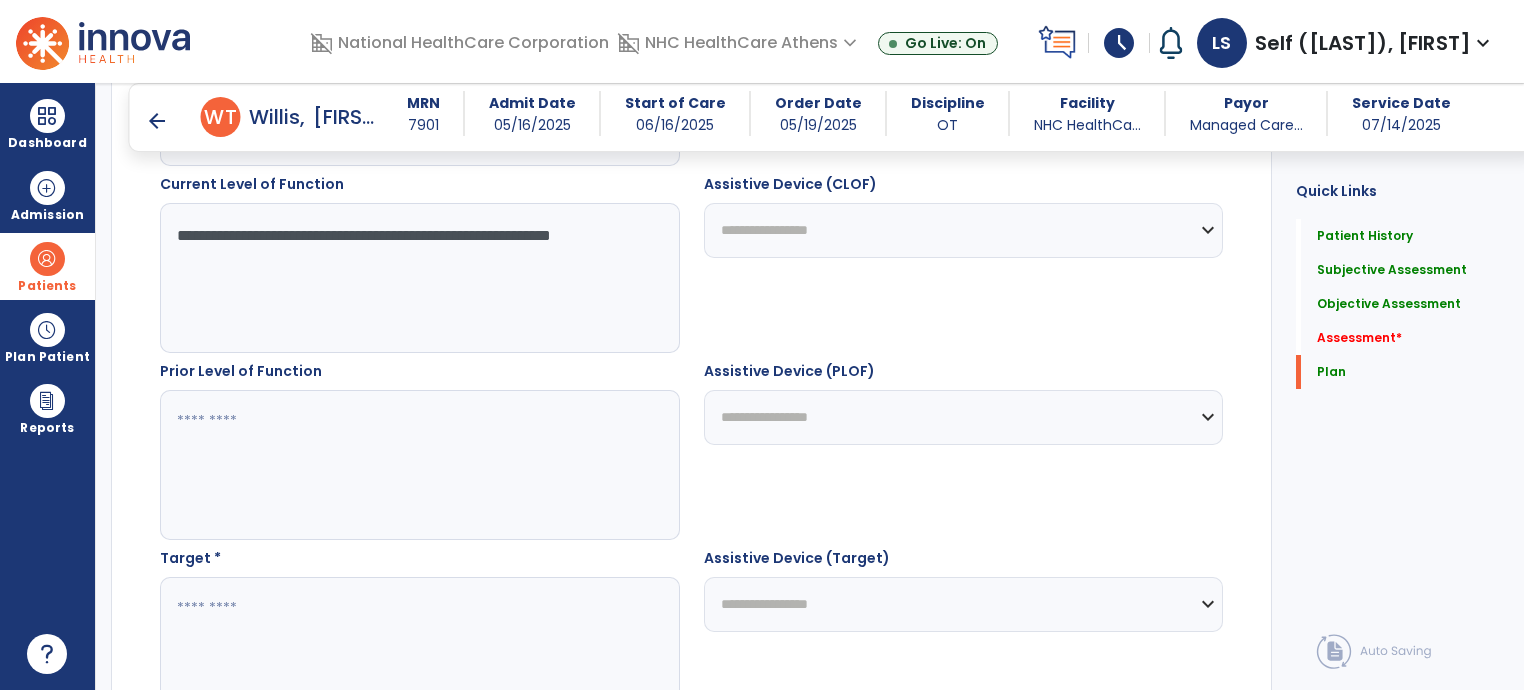 click 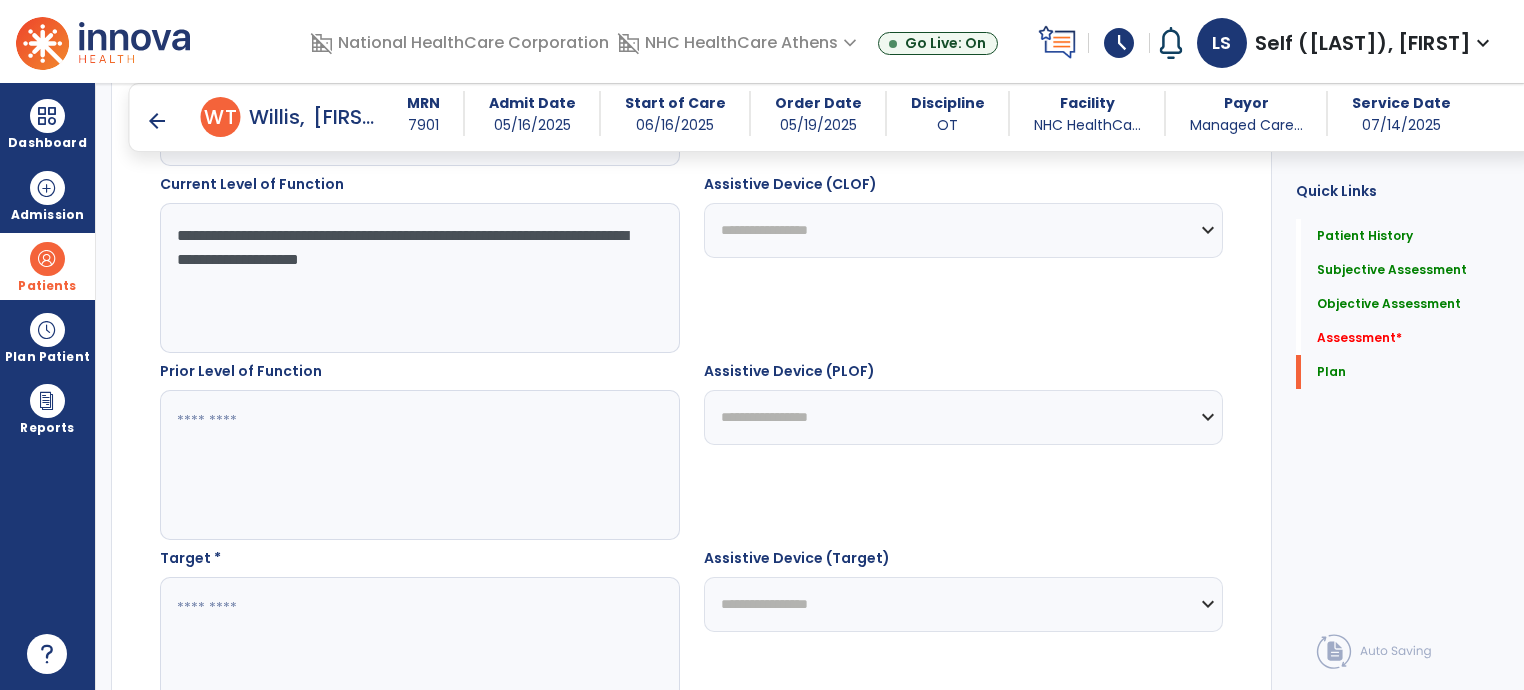 type on "**********" 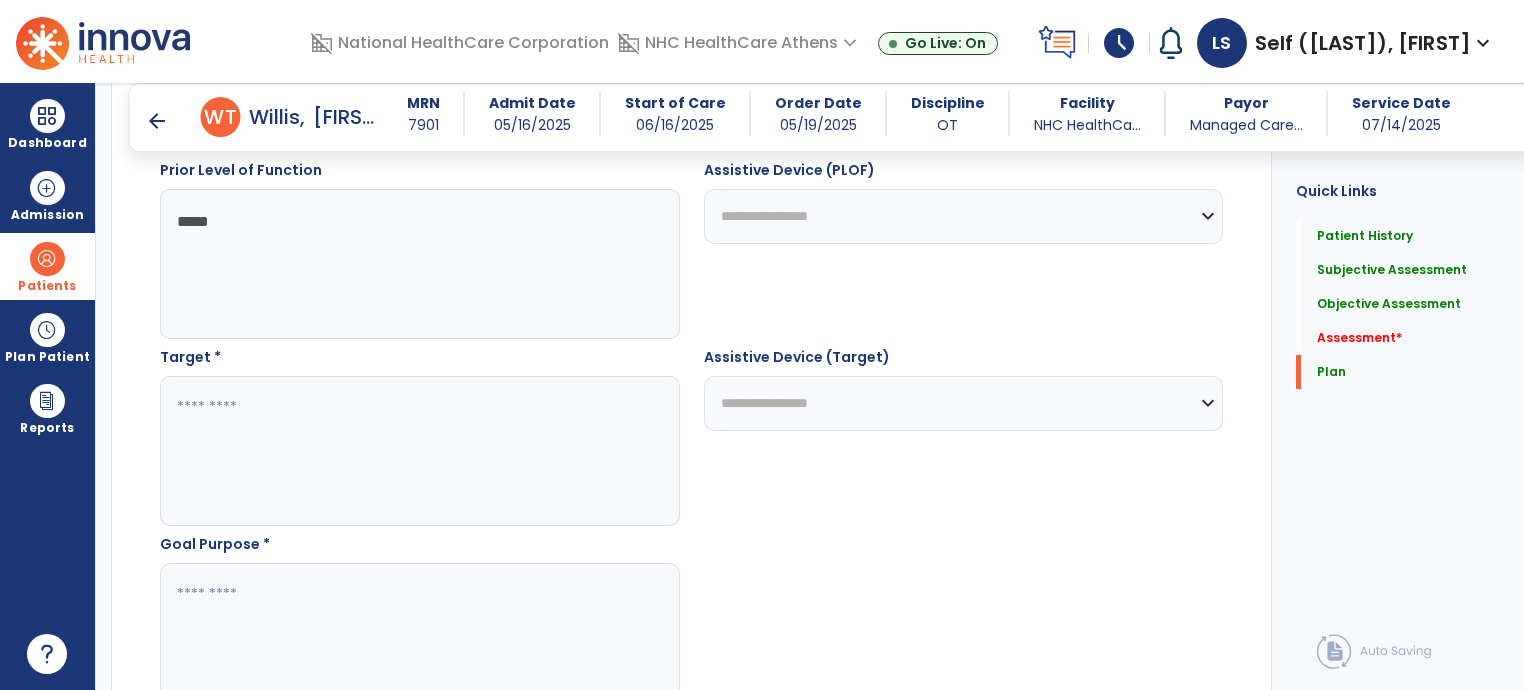 scroll, scrollTop: 5032, scrollLeft: 0, axis: vertical 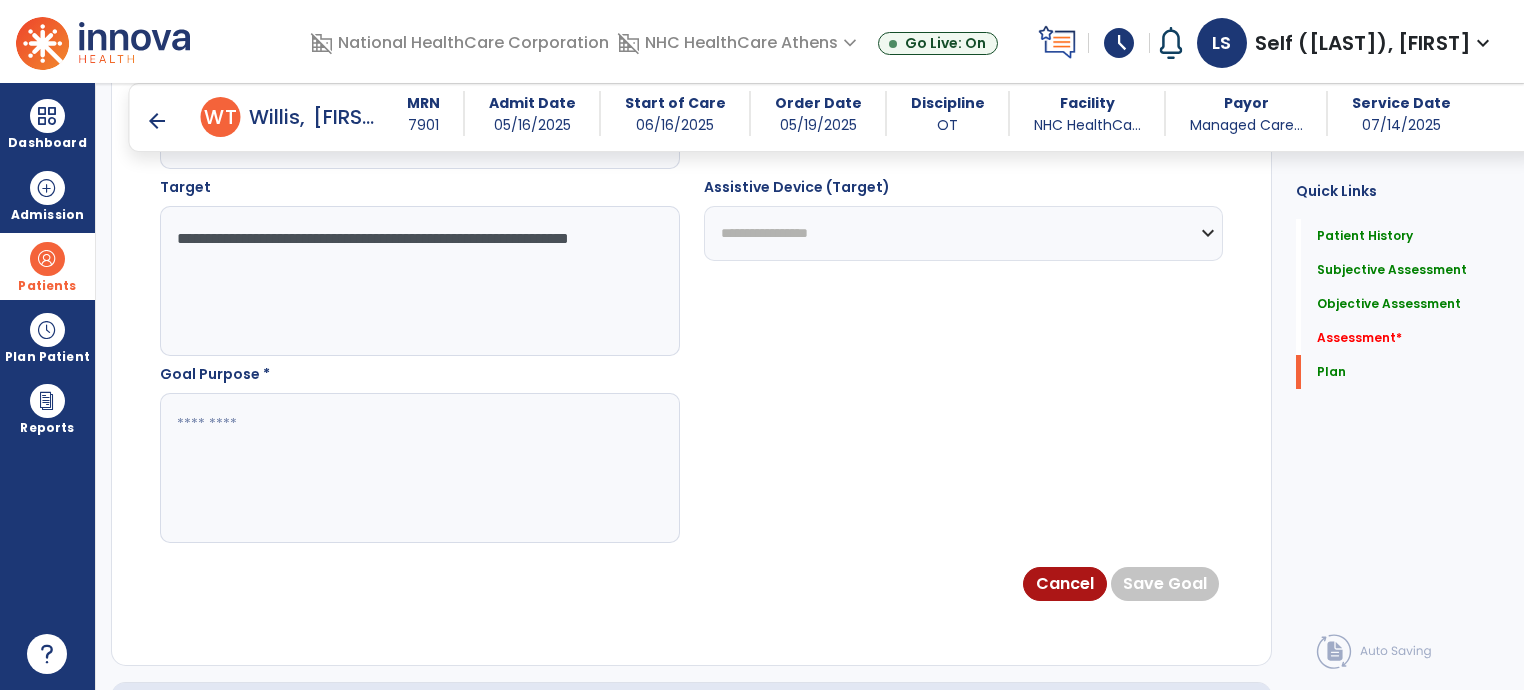 type on "**********" 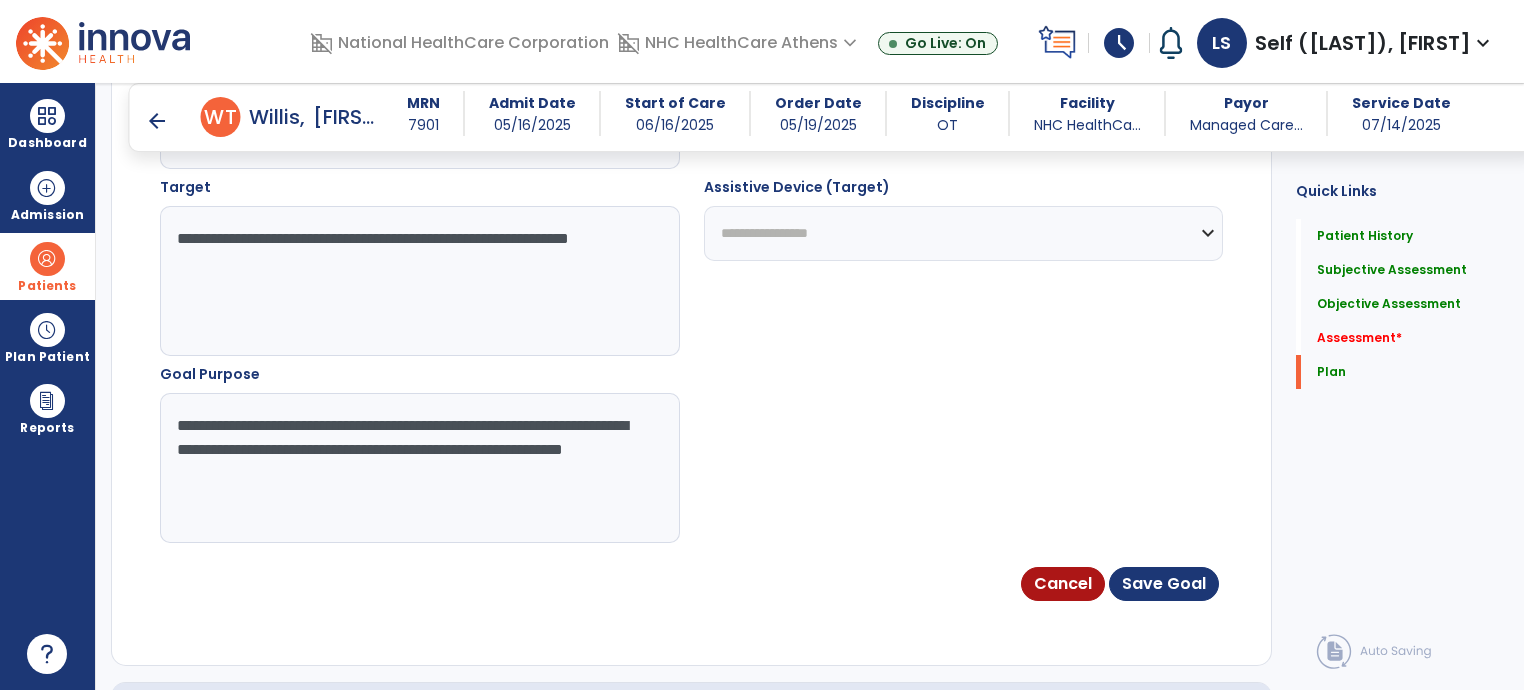 type on "**********" 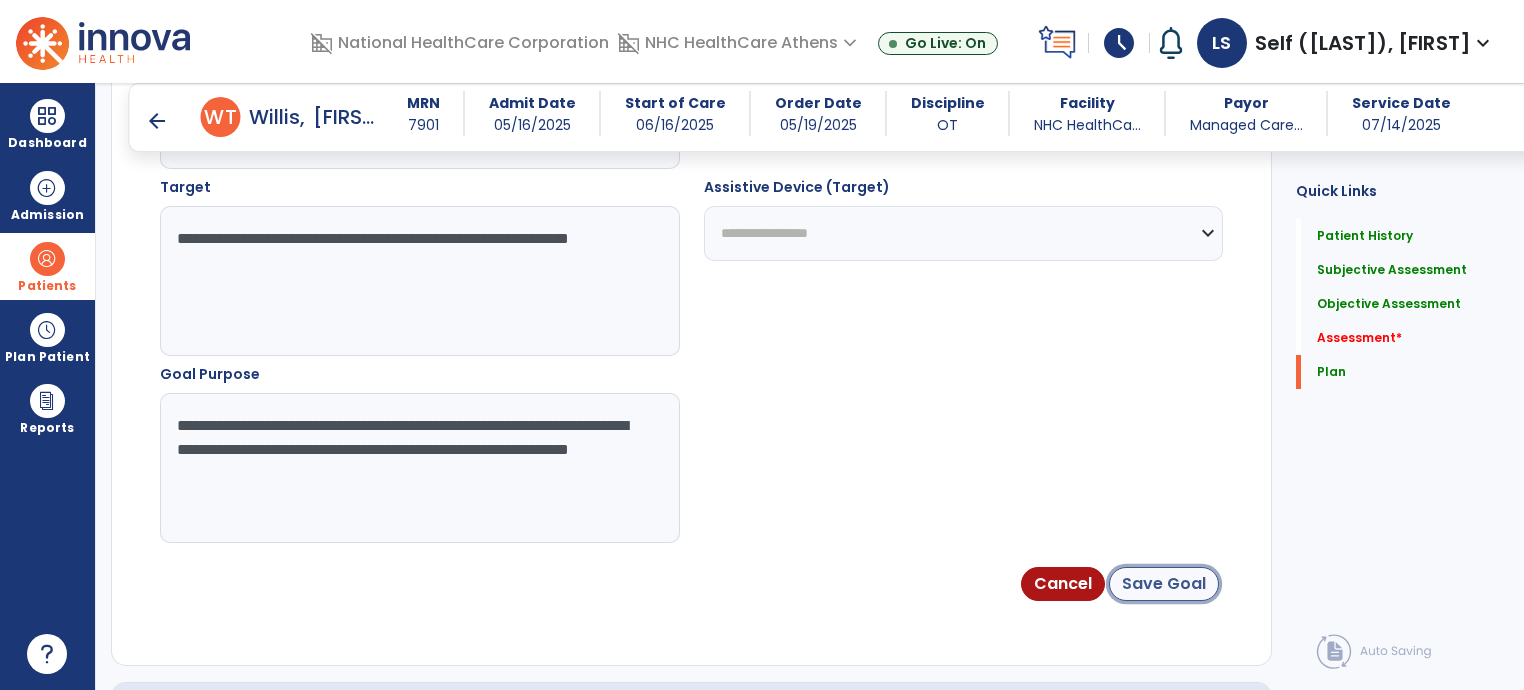 click on "Save Goal" 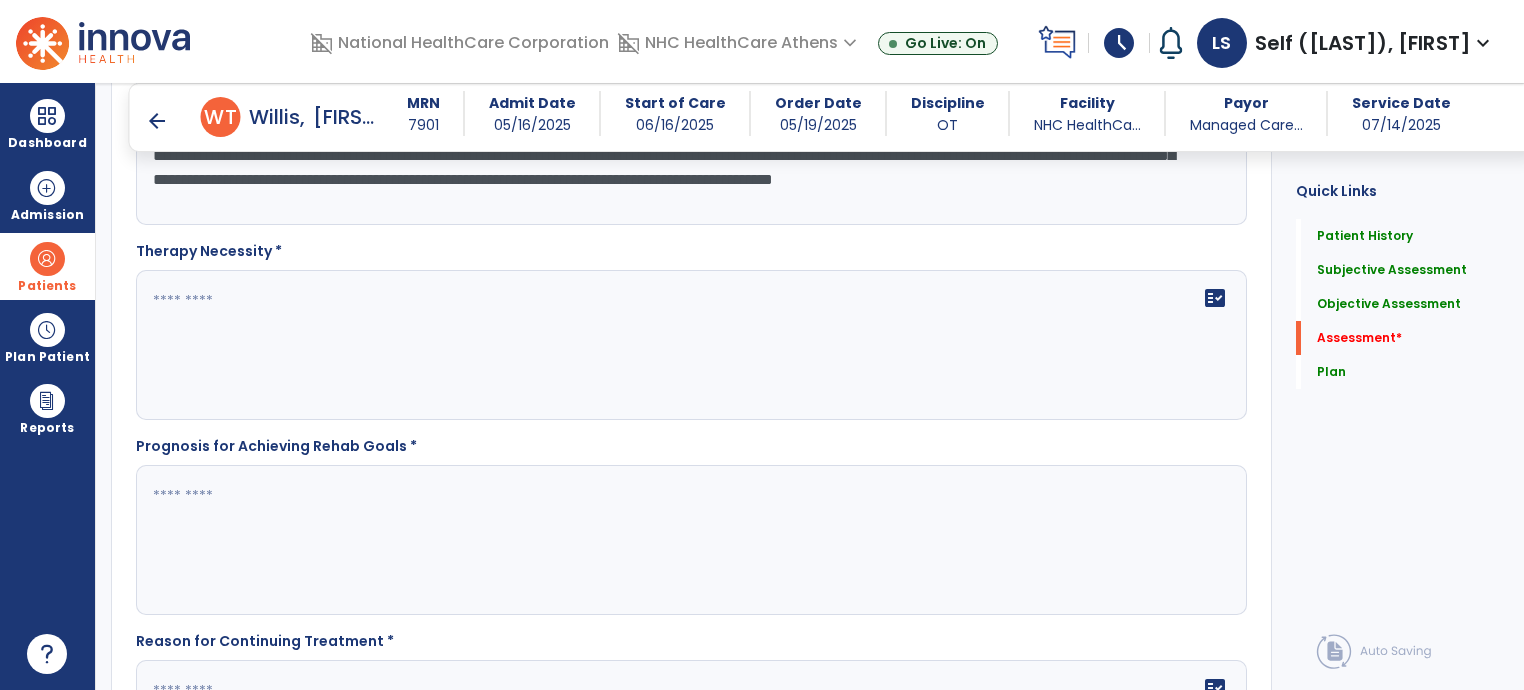 scroll, scrollTop: 3097, scrollLeft: 0, axis: vertical 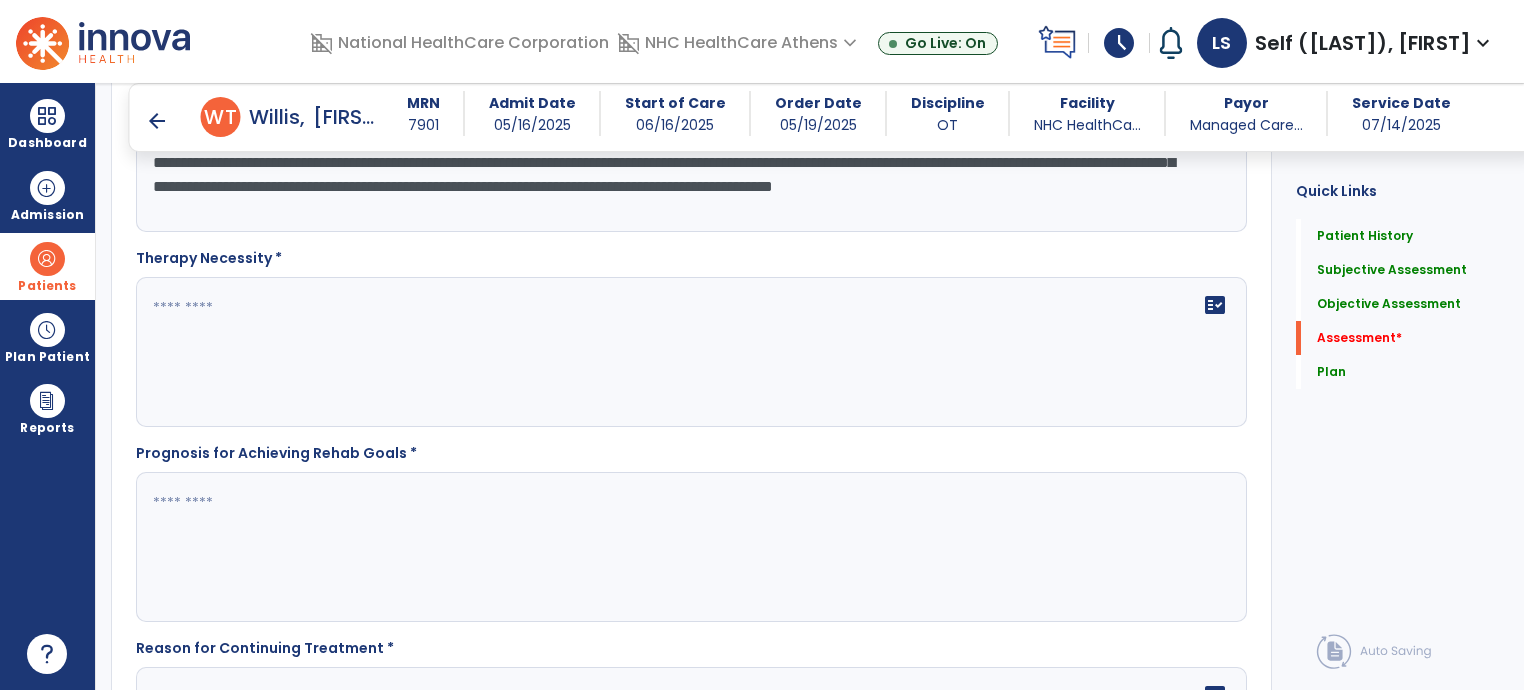 click on "fact_check" 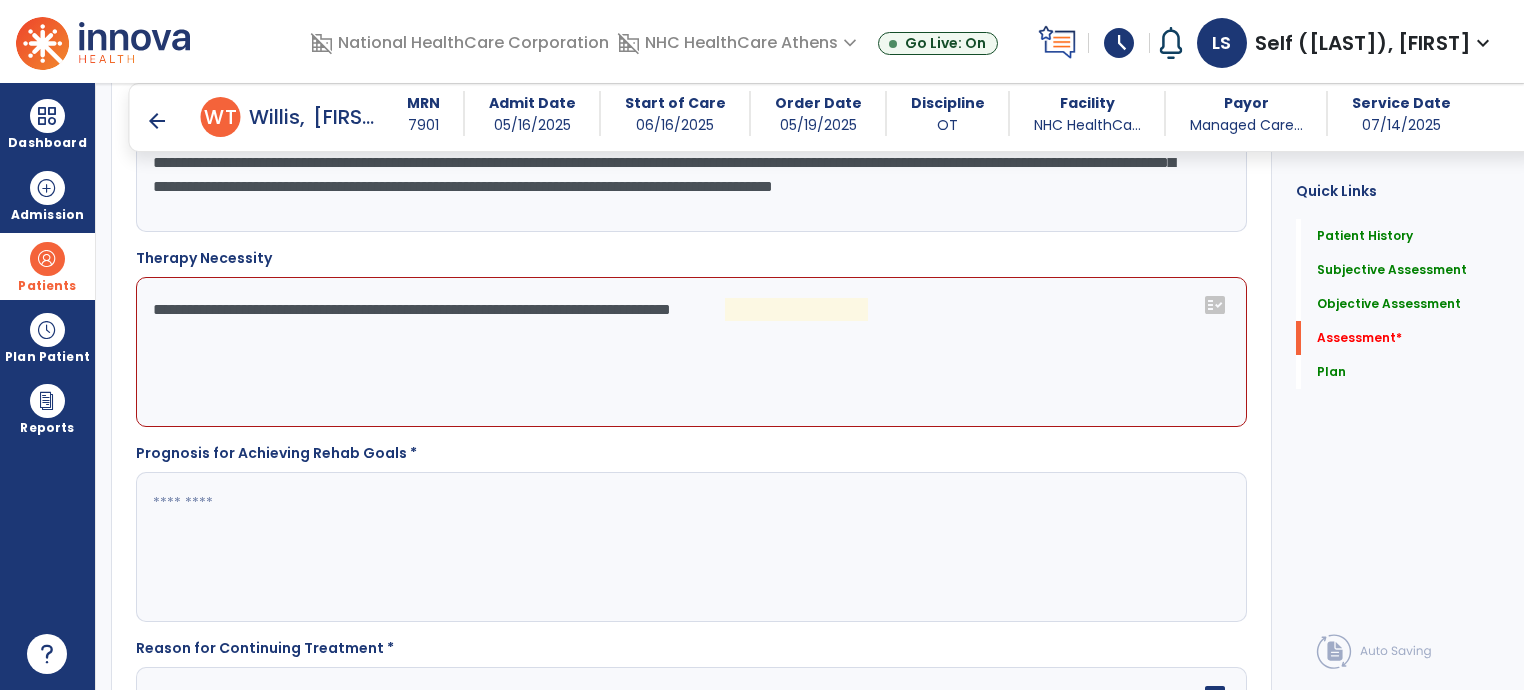 click on "**********" 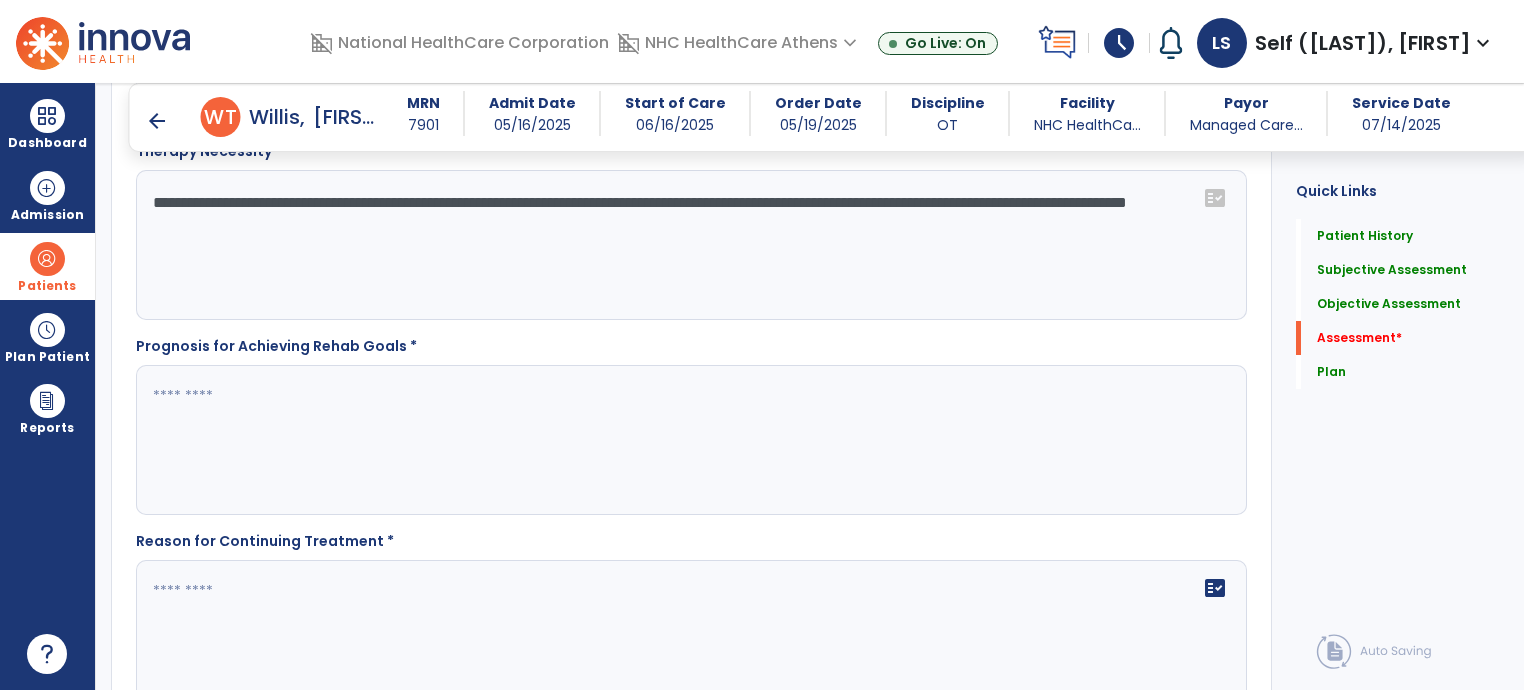 scroll, scrollTop: 3243, scrollLeft: 0, axis: vertical 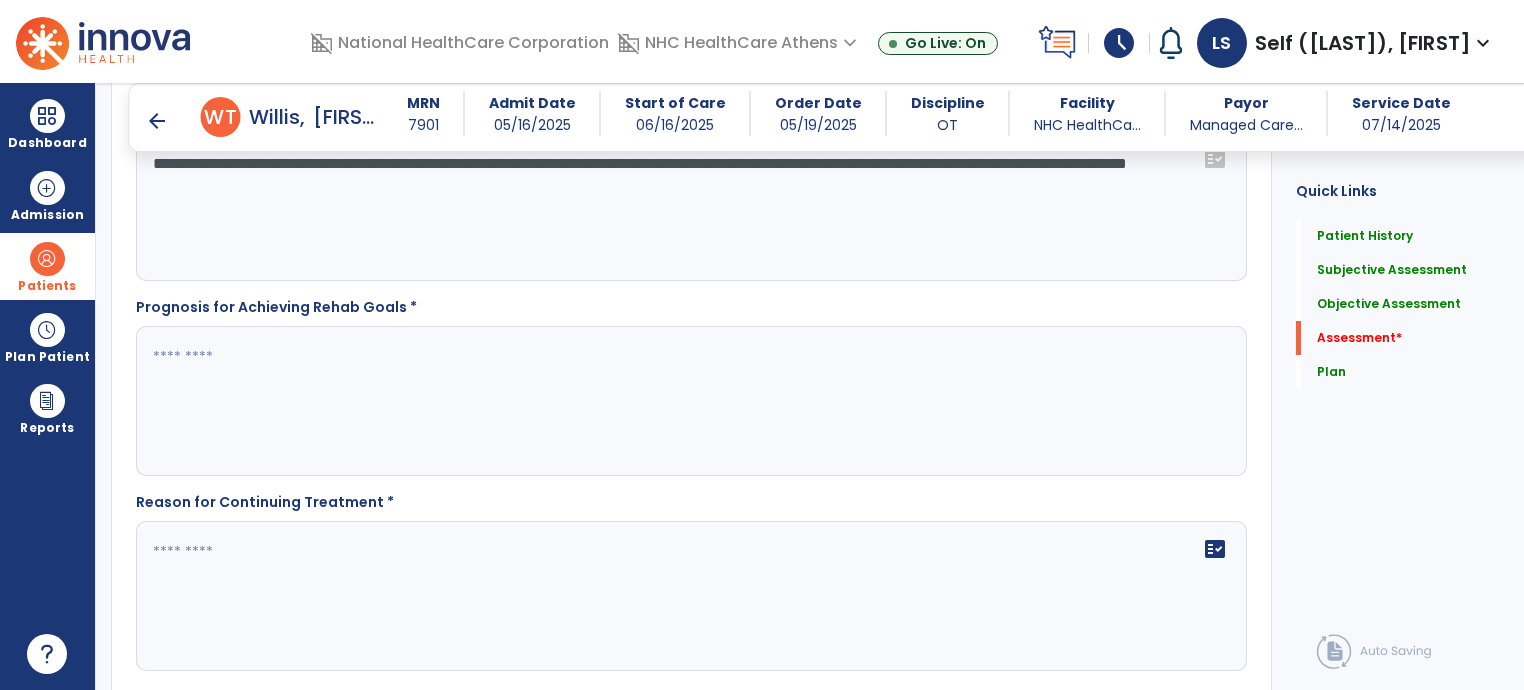 type on "**********" 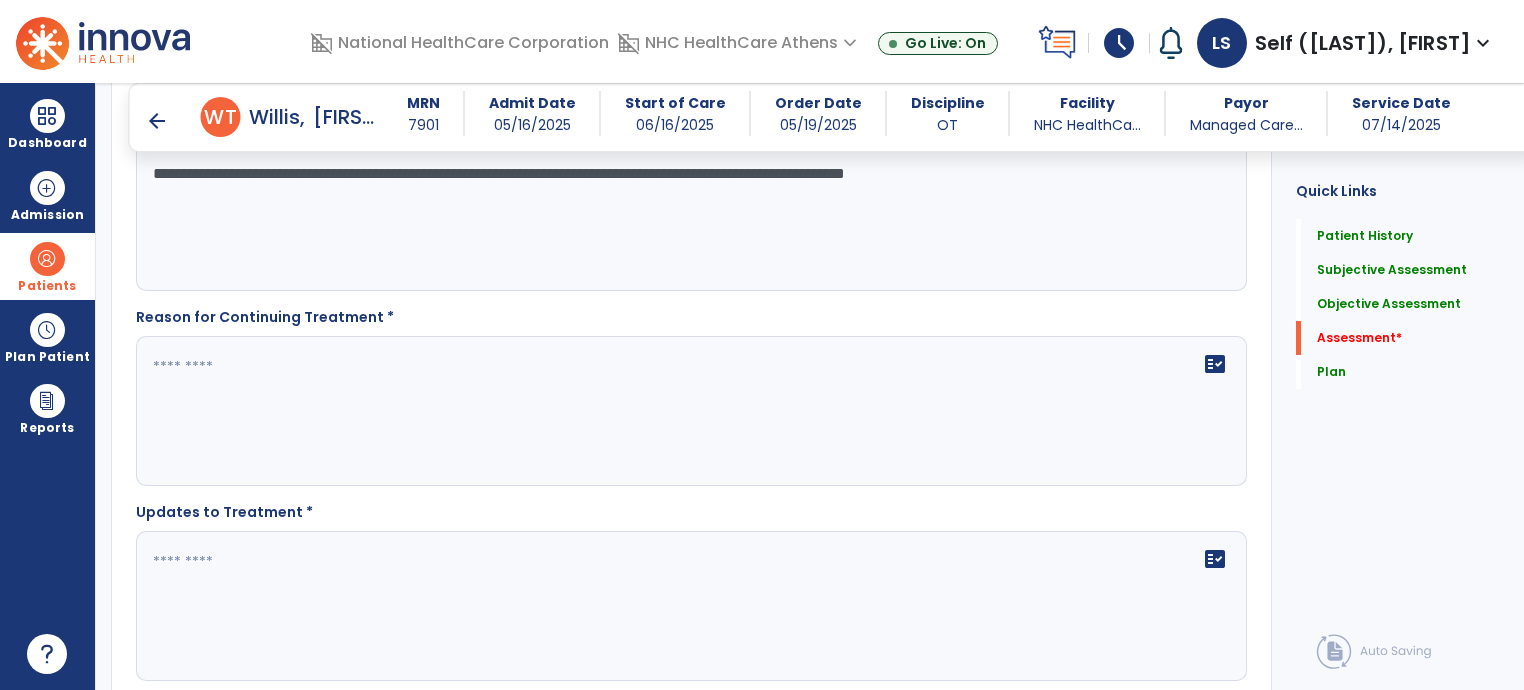 scroll, scrollTop: 3430, scrollLeft: 0, axis: vertical 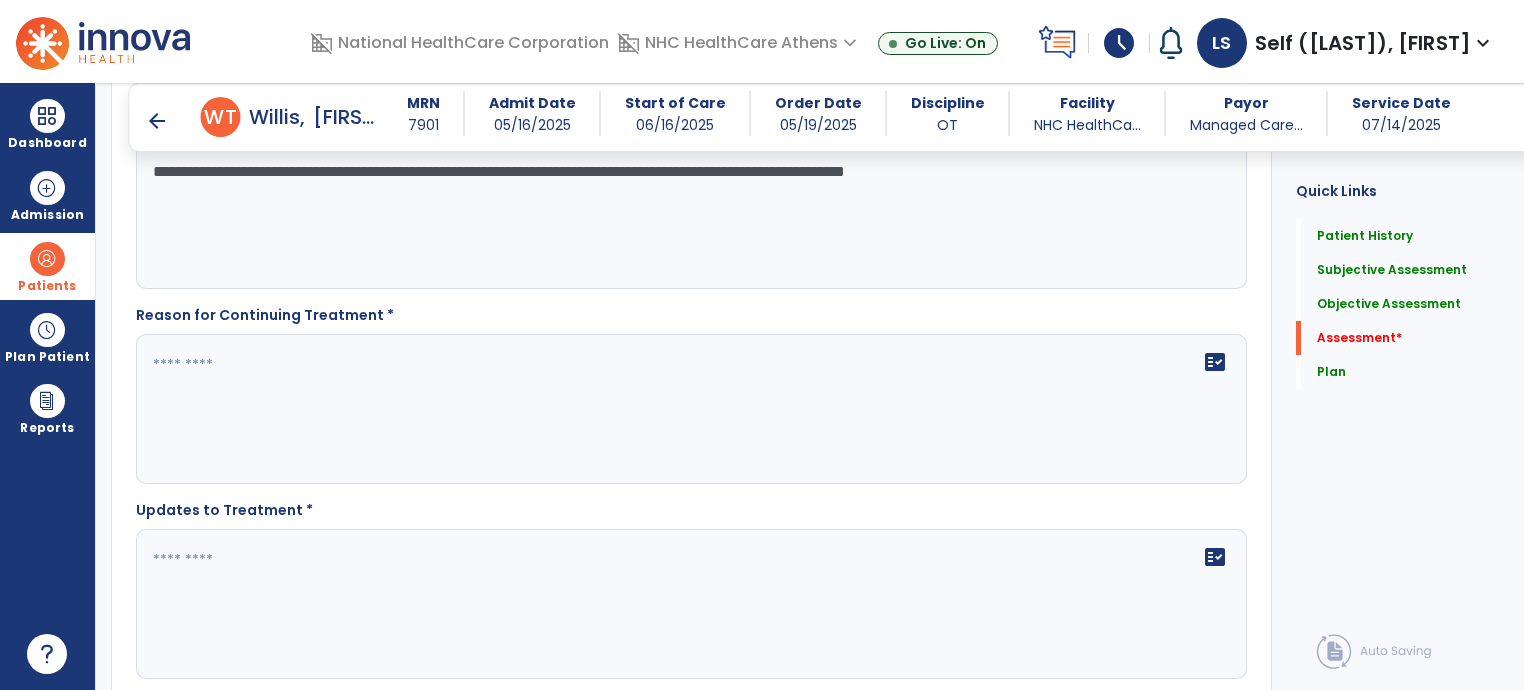 type on "**********" 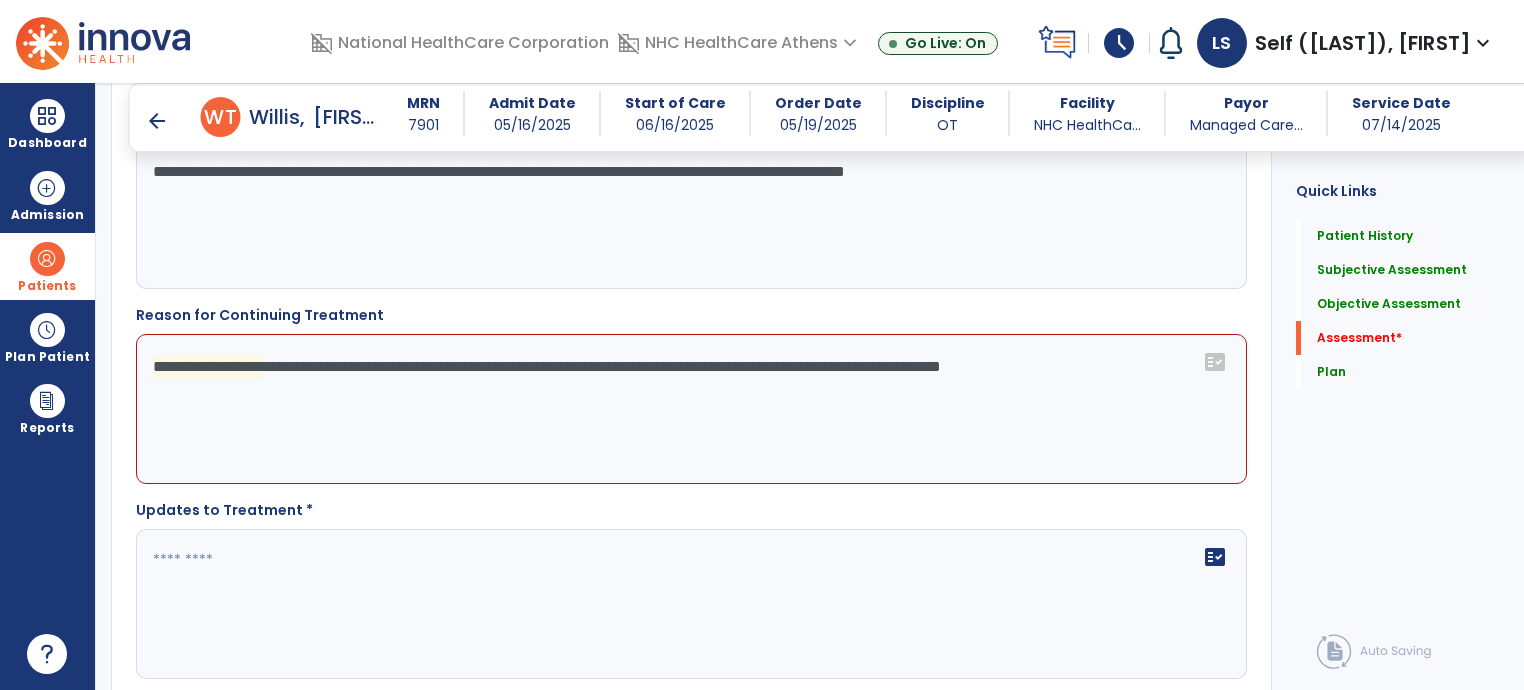 click on "**********" 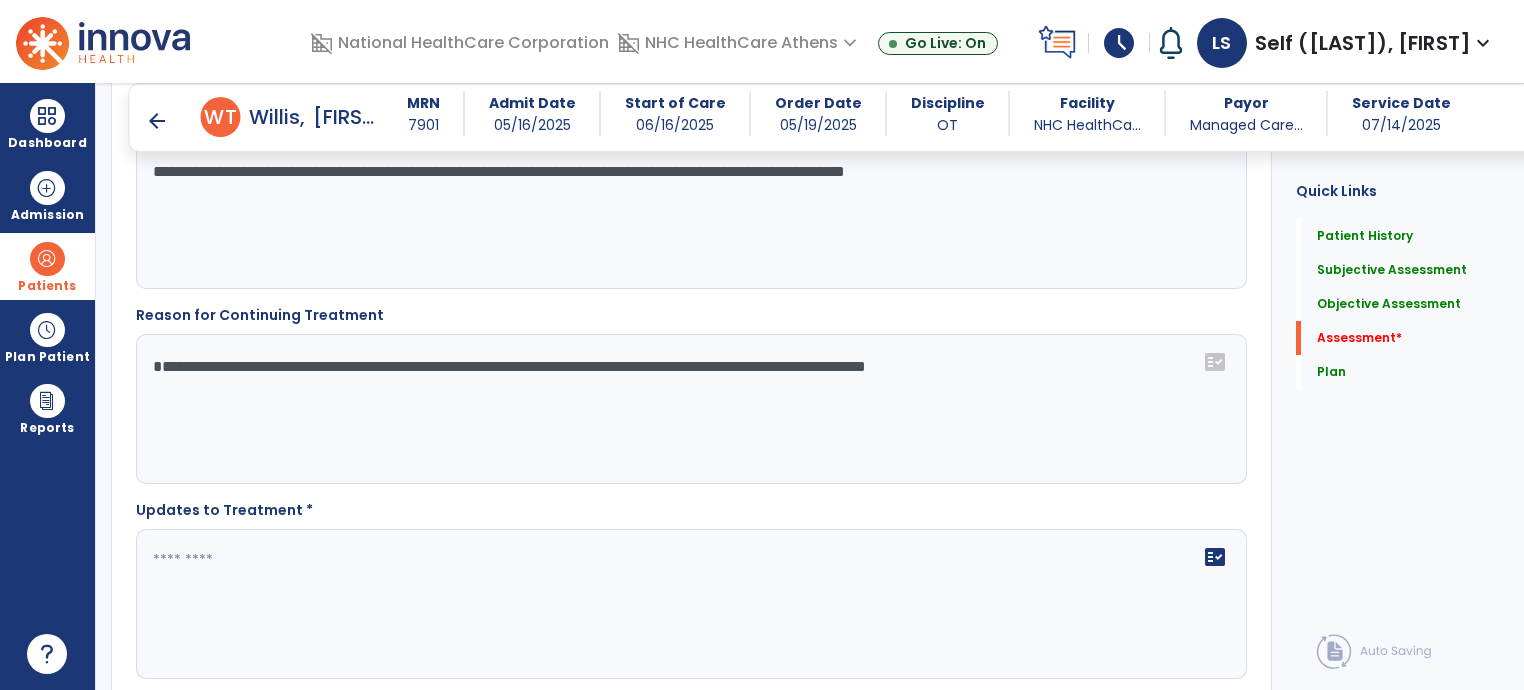 click on "**********" 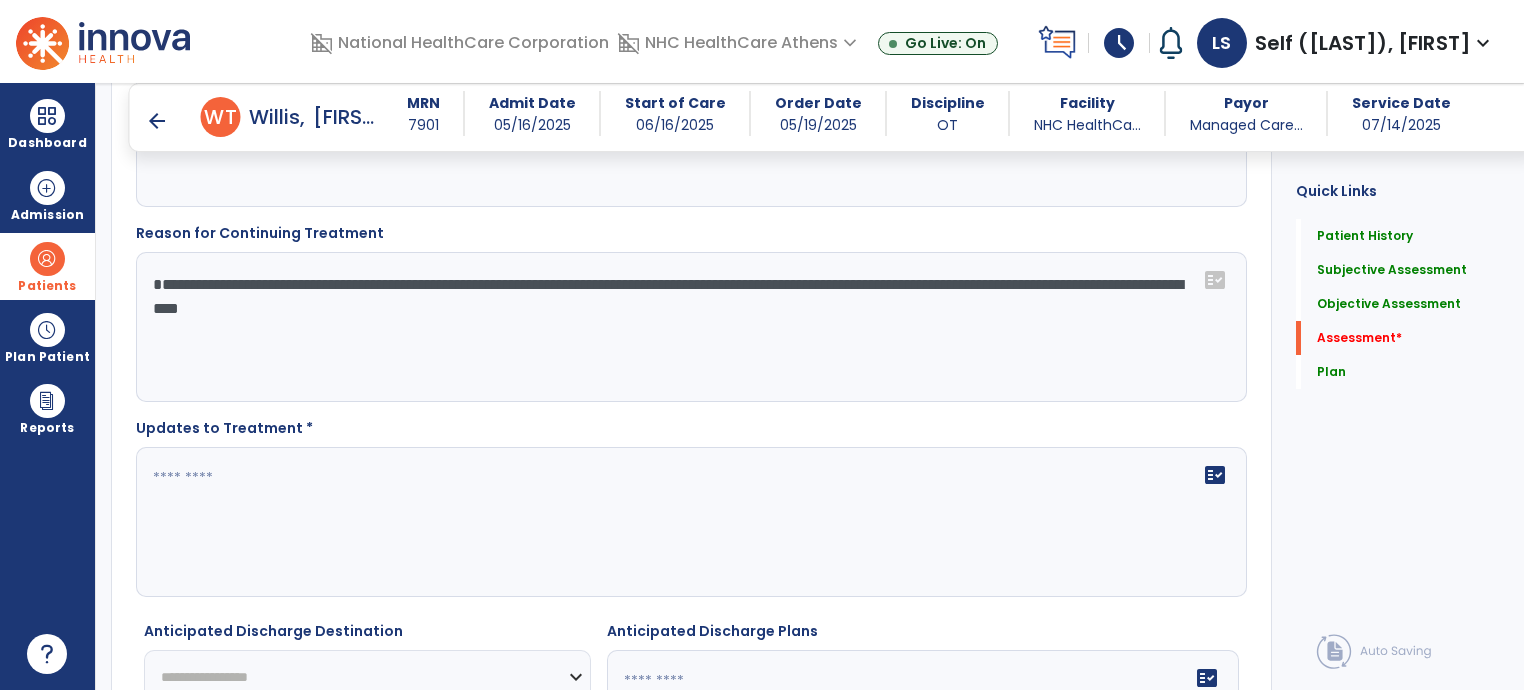 scroll, scrollTop: 3557, scrollLeft: 0, axis: vertical 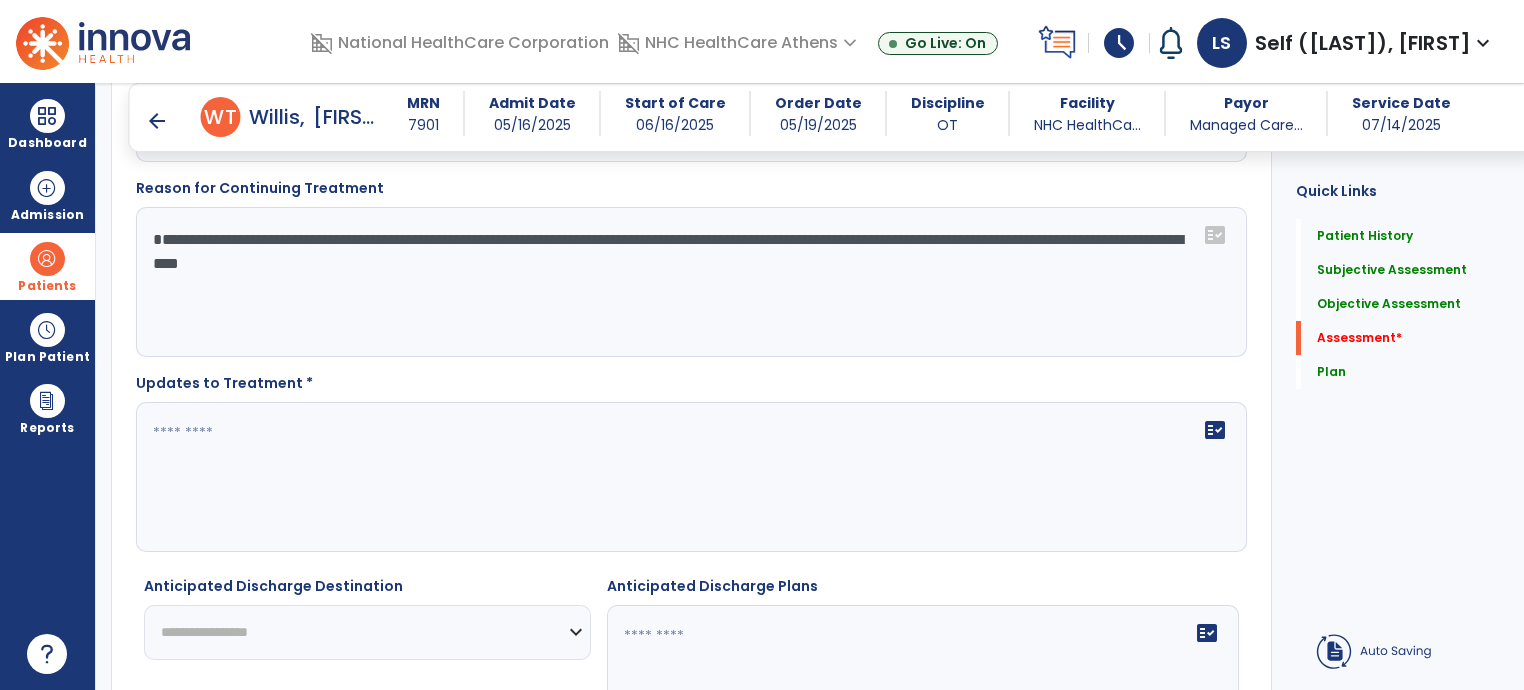 click on "fact_check" 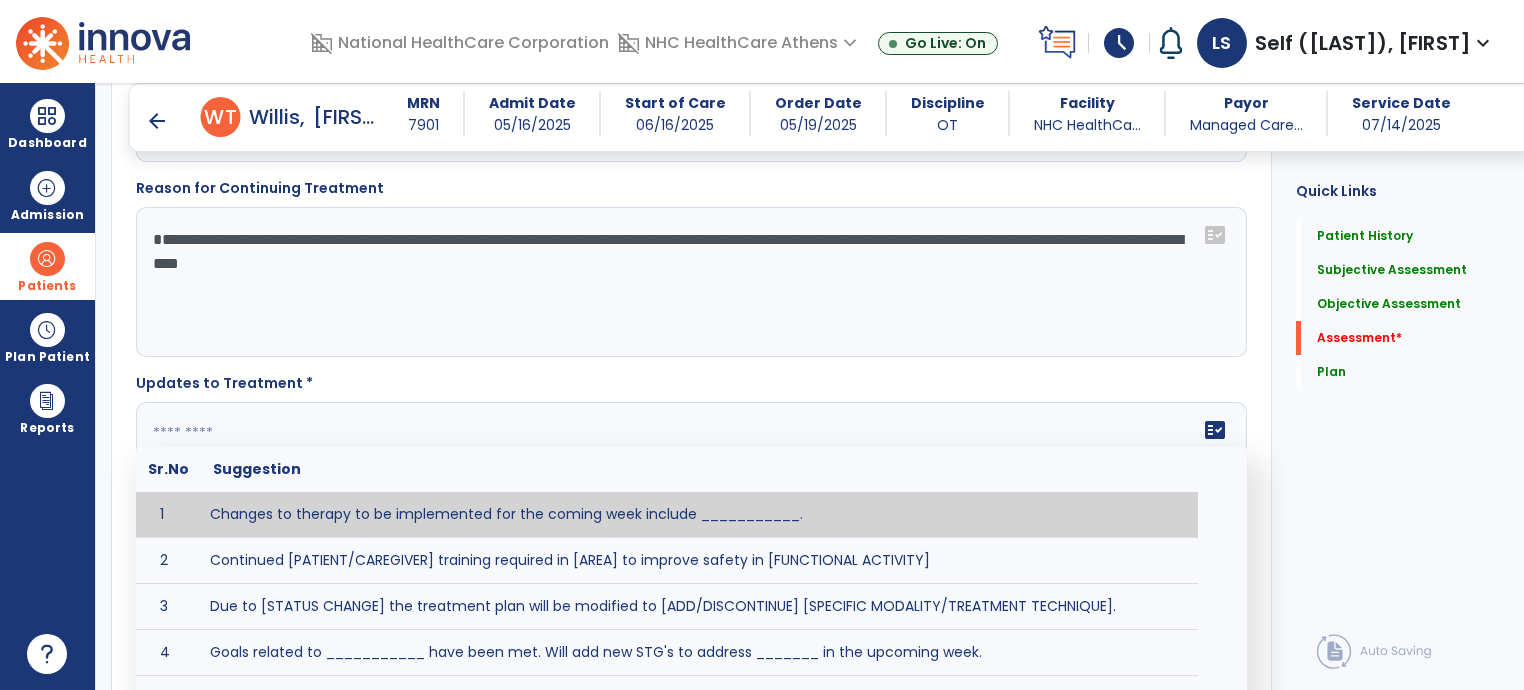 click on "**********" 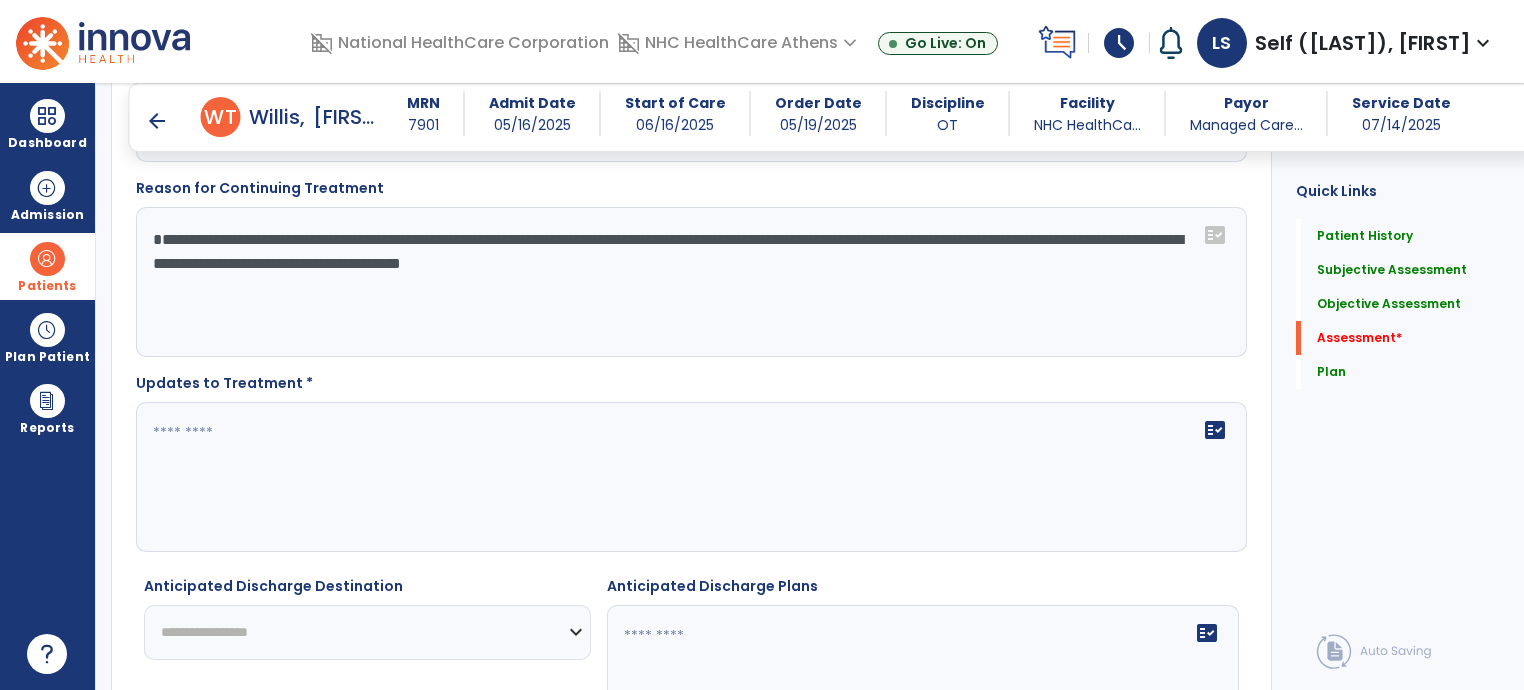 type on "**********" 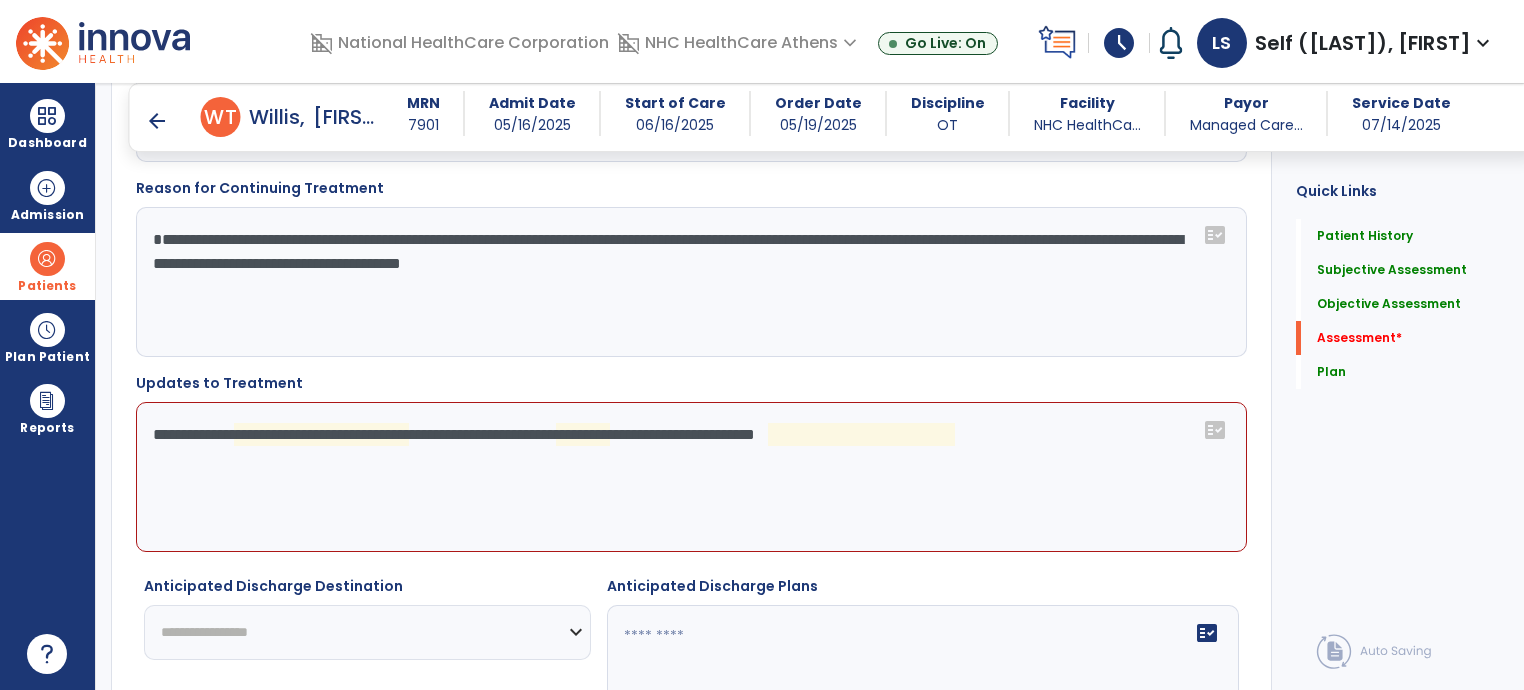 click on "**********" 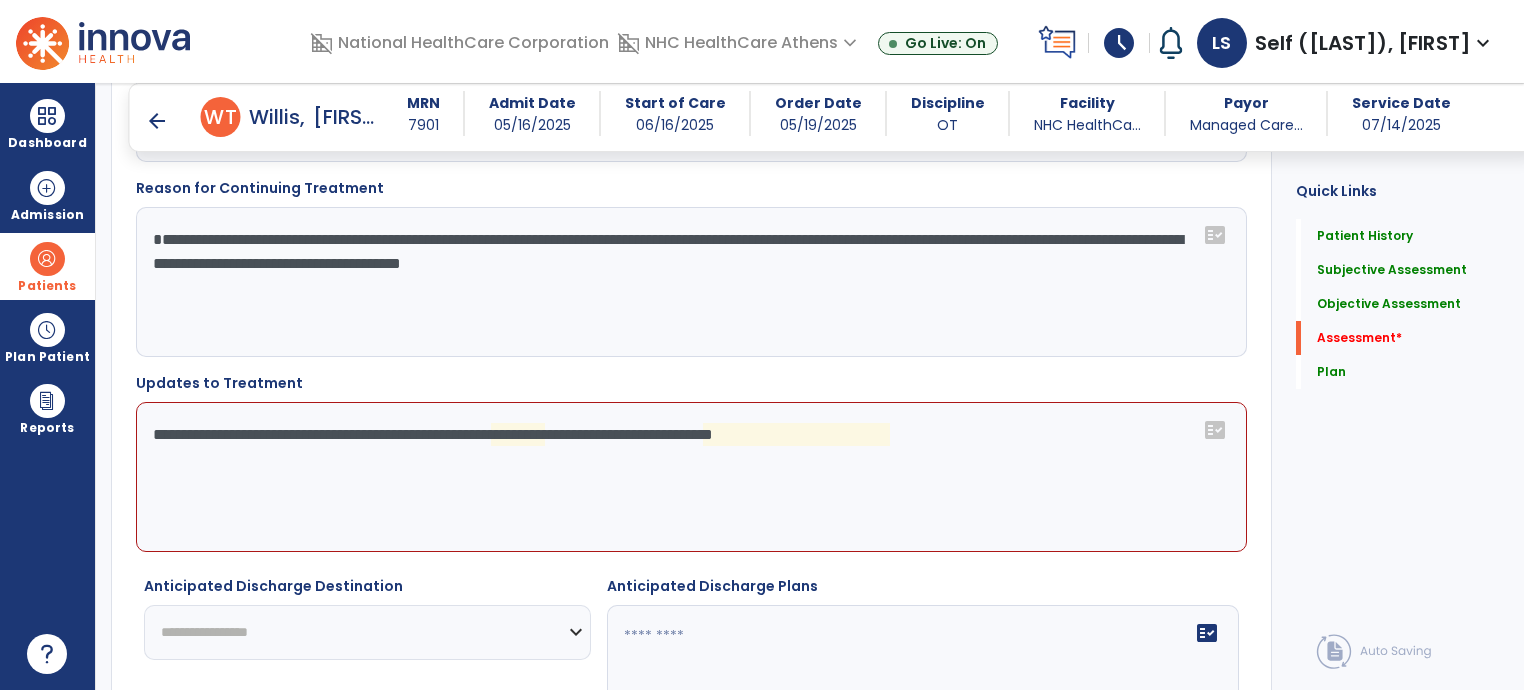 click on "**********" 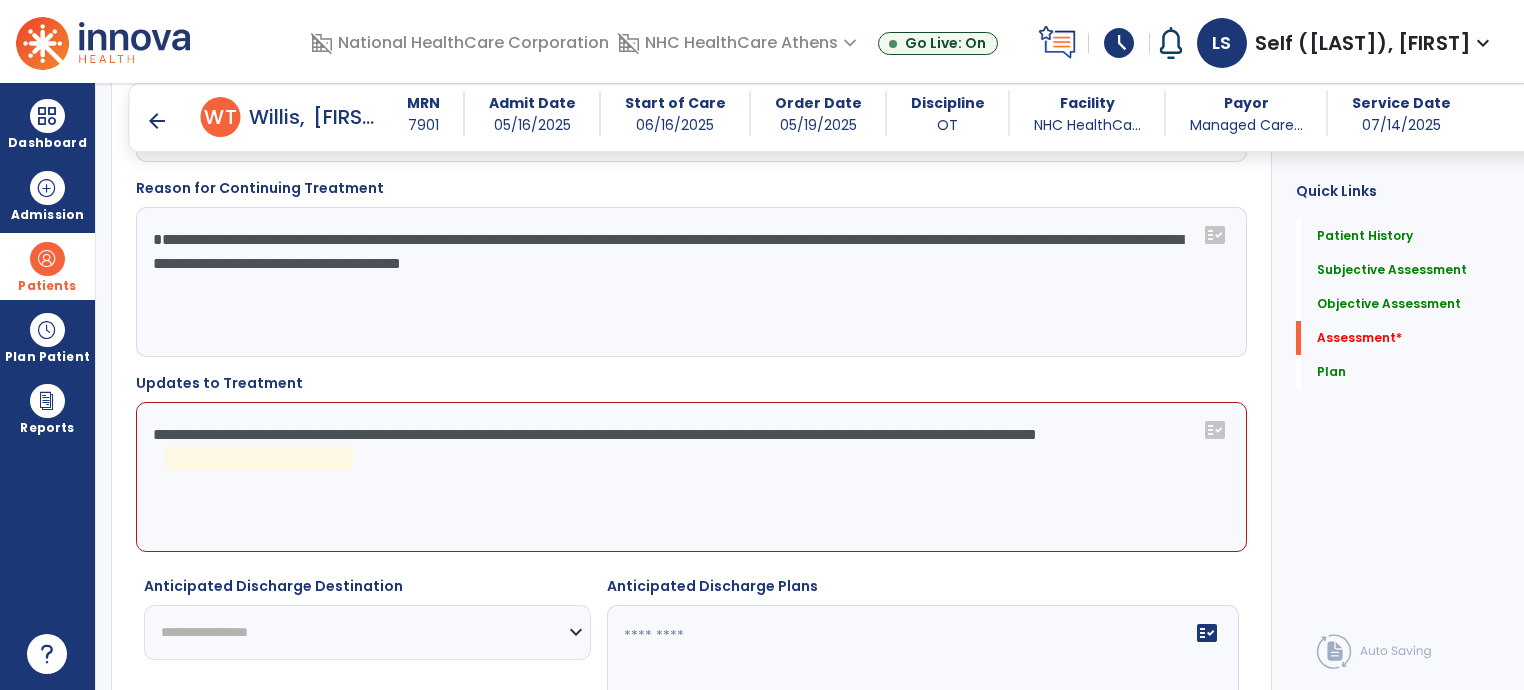 click on "**********" 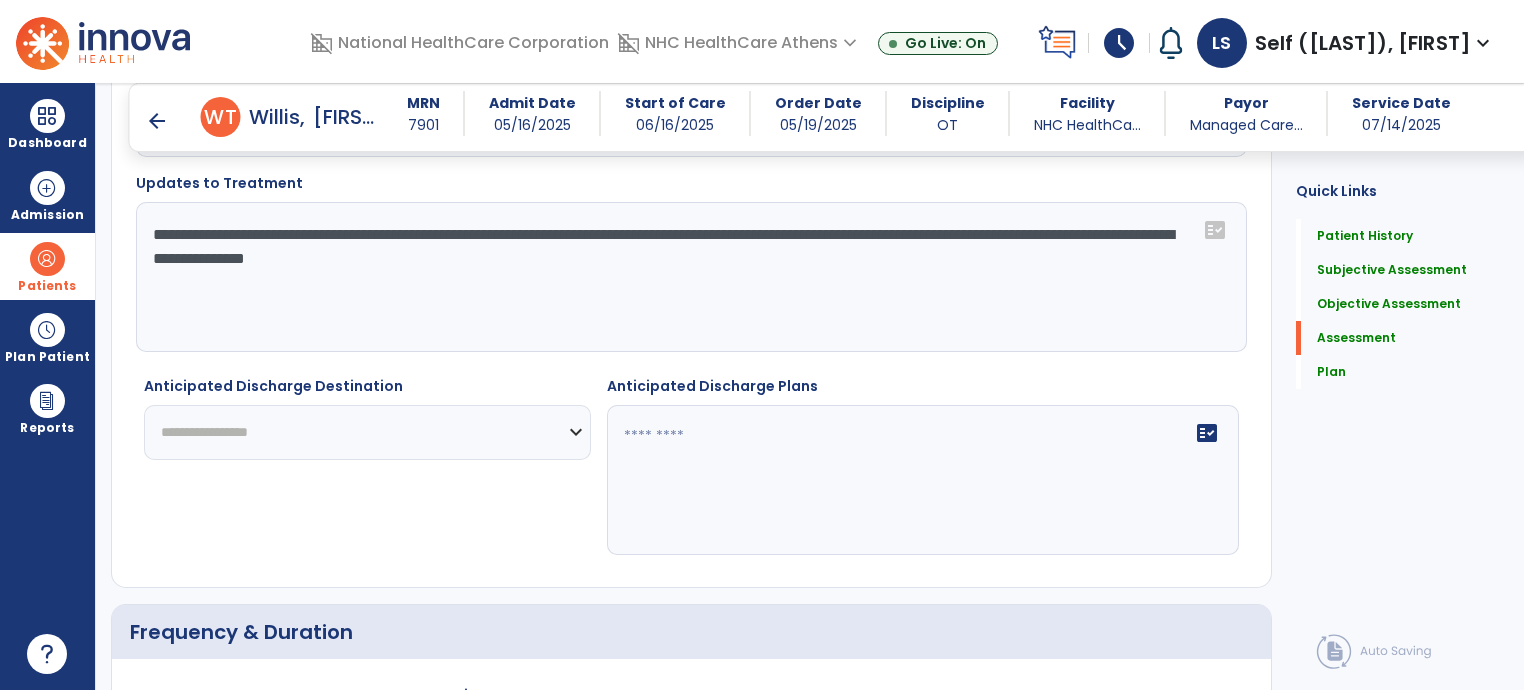 scroll, scrollTop: 3760, scrollLeft: 0, axis: vertical 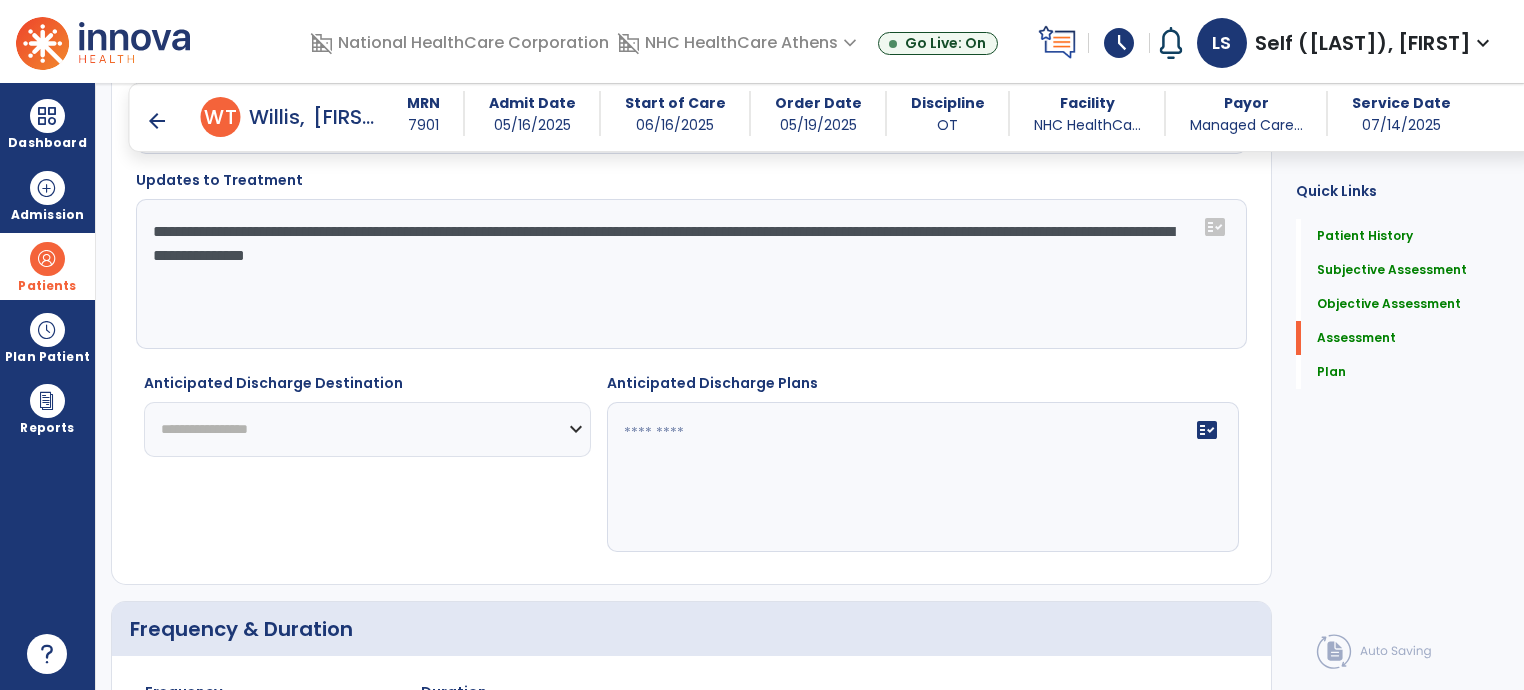 type on "**********" 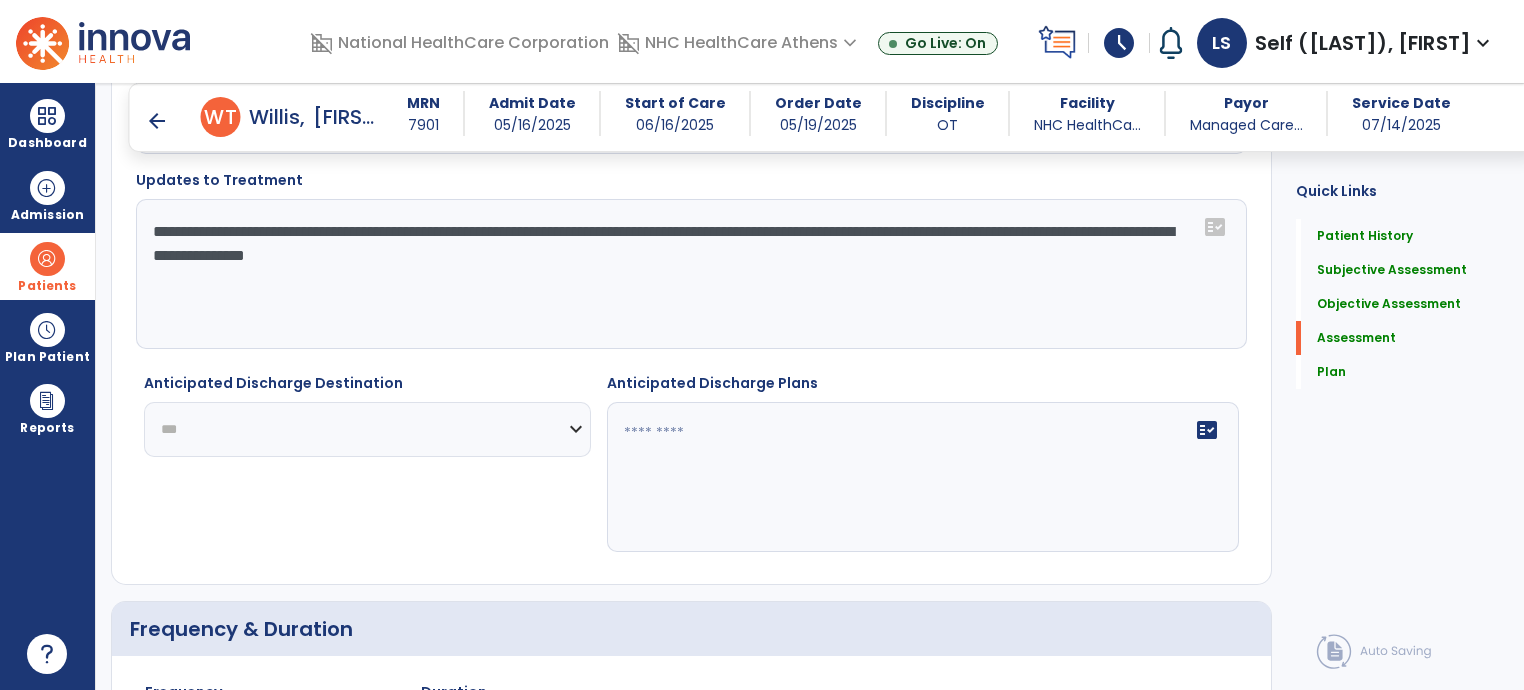 click on "**********" 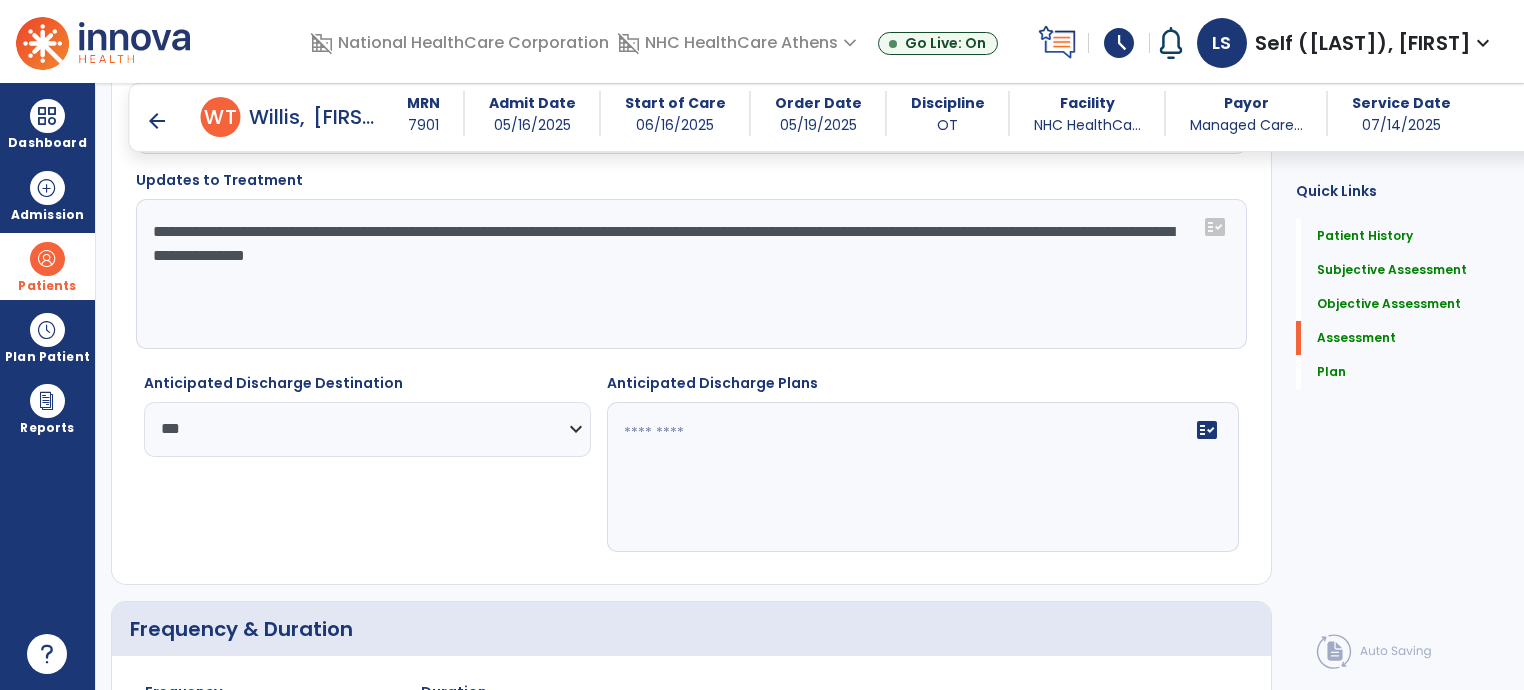 click 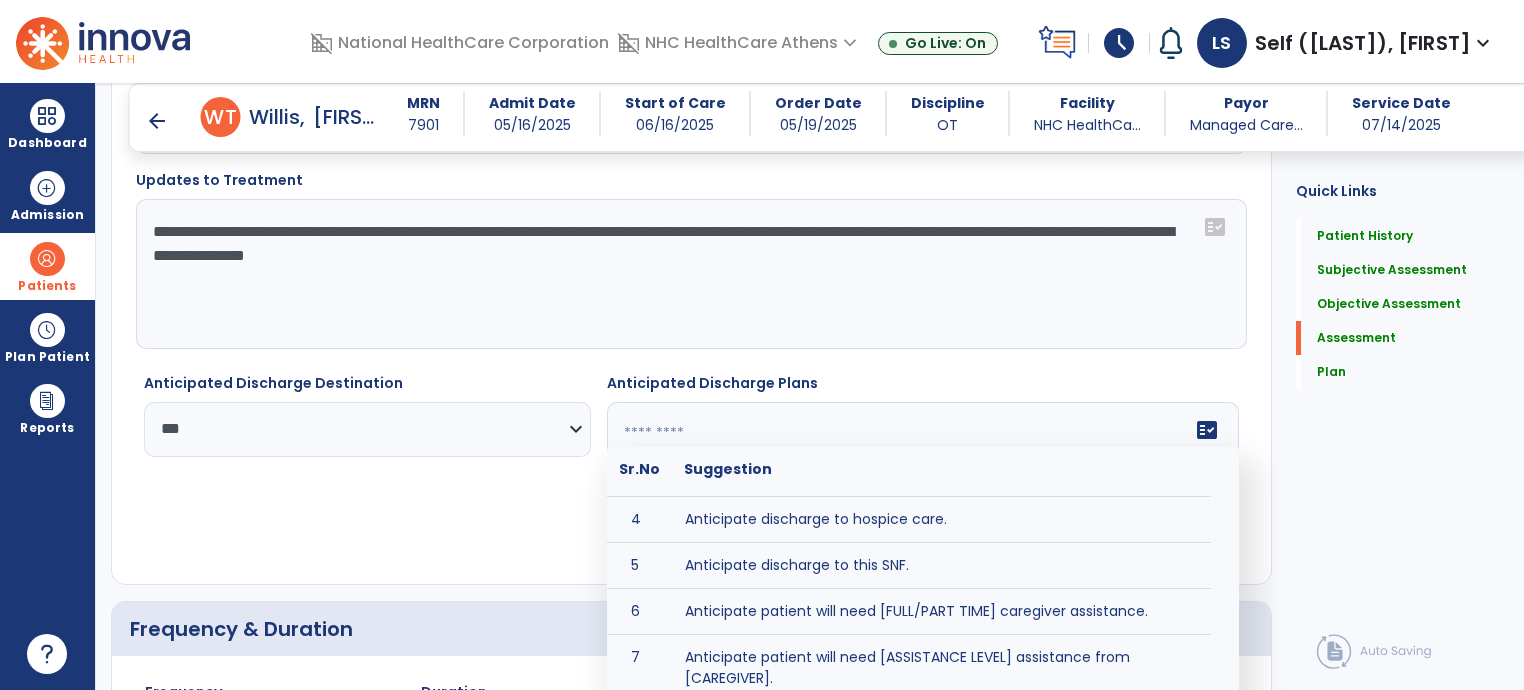 scroll, scrollTop: 135, scrollLeft: 0, axis: vertical 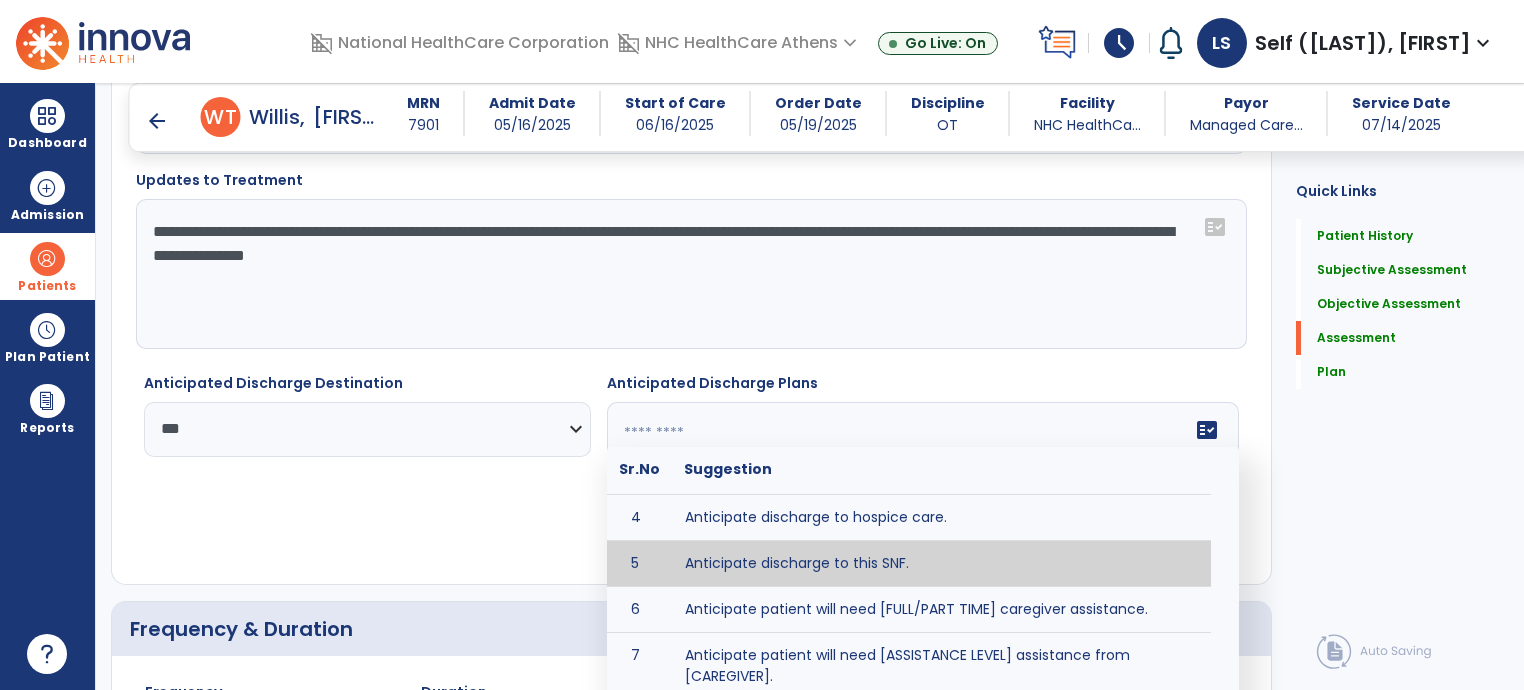 type on "**********" 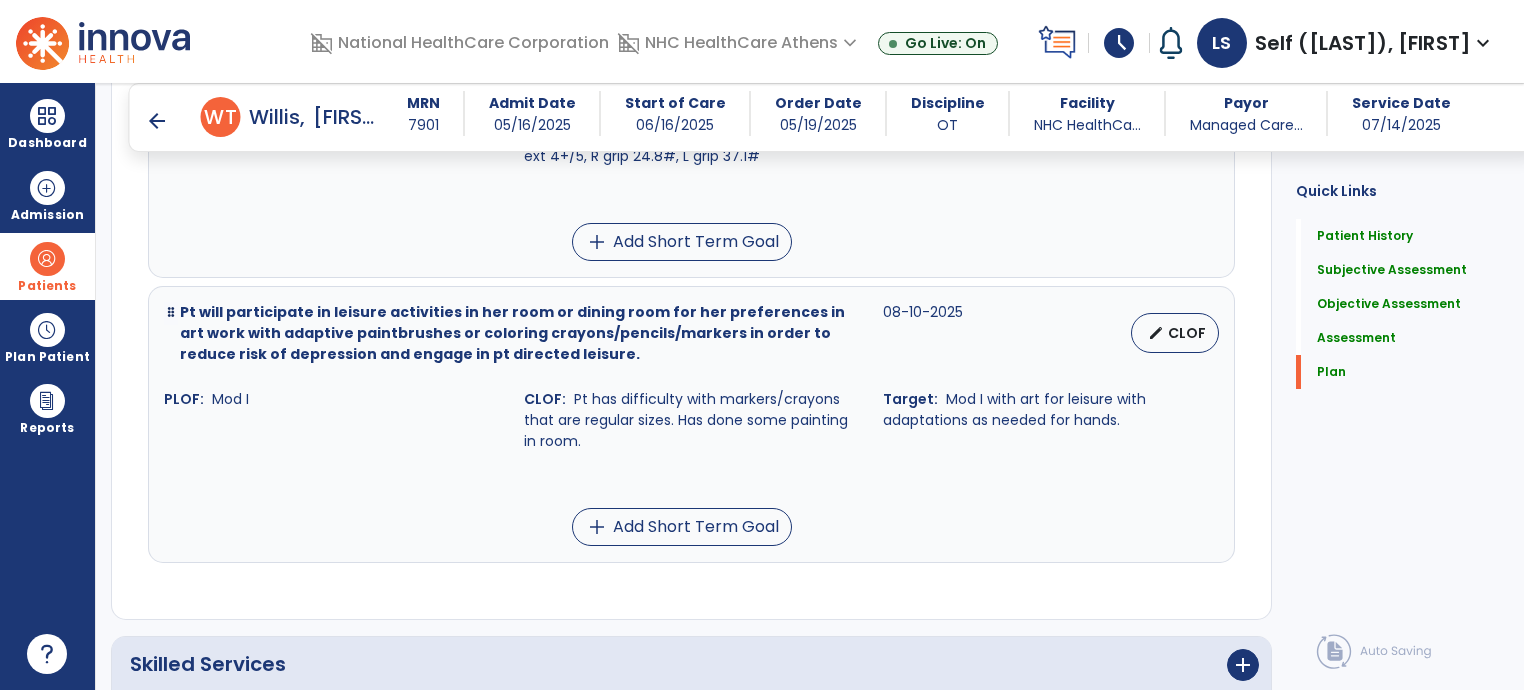 scroll, scrollTop: 6168, scrollLeft: 0, axis: vertical 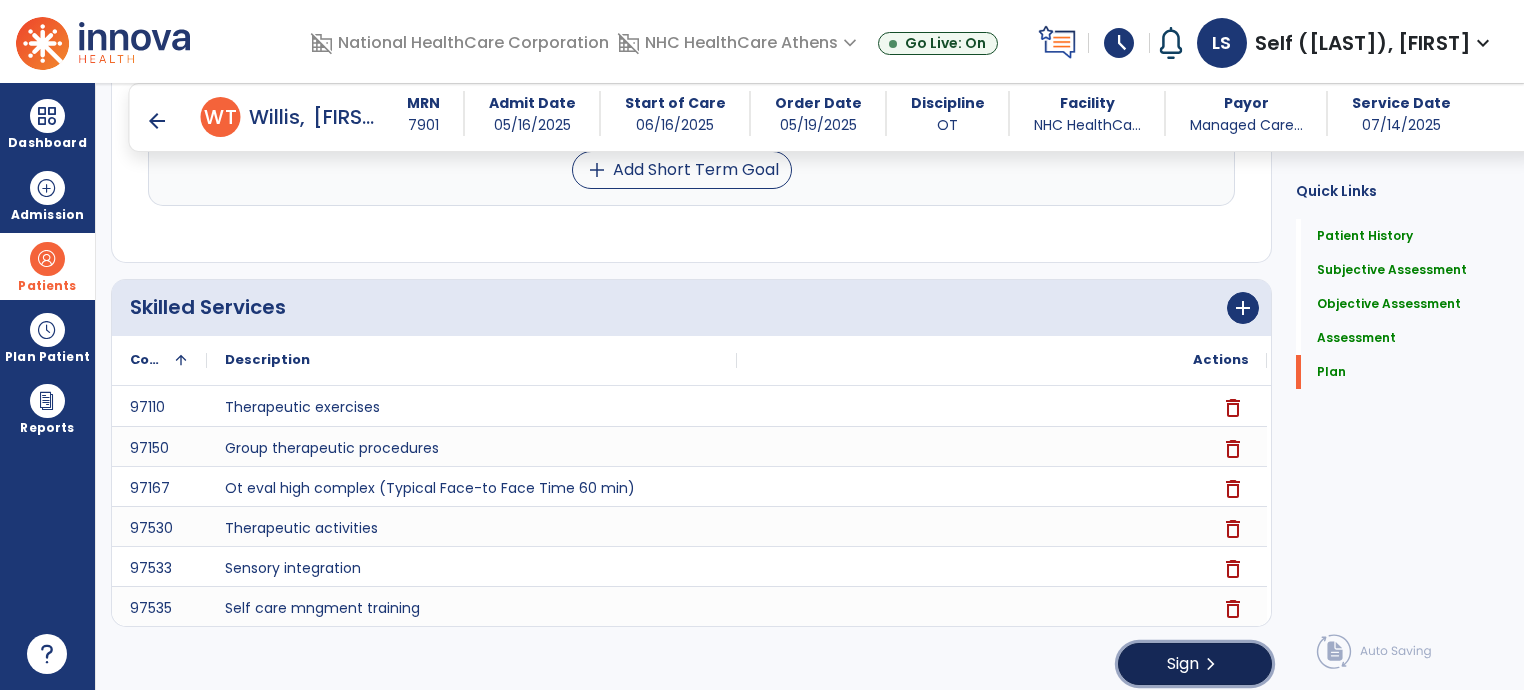 click on "chevron_right" 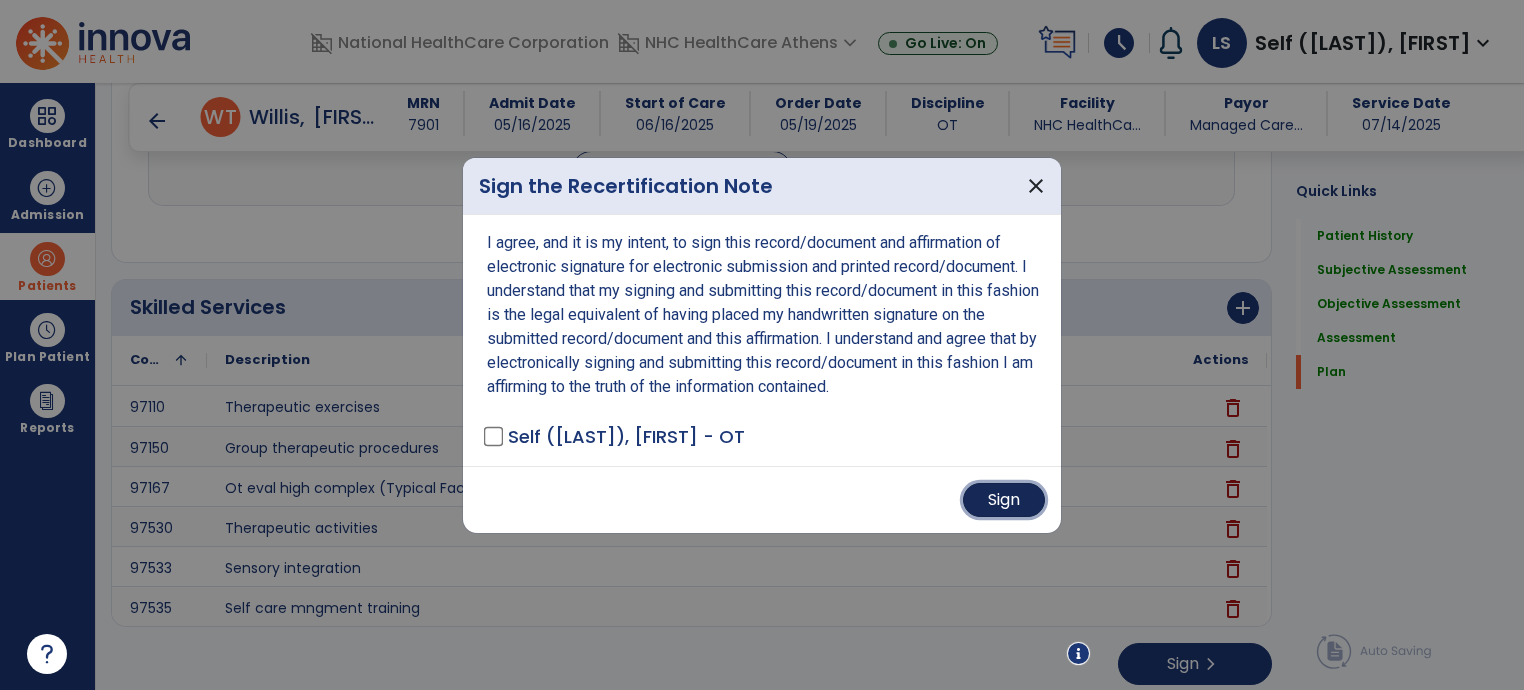 click on "Sign" at bounding box center [1004, 500] 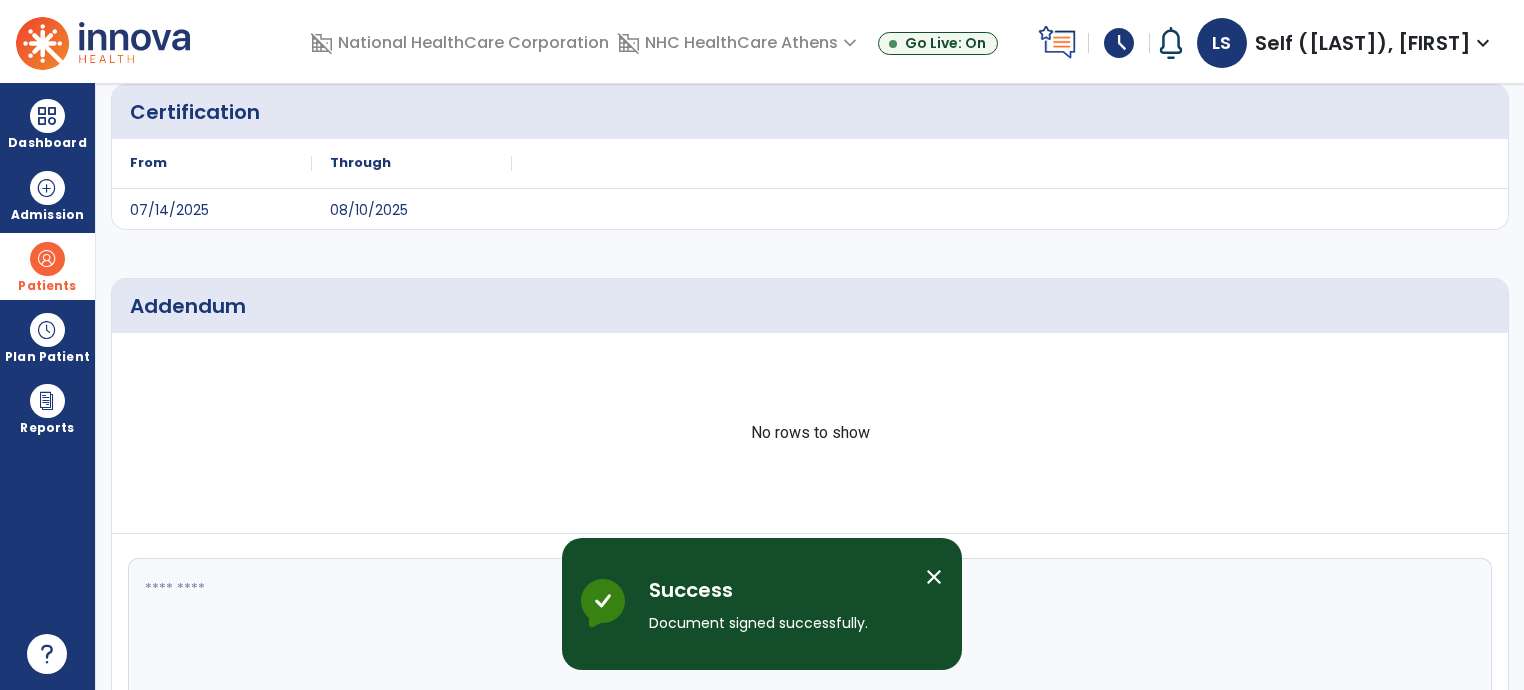 scroll, scrollTop: 0, scrollLeft: 0, axis: both 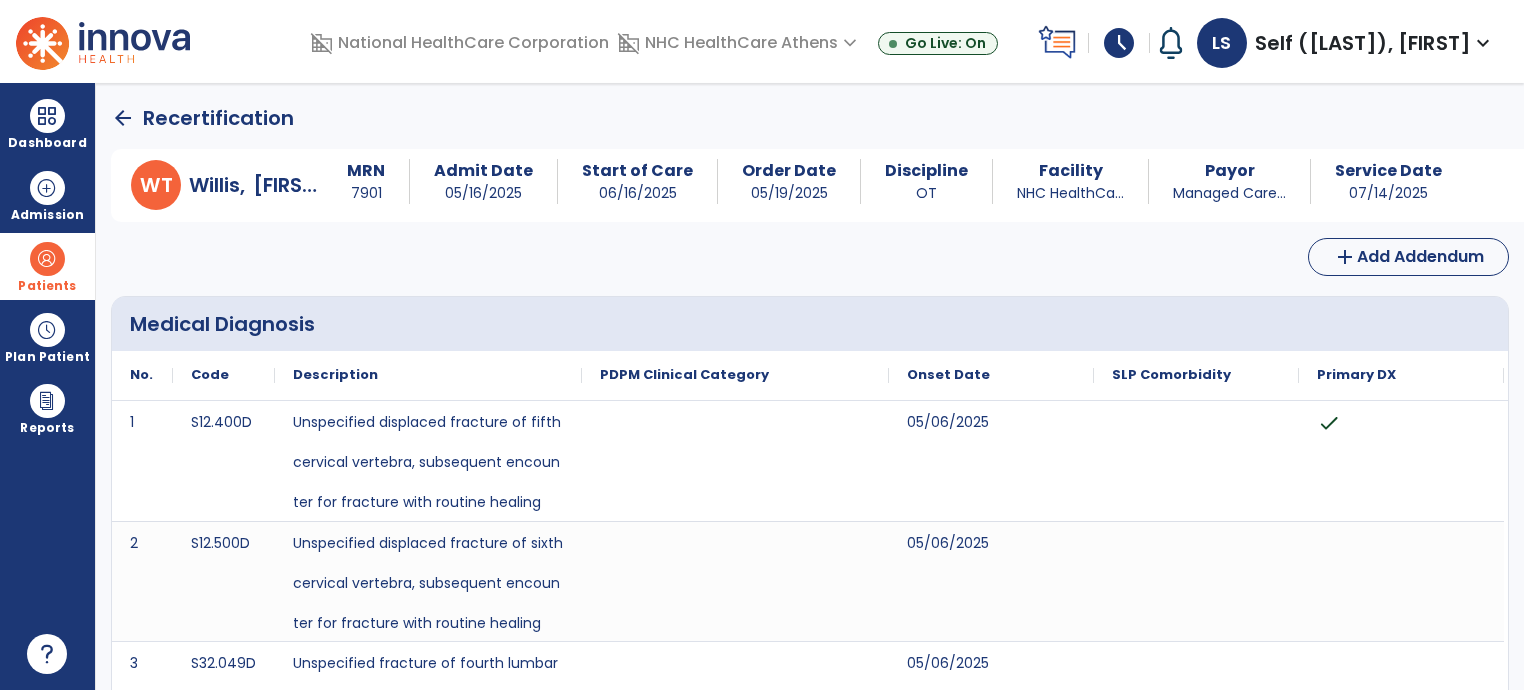 click on "arrow_back" 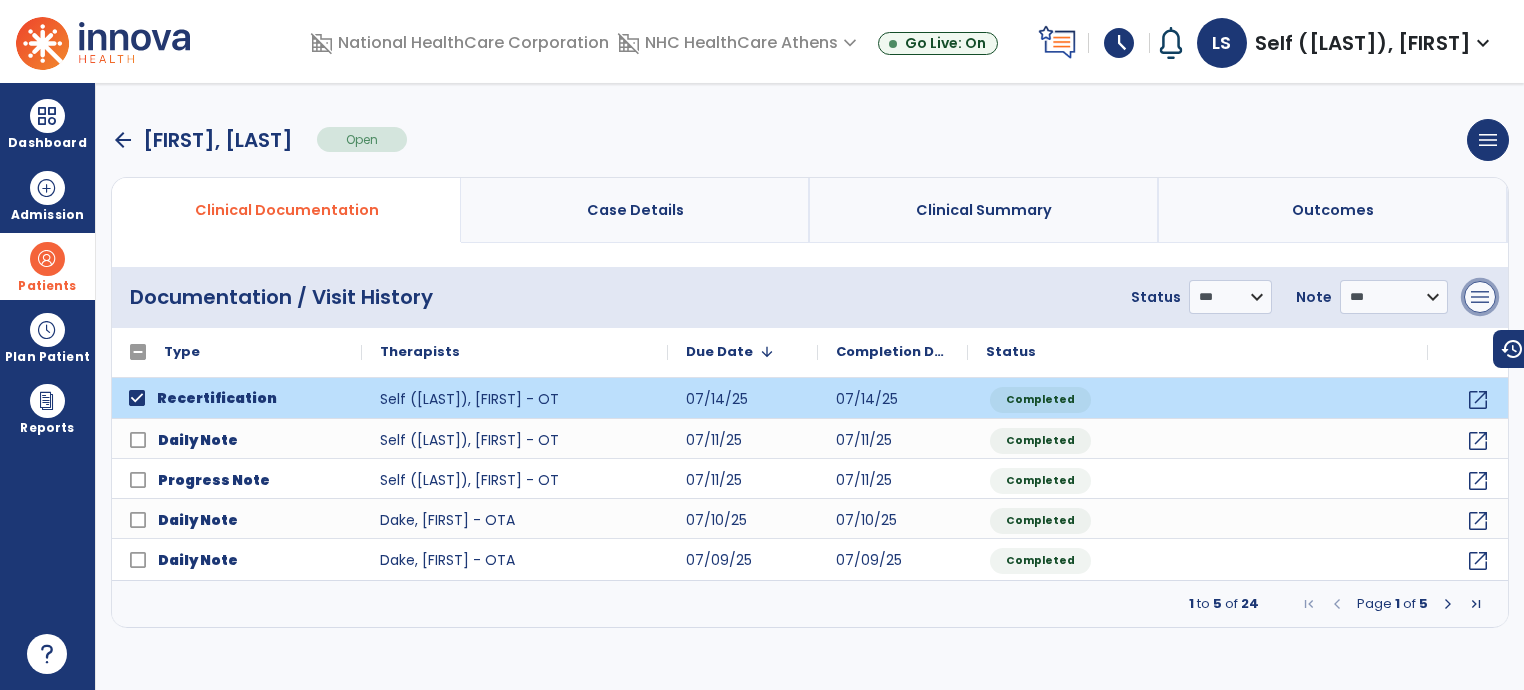click on "menu" at bounding box center [1480, 297] 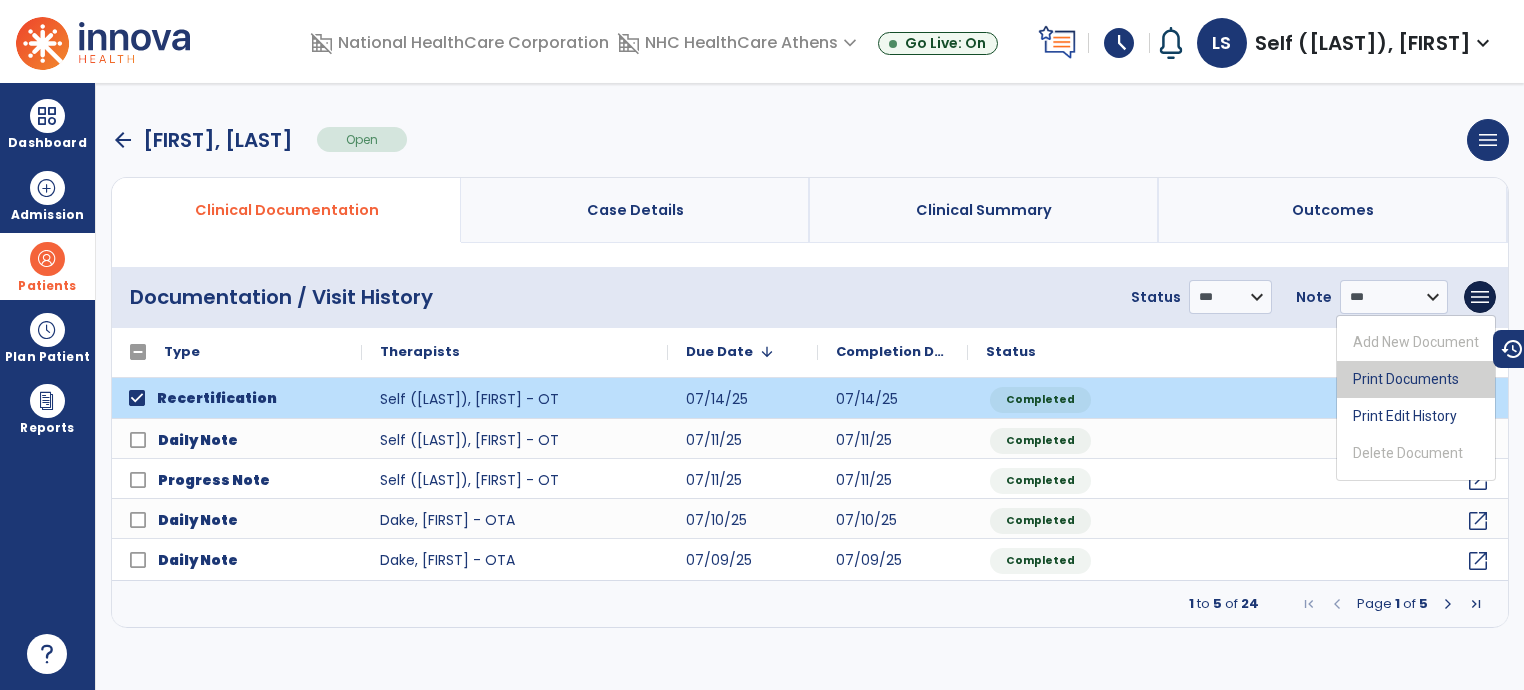 click on "Print Documents" at bounding box center [1416, 379] 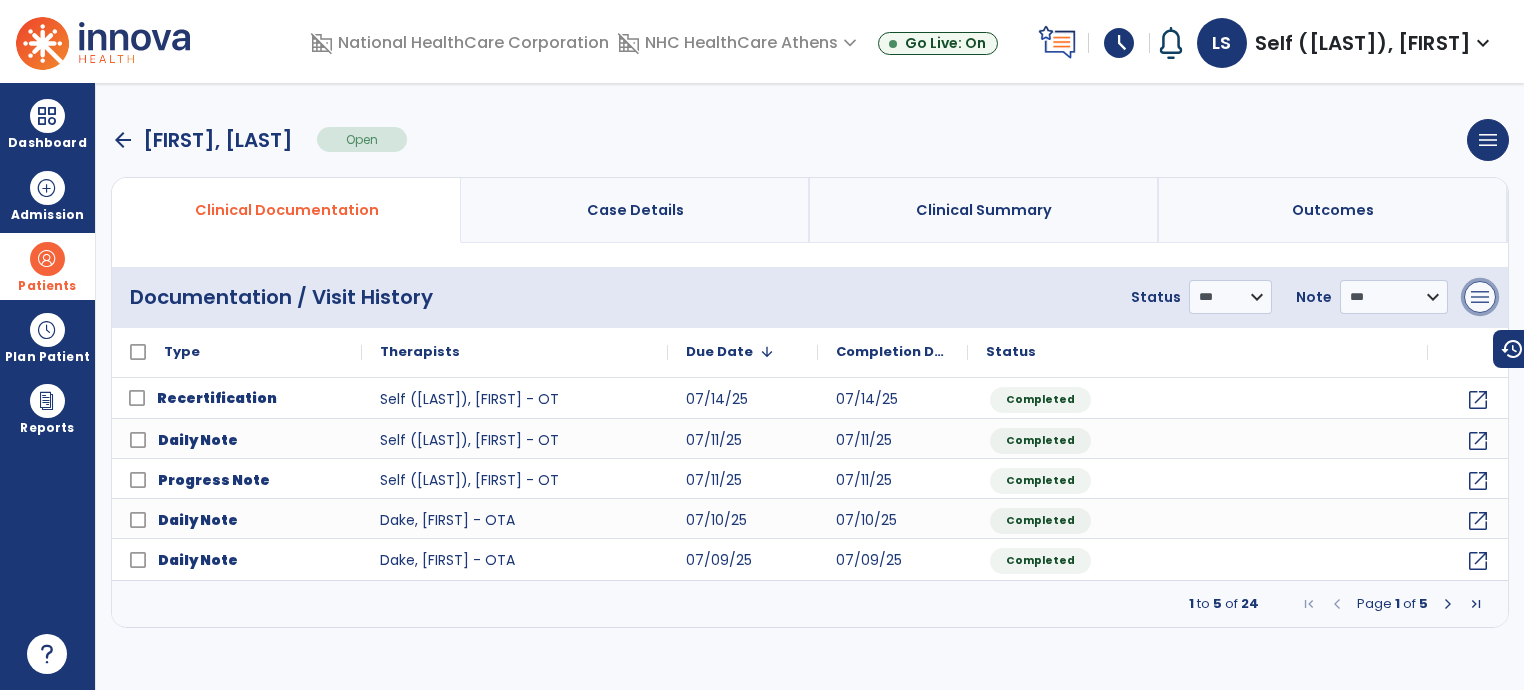 click on "menu" at bounding box center [1480, 297] 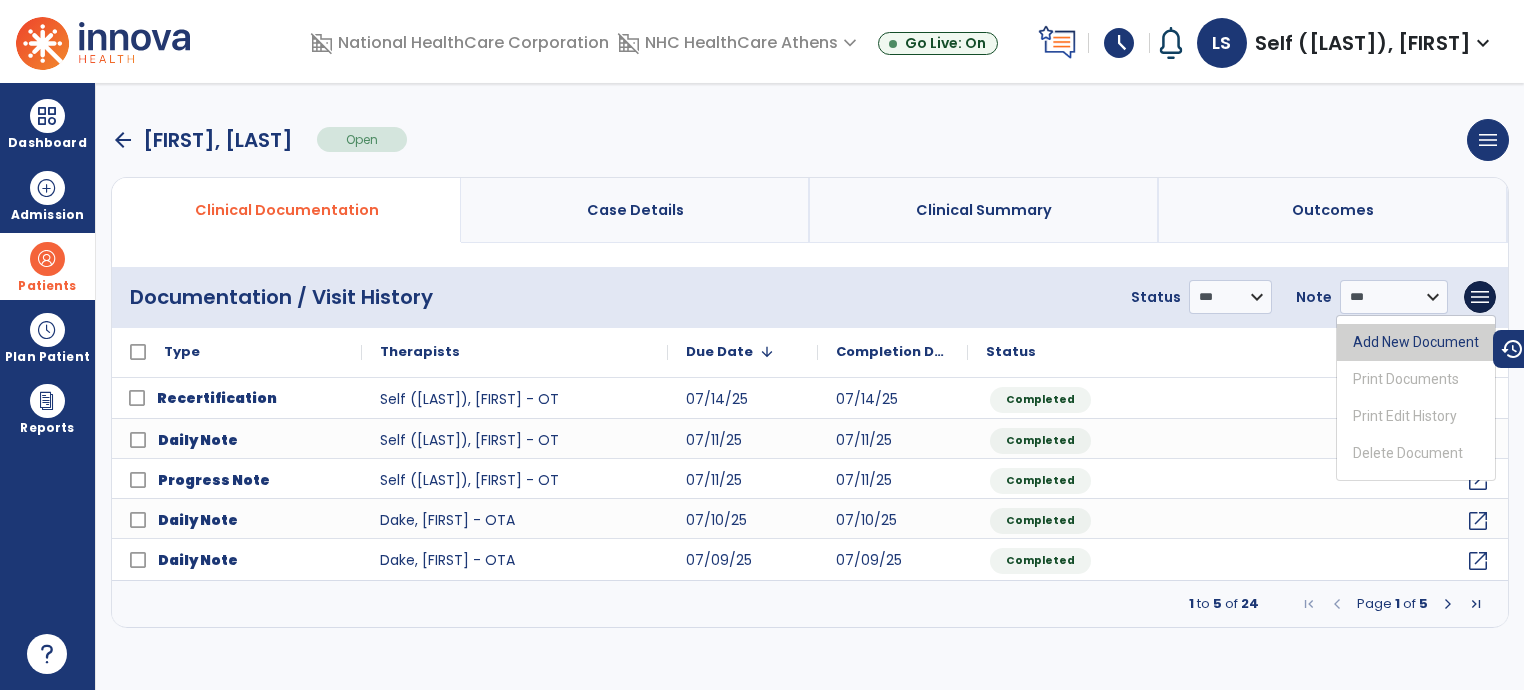 click on "Add New Document" at bounding box center [1416, 342] 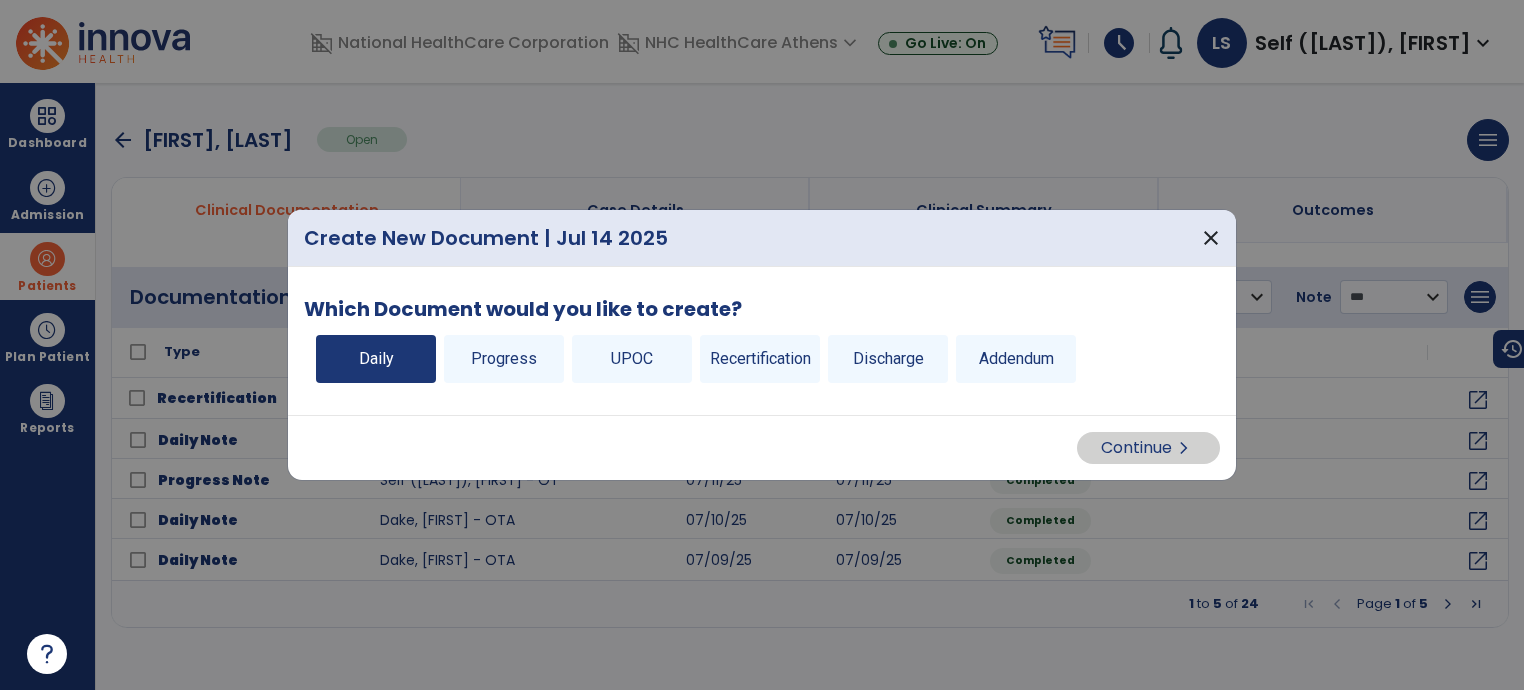 click on "Daily" at bounding box center [376, 359] 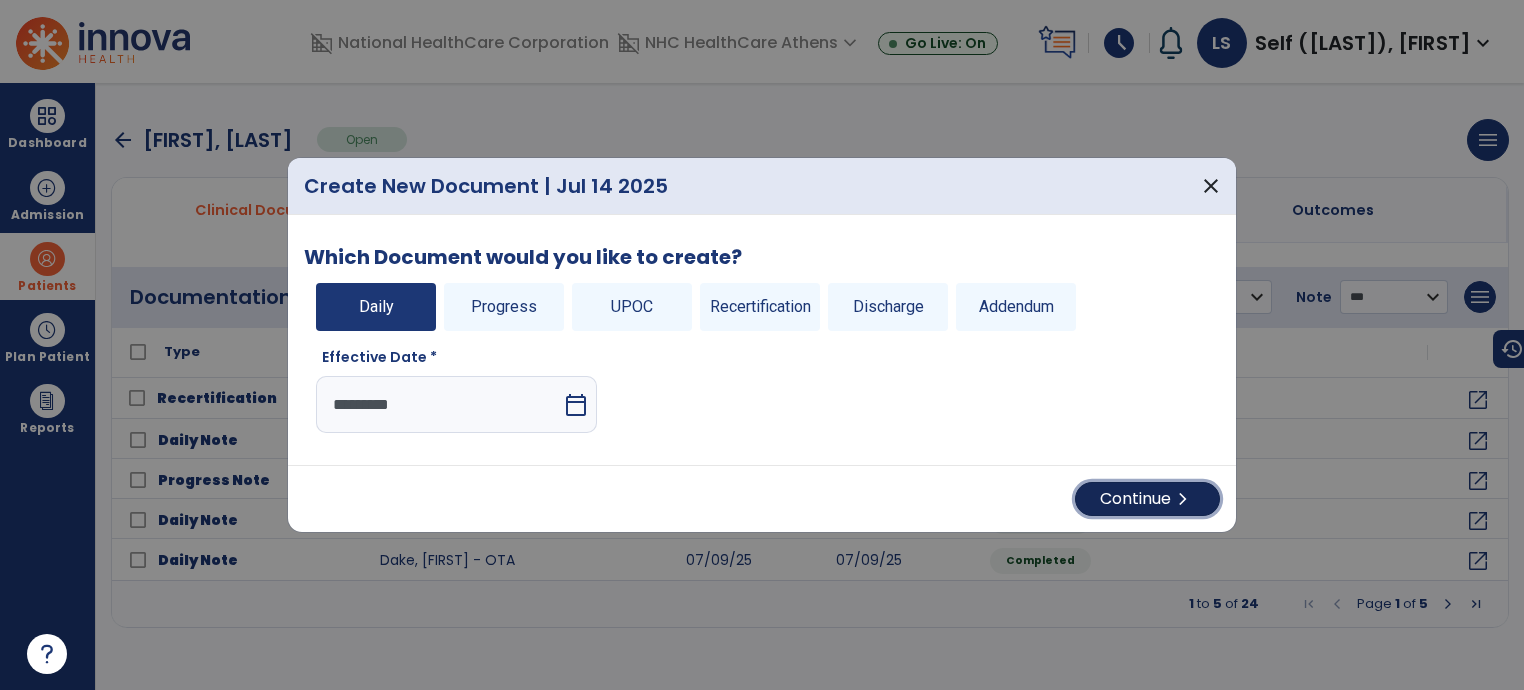 click on "Continue   chevron_right" at bounding box center (1147, 499) 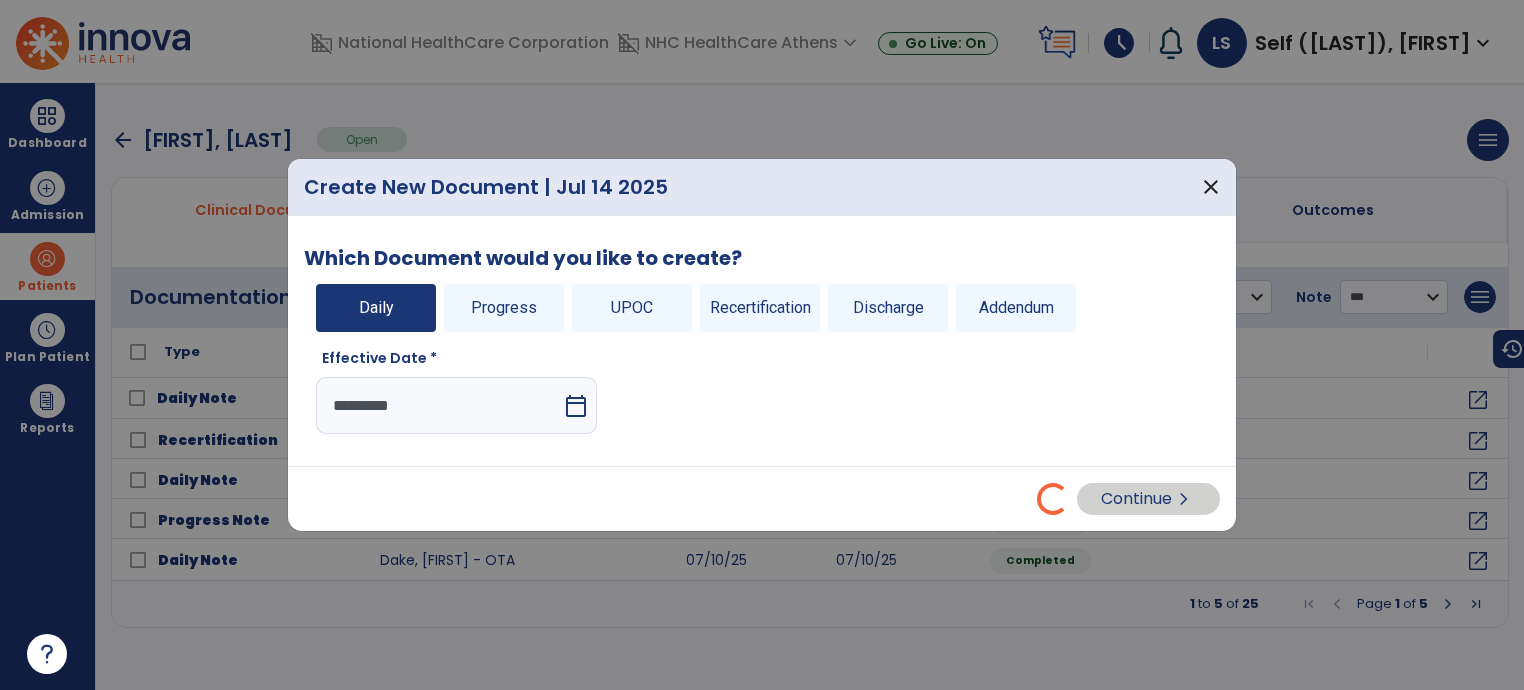 select on "*" 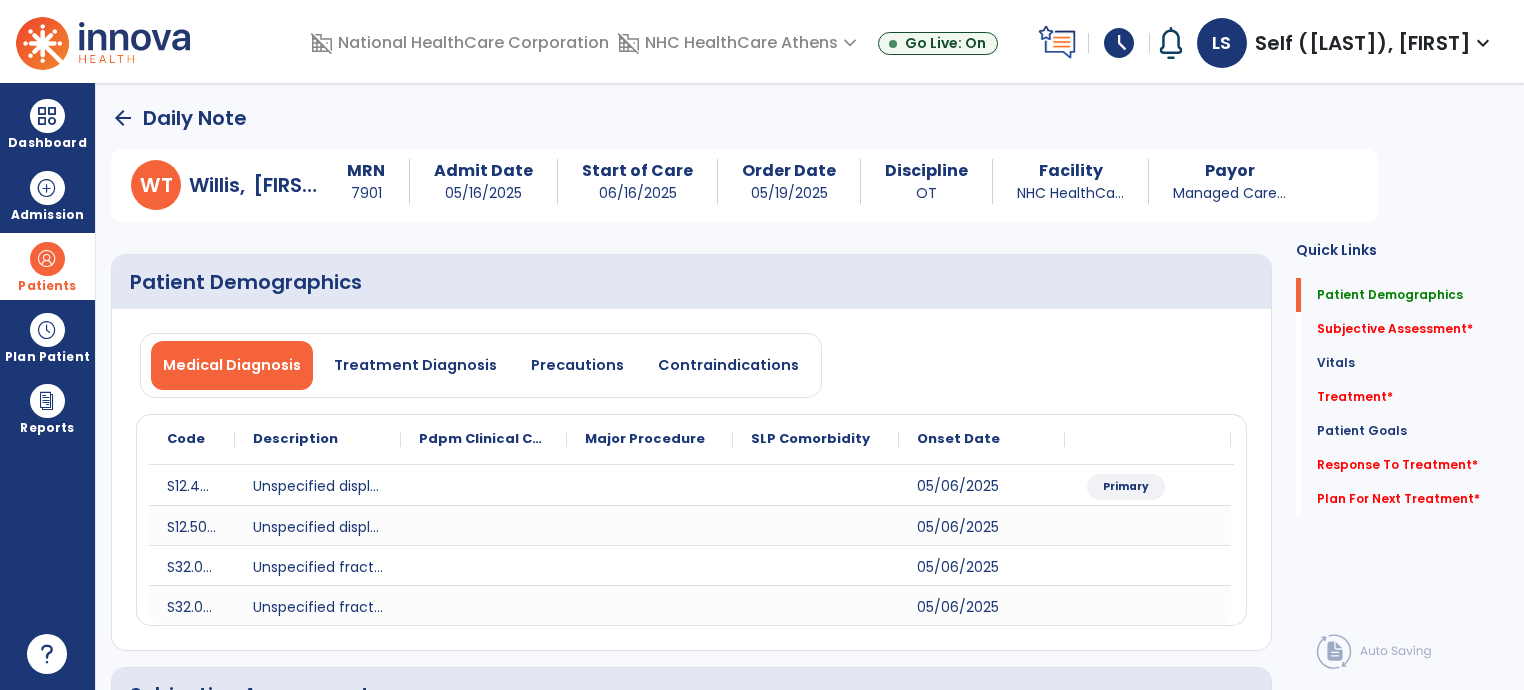 click on "arrow_back" 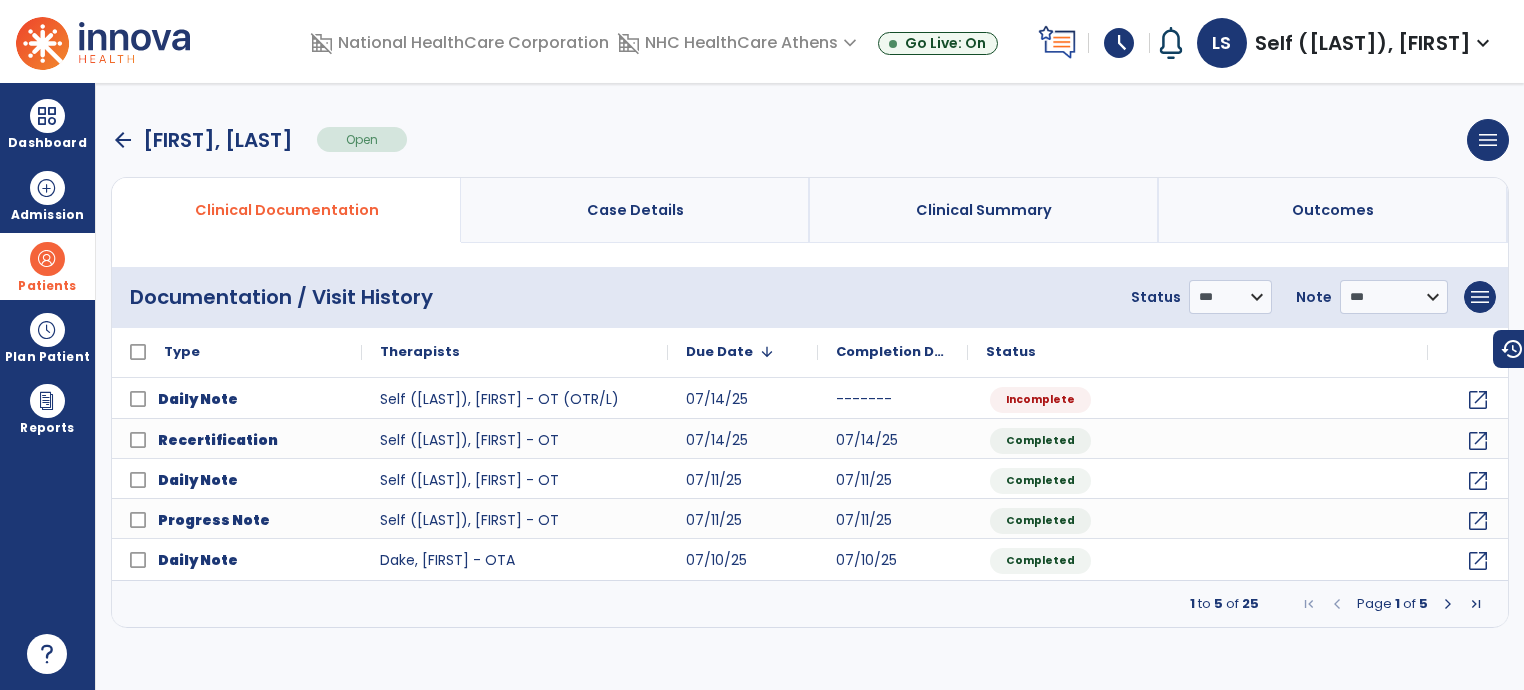 click on "arrow_back" at bounding box center [123, 140] 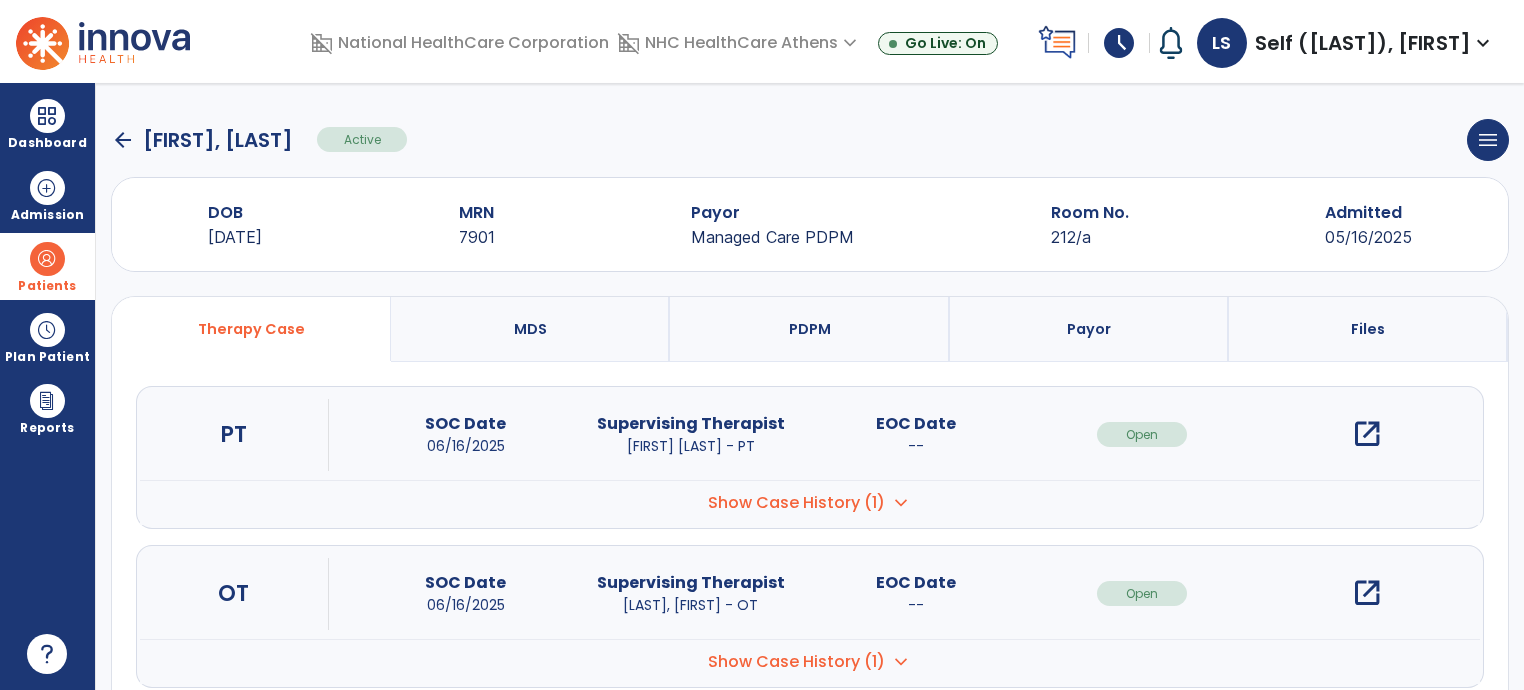 click on "arrow_back" 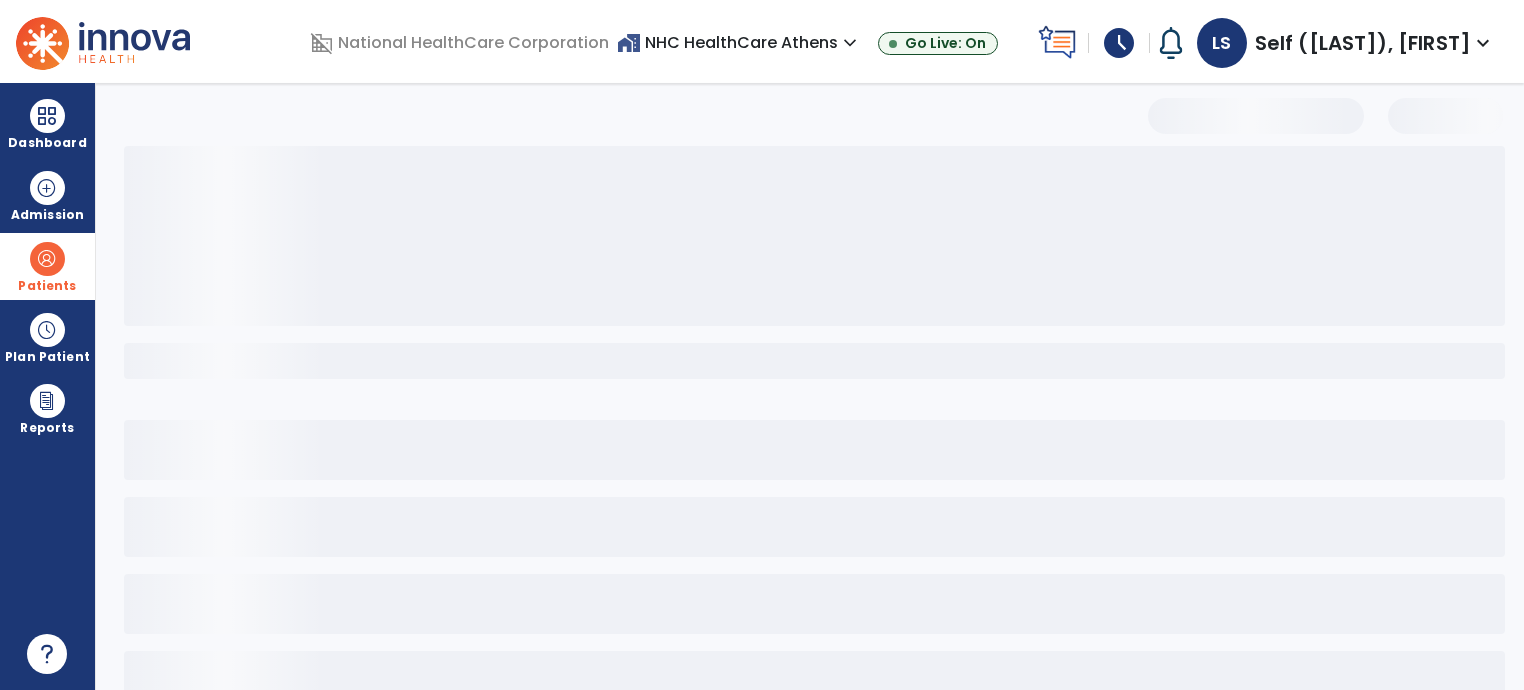 select on "***" 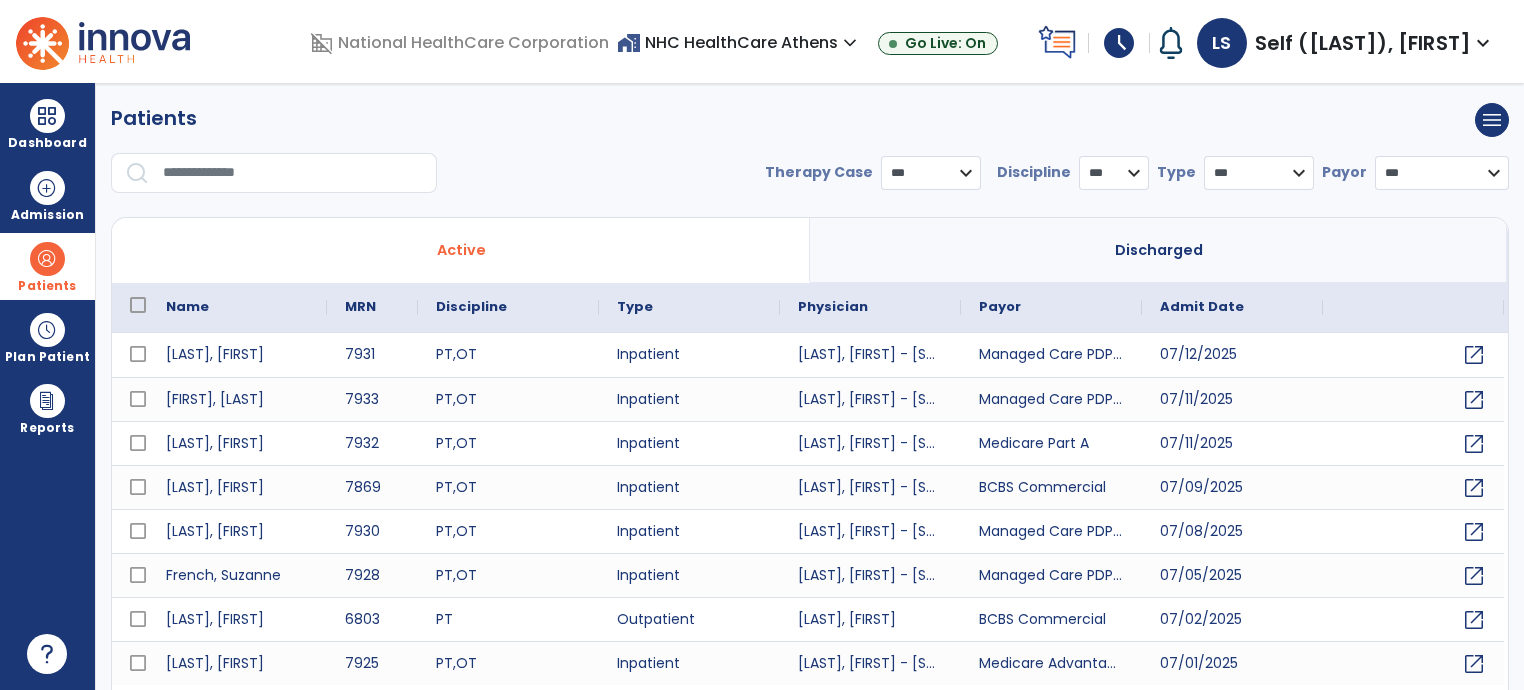 click at bounding box center [293, 173] 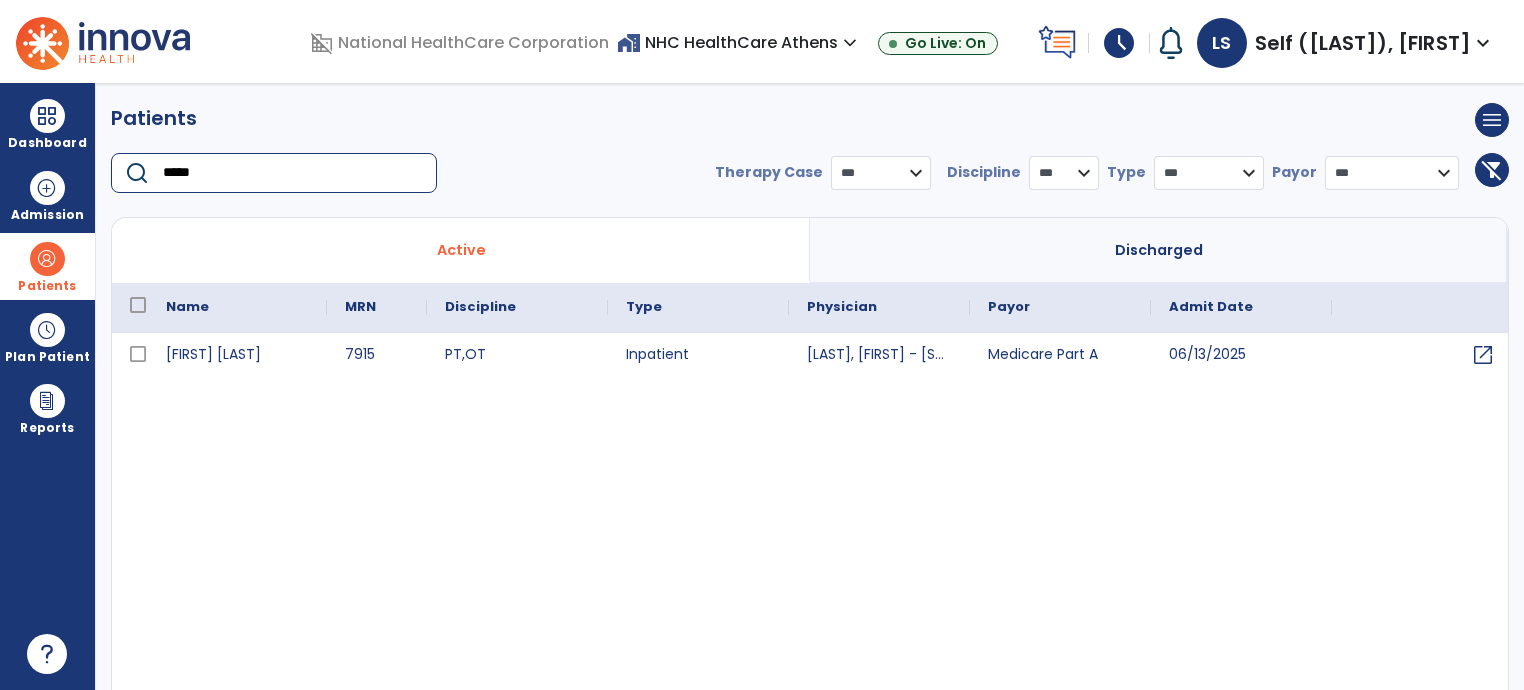 type on "*****" 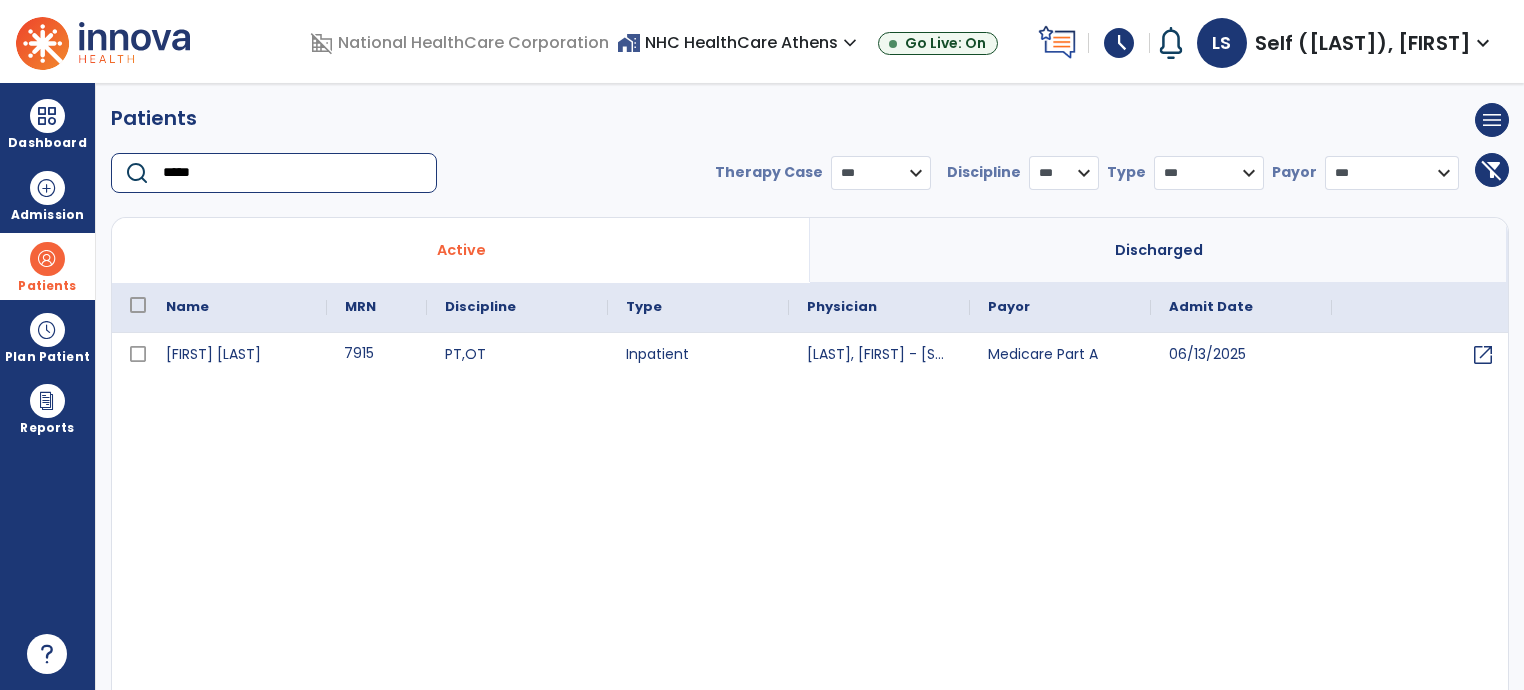 click on "7915" at bounding box center (377, 355) 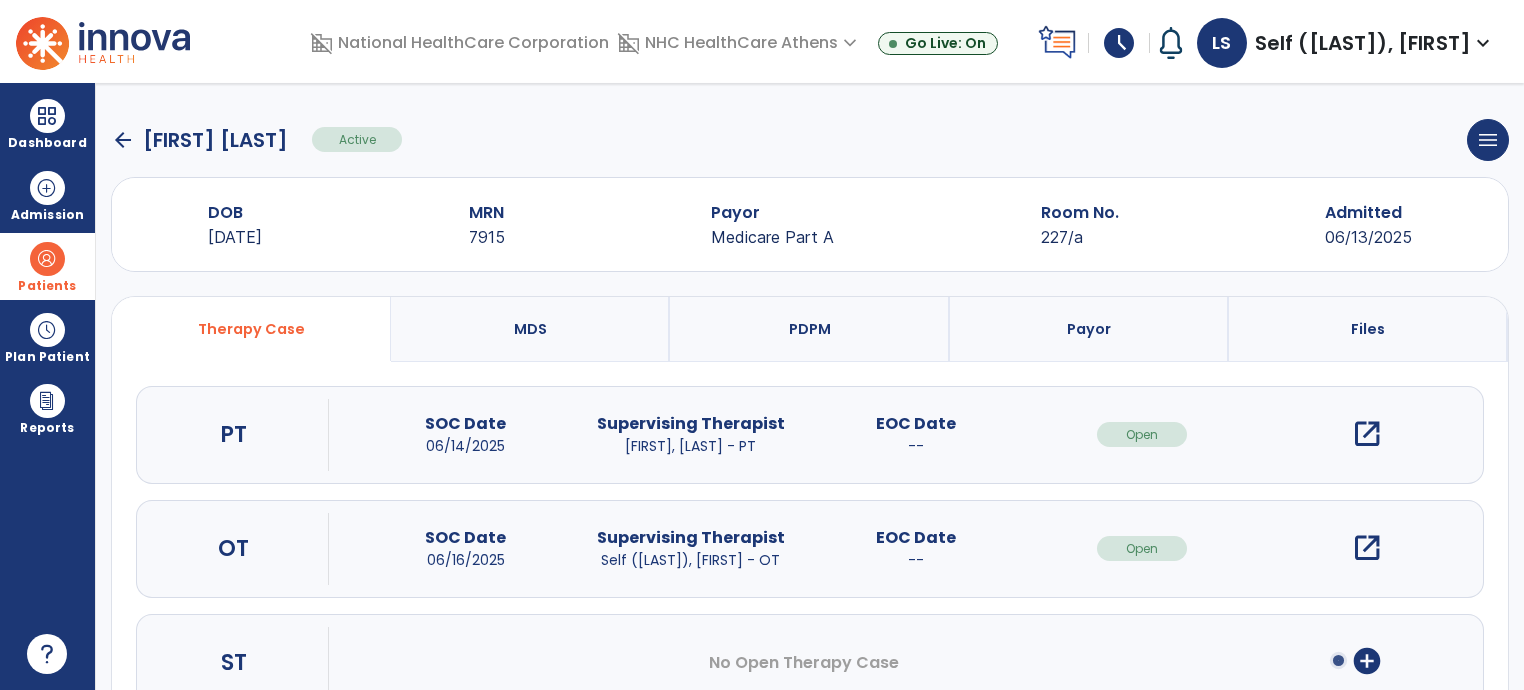 click on "open_in_new" at bounding box center (1367, 548) 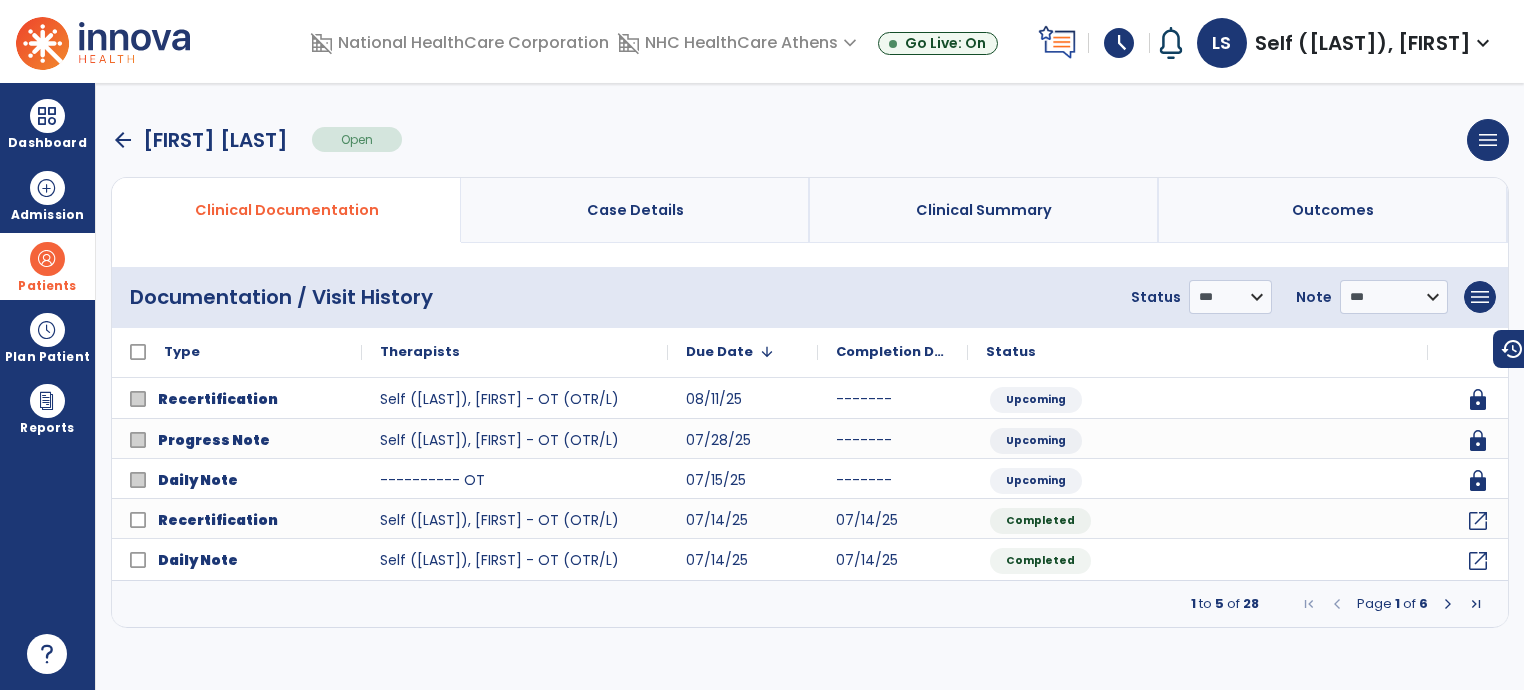 click on "arrow_back" at bounding box center (123, 140) 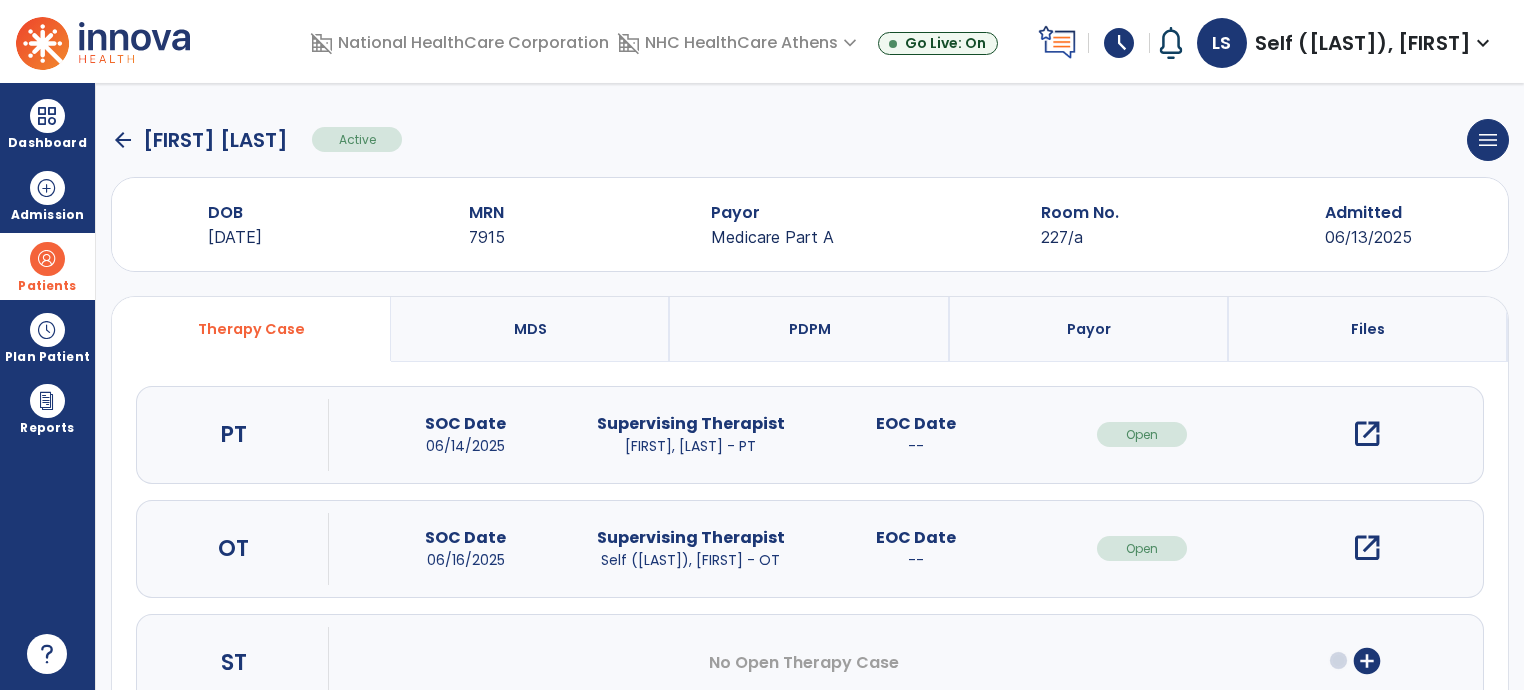 click on "arrow_back" 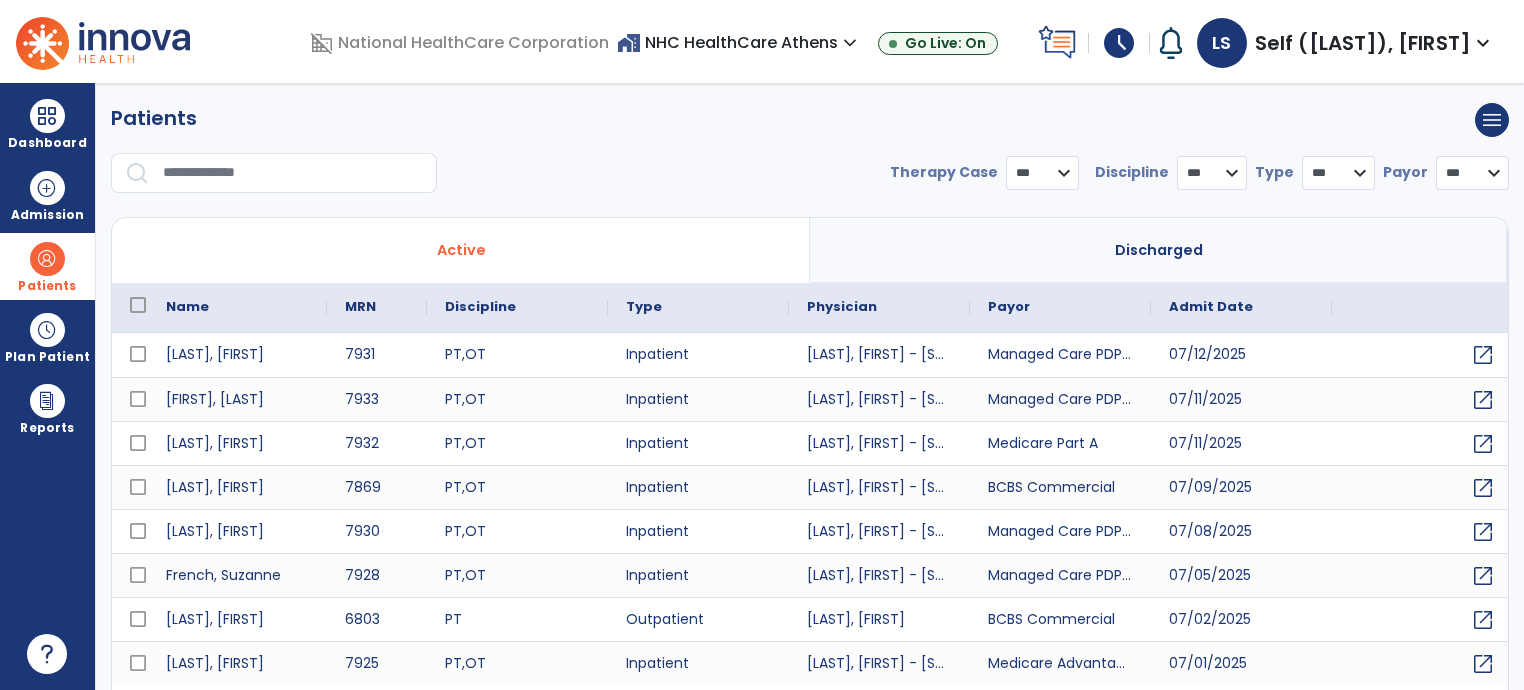 select on "***" 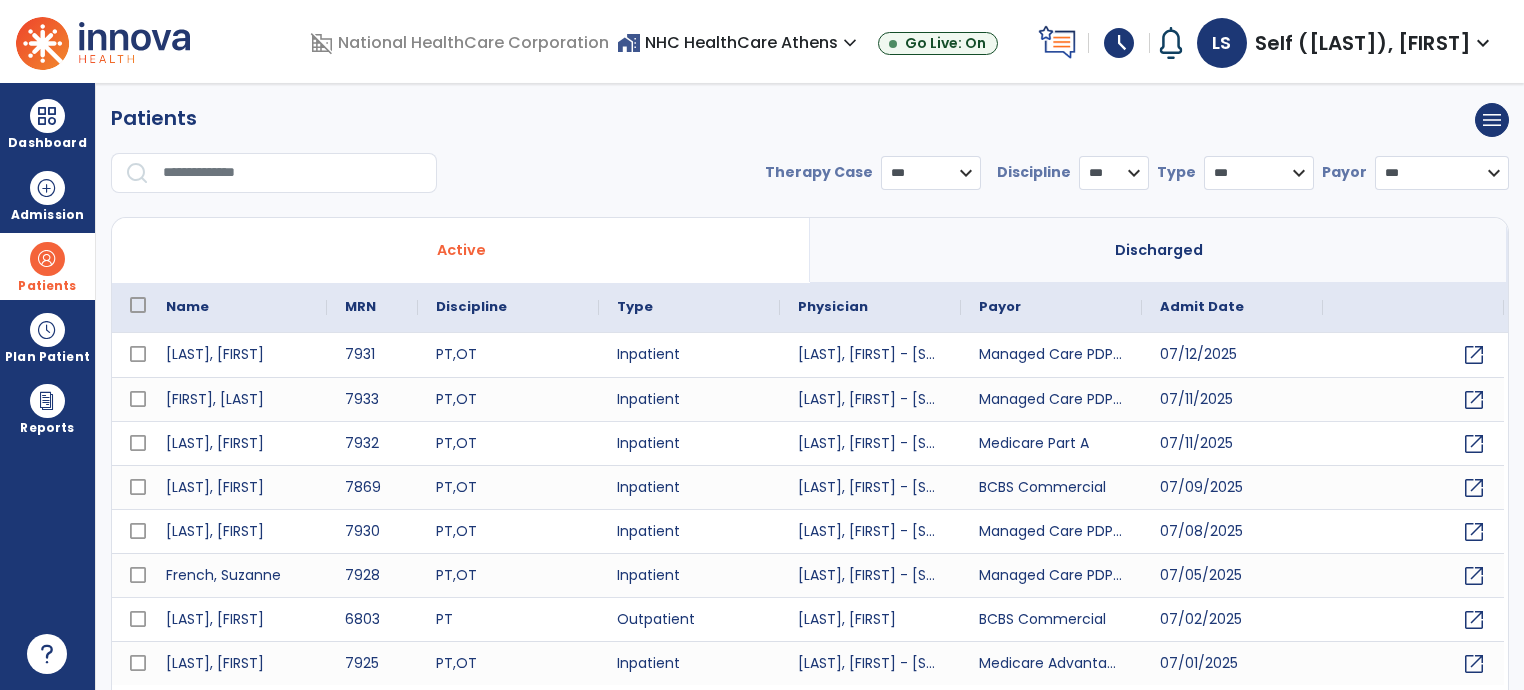 click at bounding box center [293, 173] 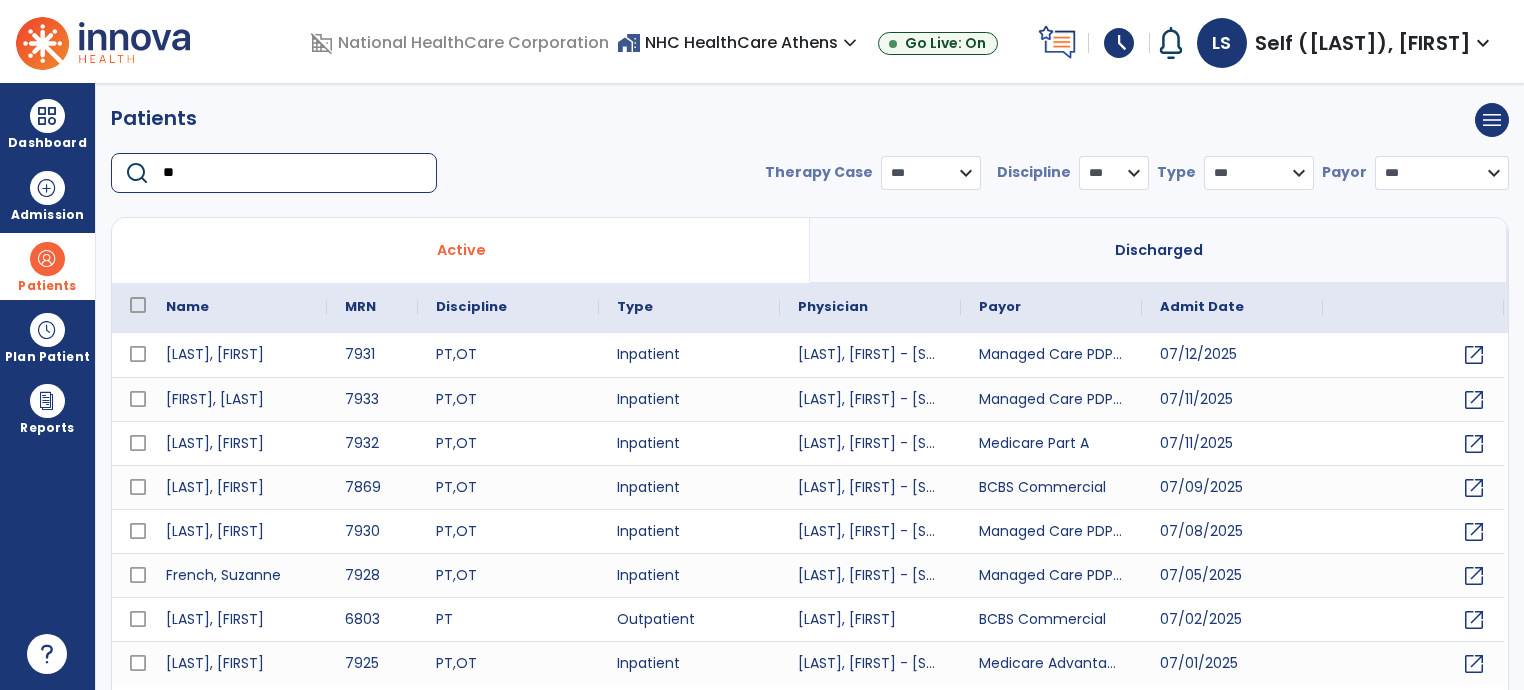 type on "*" 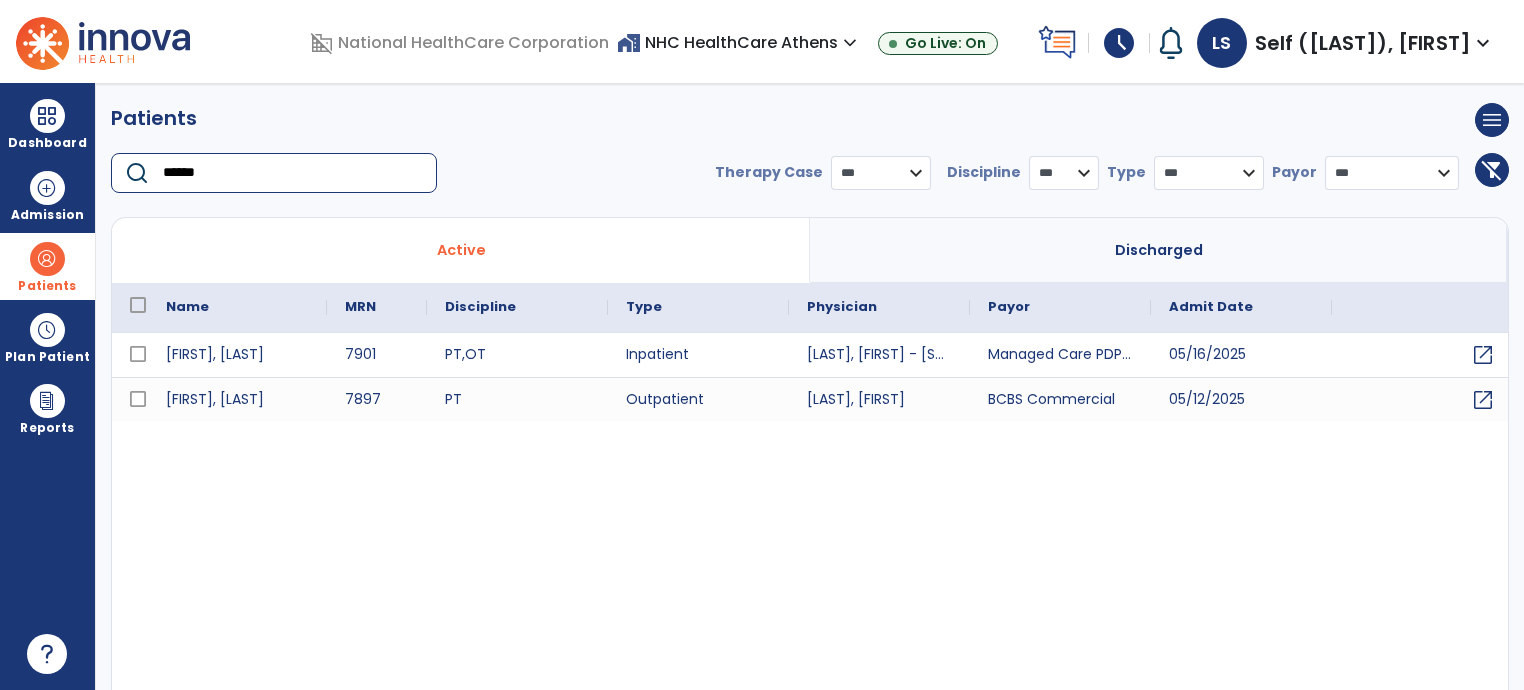 type on "******" 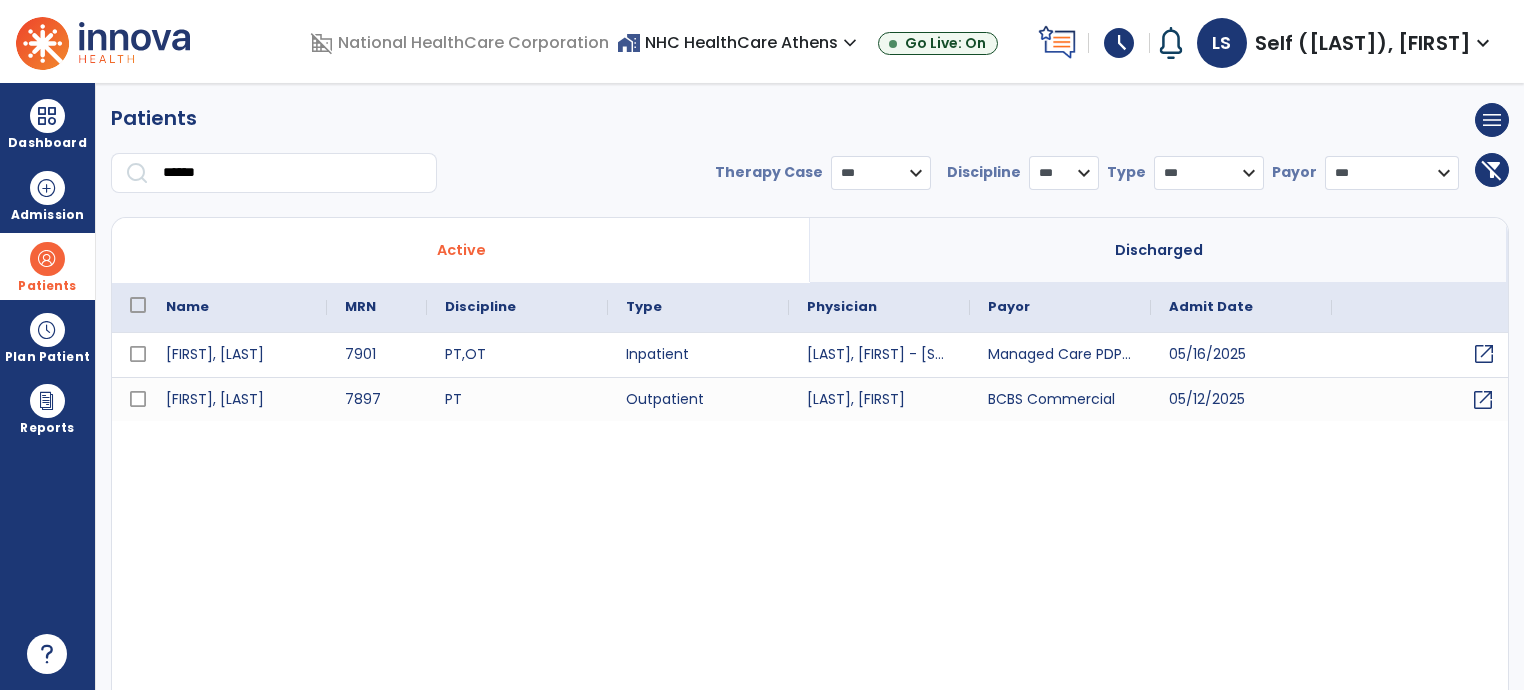 click on "open_in_new" at bounding box center (1422, 355) 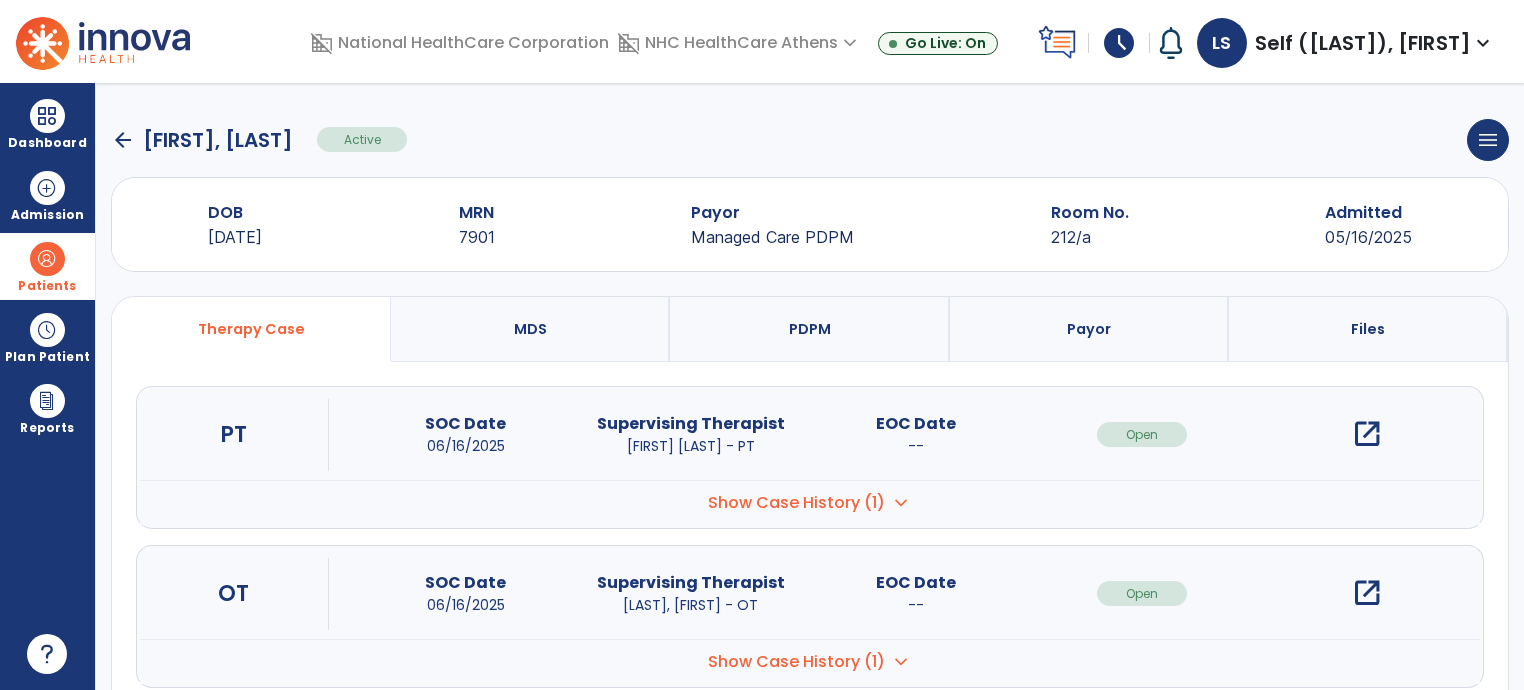 click on "open_in_new" at bounding box center (1367, 593) 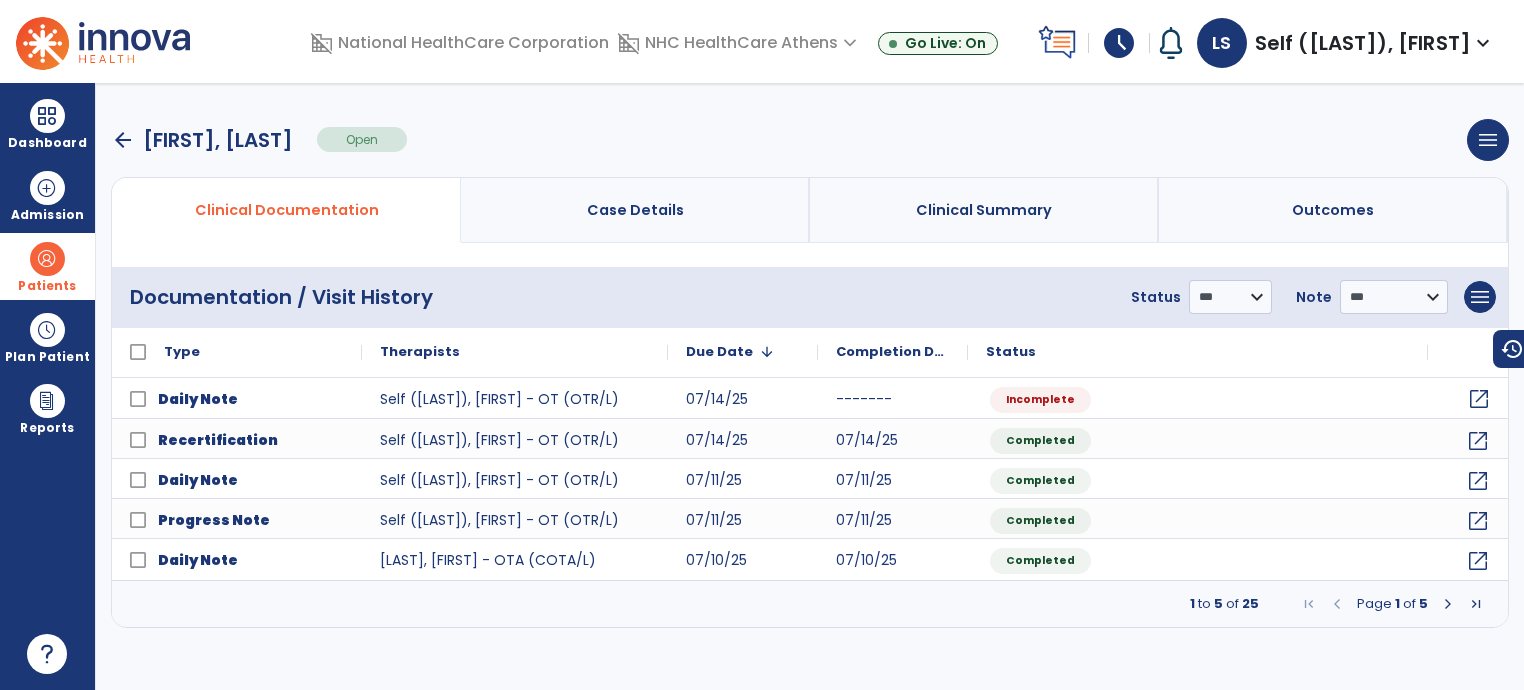 click on "open_in_new" 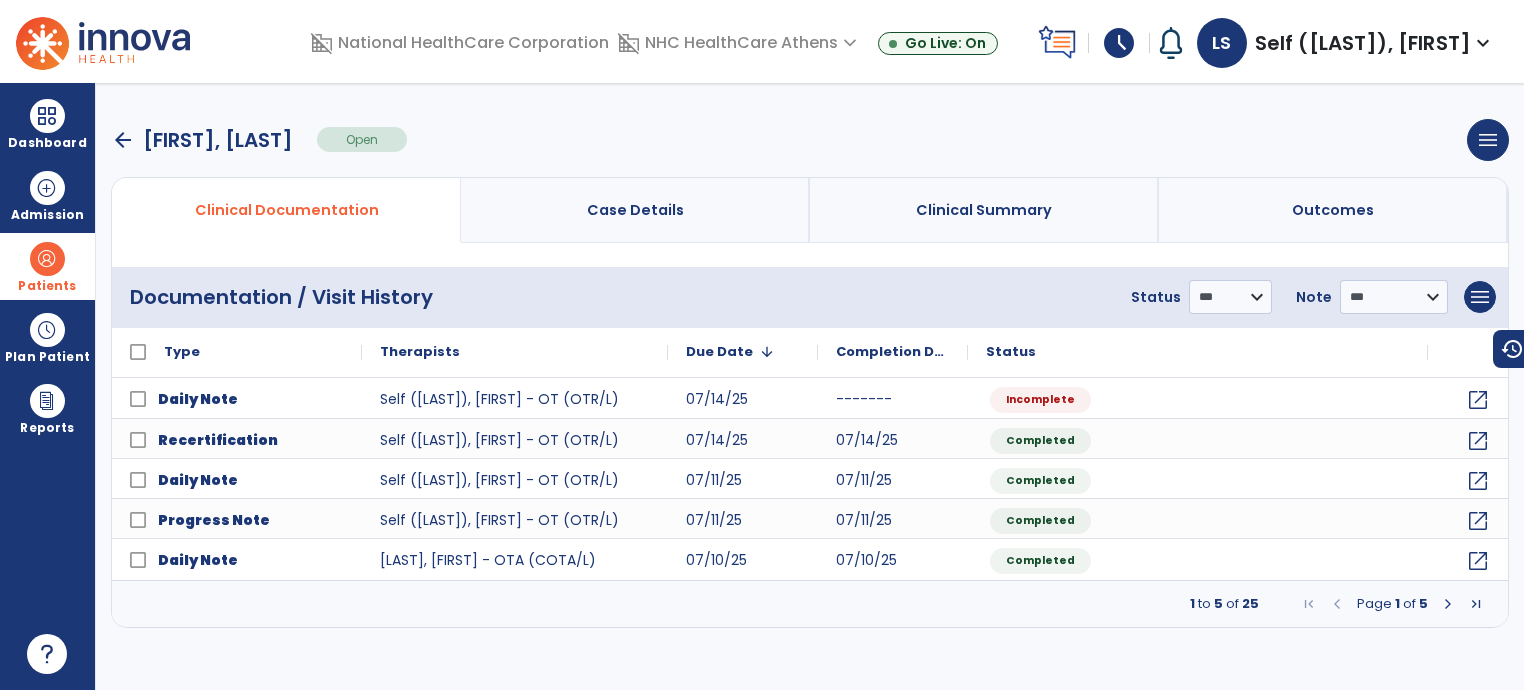 select on "*" 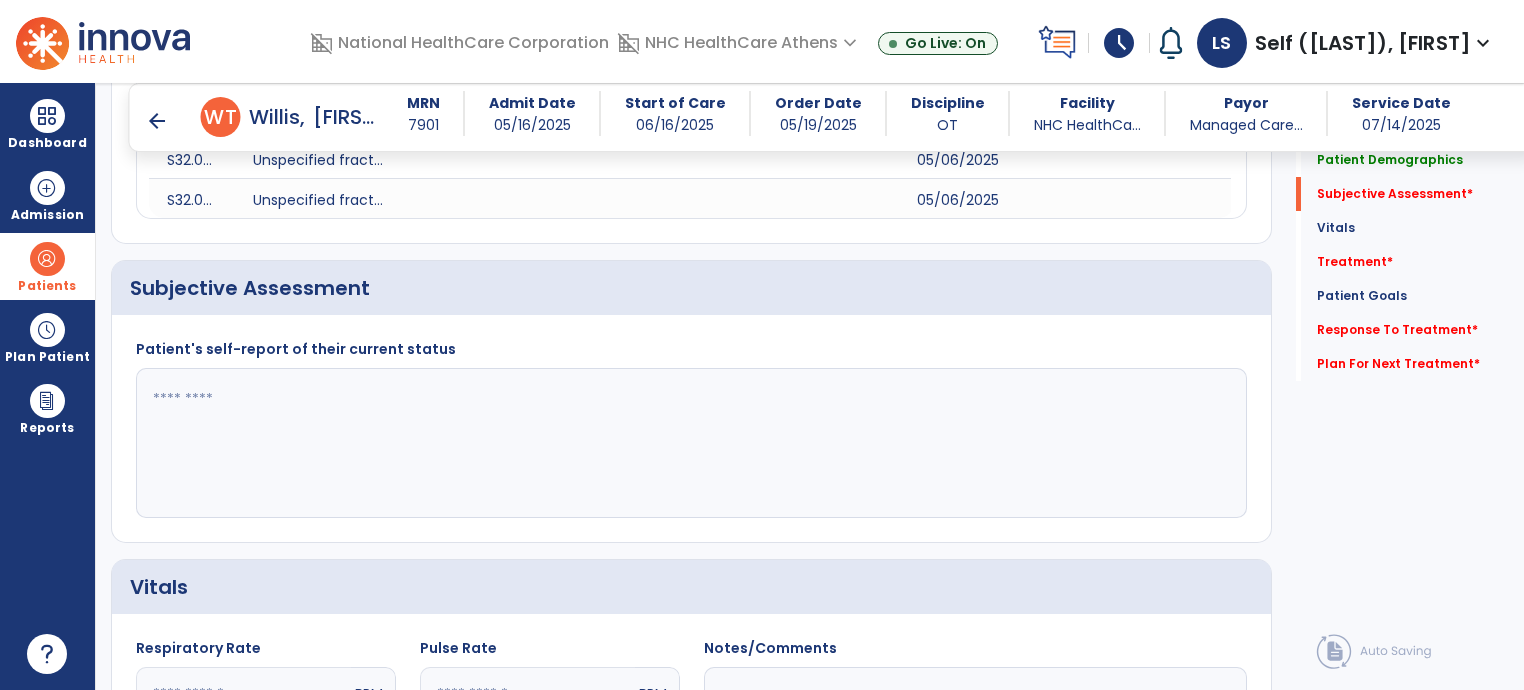 scroll, scrollTop: 388, scrollLeft: 0, axis: vertical 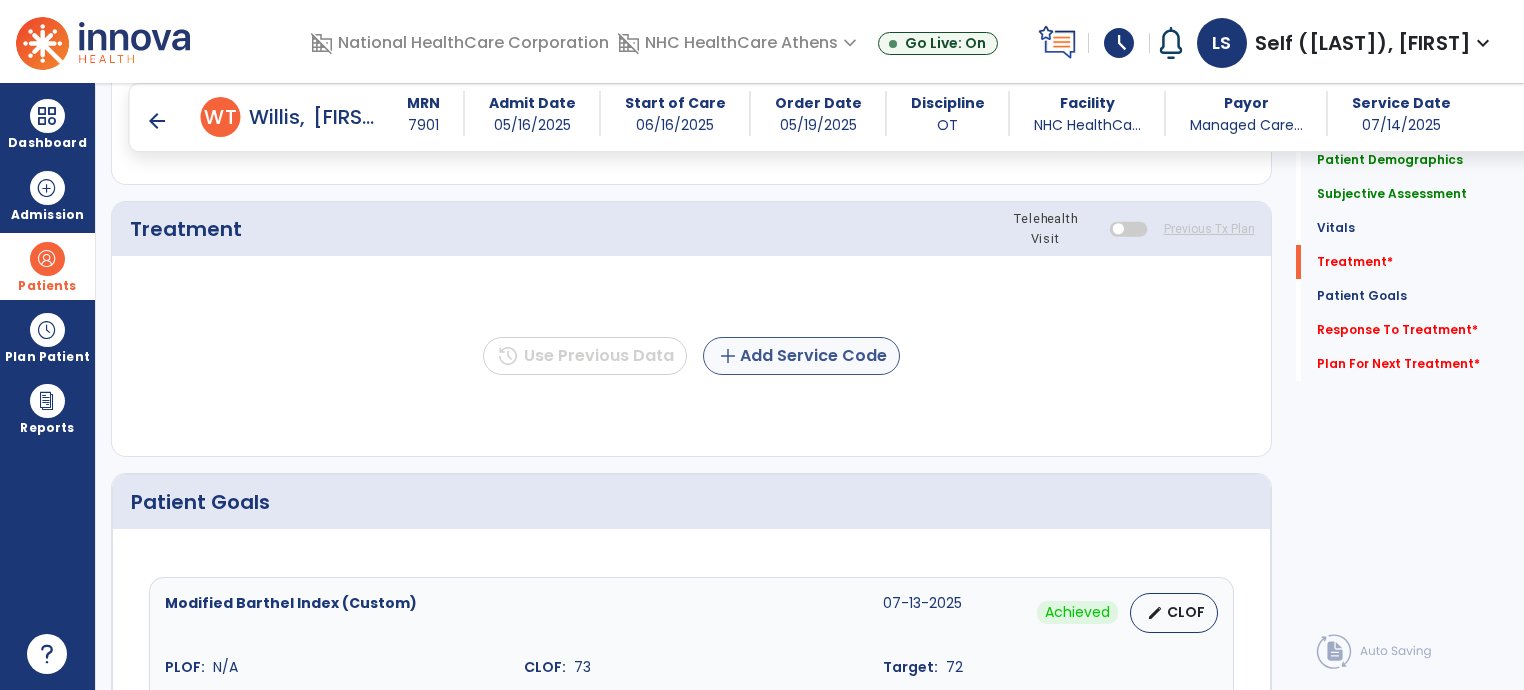 type on "**********" 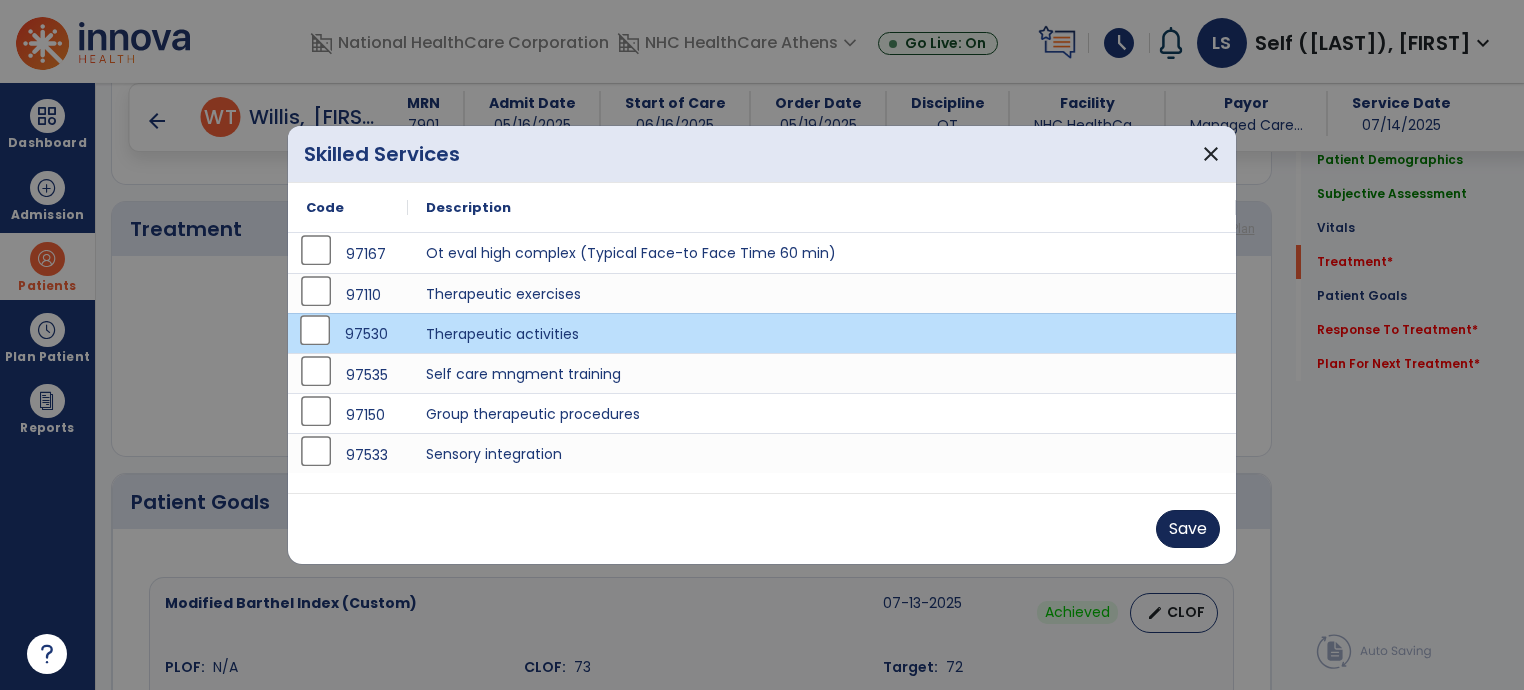 click on "Save" at bounding box center (1188, 529) 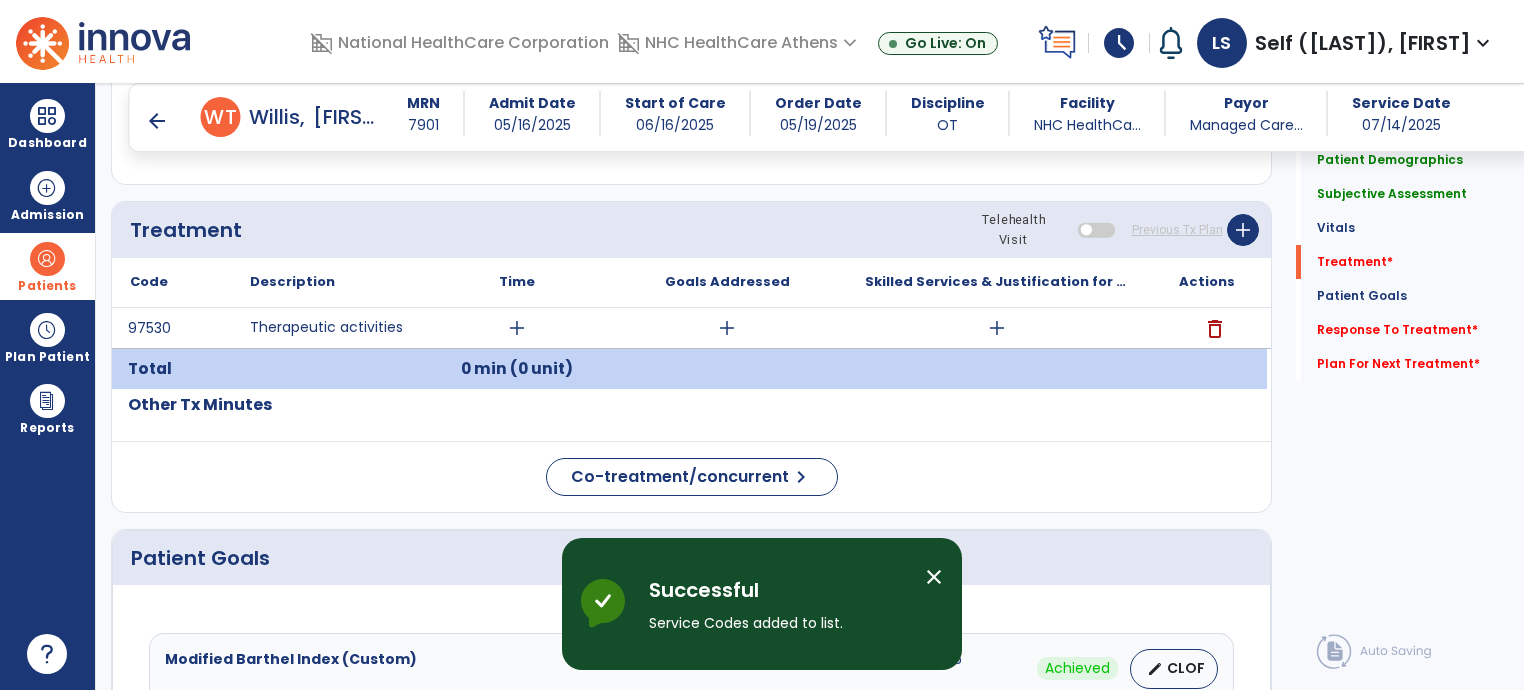 click on "add" at bounding box center (517, 328) 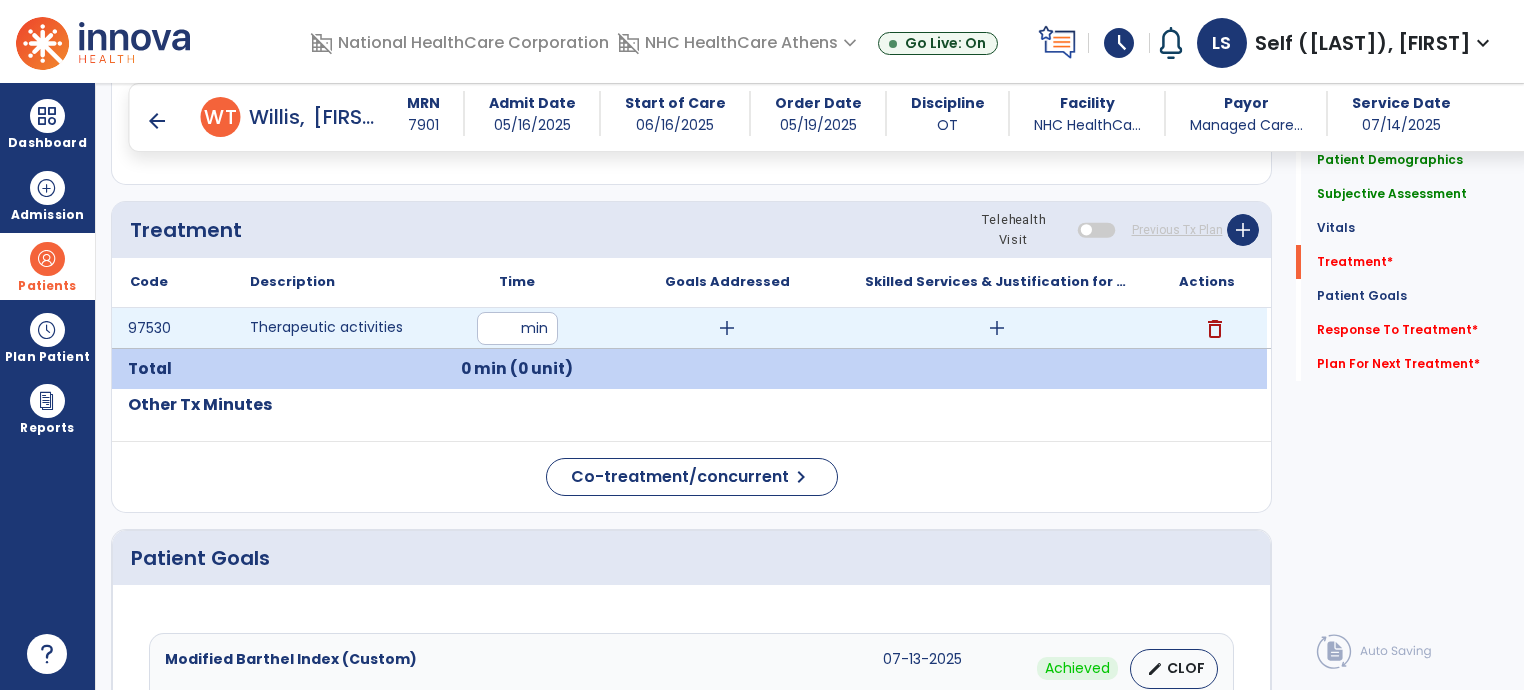 type on "**" 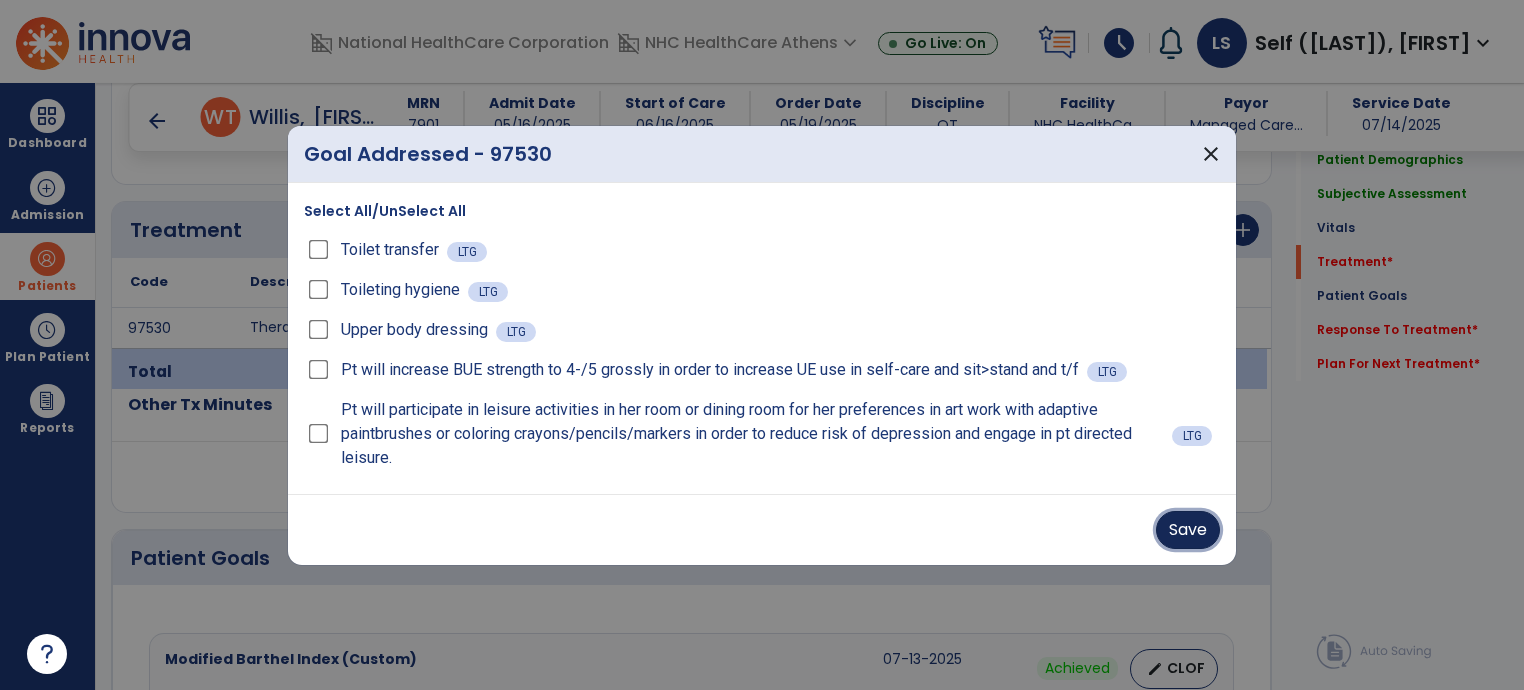 click on "Save" at bounding box center [1188, 530] 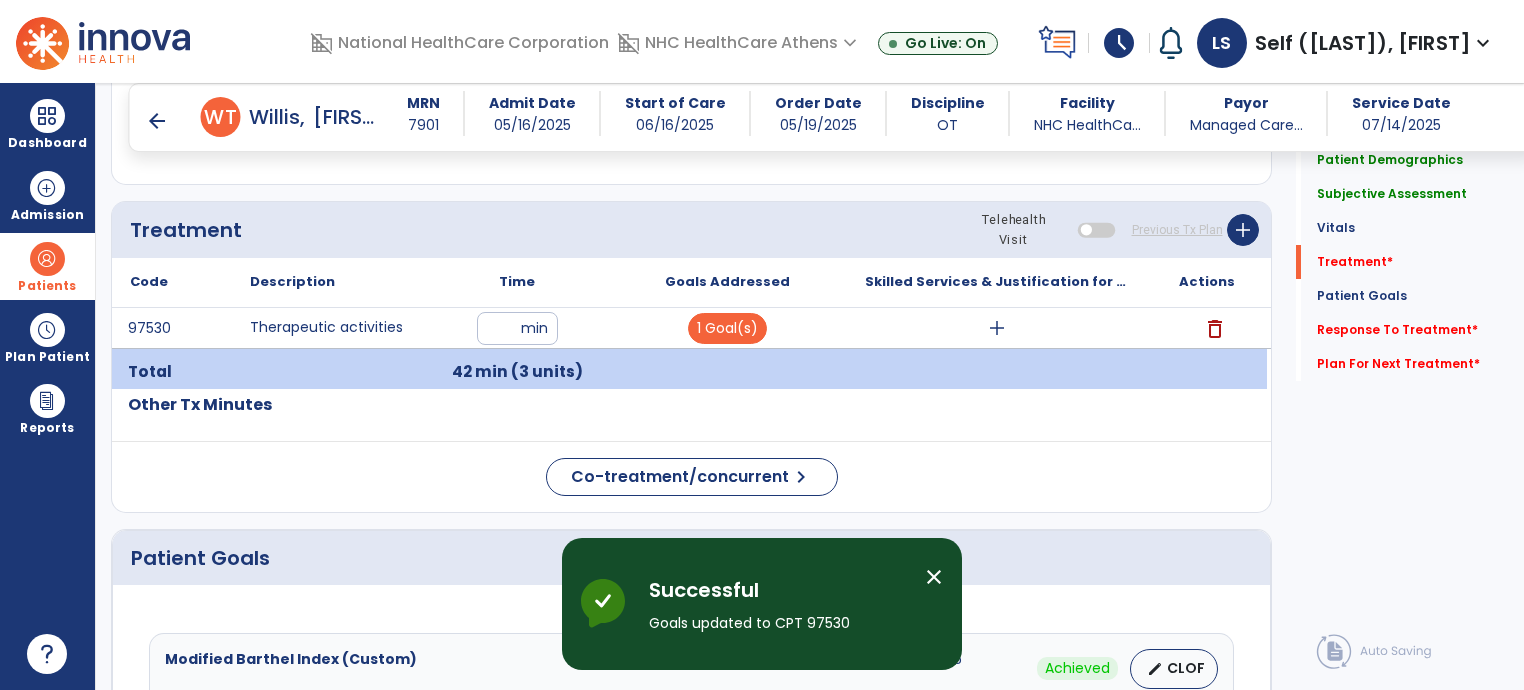 click on "add" at bounding box center (997, 328) 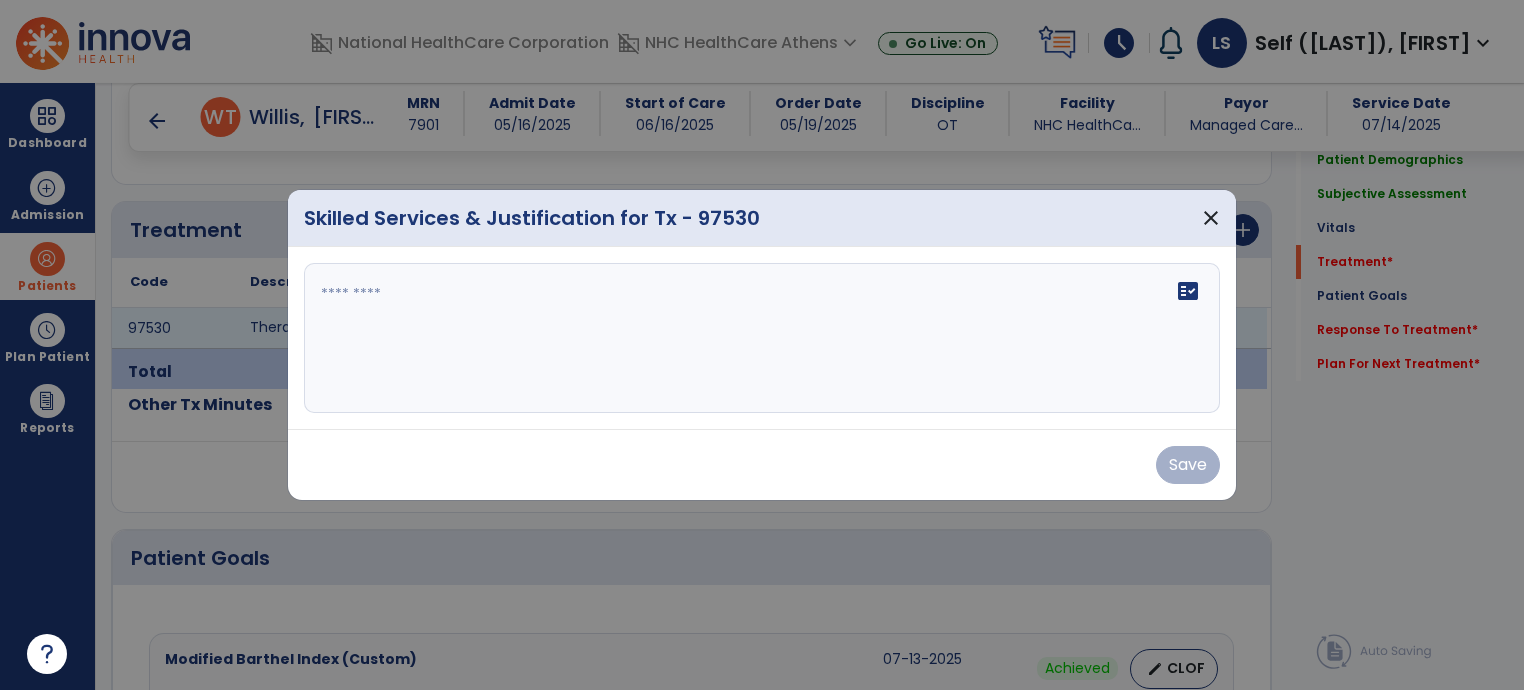 click on "fact_check" at bounding box center (762, 338) 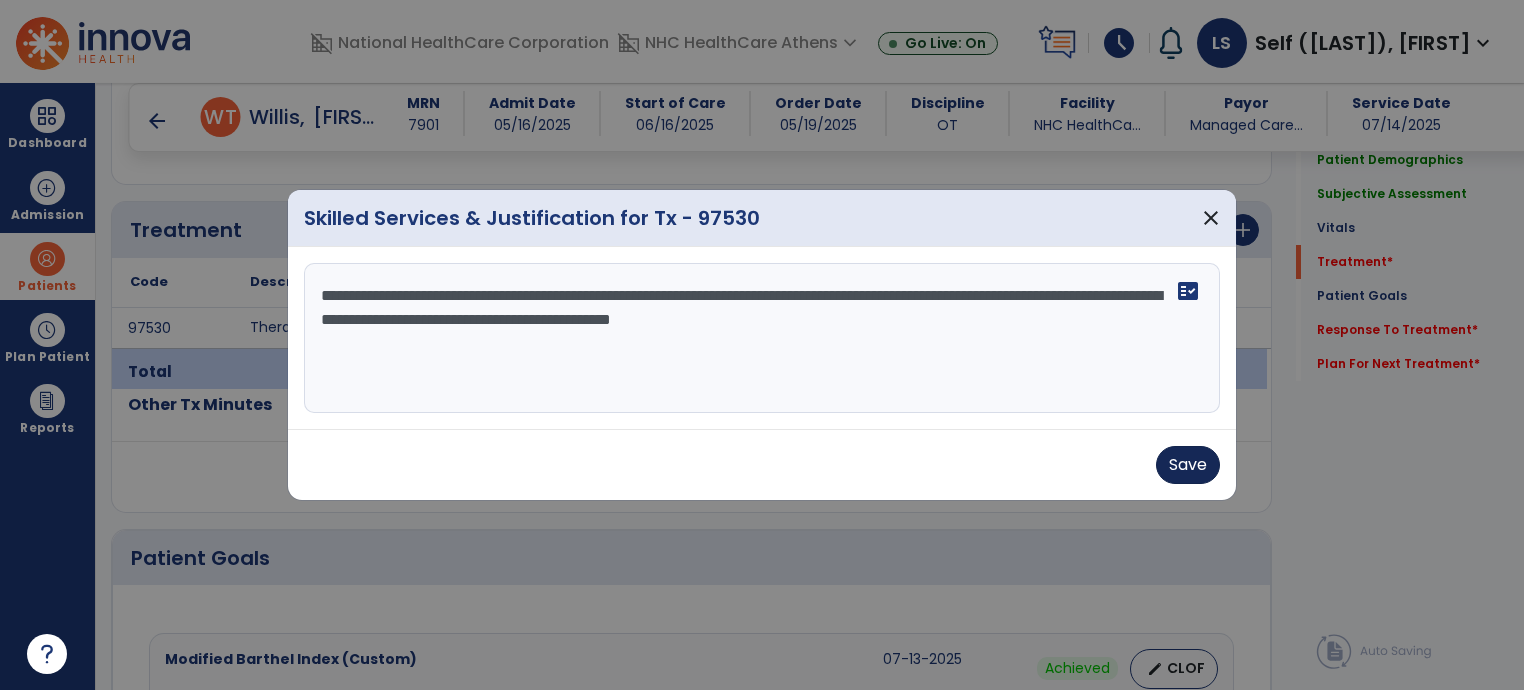 type on "**********" 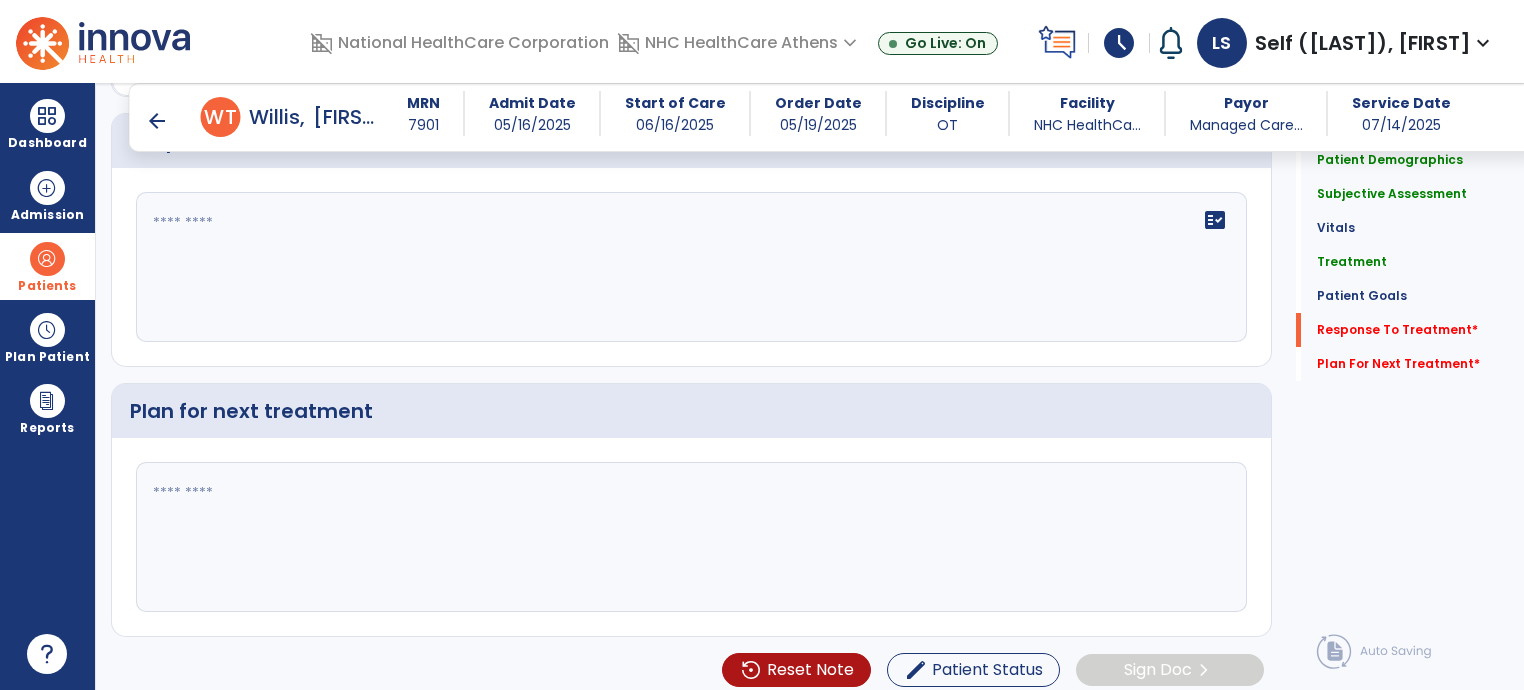 scroll, scrollTop: 3186, scrollLeft: 0, axis: vertical 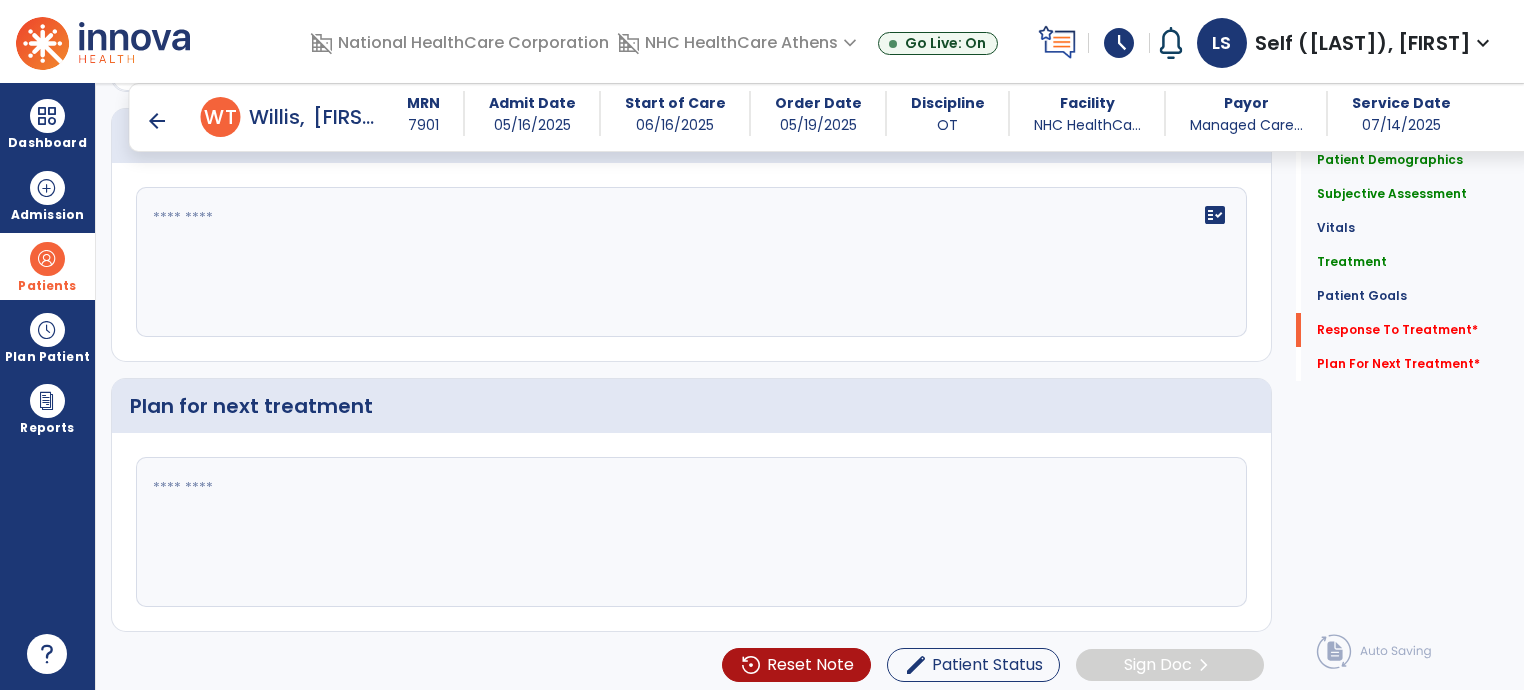click on "fact_check" 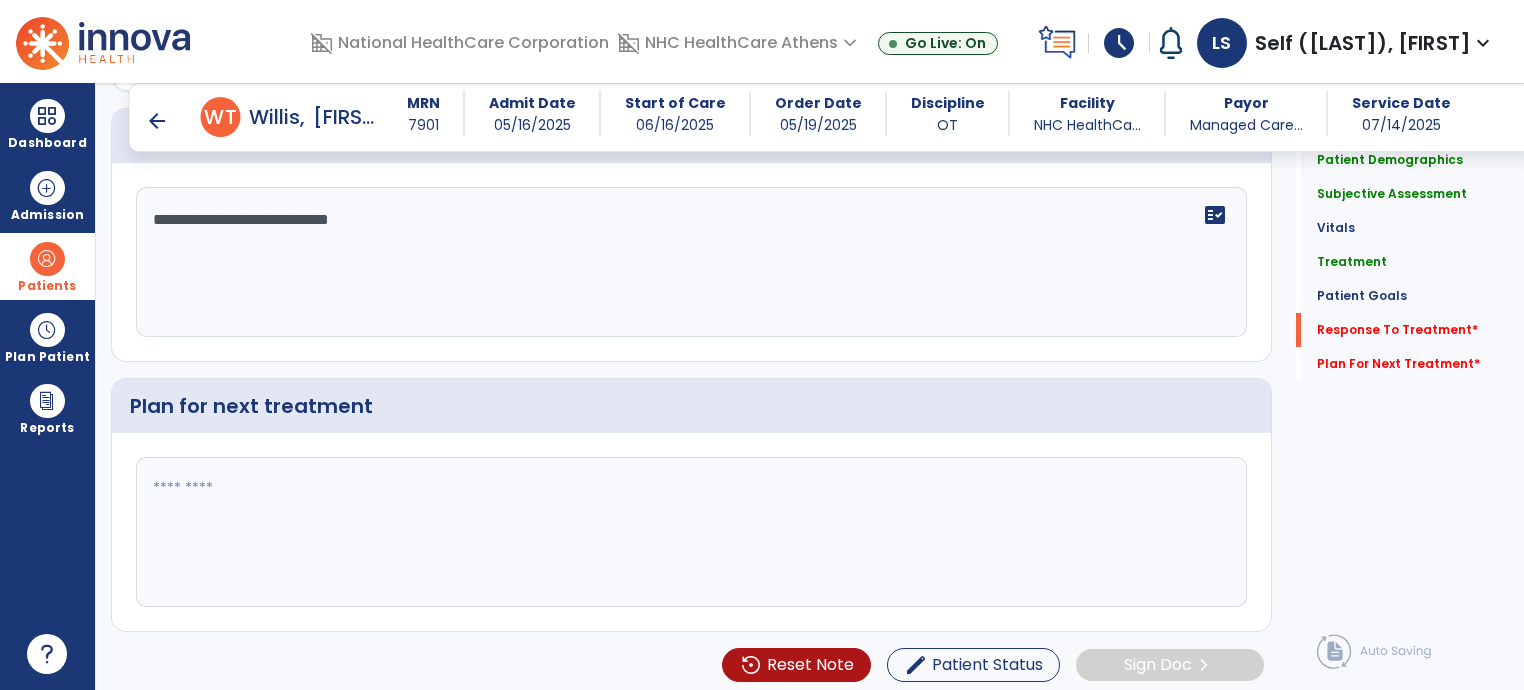 type on "**********" 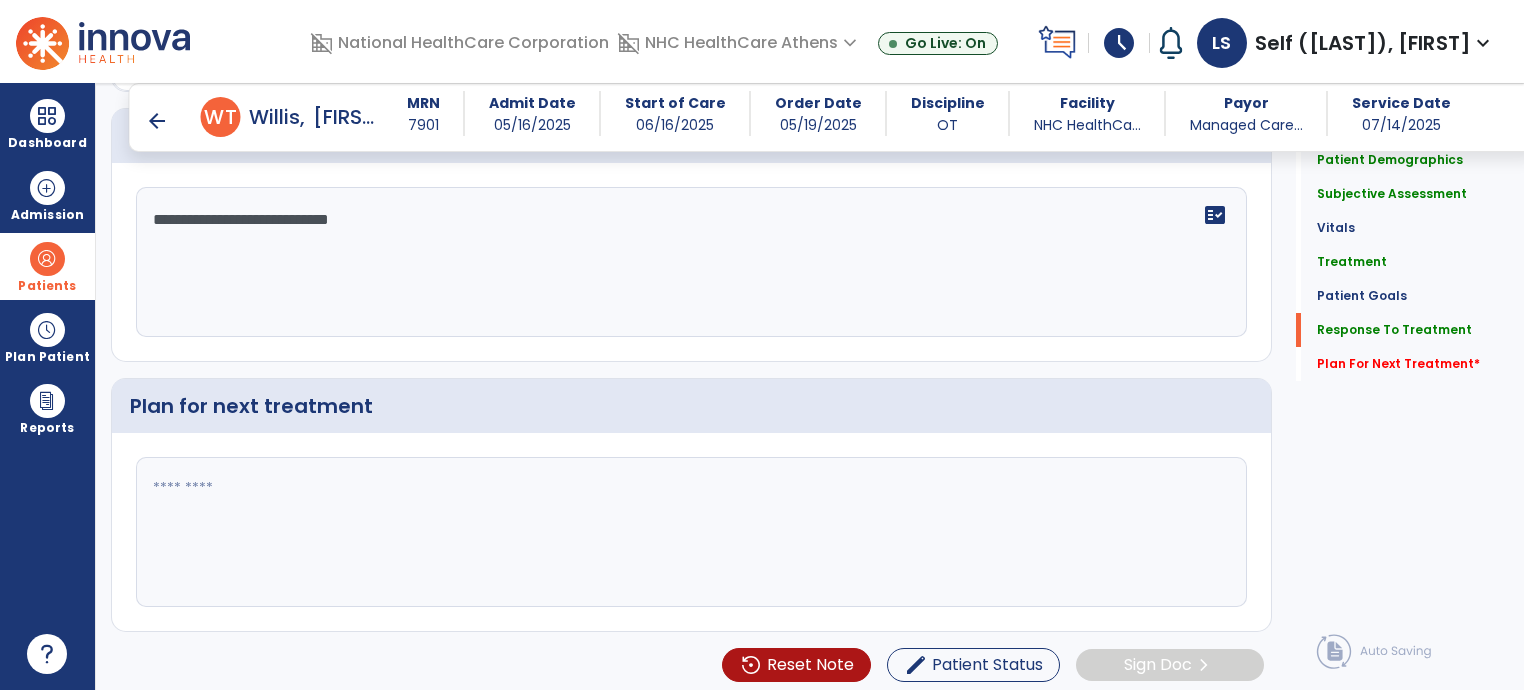 type on "*" 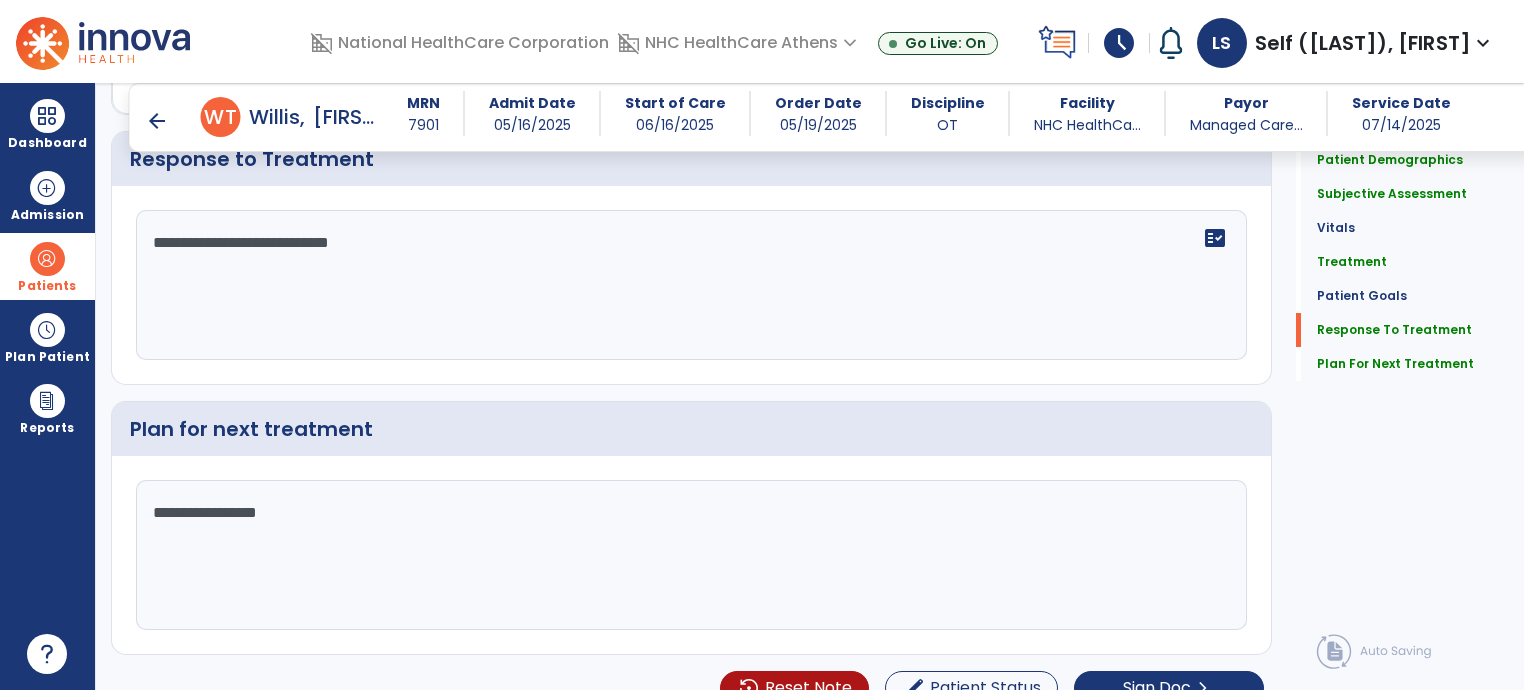 scroll, scrollTop: 3186, scrollLeft: 0, axis: vertical 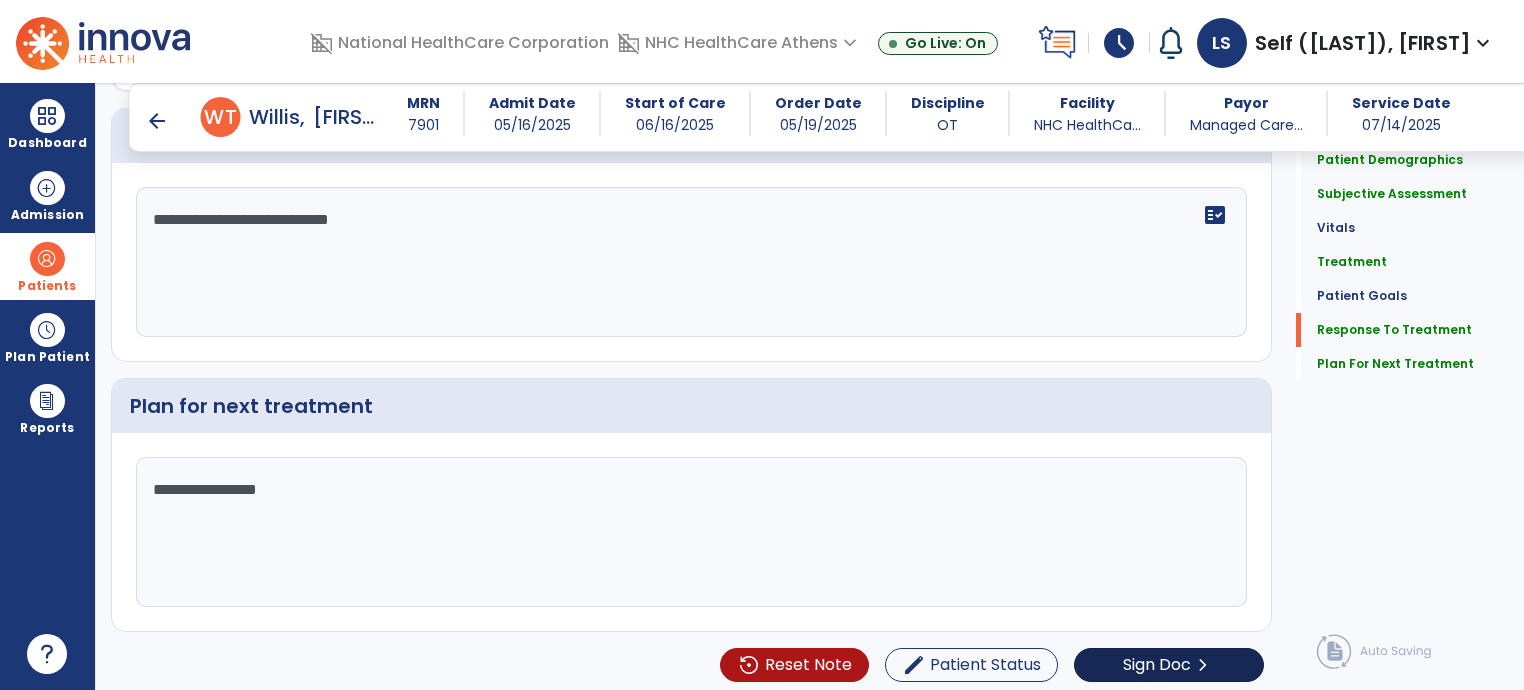 type on "**********" 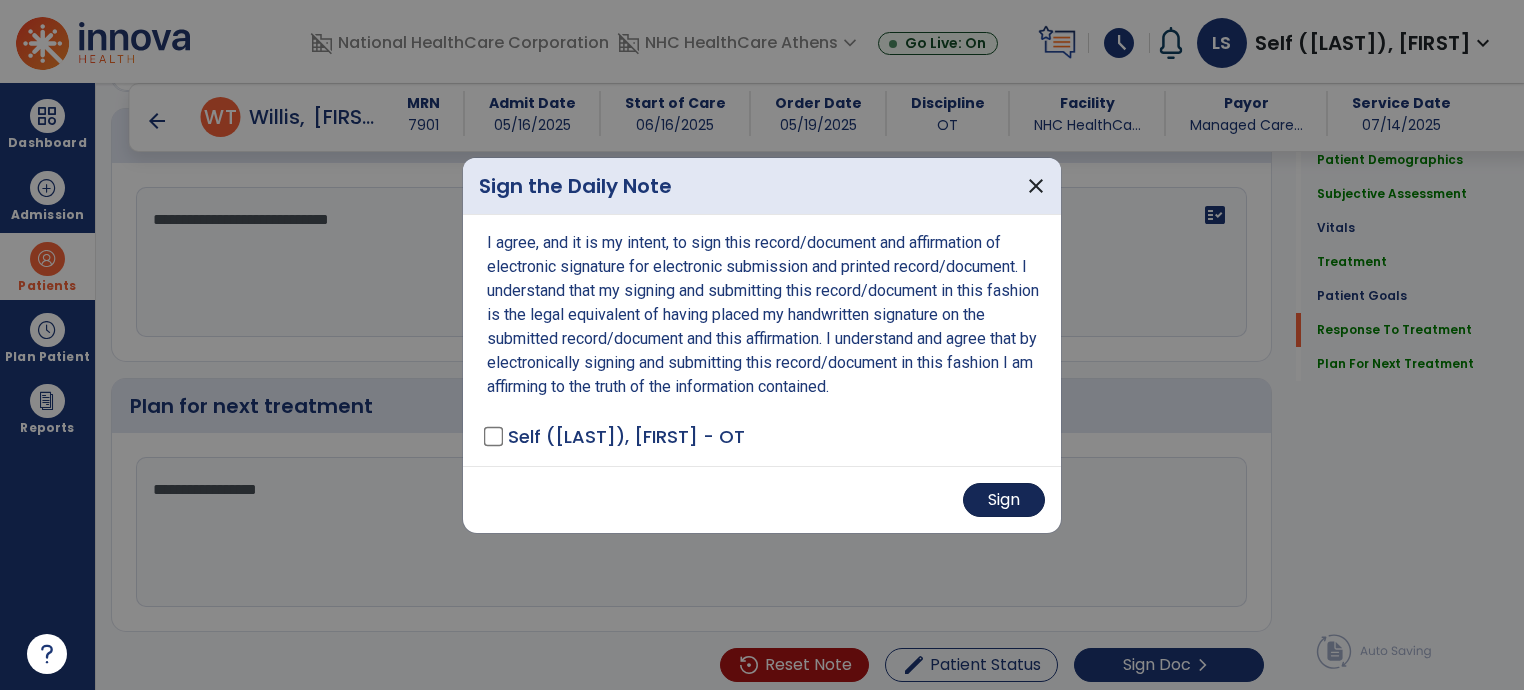 click on "Sign" at bounding box center (1004, 500) 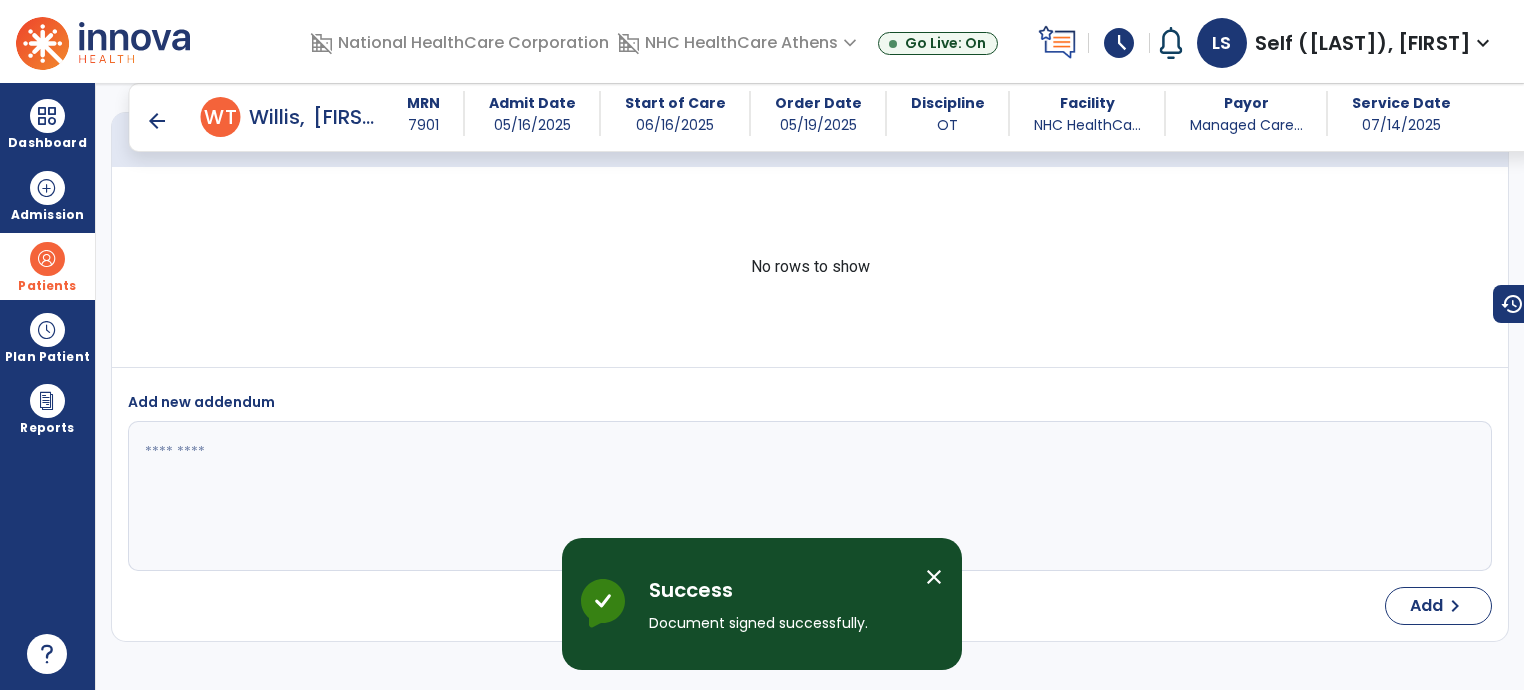 scroll, scrollTop: 4373, scrollLeft: 0, axis: vertical 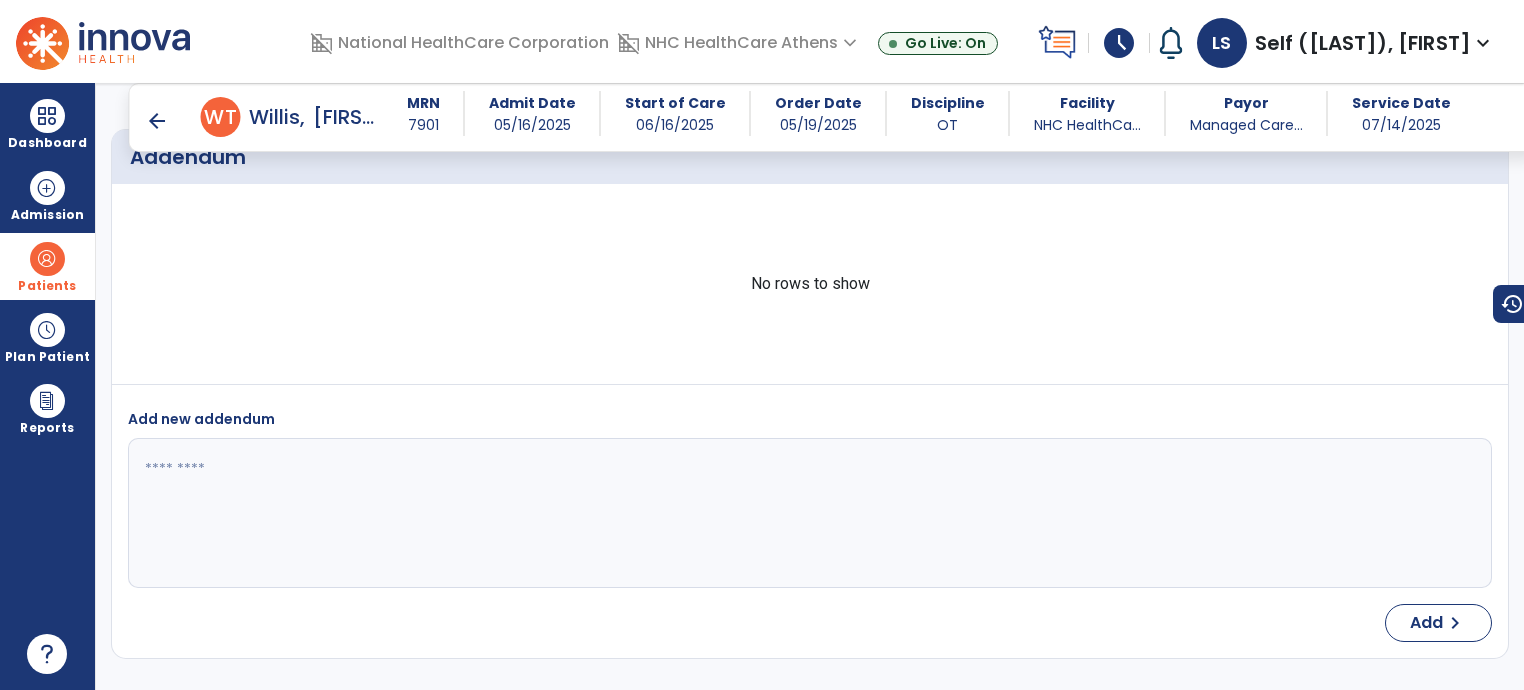 click on "arrow_back" at bounding box center (157, 121) 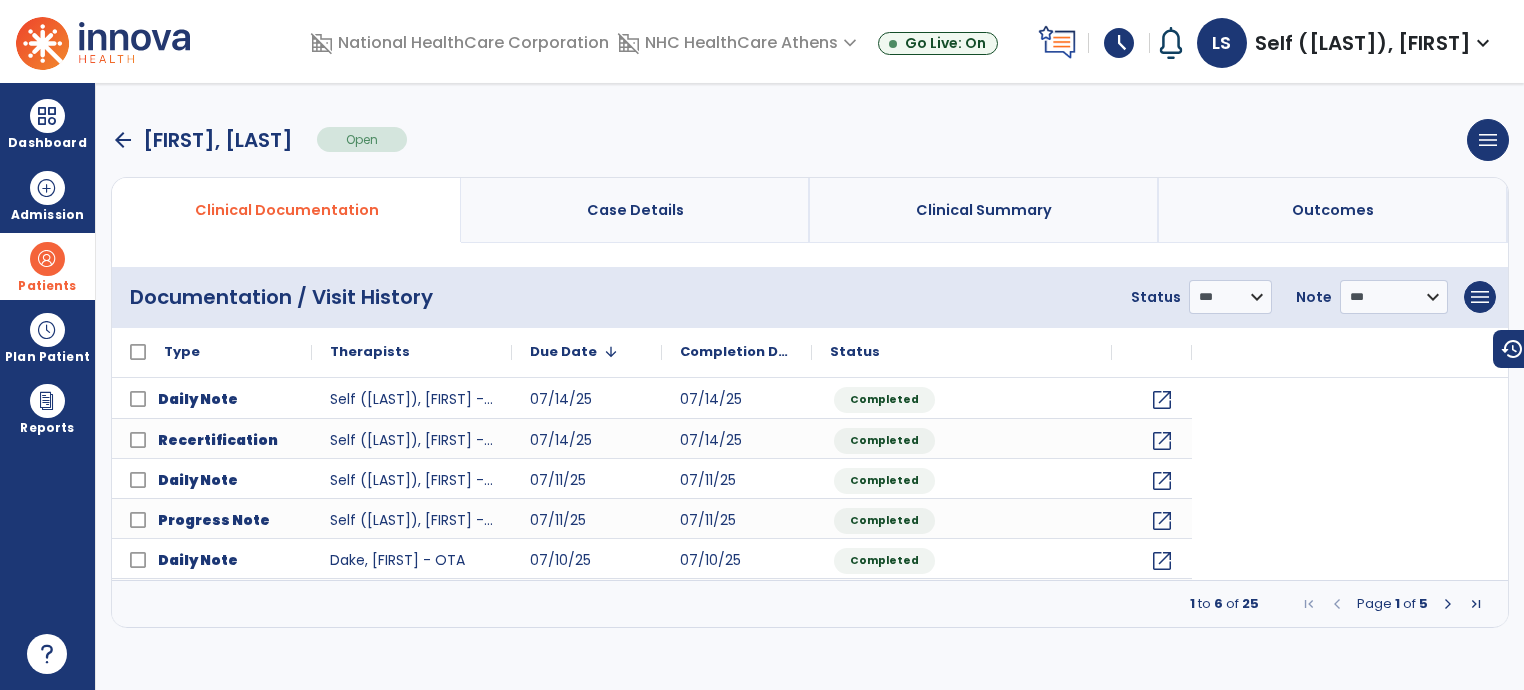scroll, scrollTop: 0, scrollLeft: 0, axis: both 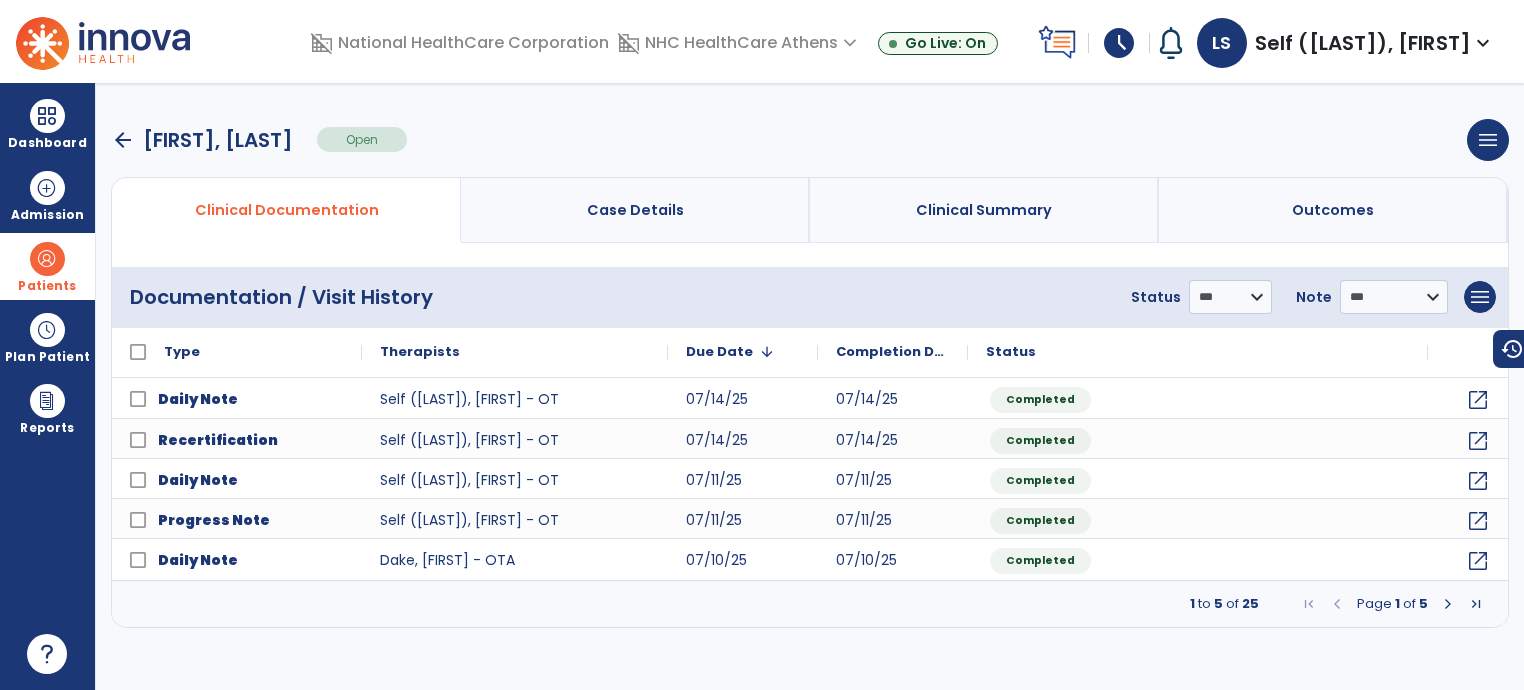 click on "arrow_back" at bounding box center [123, 140] 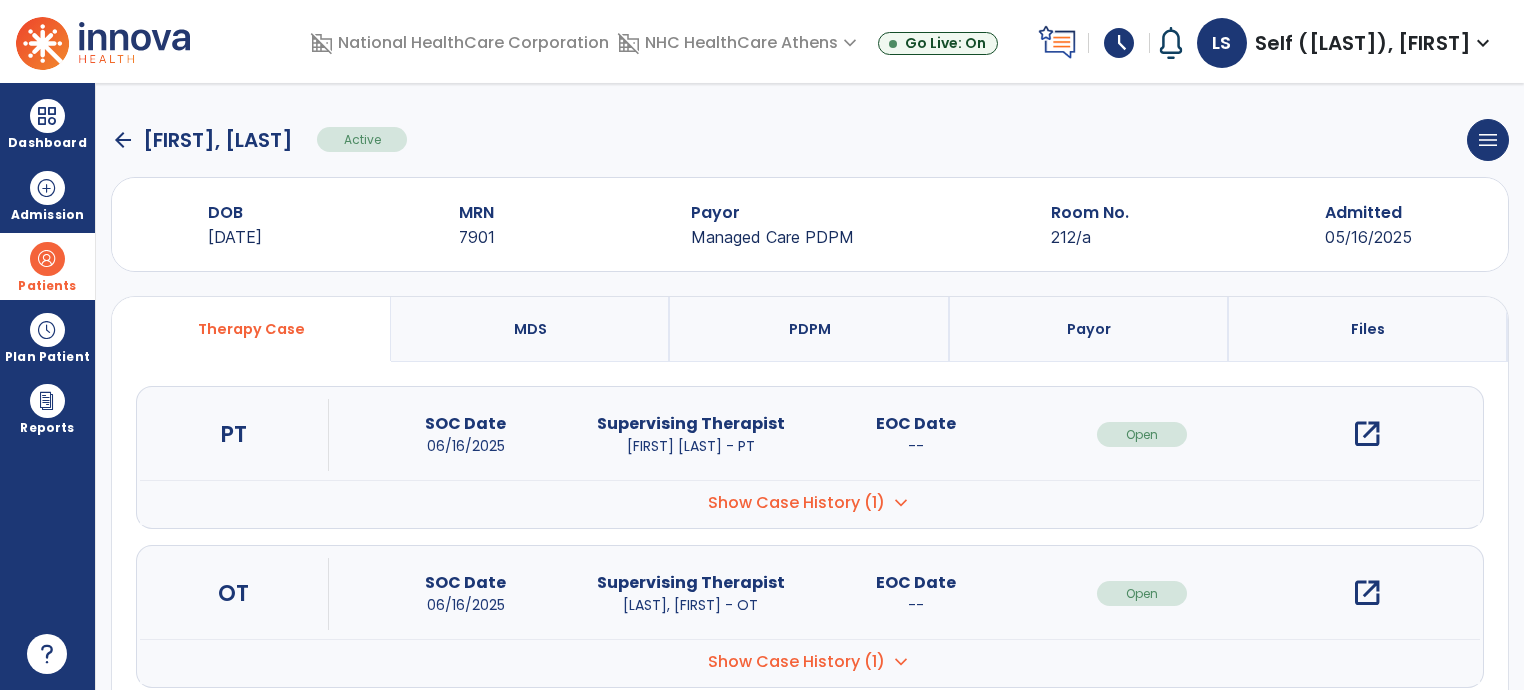 click on "arrow_back" 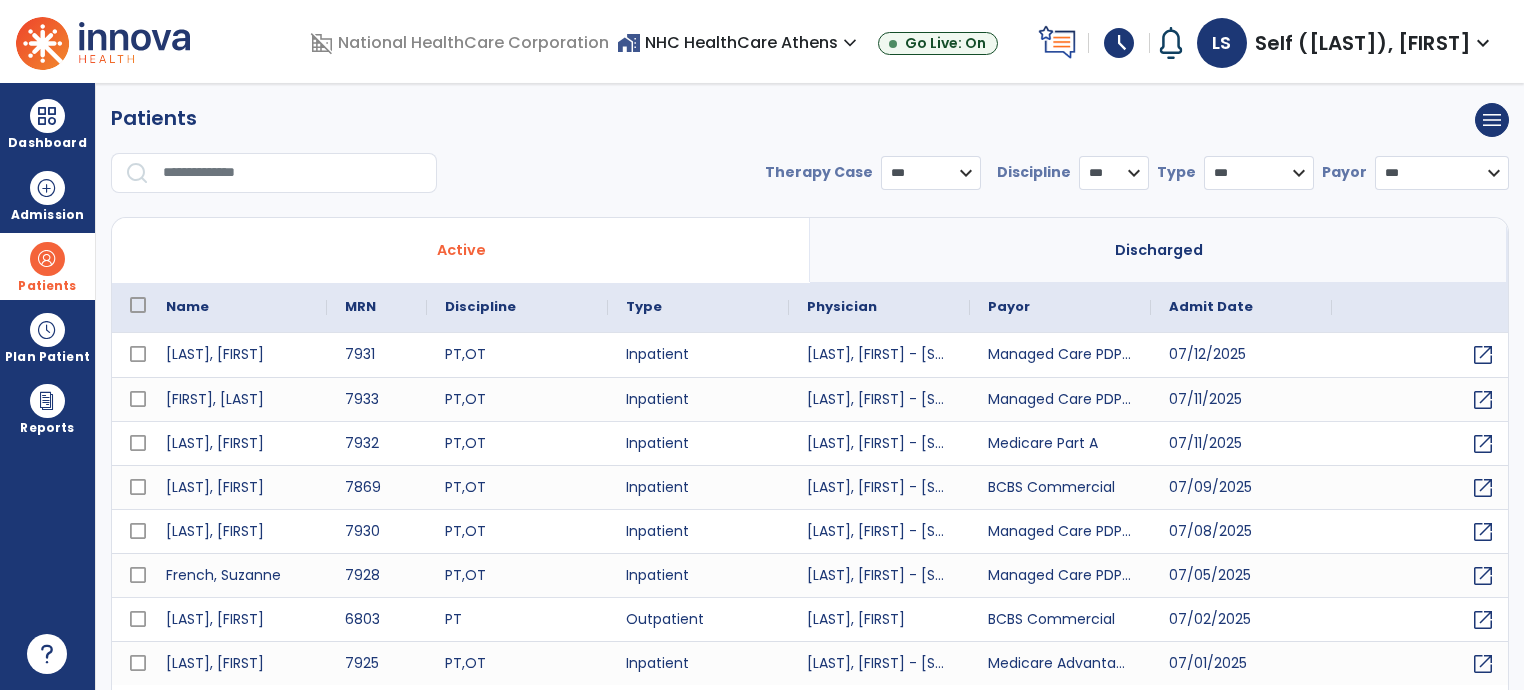 select on "***" 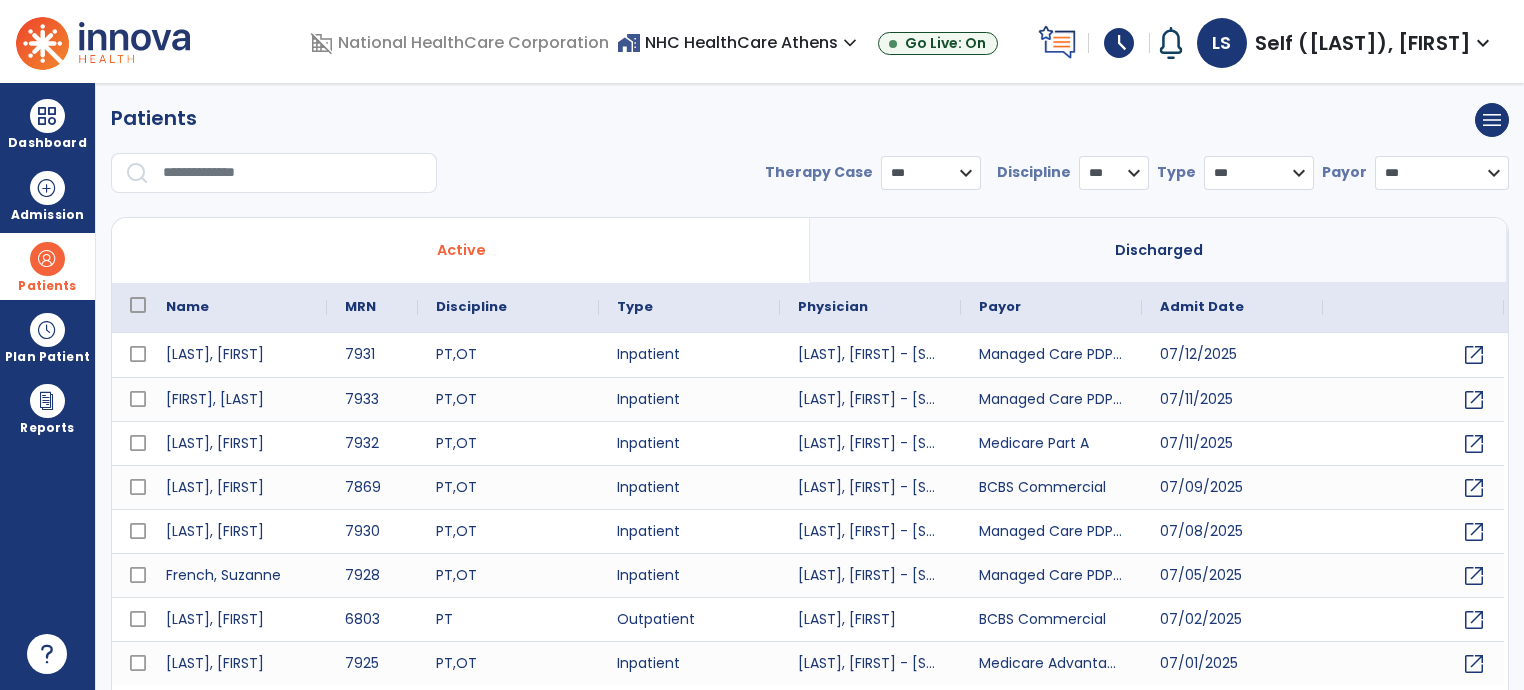 click at bounding box center (293, 173) 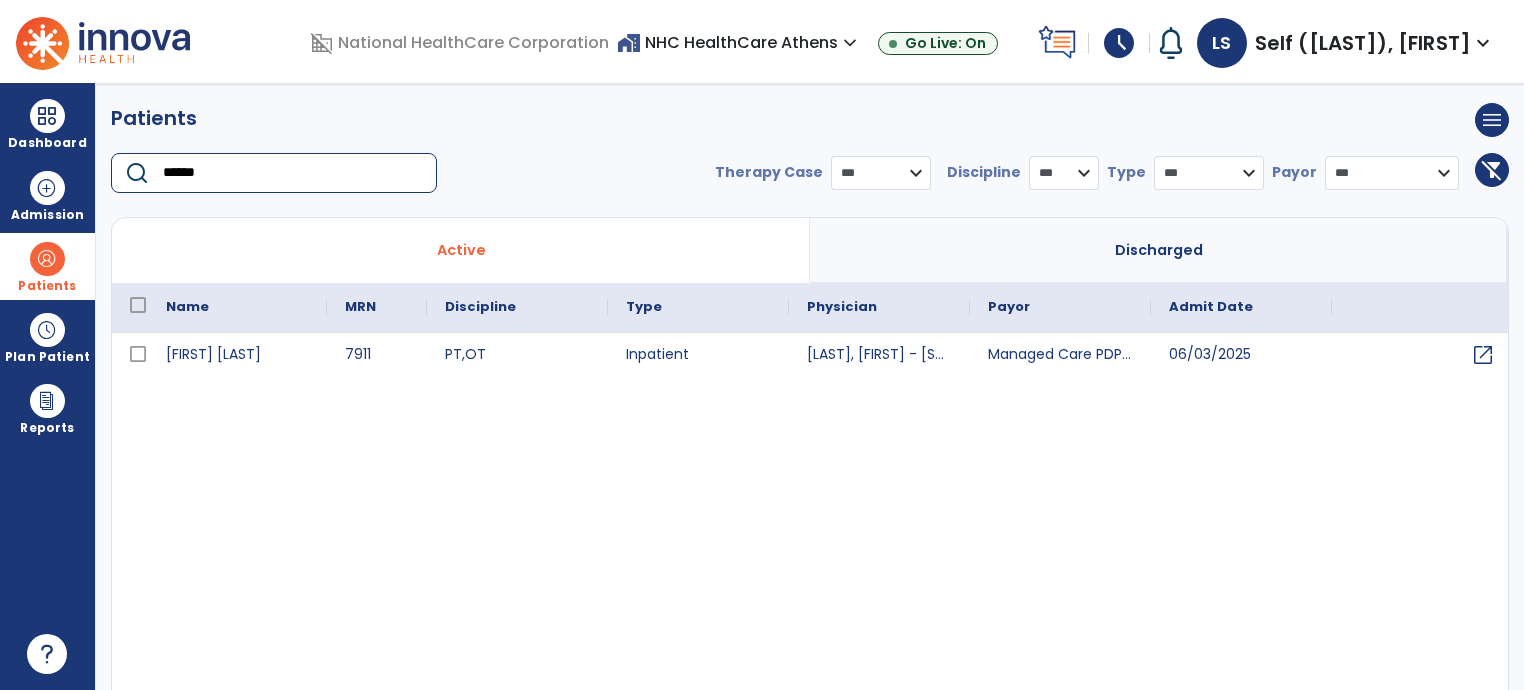 type on "******" 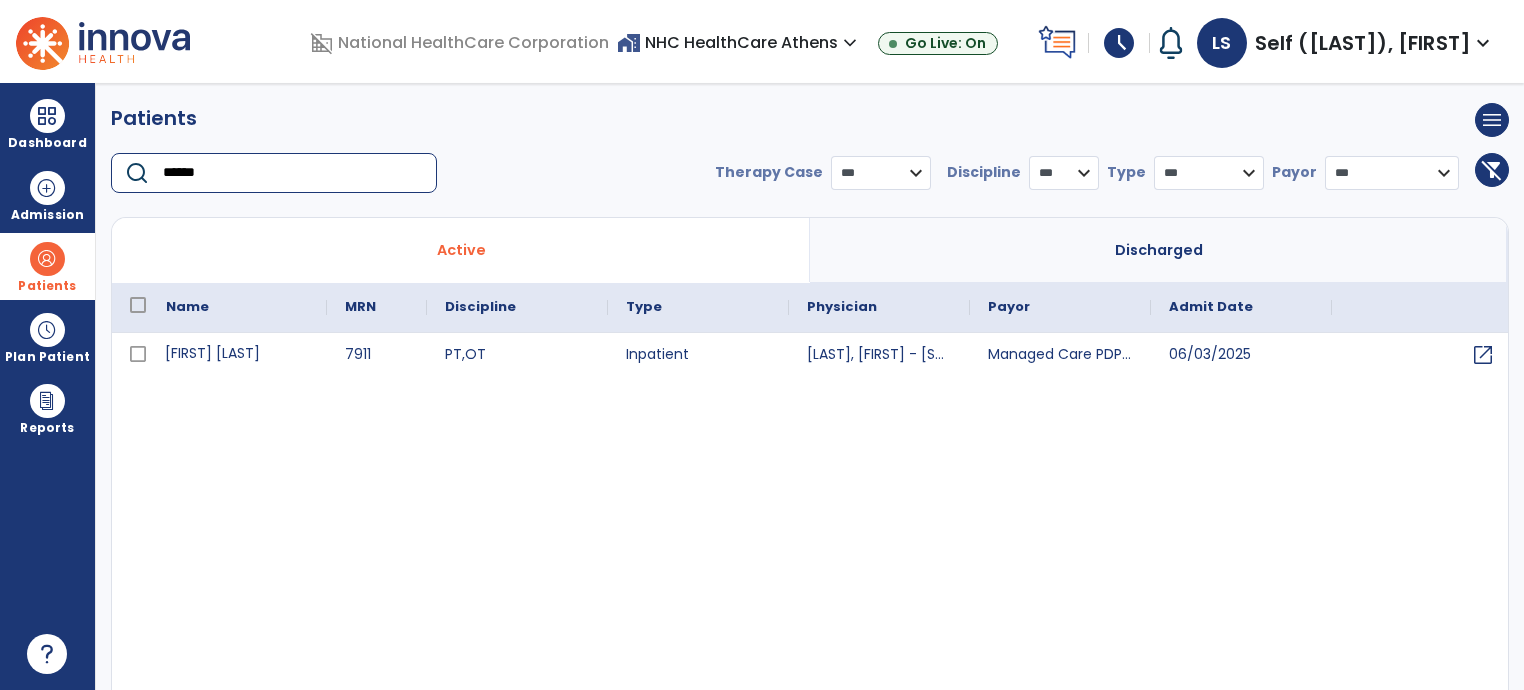 click on "[FIRST] [LAST]" at bounding box center [237, 355] 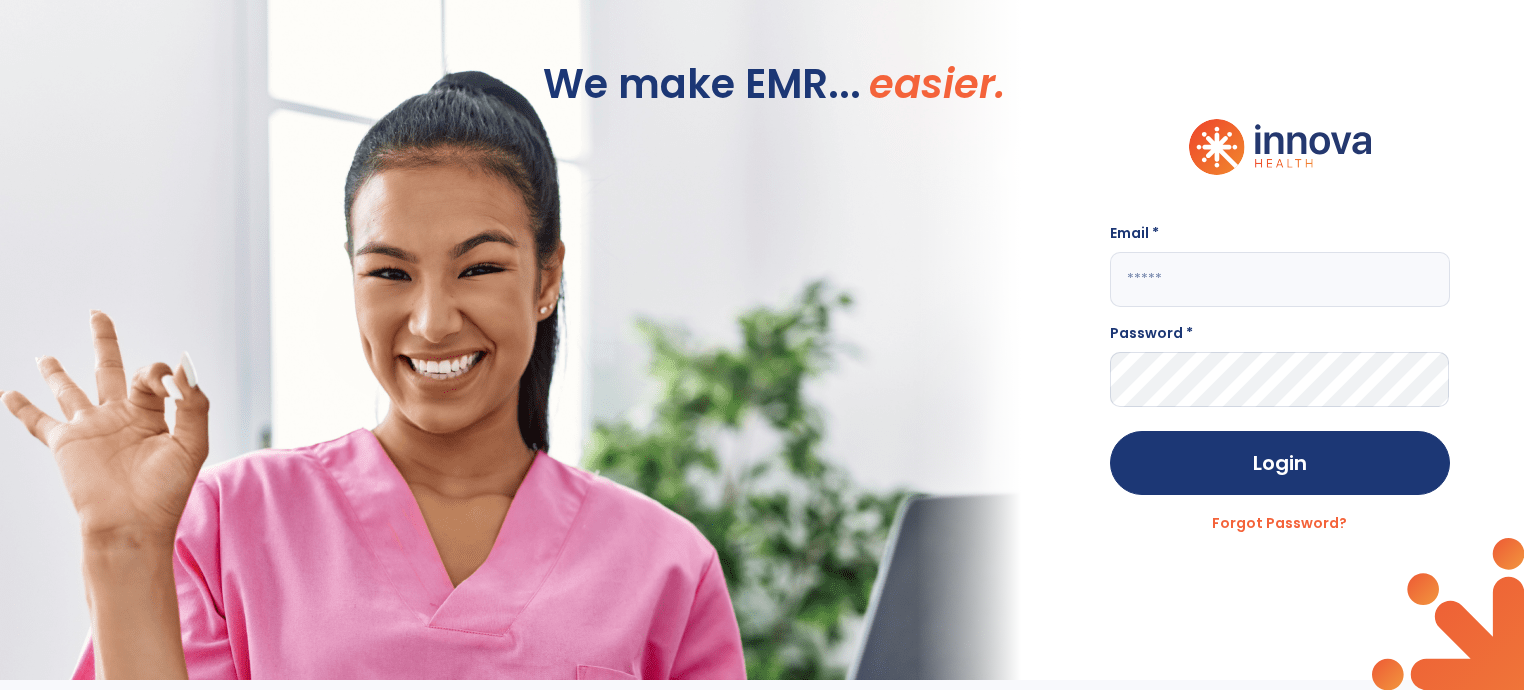 click 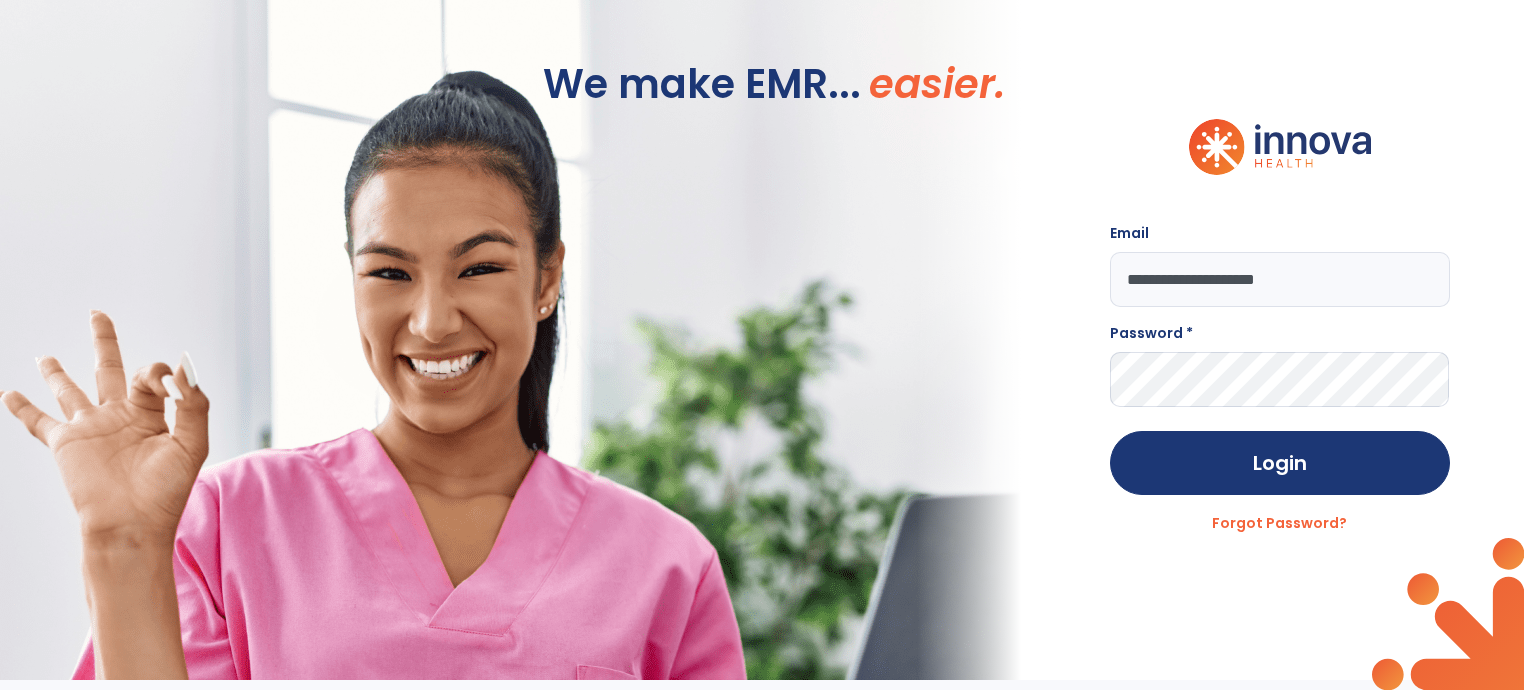 type on "**********" 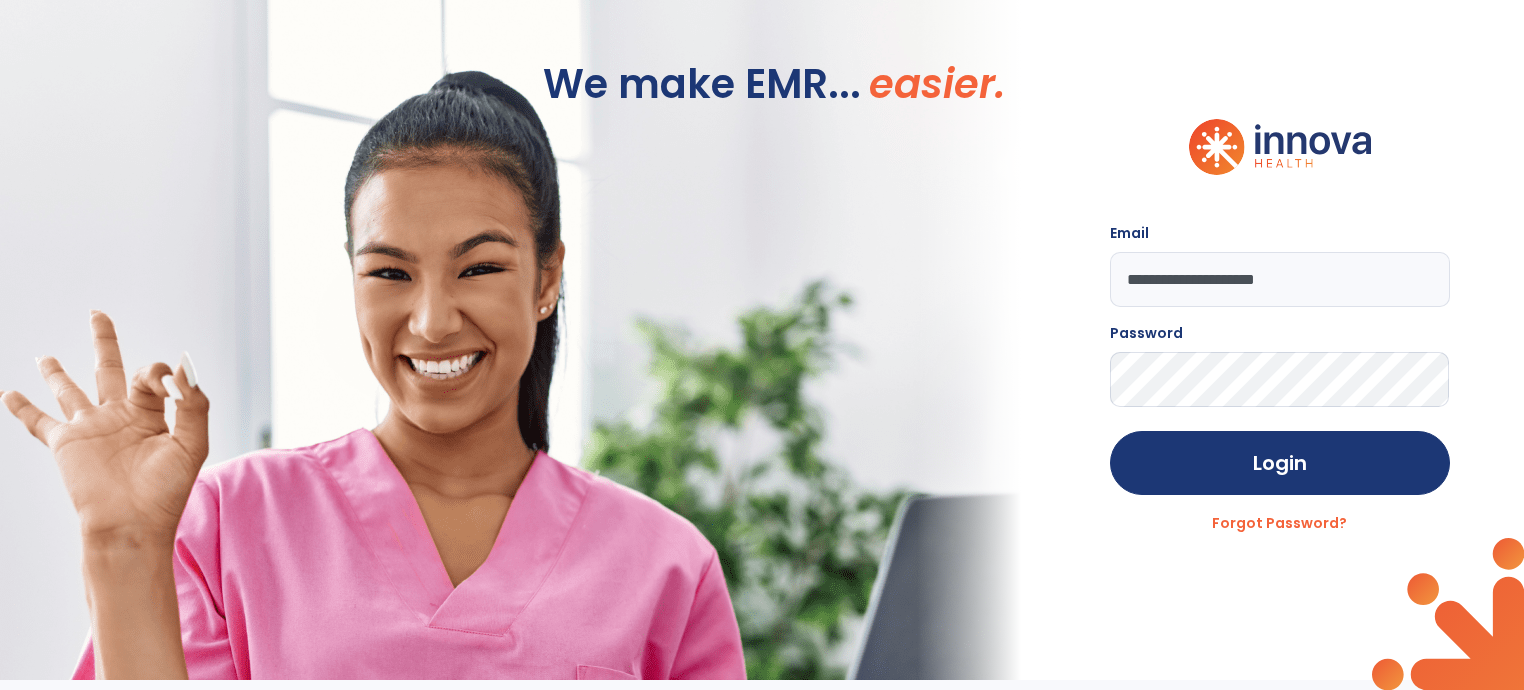 click on "Login" 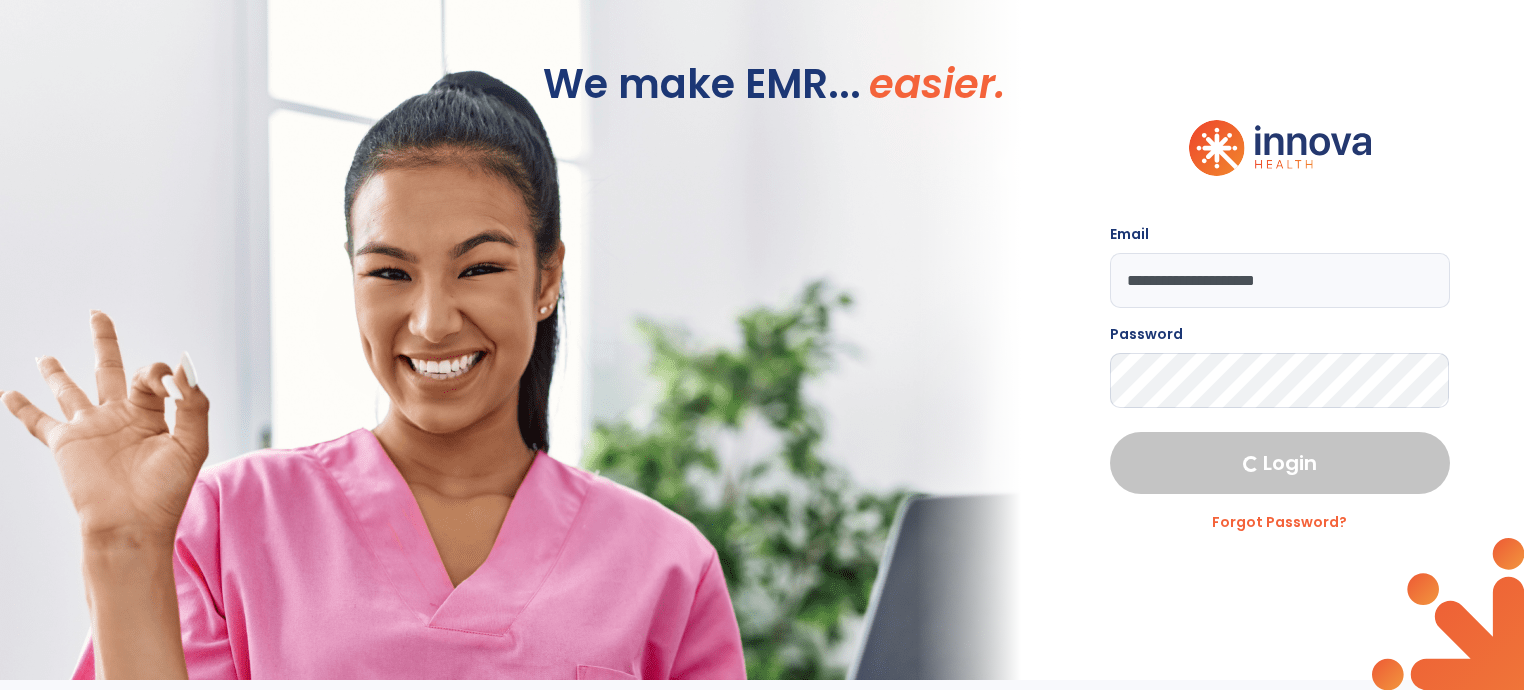 select on "****" 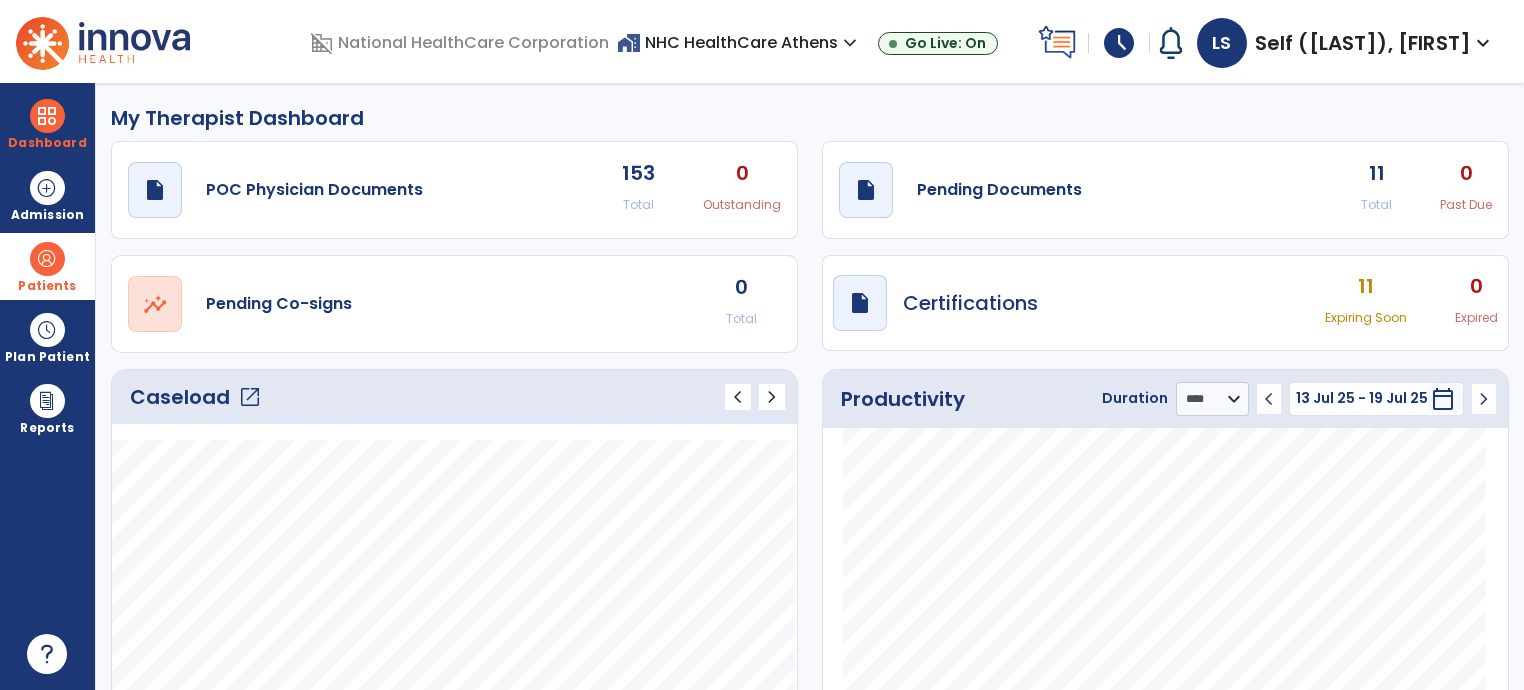 click at bounding box center (47, 259) 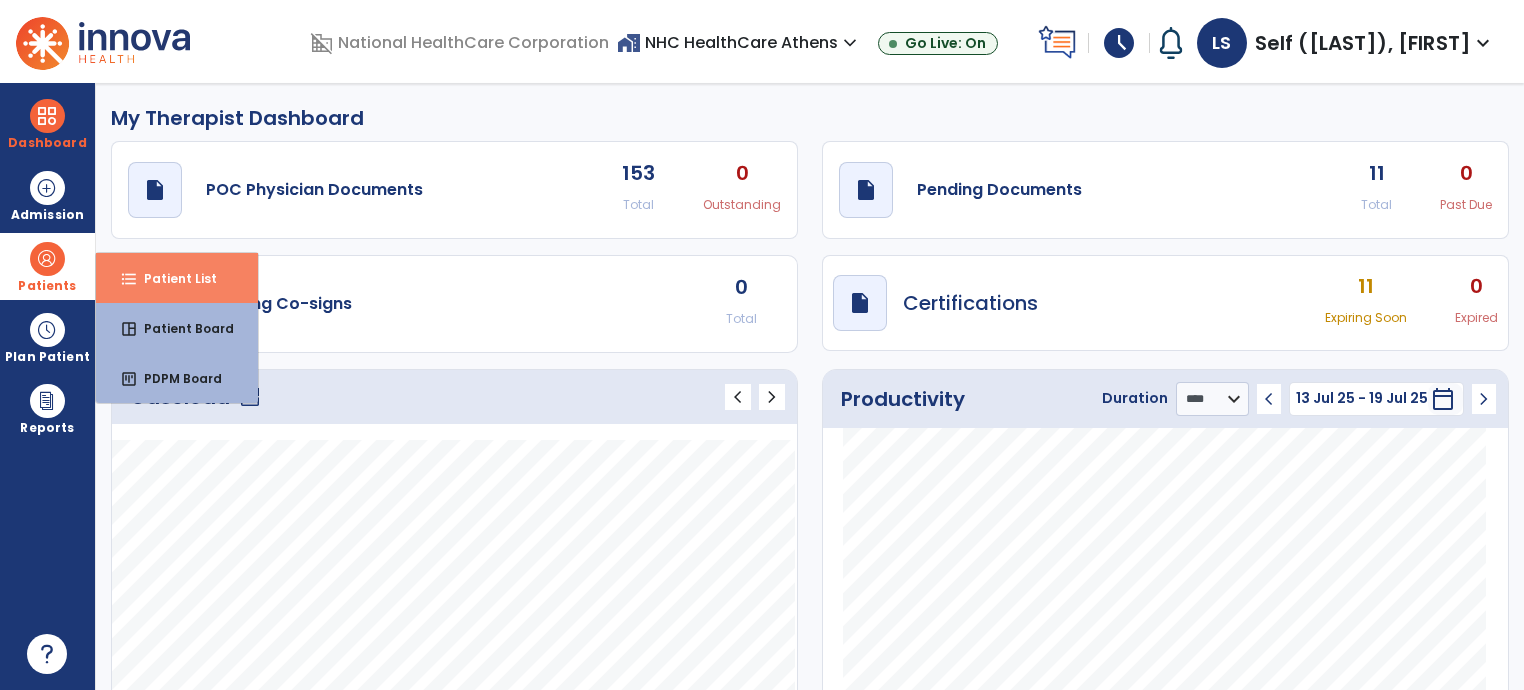 click on "Patient List" at bounding box center (172, 278) 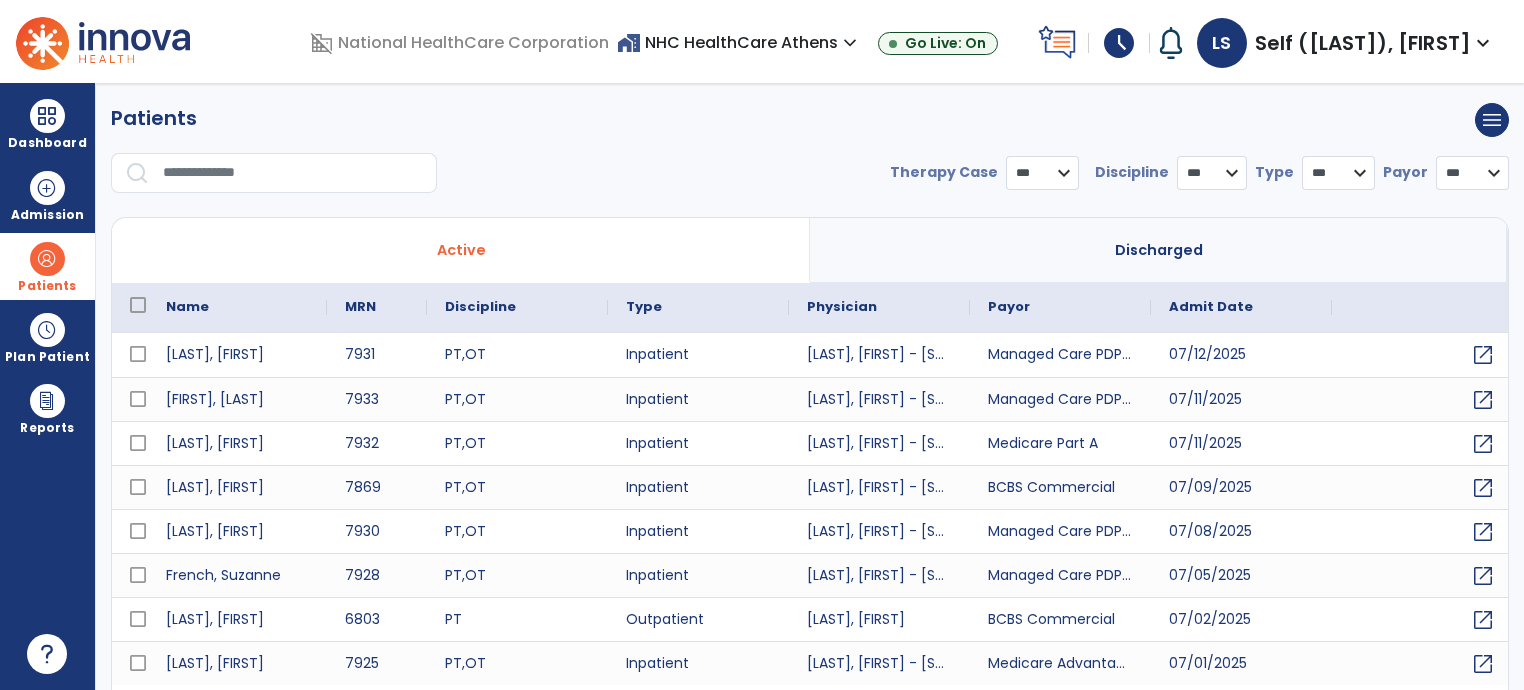 select on "***" 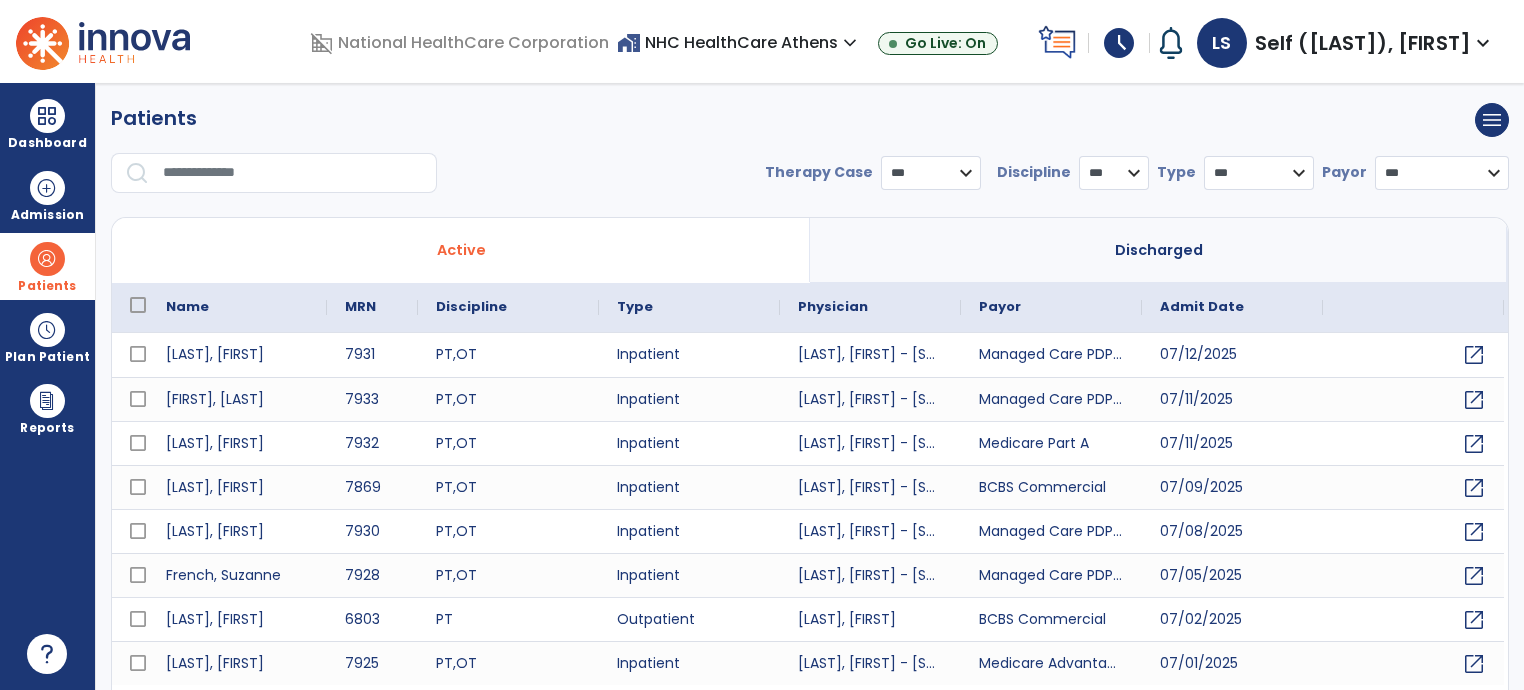 click at bounding box center [293, 173] 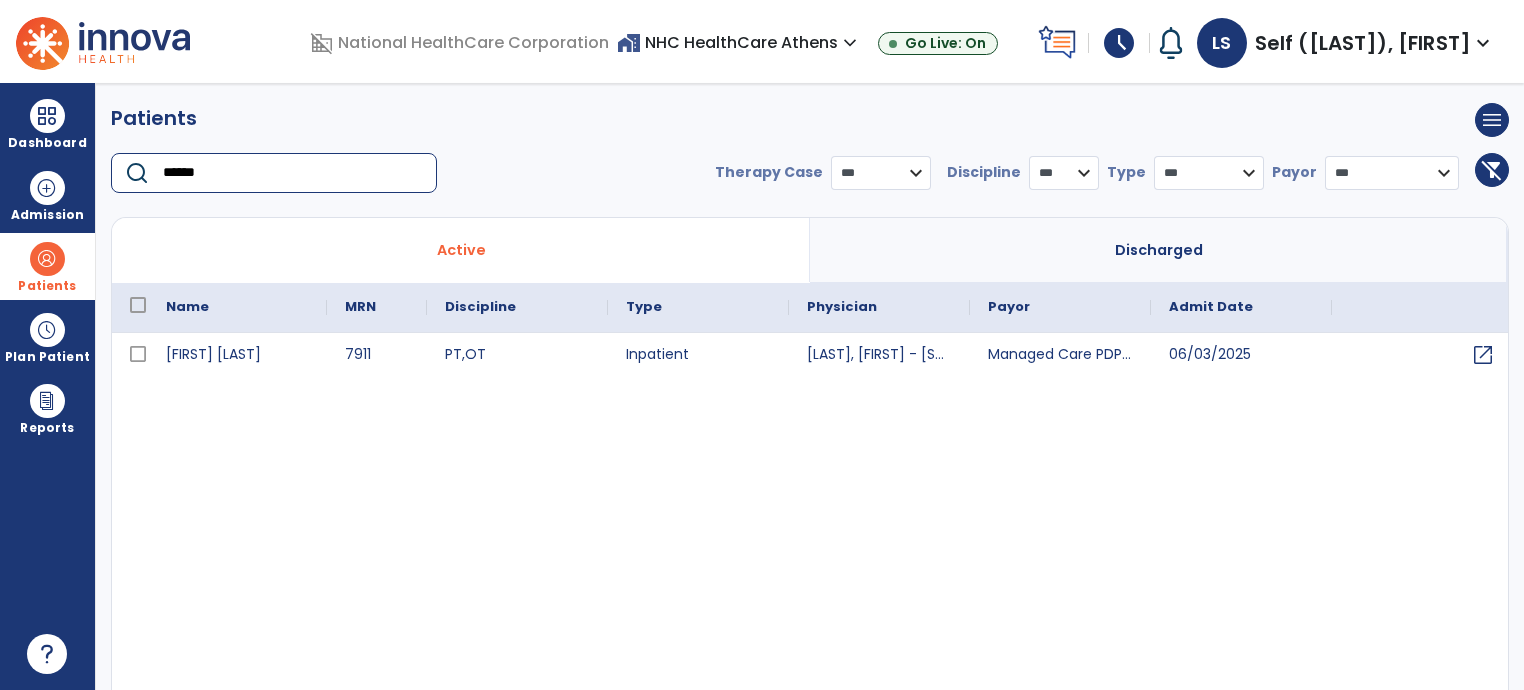 type on "******" 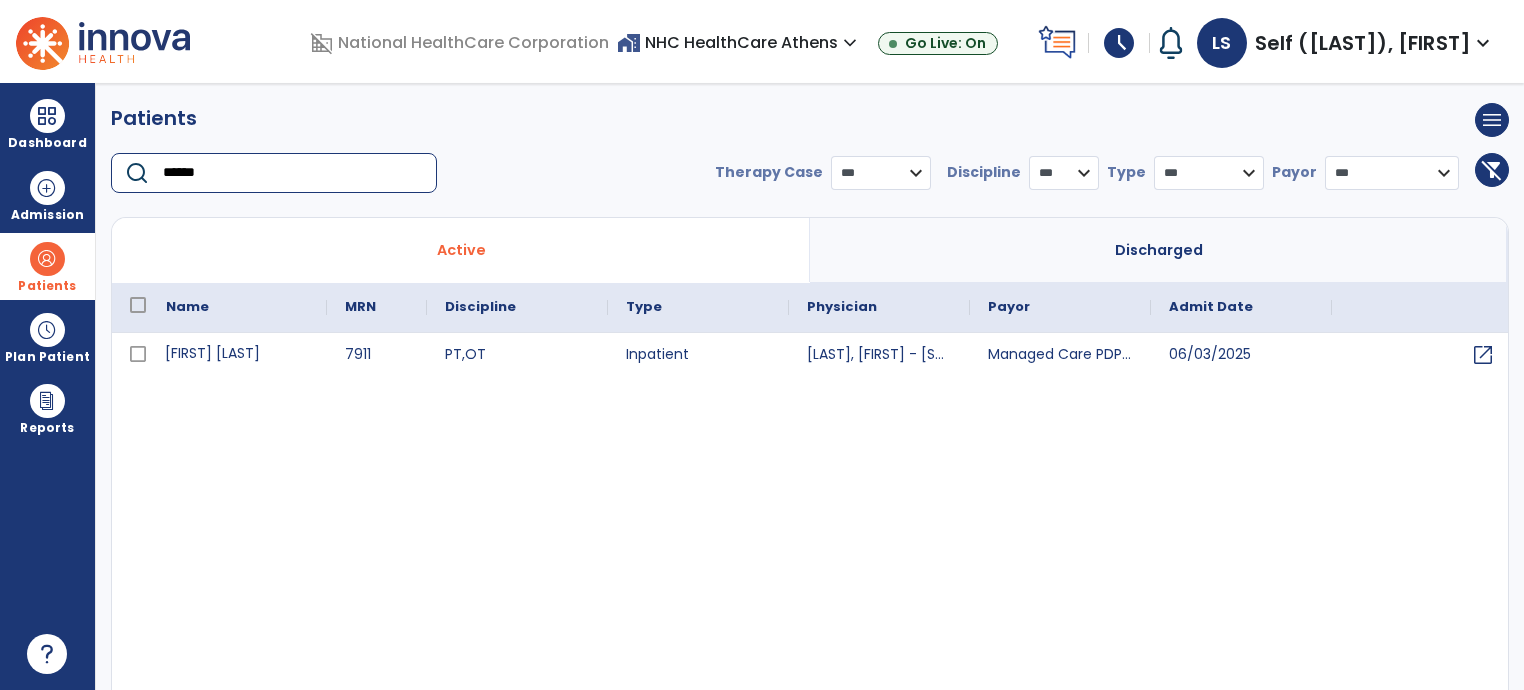 click on "[FIRST] [LAST]" at bounding box center [237, 355] 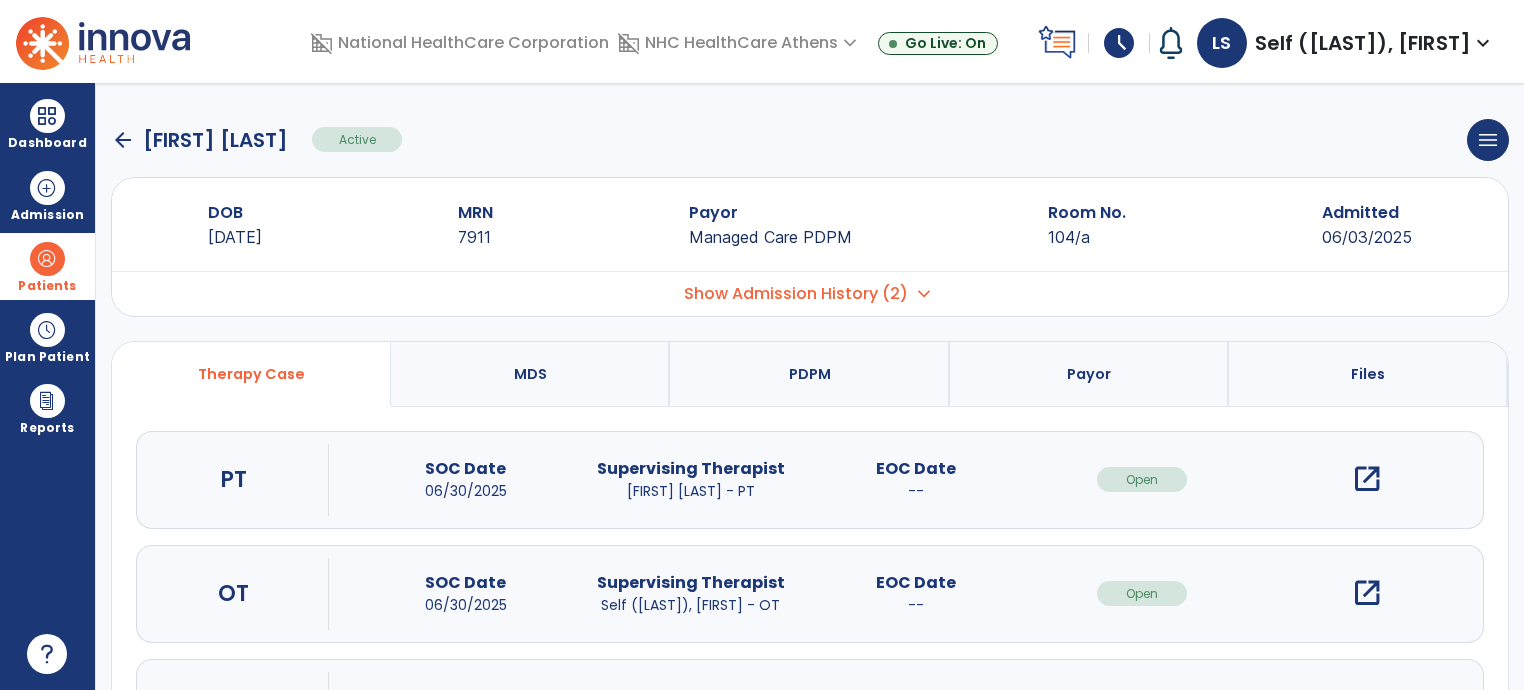 click on "open_in_new" at bounding box center (1367, 593) 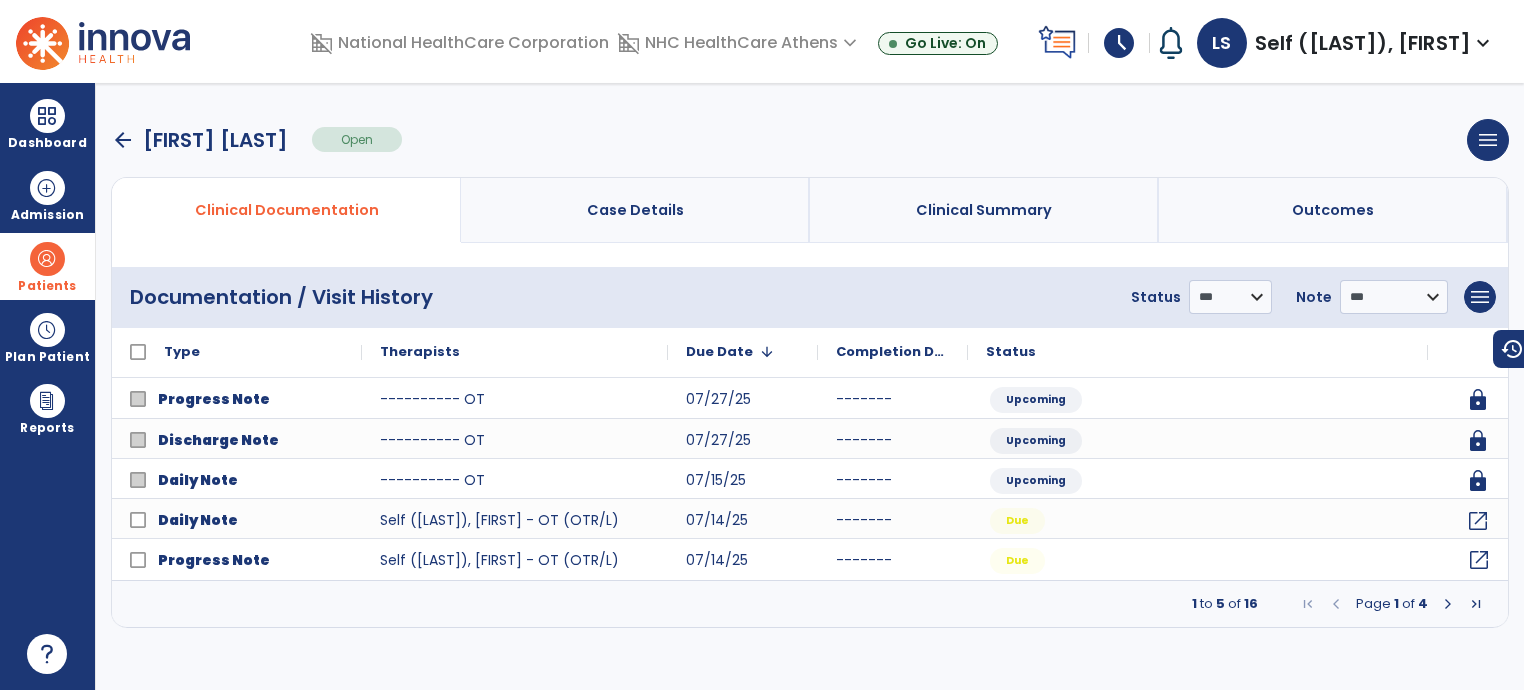 click on "open_in_new" 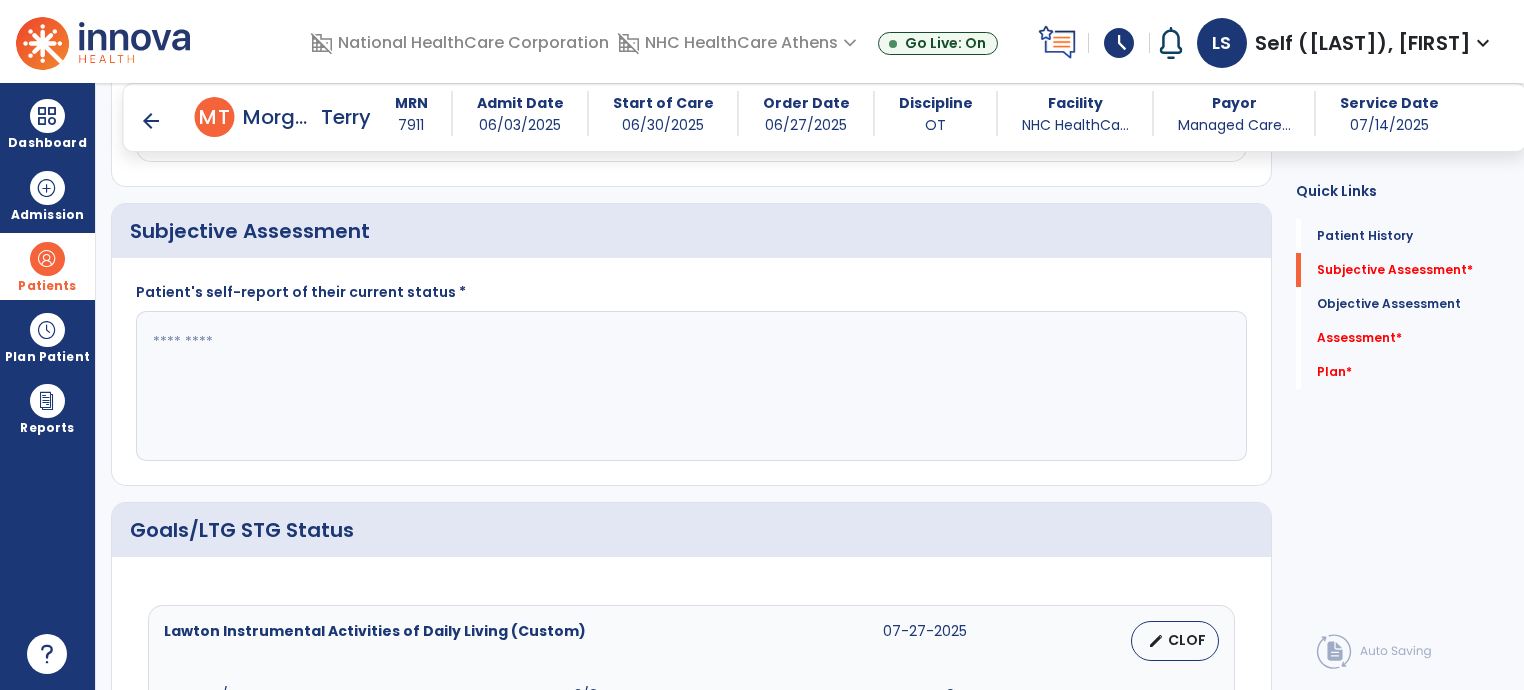 scroll, scrollTop: 438, scrollLeft: 0, axis: vertical 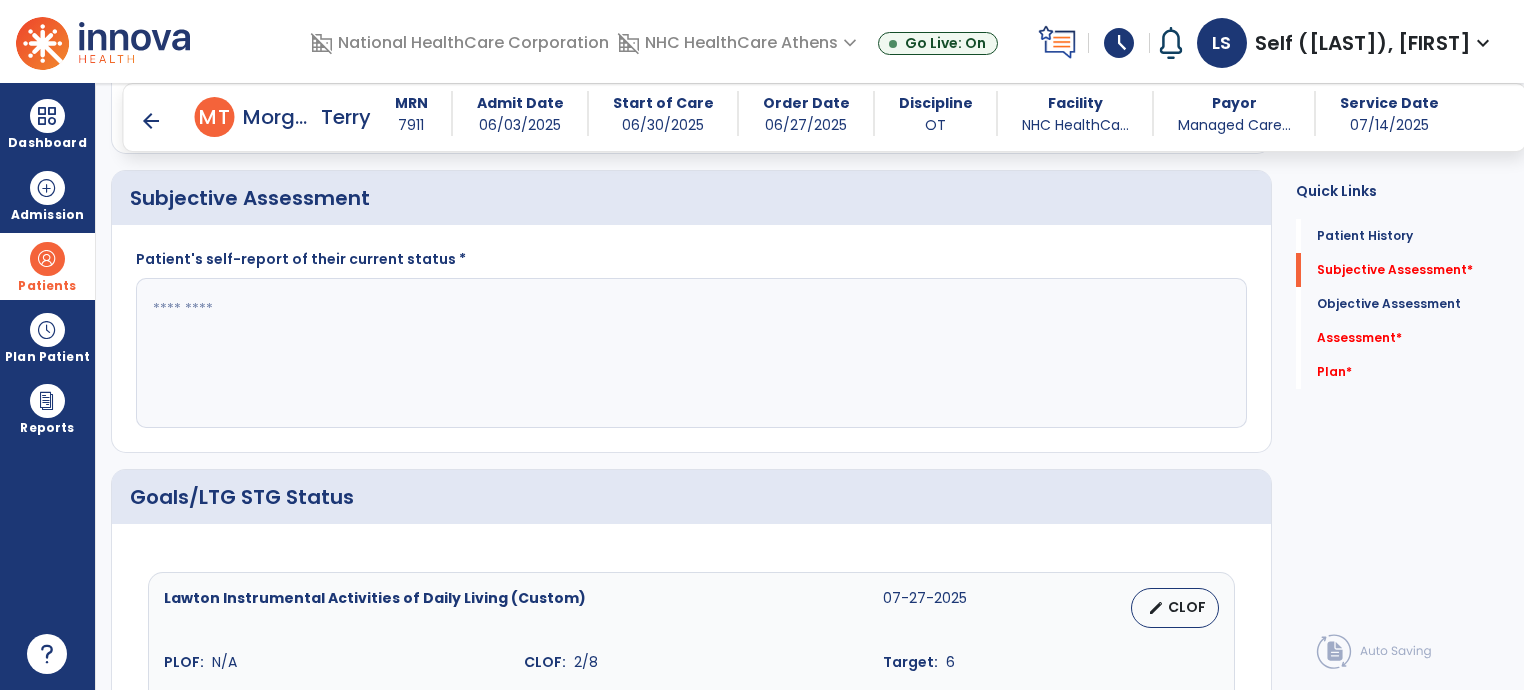 click 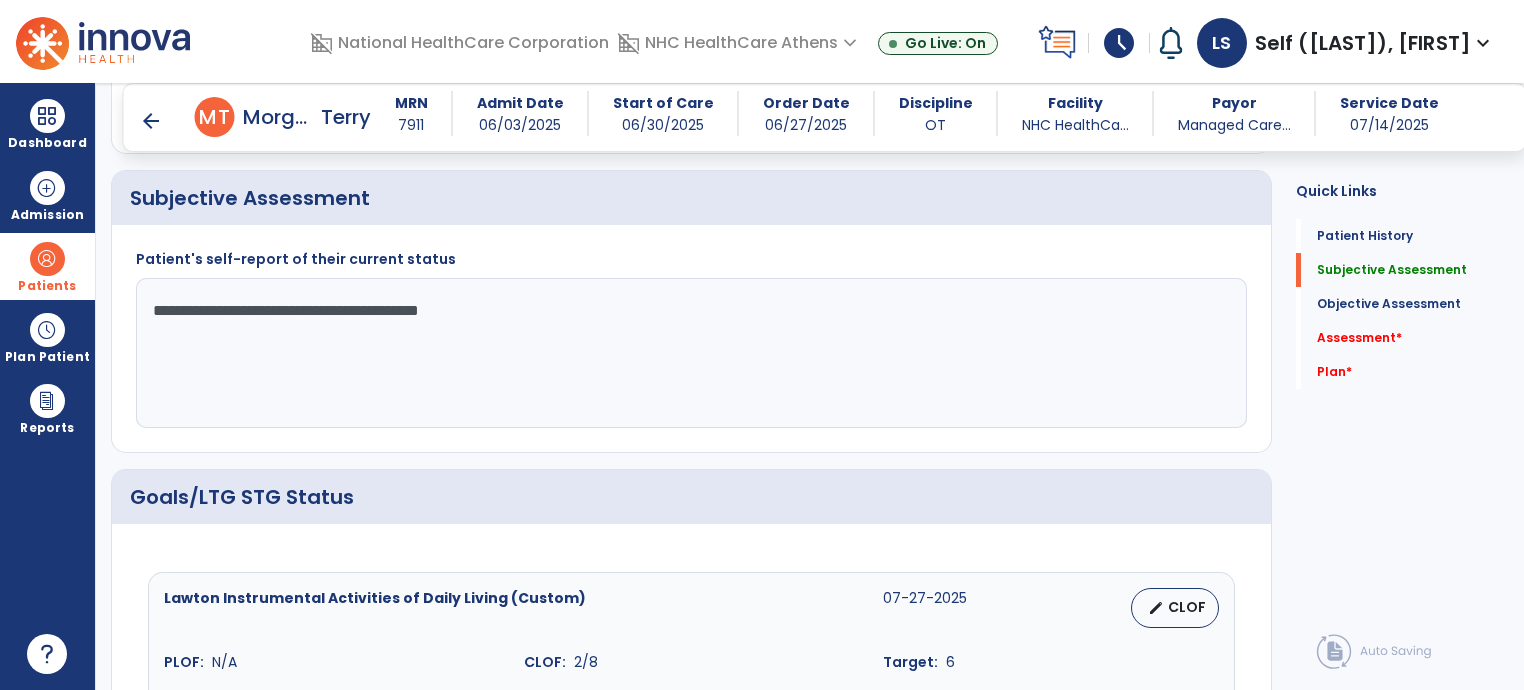 type on "**********" 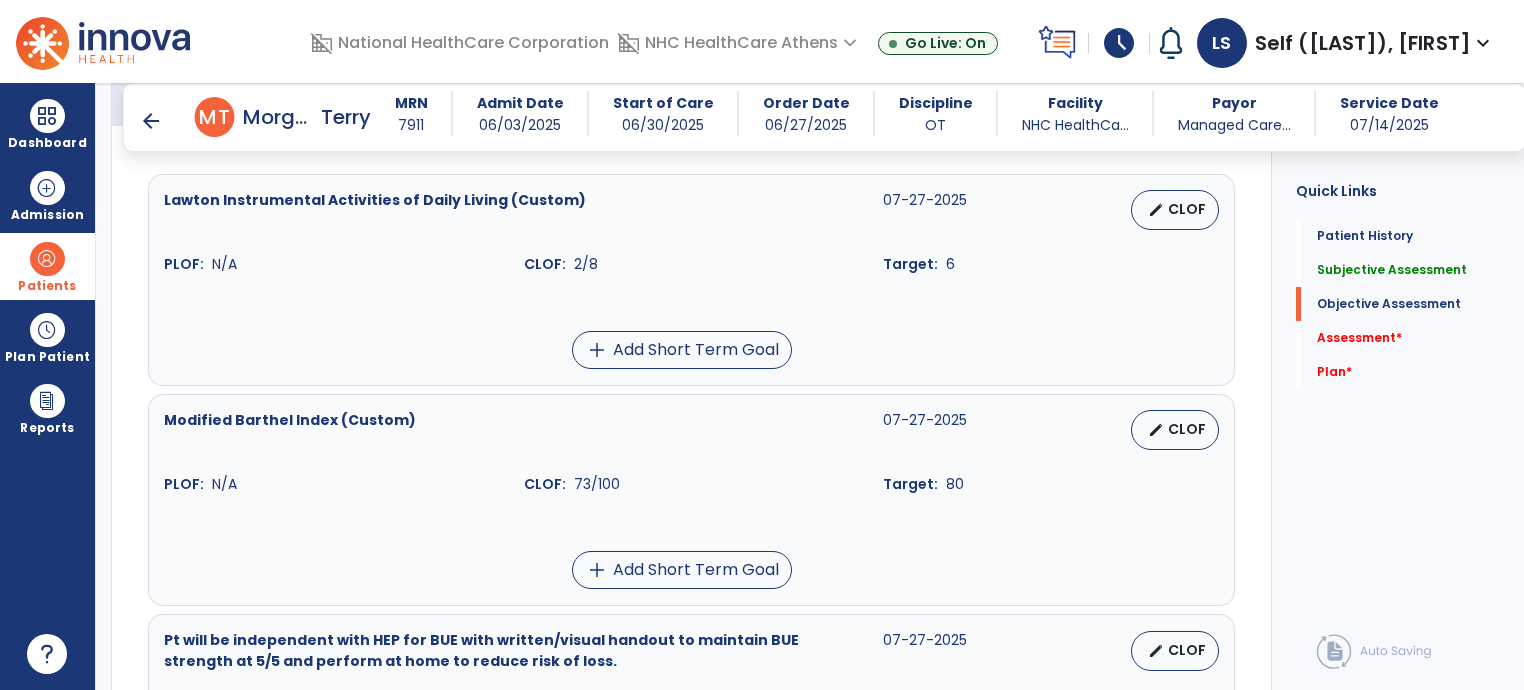 scroll, scrollTop: 838, scrollLeft: 0, axis: vertical 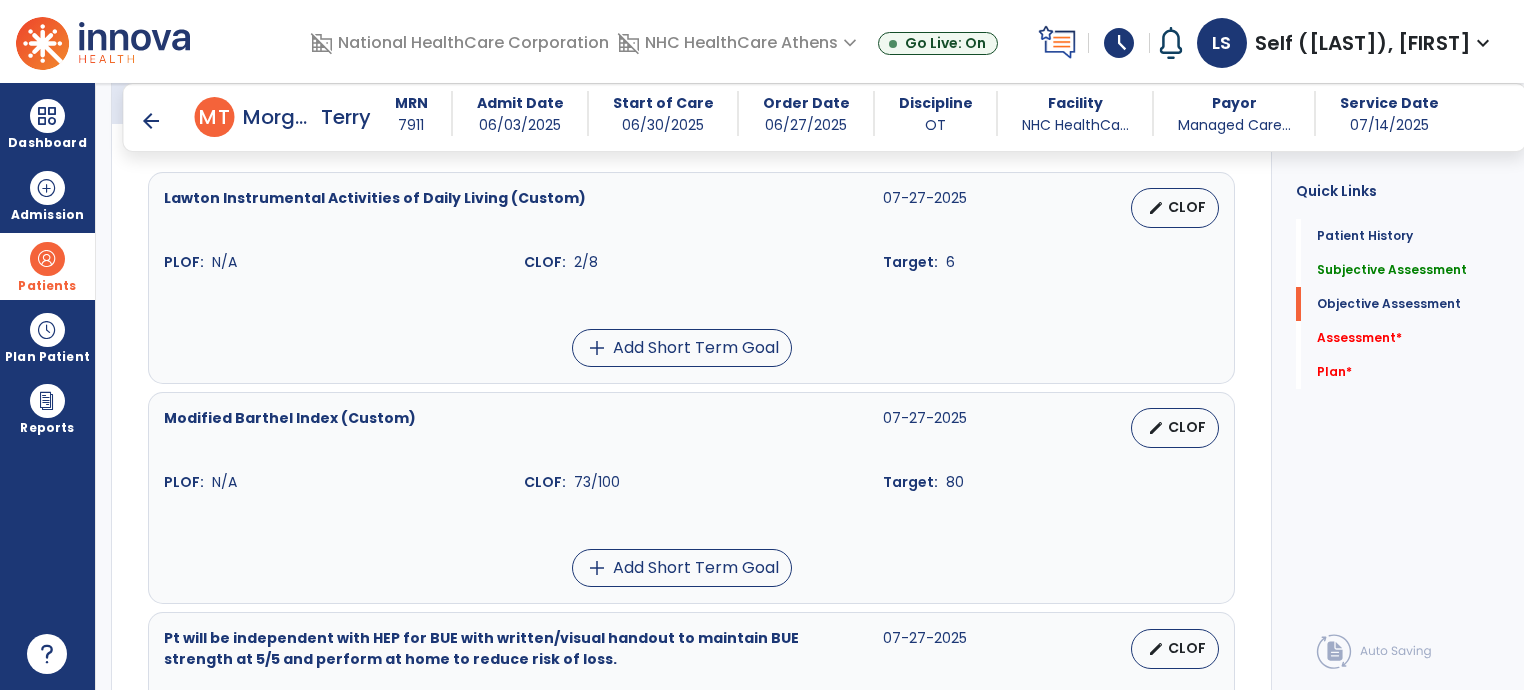click on "arrow_back" at bounding box center (151, 121) 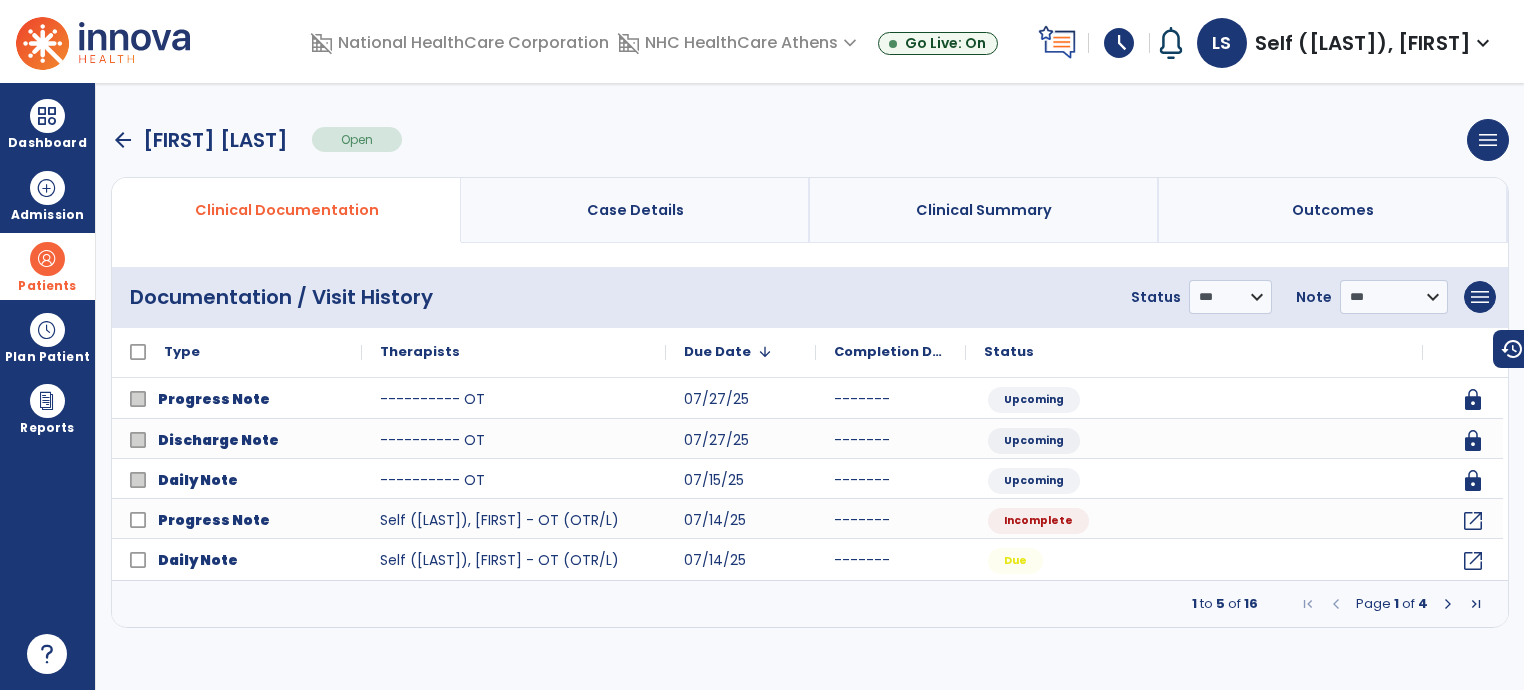 scroll, scrollTop: 0, scrollLeft: 0, axis: both 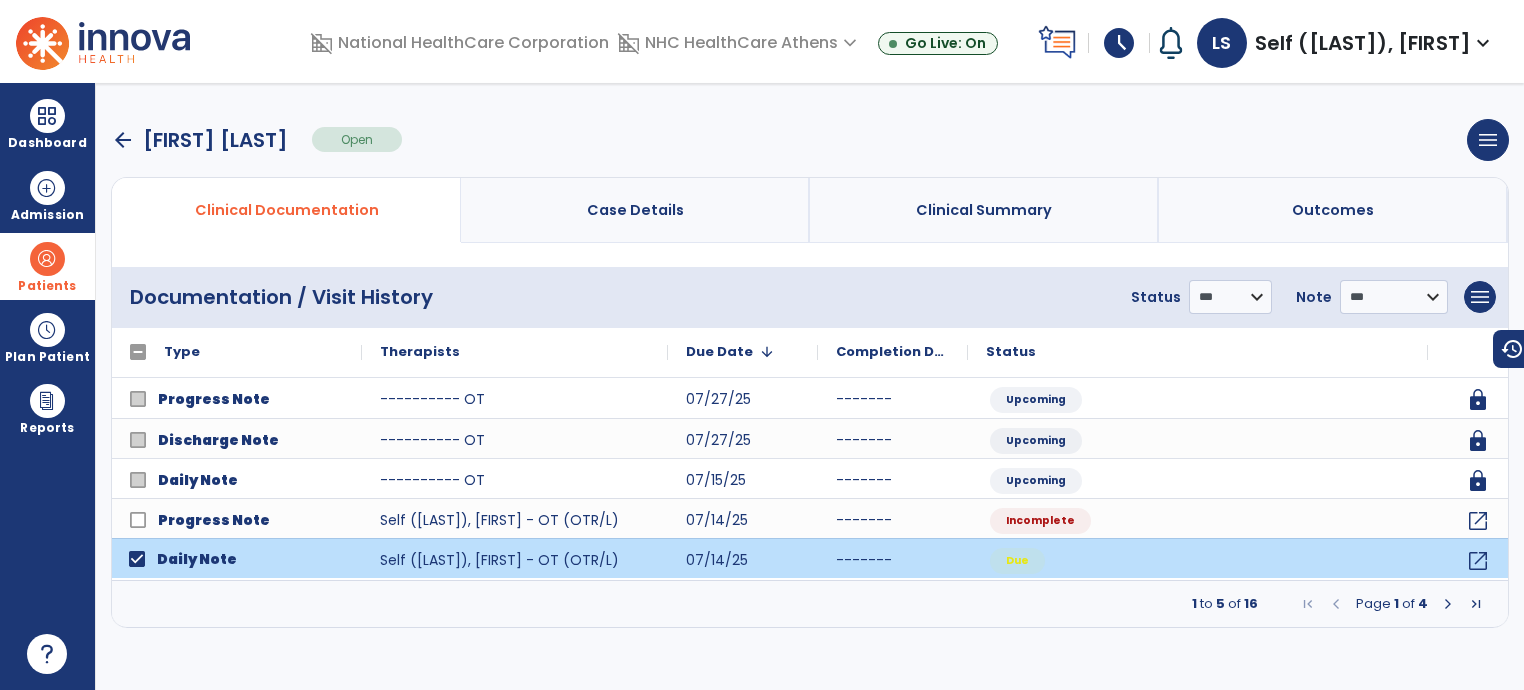click at bounding box center [1448, 604] 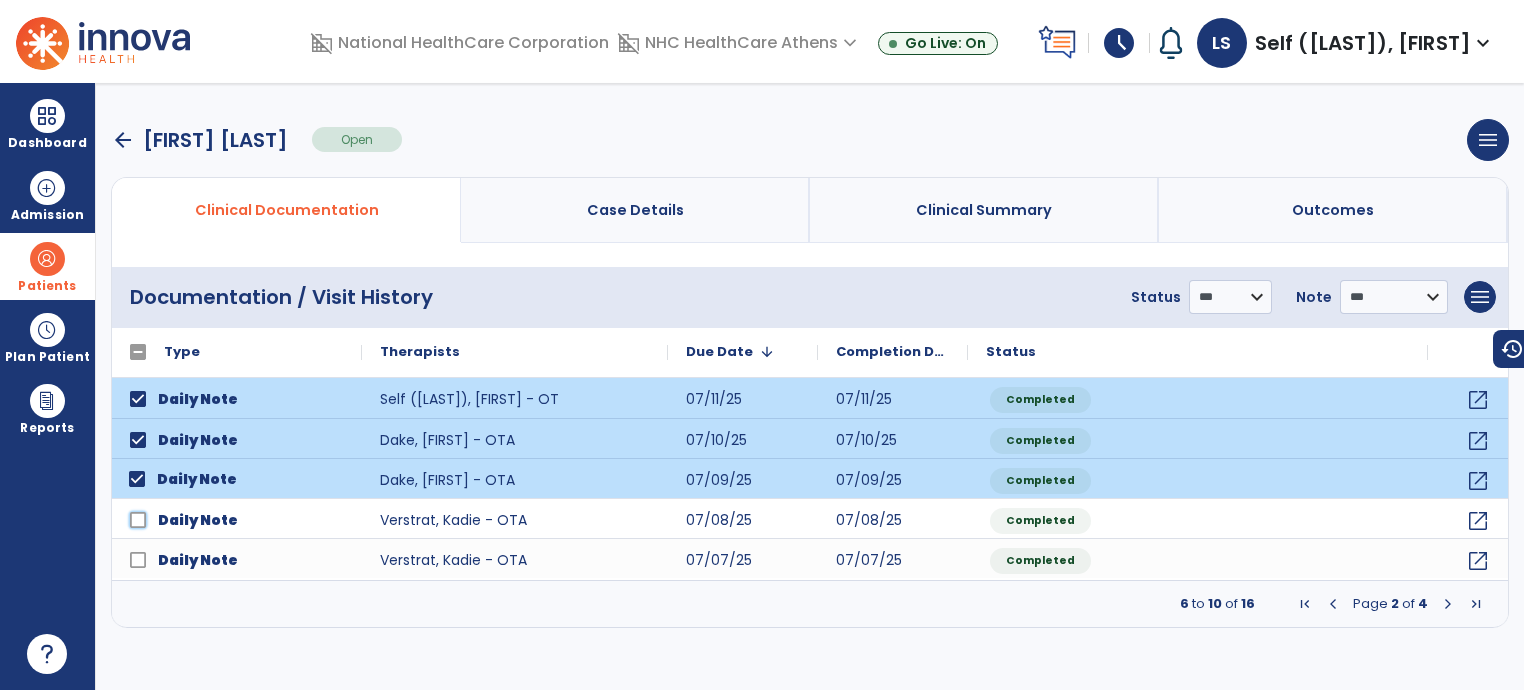 click on "Daily Note" 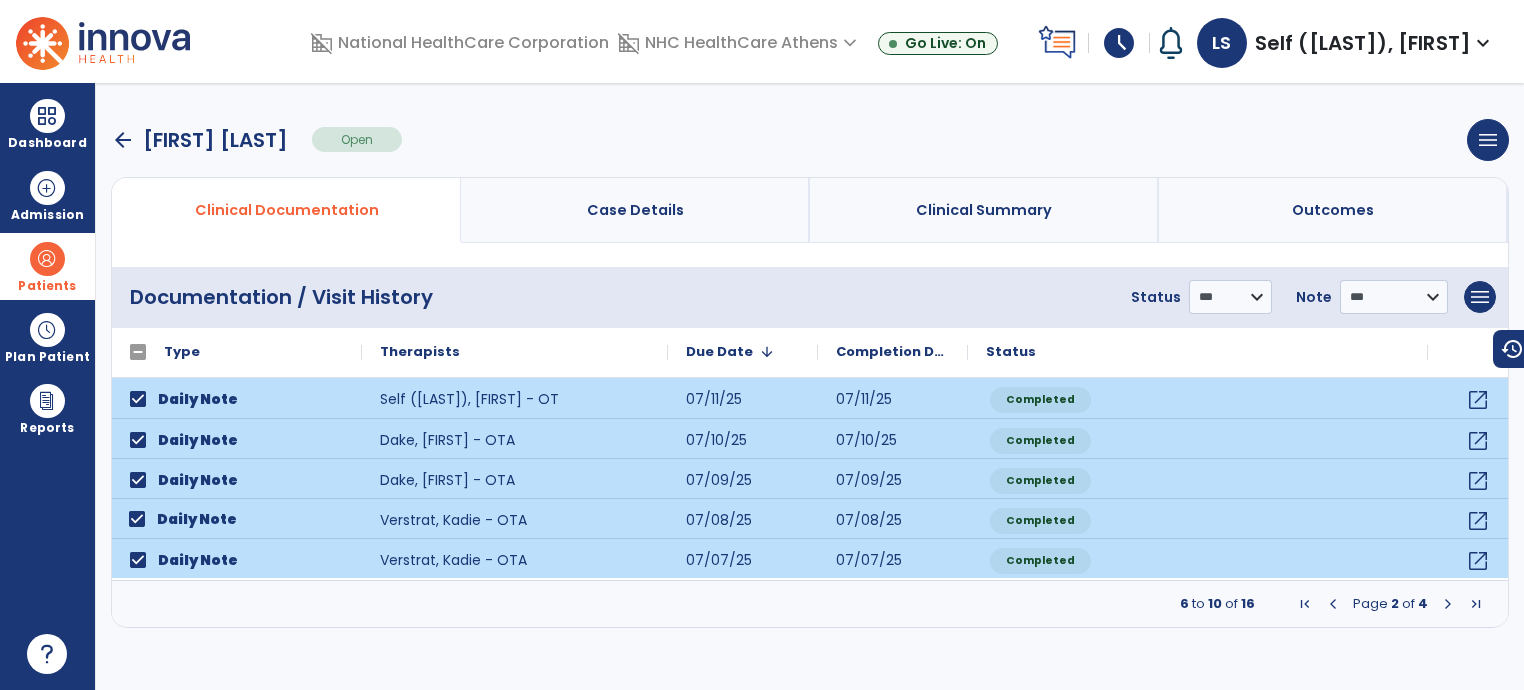 click at bounding box center [1448, 604] 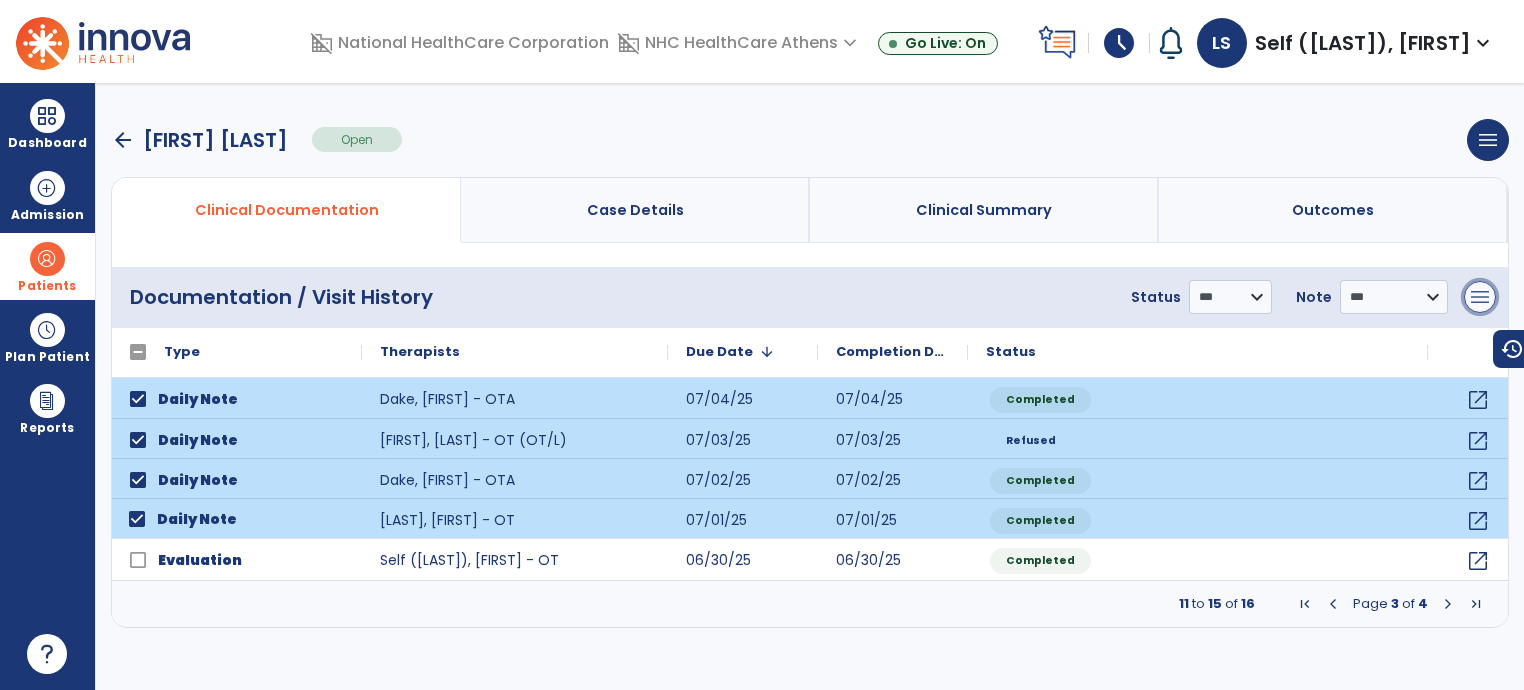 click on "menu" at bounding box center [1480, 297] 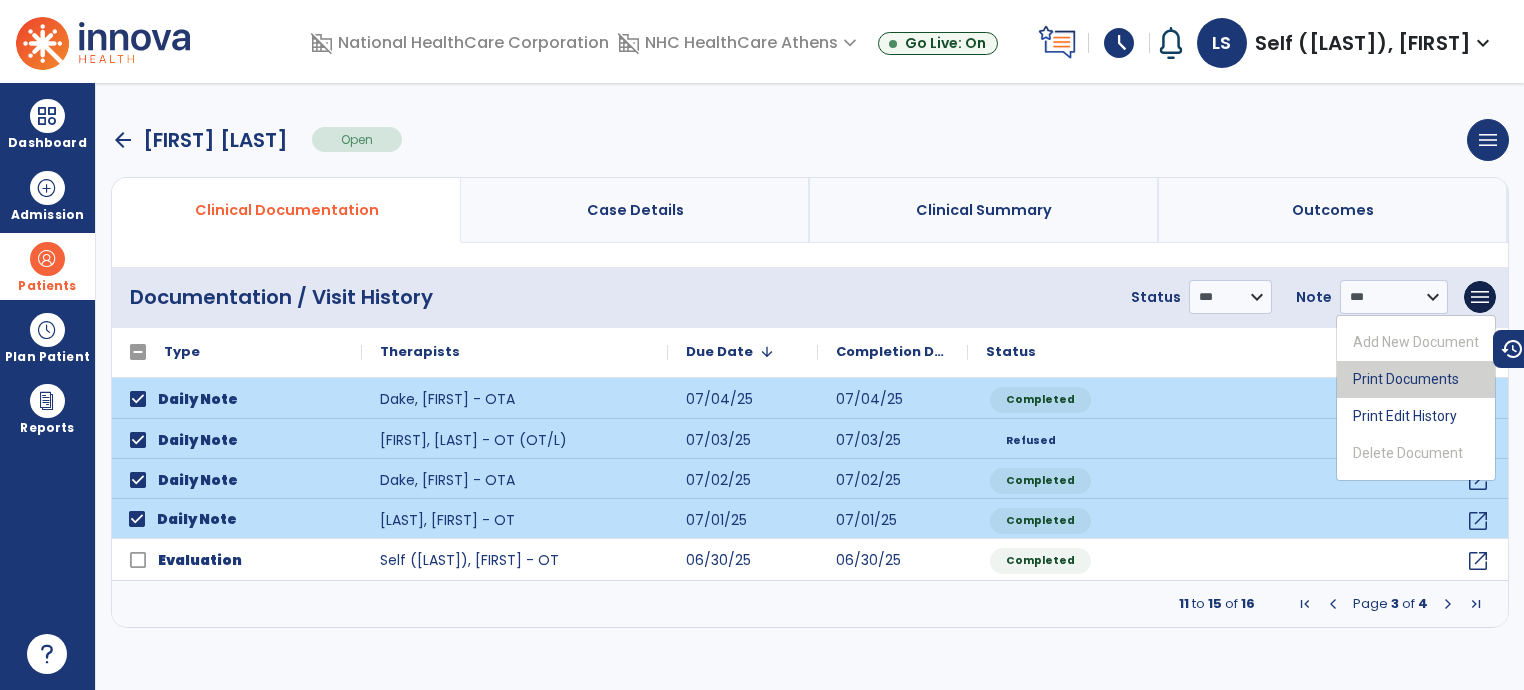 click on "Print Documents" at bounding box center [1416, 379] 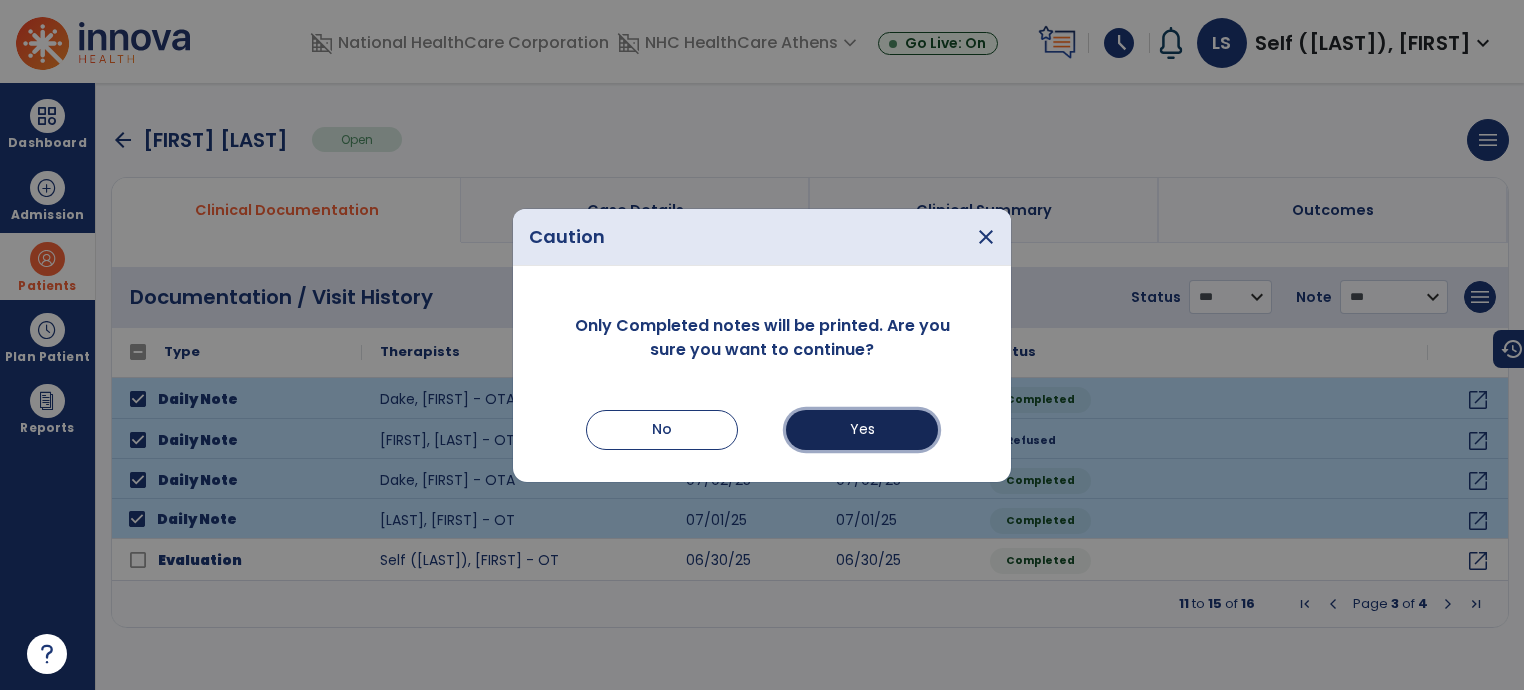 click on "Yes" at bounding box center (862, 430) 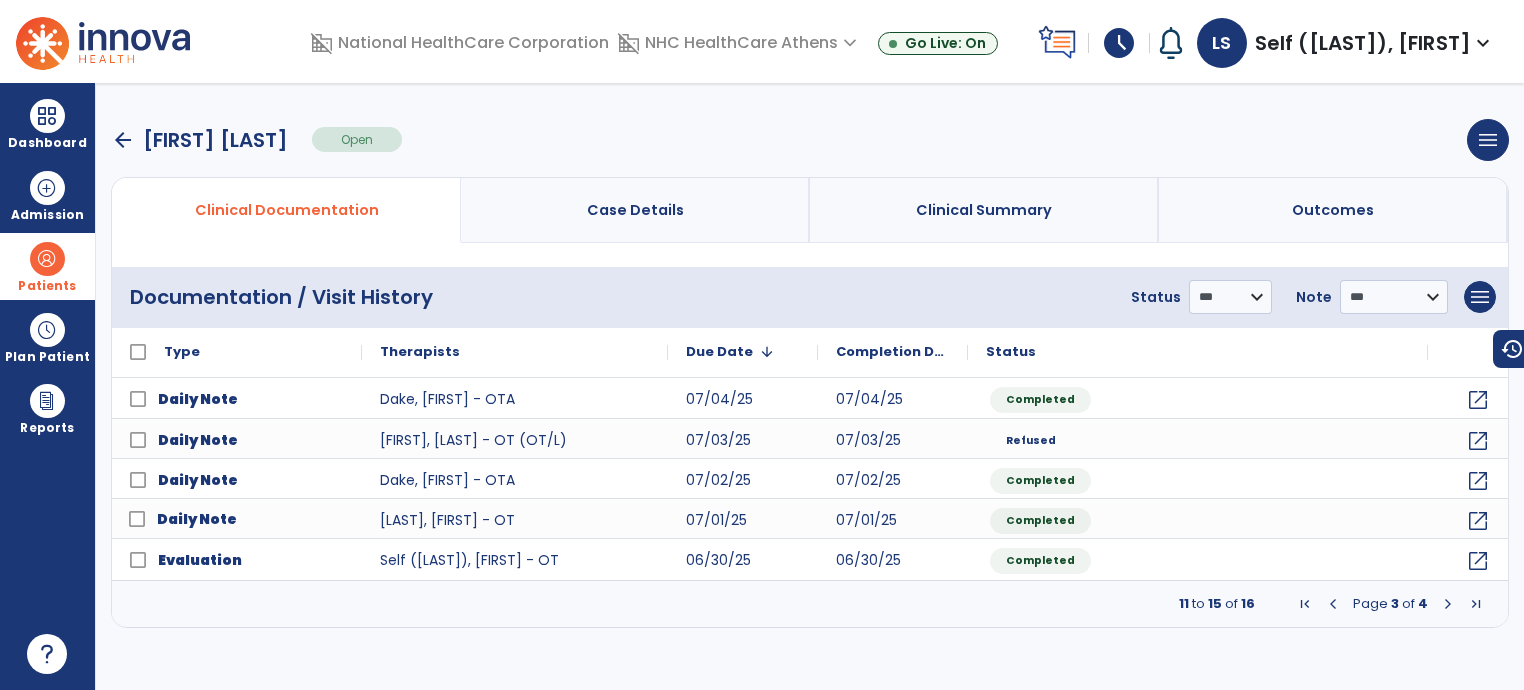 click at bounding box center (1333, 604) 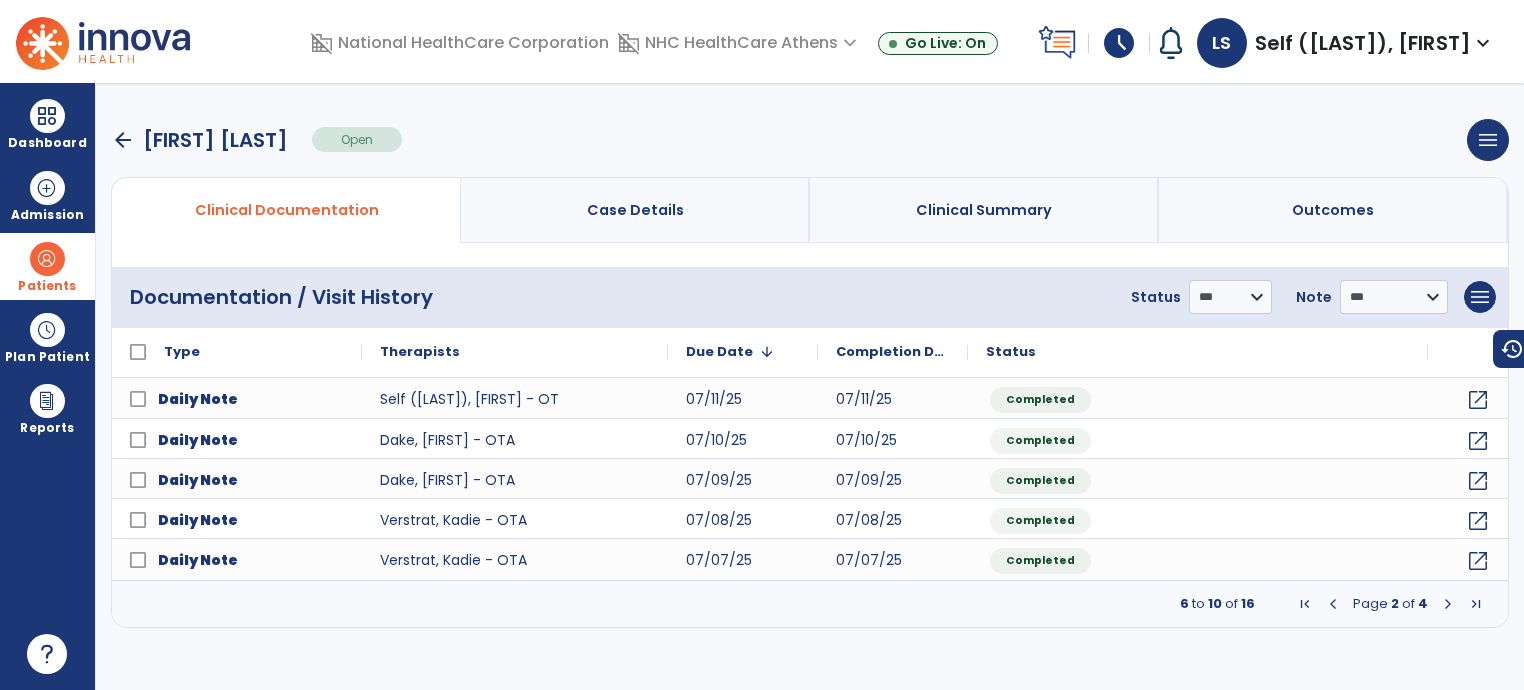 click at bounding box center [1333, 604] 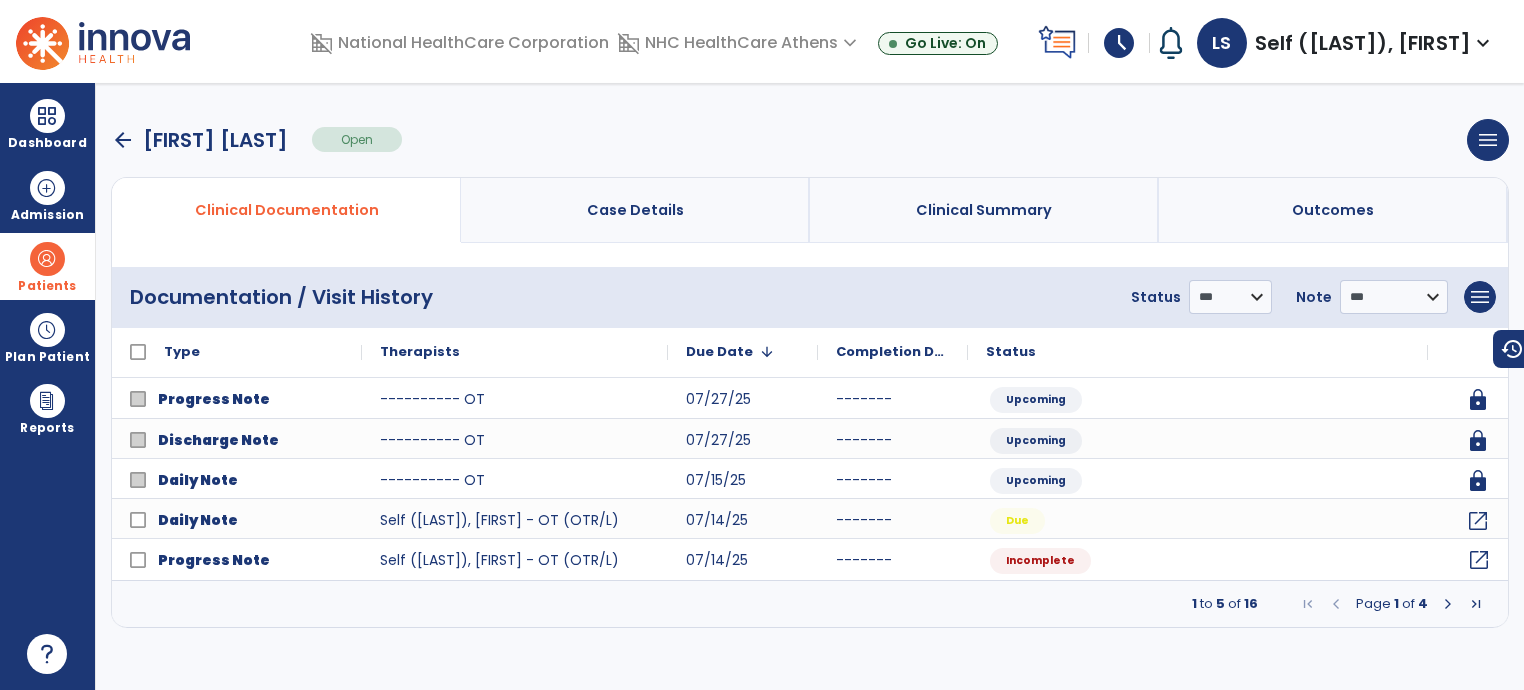 click on "open_in_new" 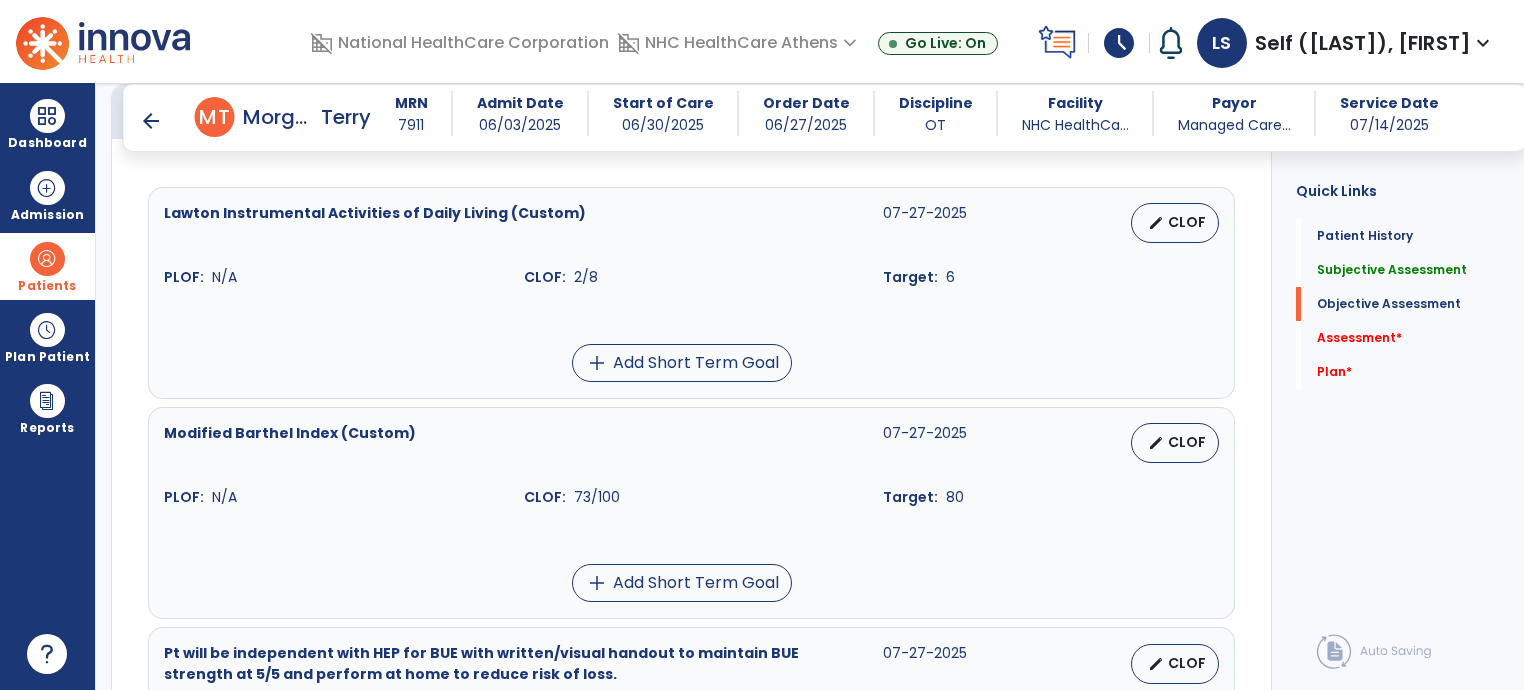 scroll, scrollTop: 839, scrollLeft: 0, axis: vertical 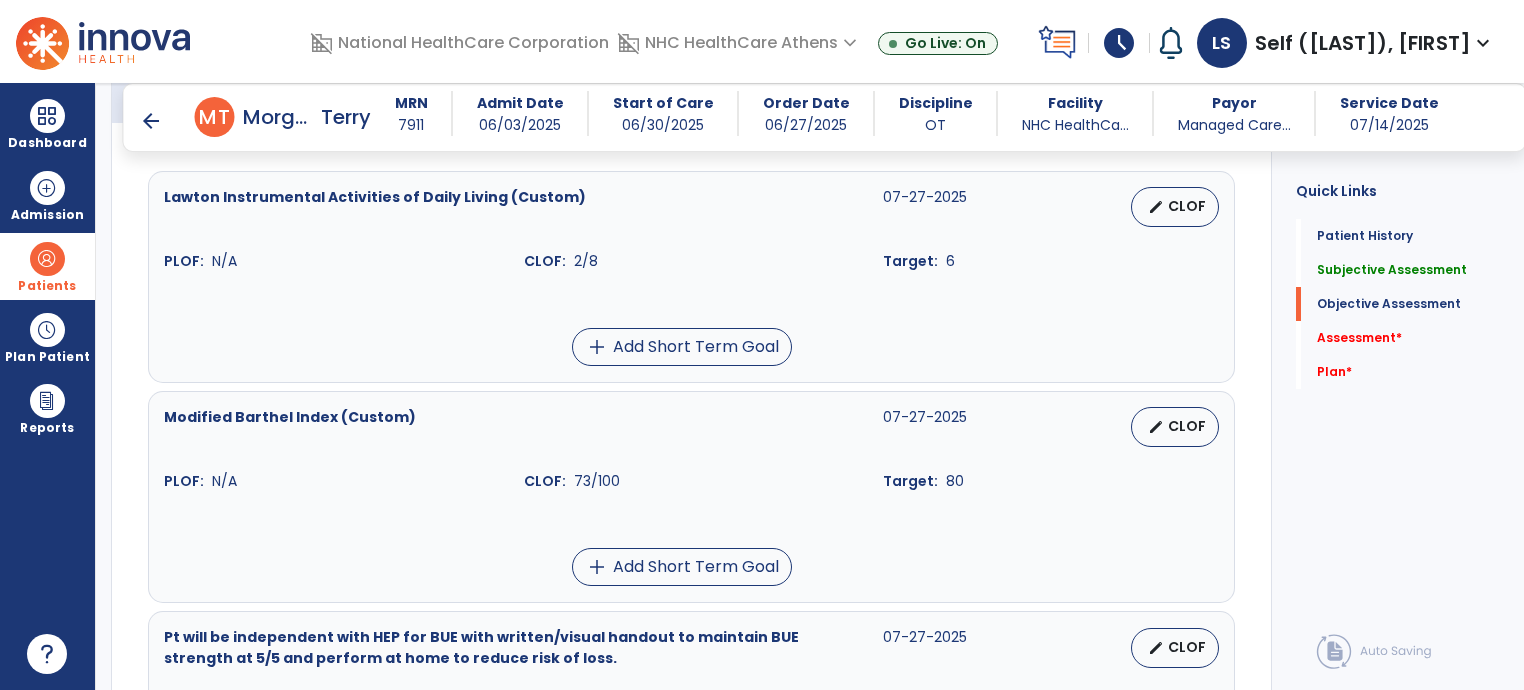 click on "edit   CLOF" at bounding box center [1175, 207] 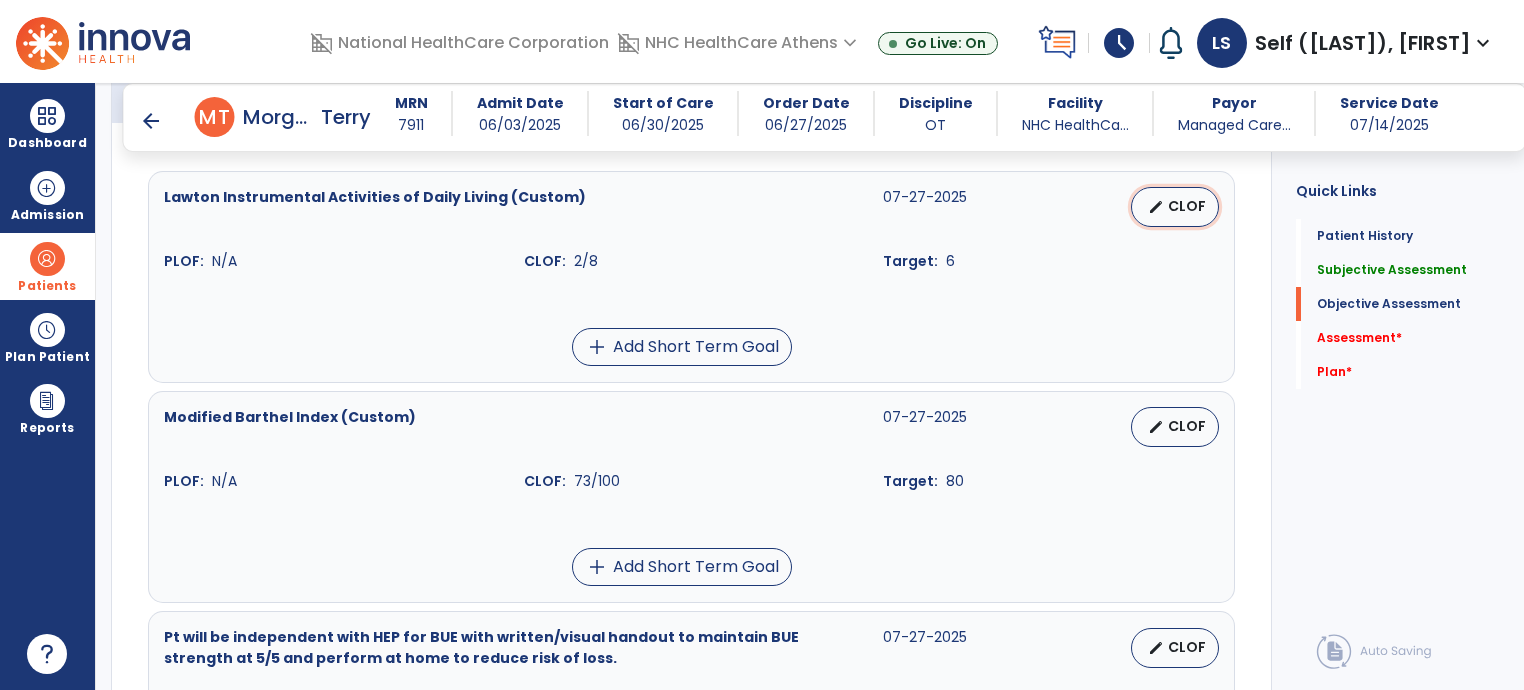 select on "********" 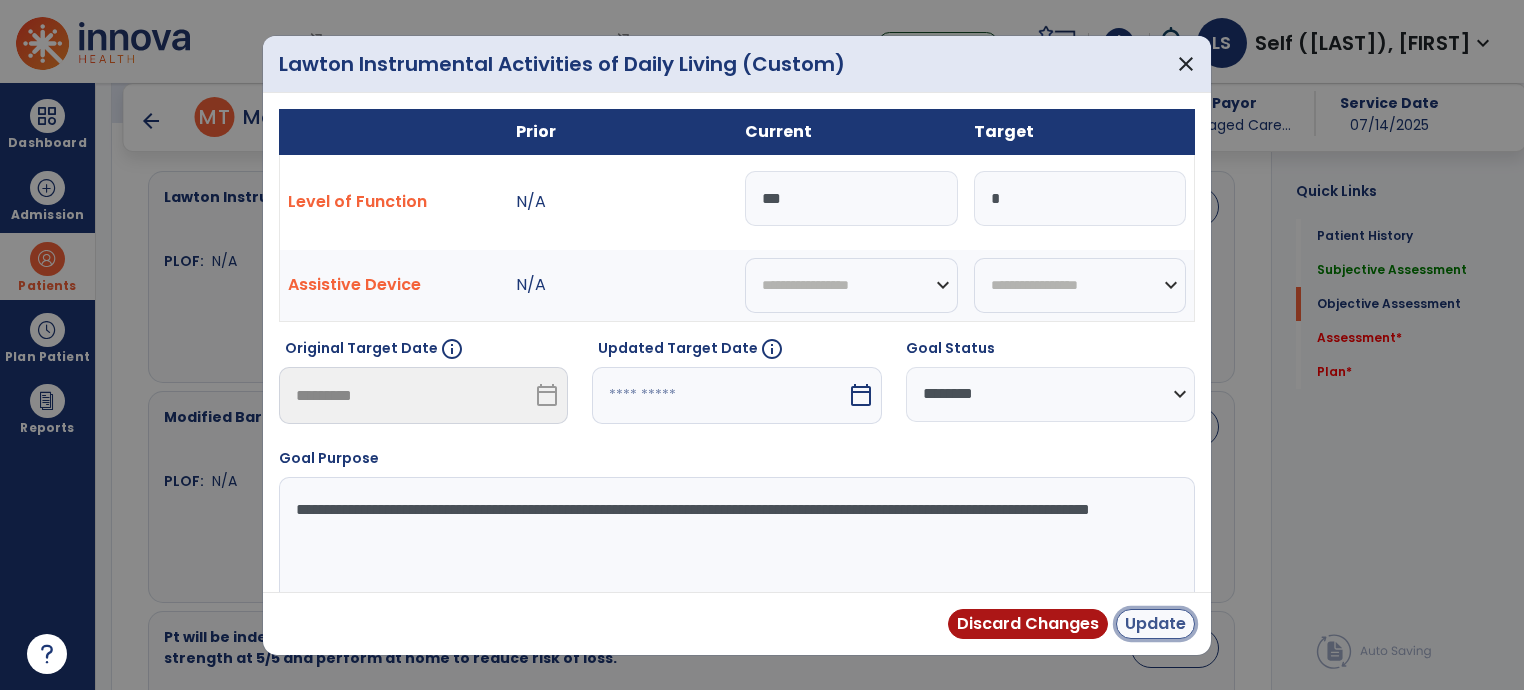 click on "Update" at bounding box center (1155, 624) 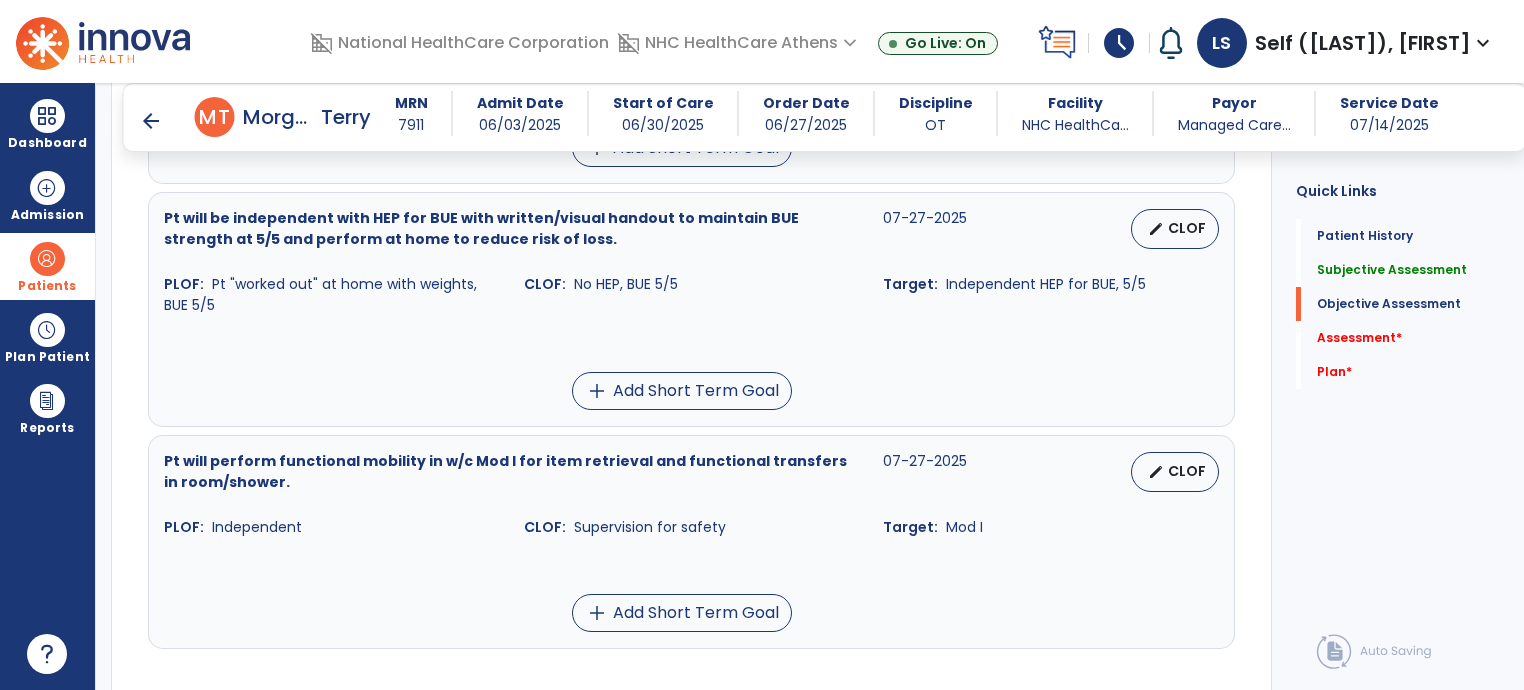scroll, scrollTop: 1269, scrollLeft: 0, axis: vertical 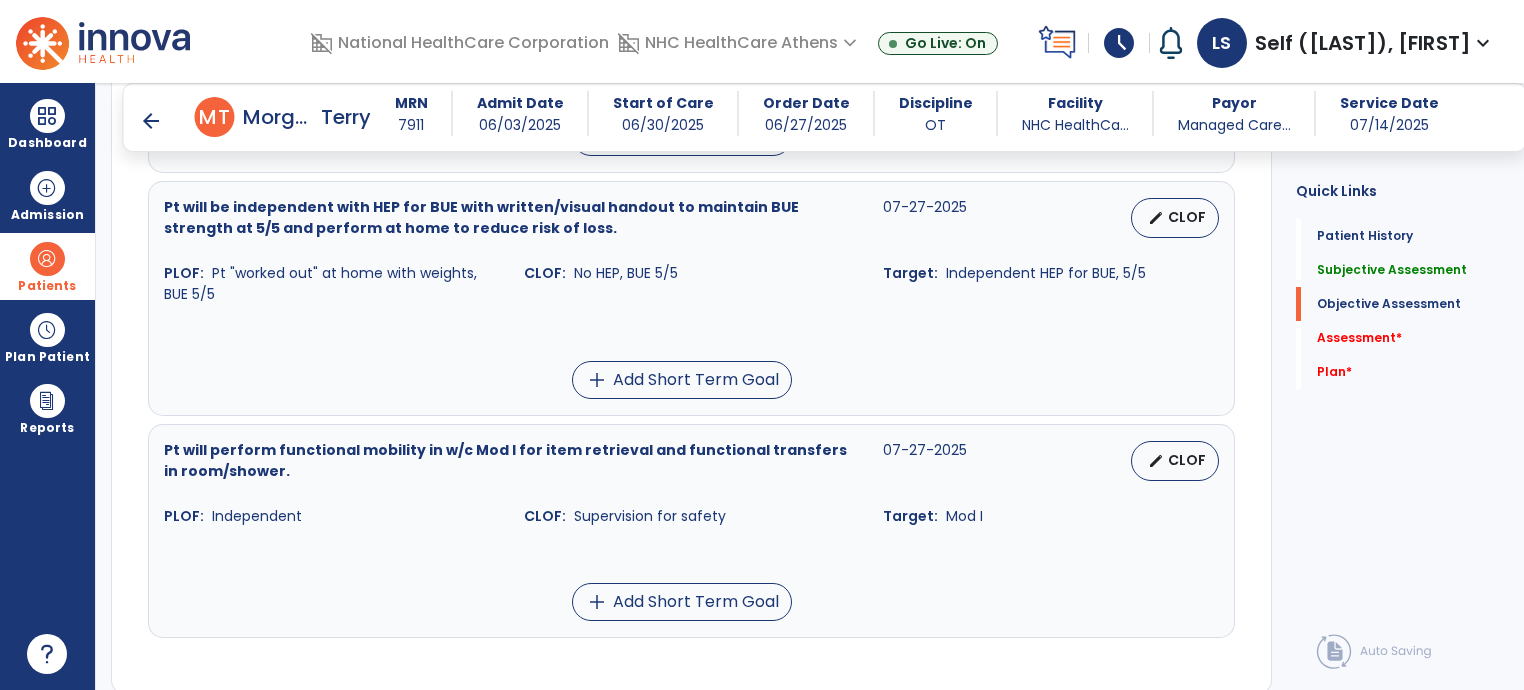 click on "CLOF" at bounding box center (1187, 217) 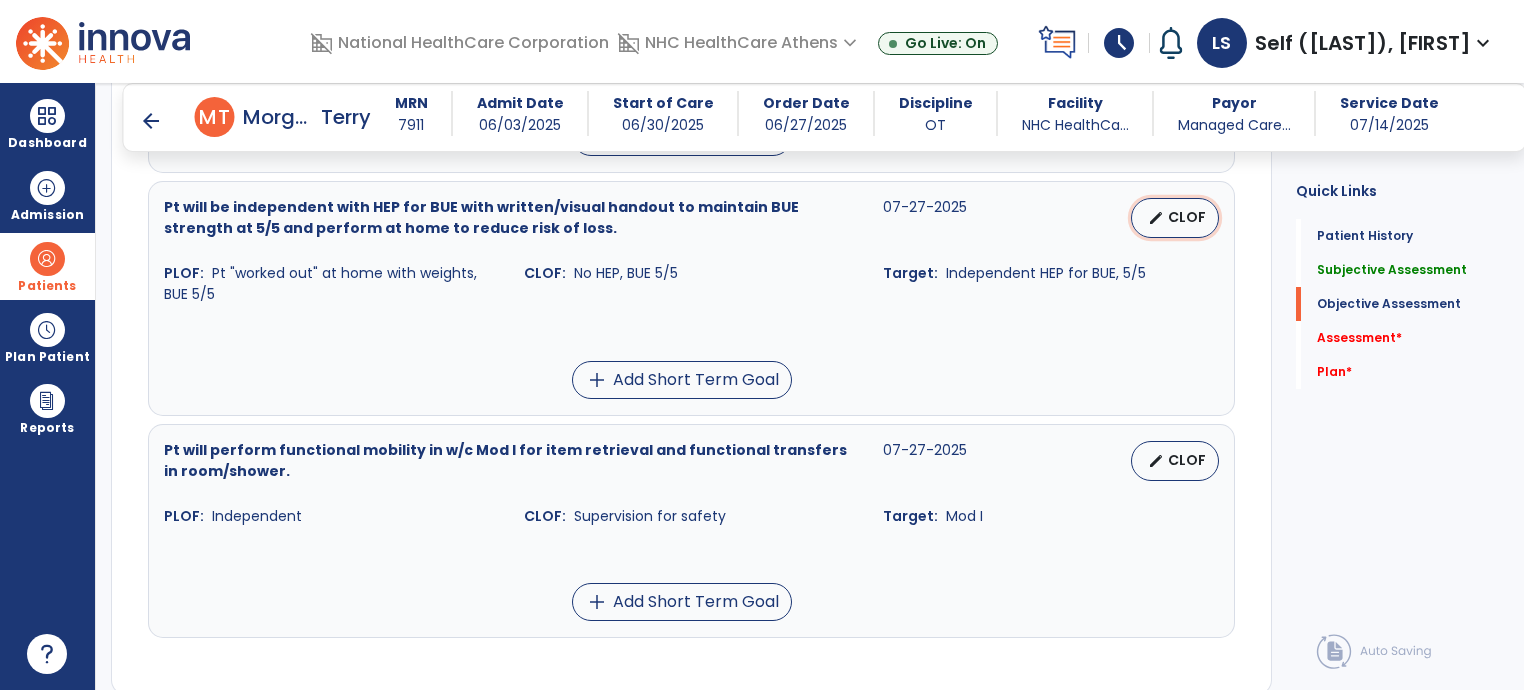select on "********" 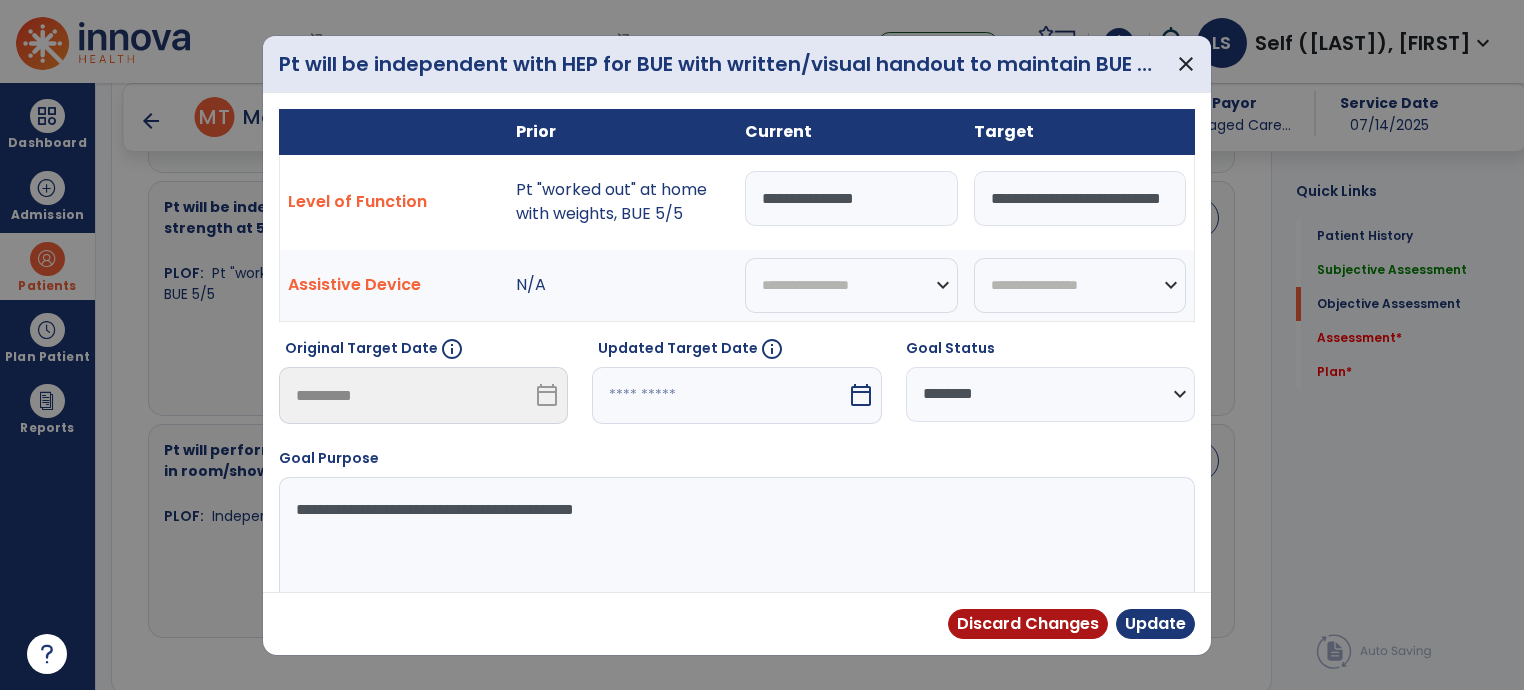 click on "**********" at bounding box center [851, 198] 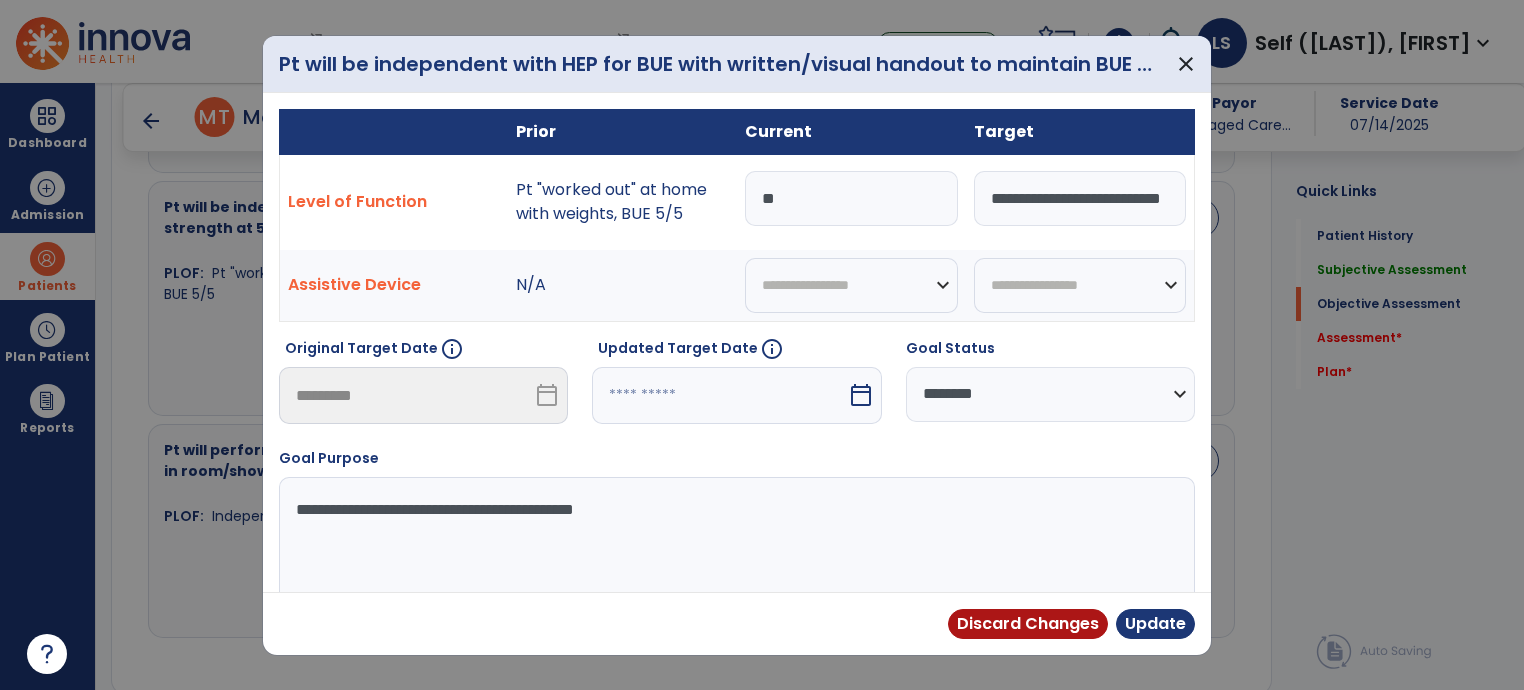 type on "*" 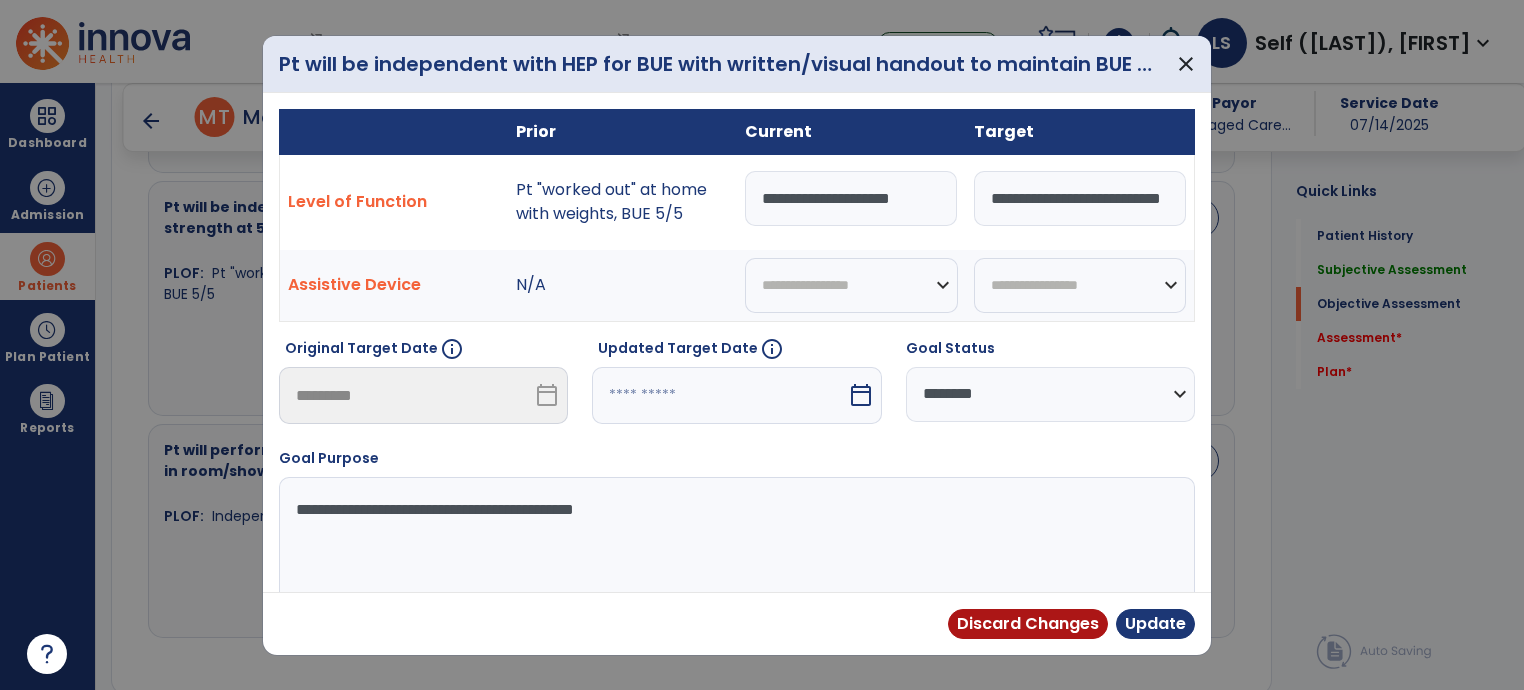 scroll, scrollTop: 0, scrollLeft: 0, axis: both 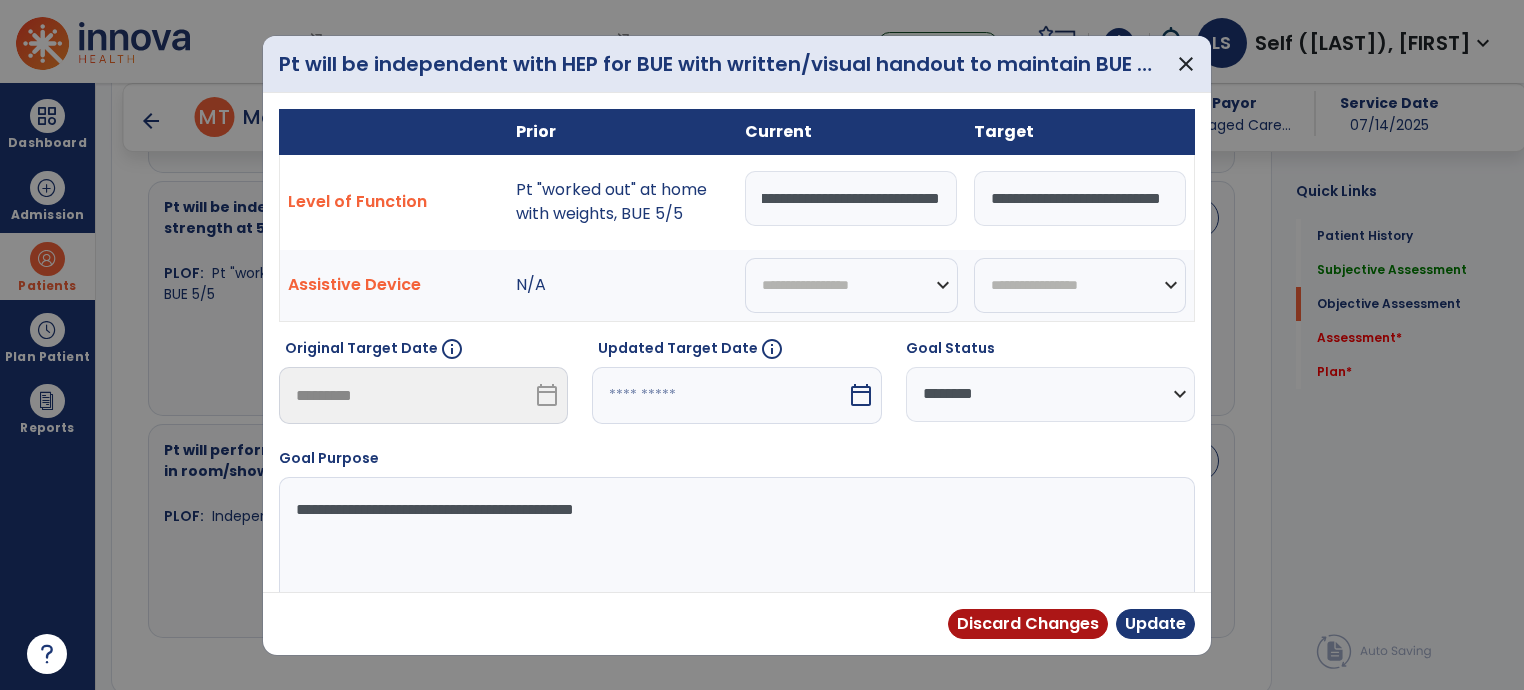 type on "**********" 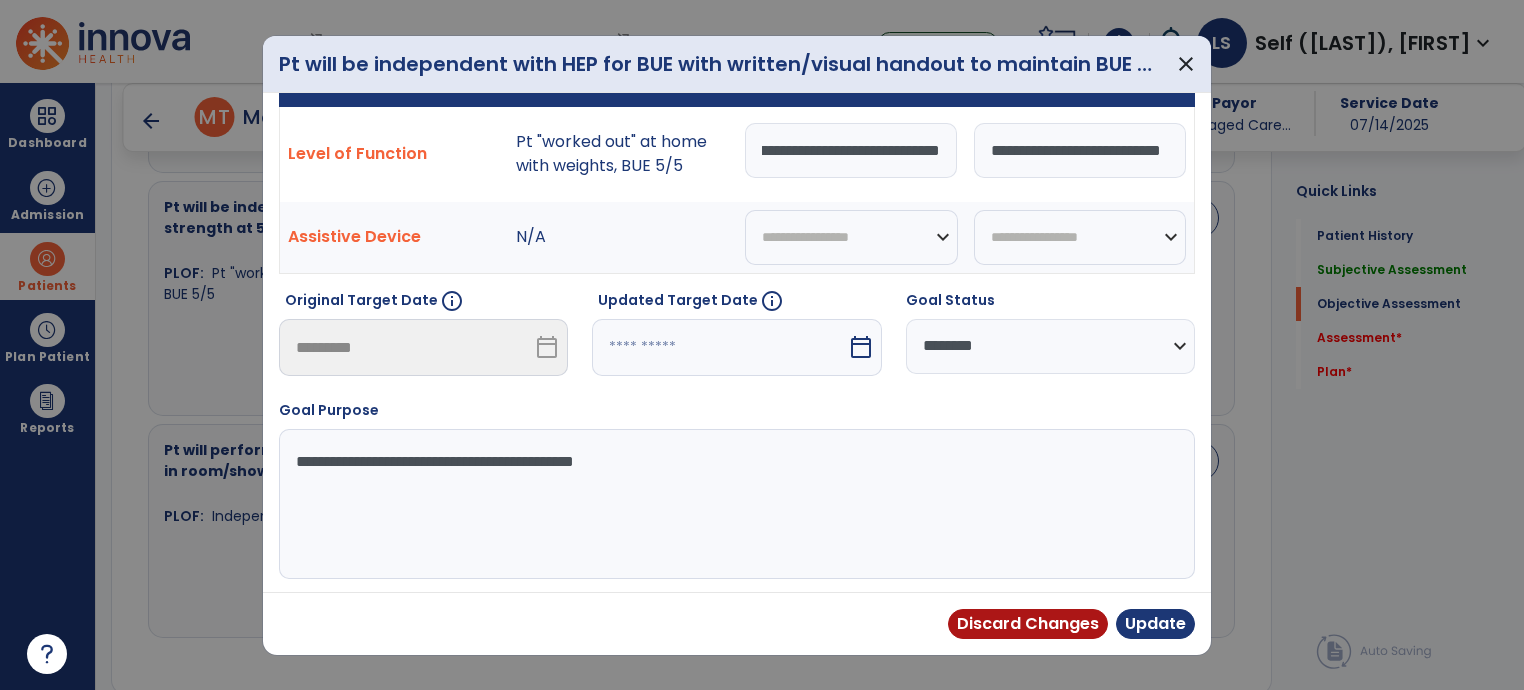 scroll, scrollTop: 0, scrollLeft: 0, axis: both 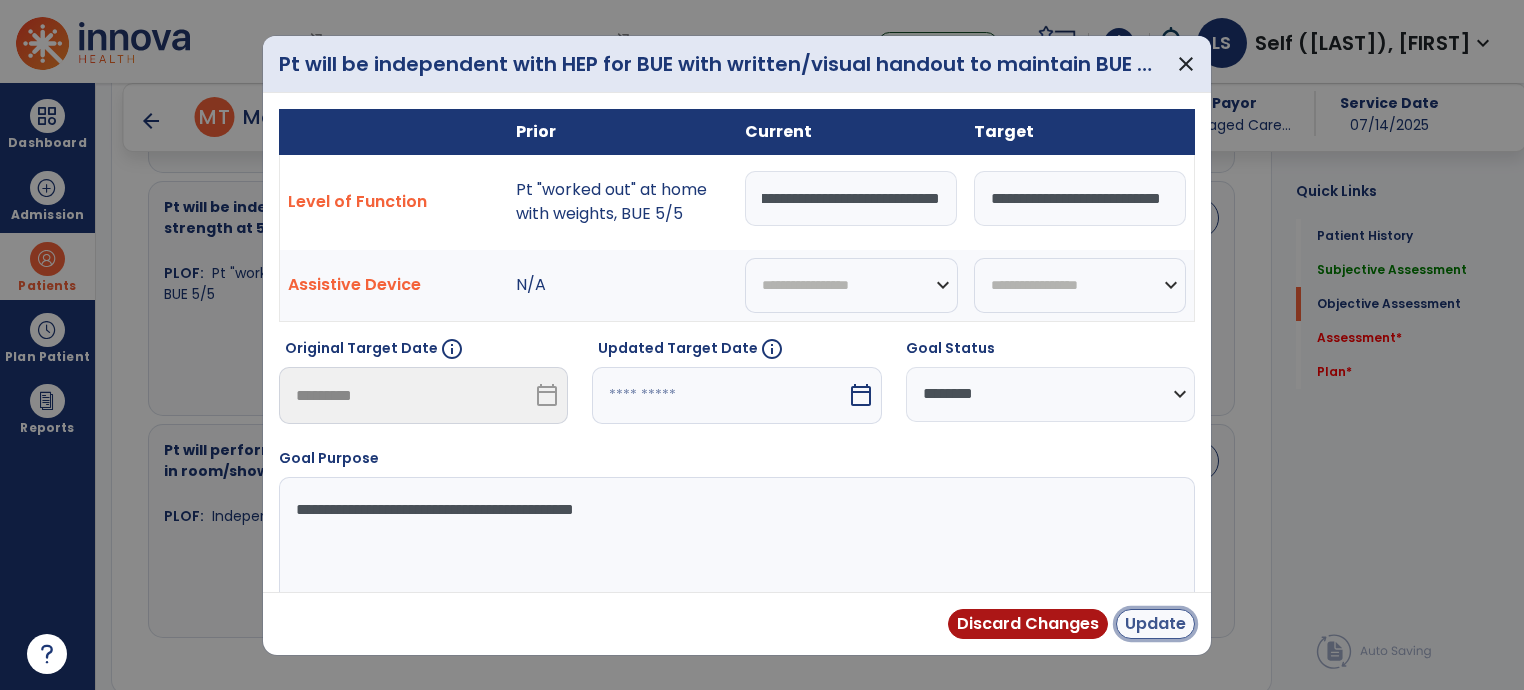 click on "Update" at bounding box center [1155, 624] 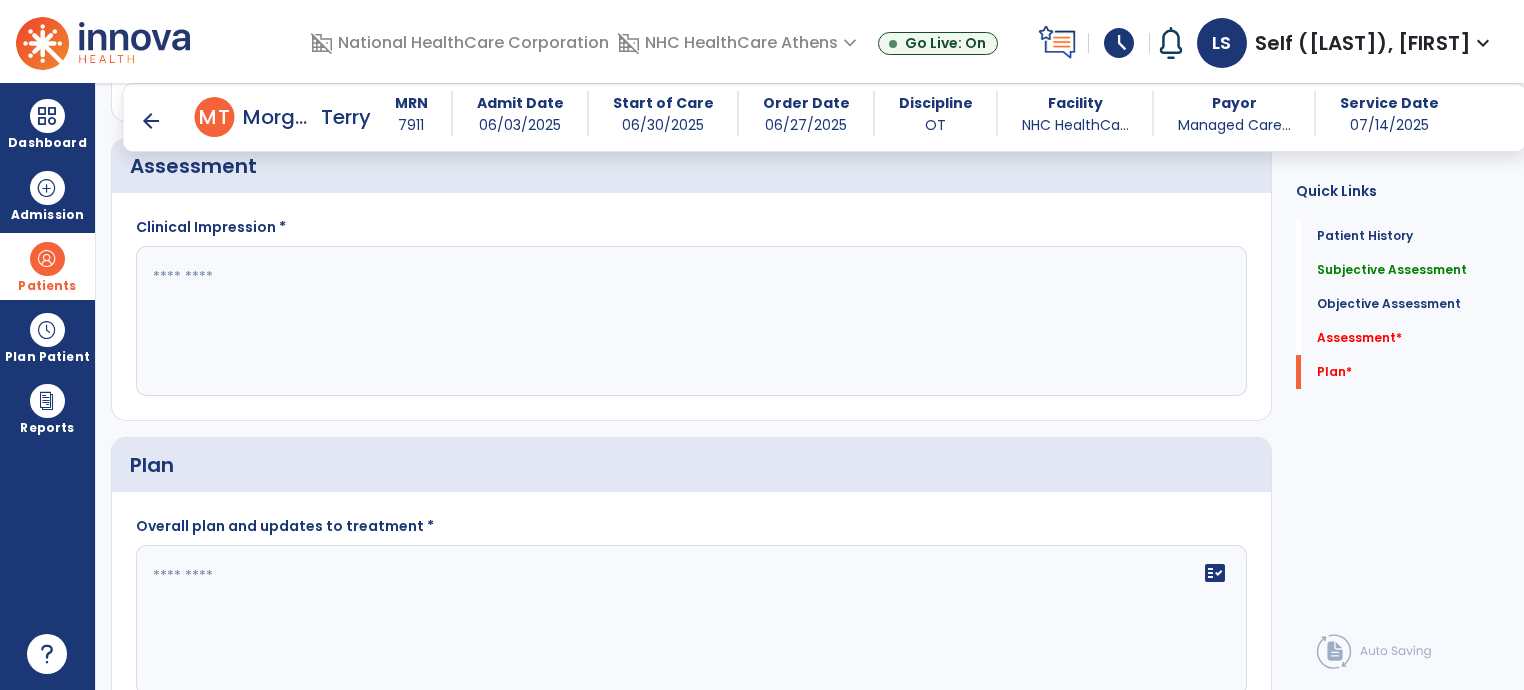 scroll, scrollTop: 1879, scrollLeft: 0, axis: vertical 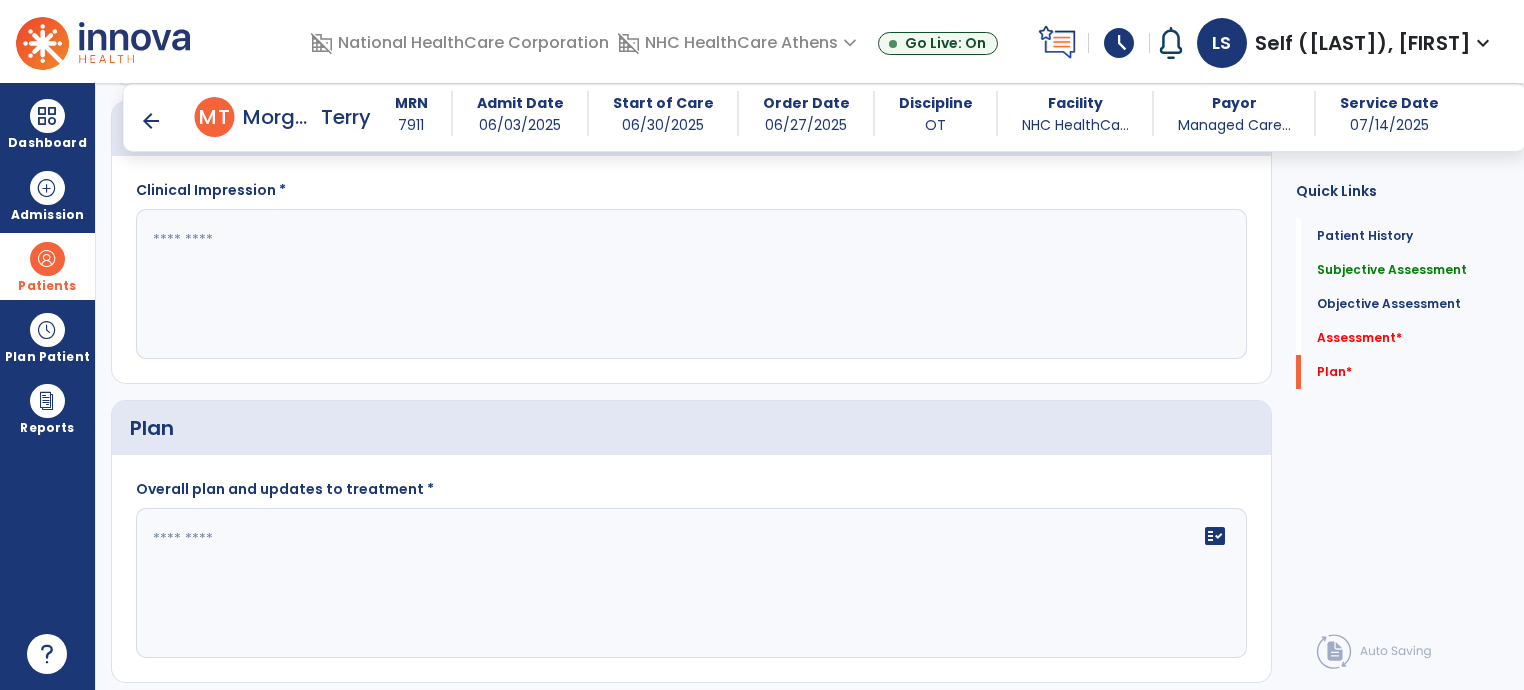 click 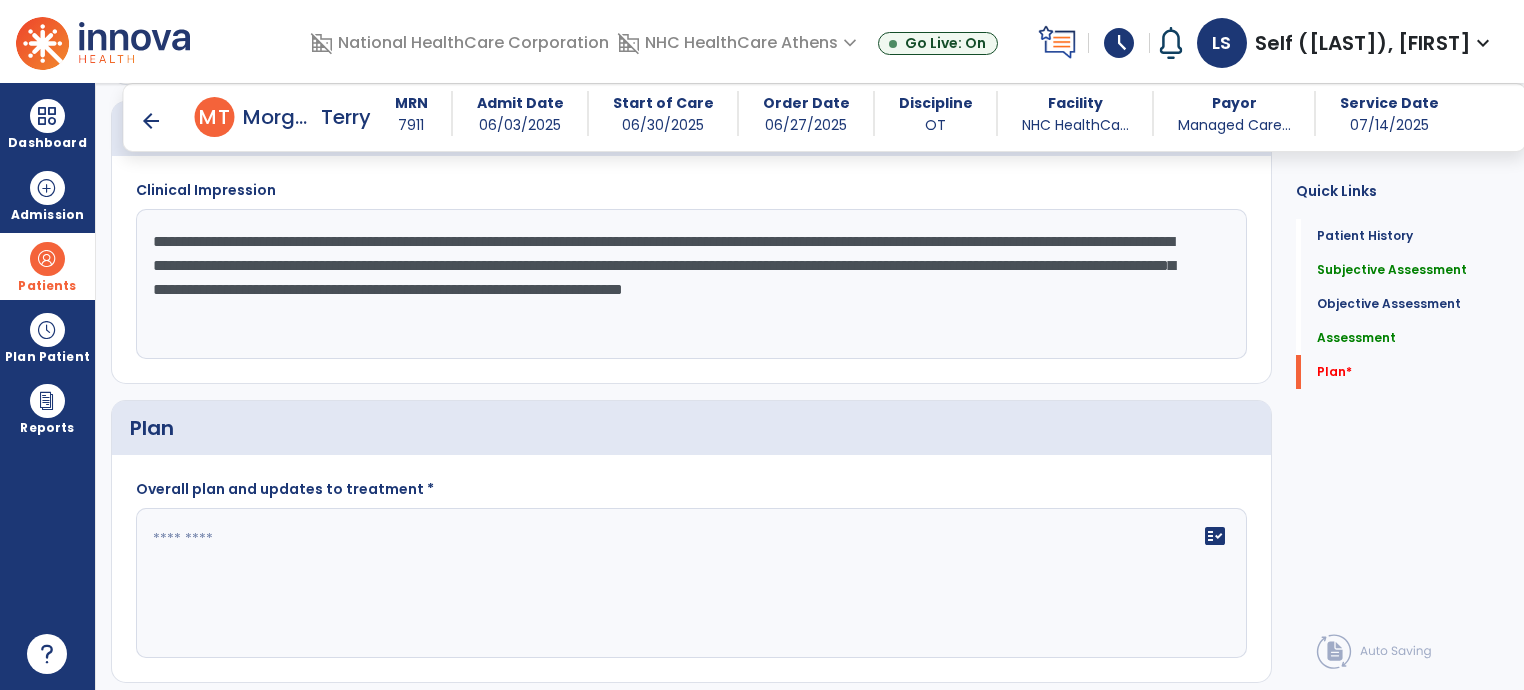 type on "**********" 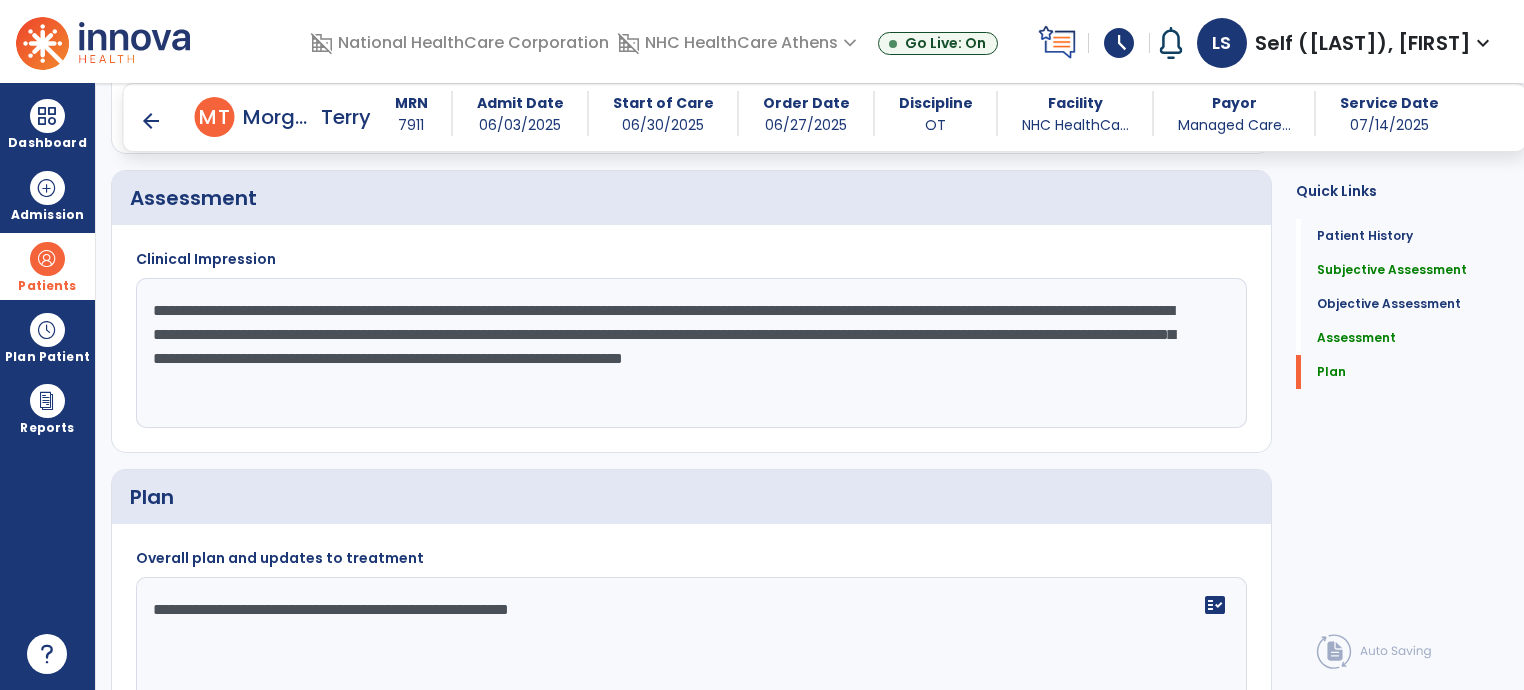 scroll, scrollTop: 1938, scrollLeft: 0, axis: vertical 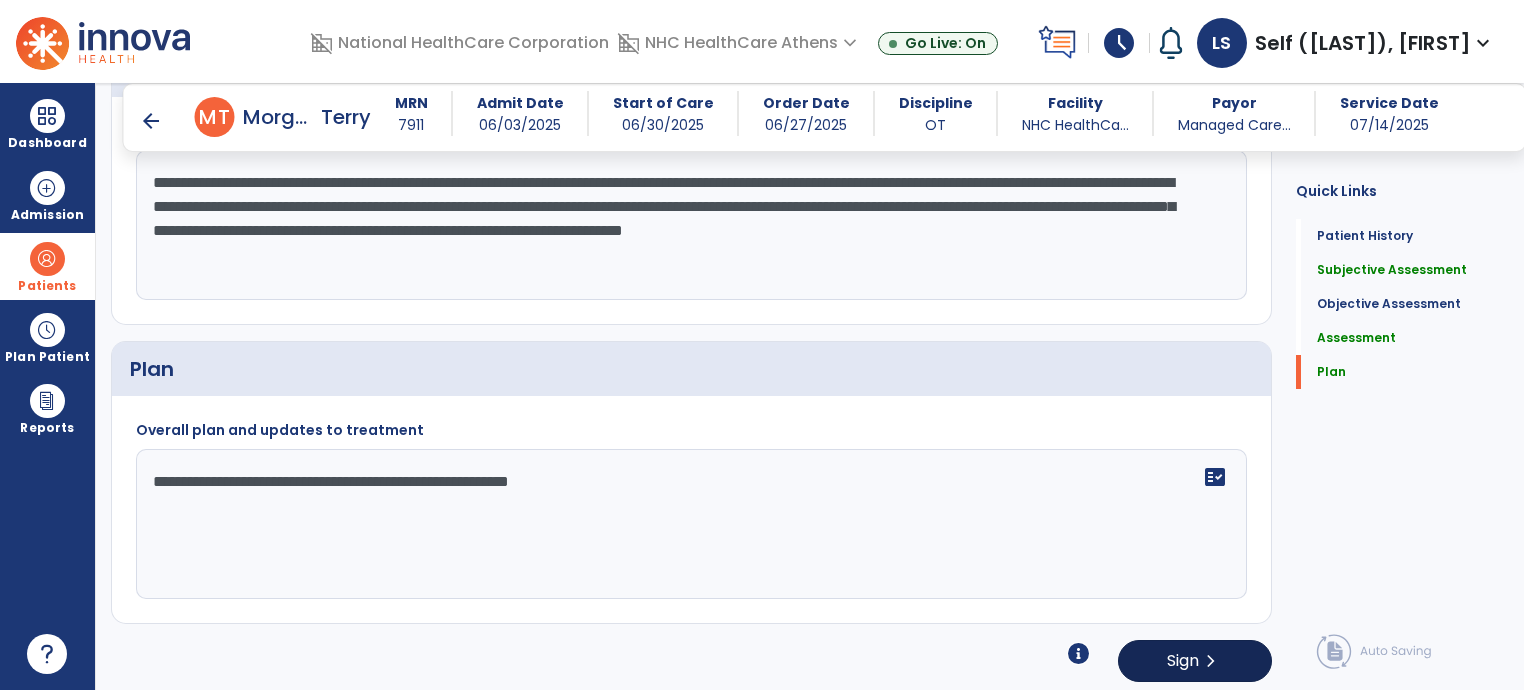 type on "**********" 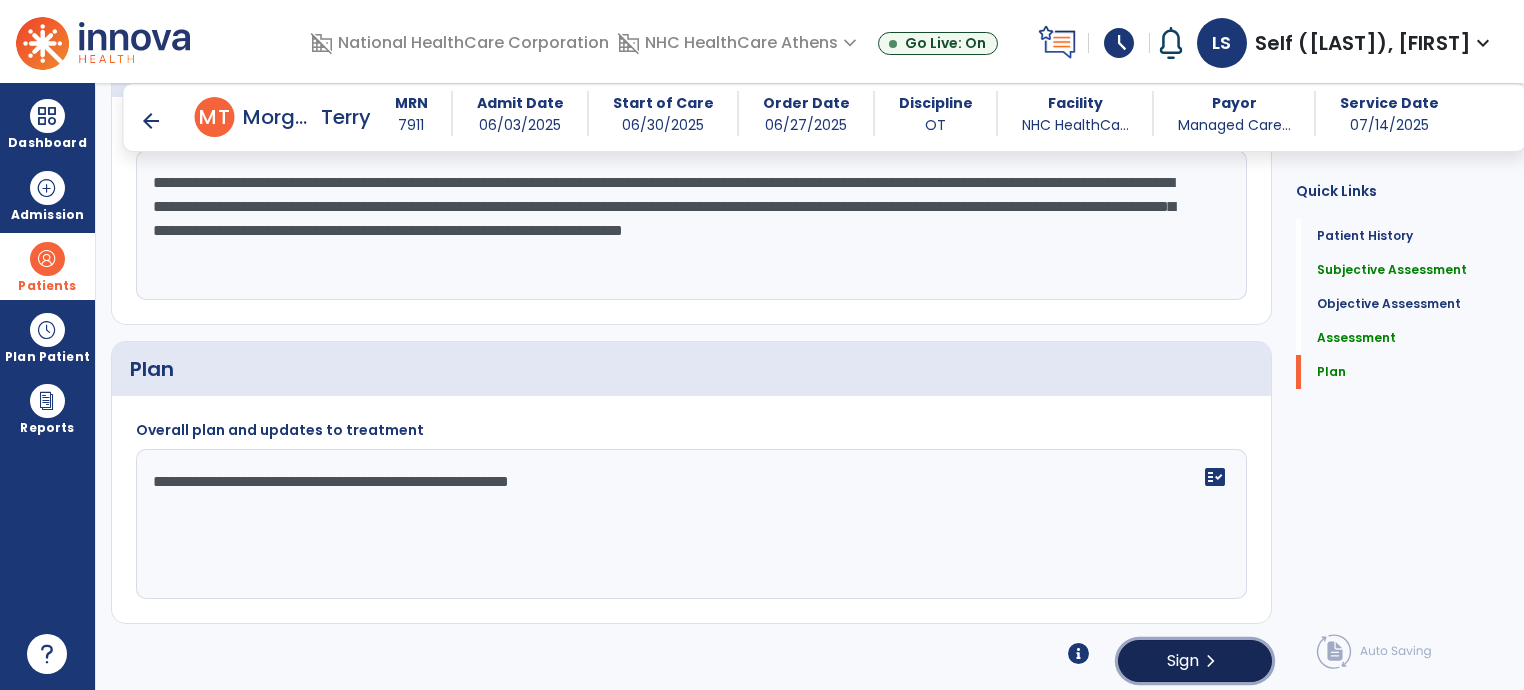 click on "chevron_right" 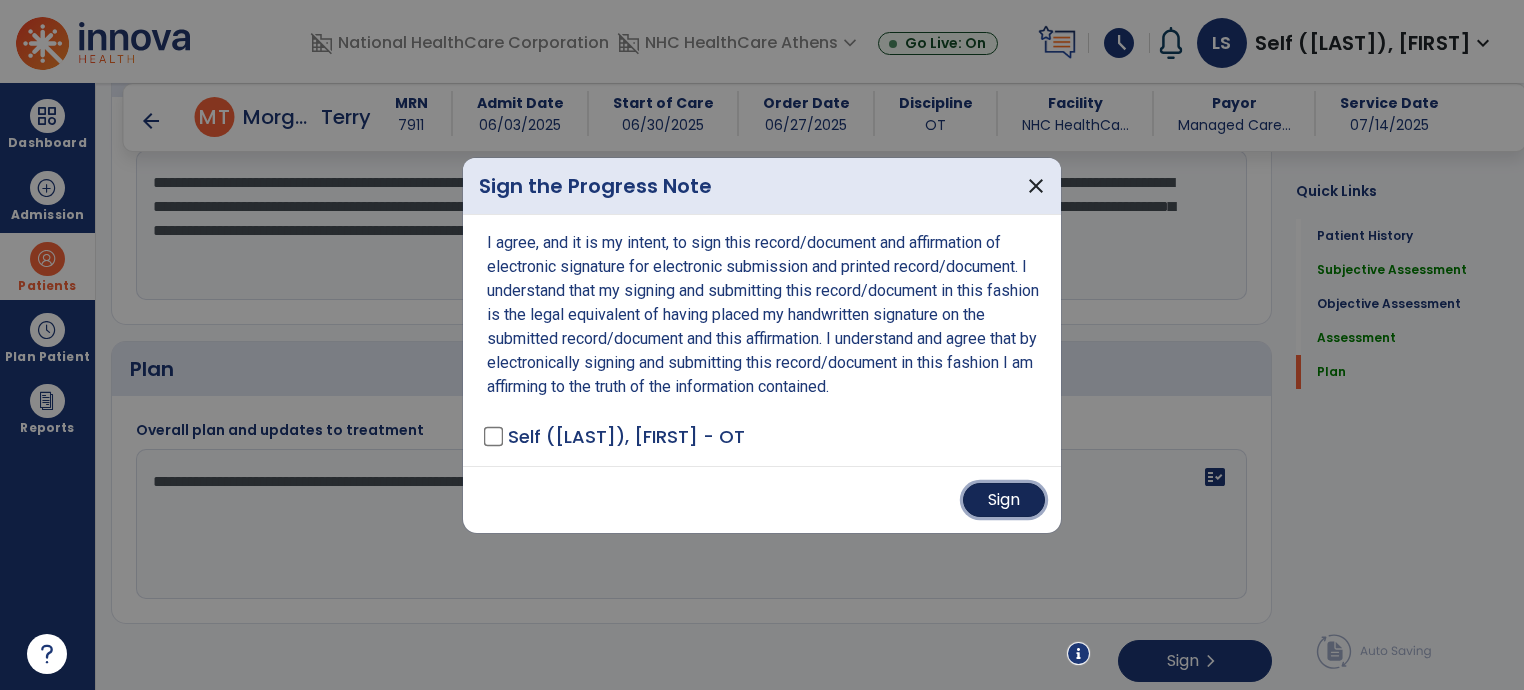 click on "Sign" at bounding box center (1004, 500) 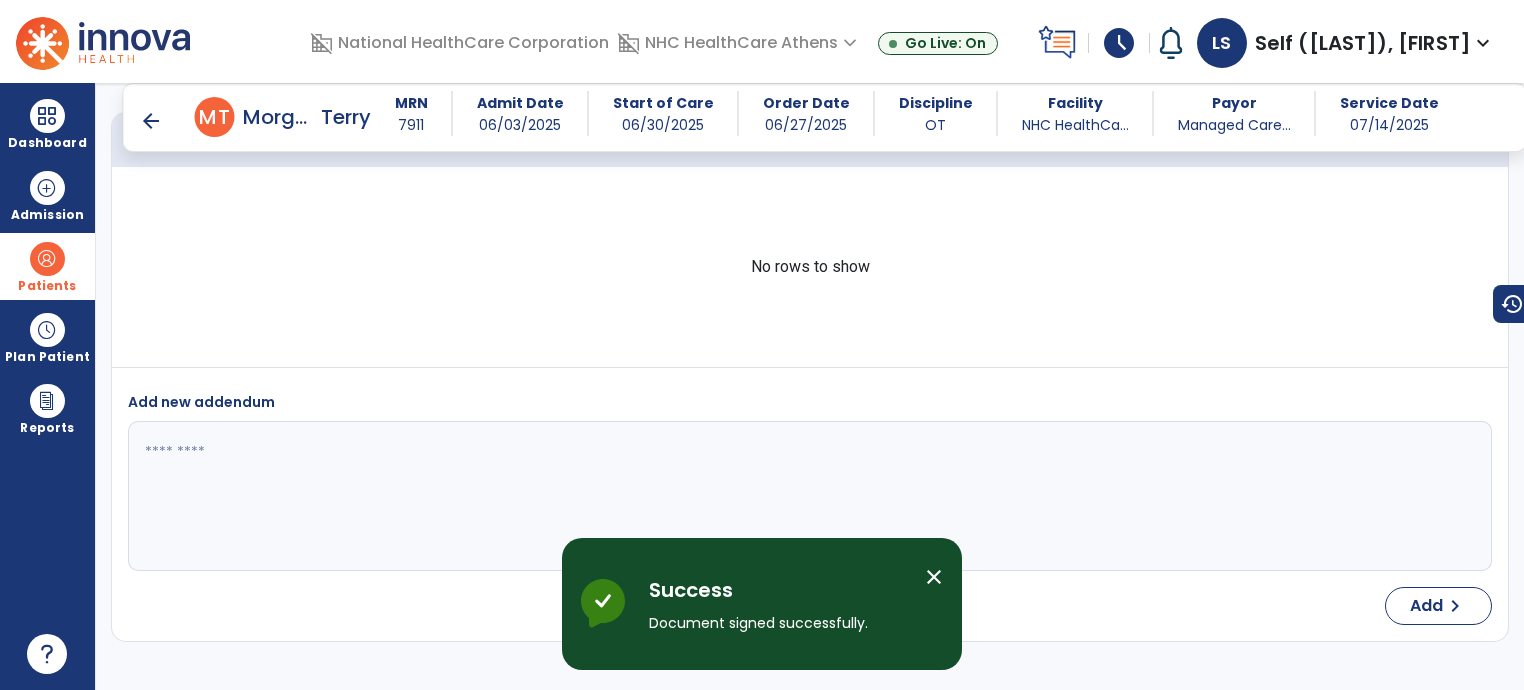 scroll, scrollTop: 2342, scrollLeft: 0, axis: vertical 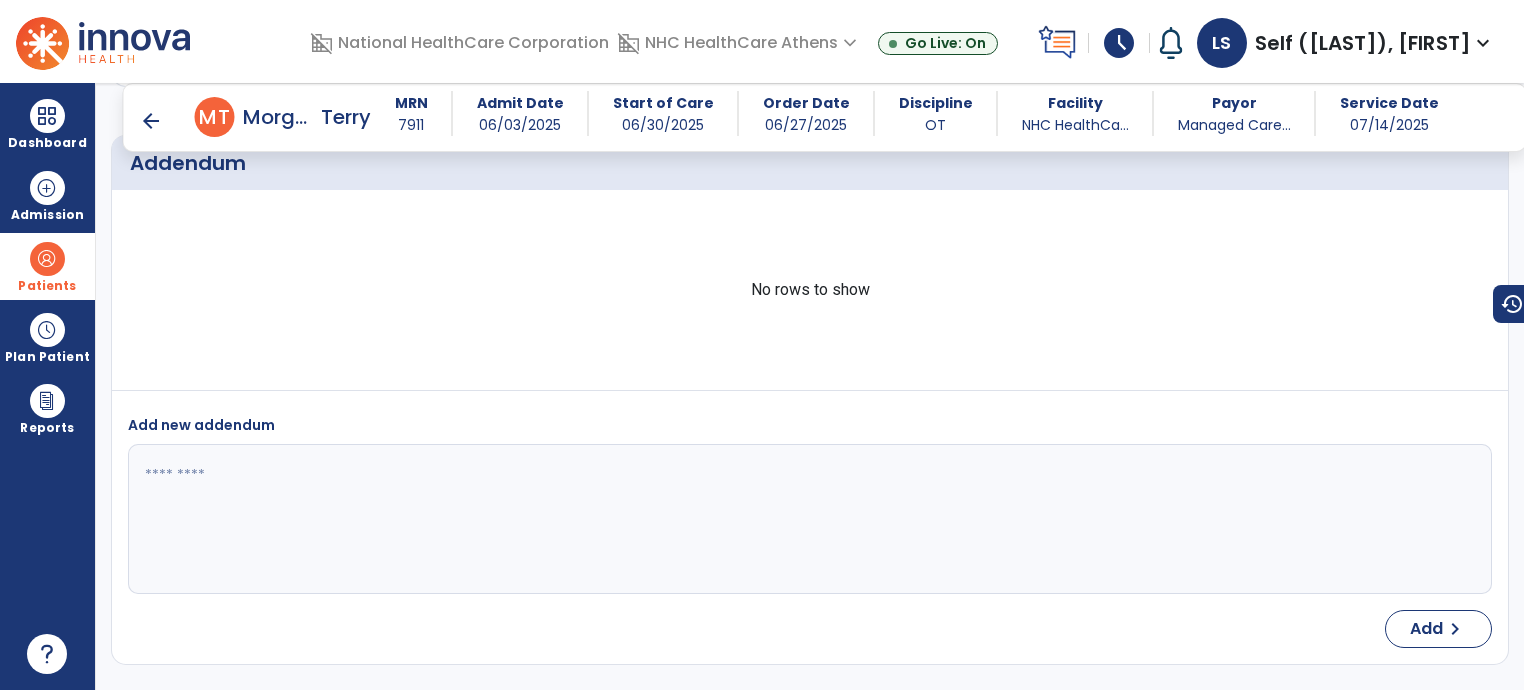 click on "No rows to show" at bounding box center (810, 290) 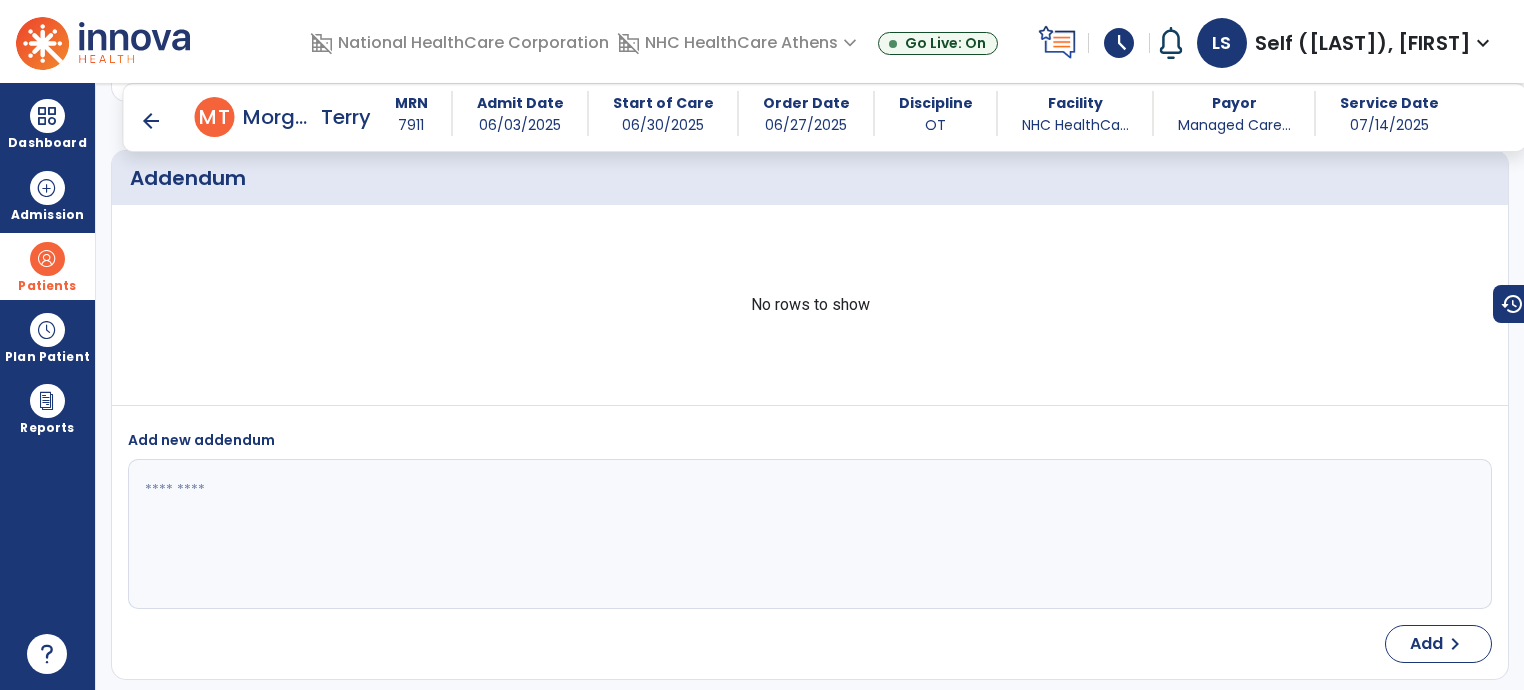 scroll, scrollTop: 2323, scrollLeft: 0, axis: vertical 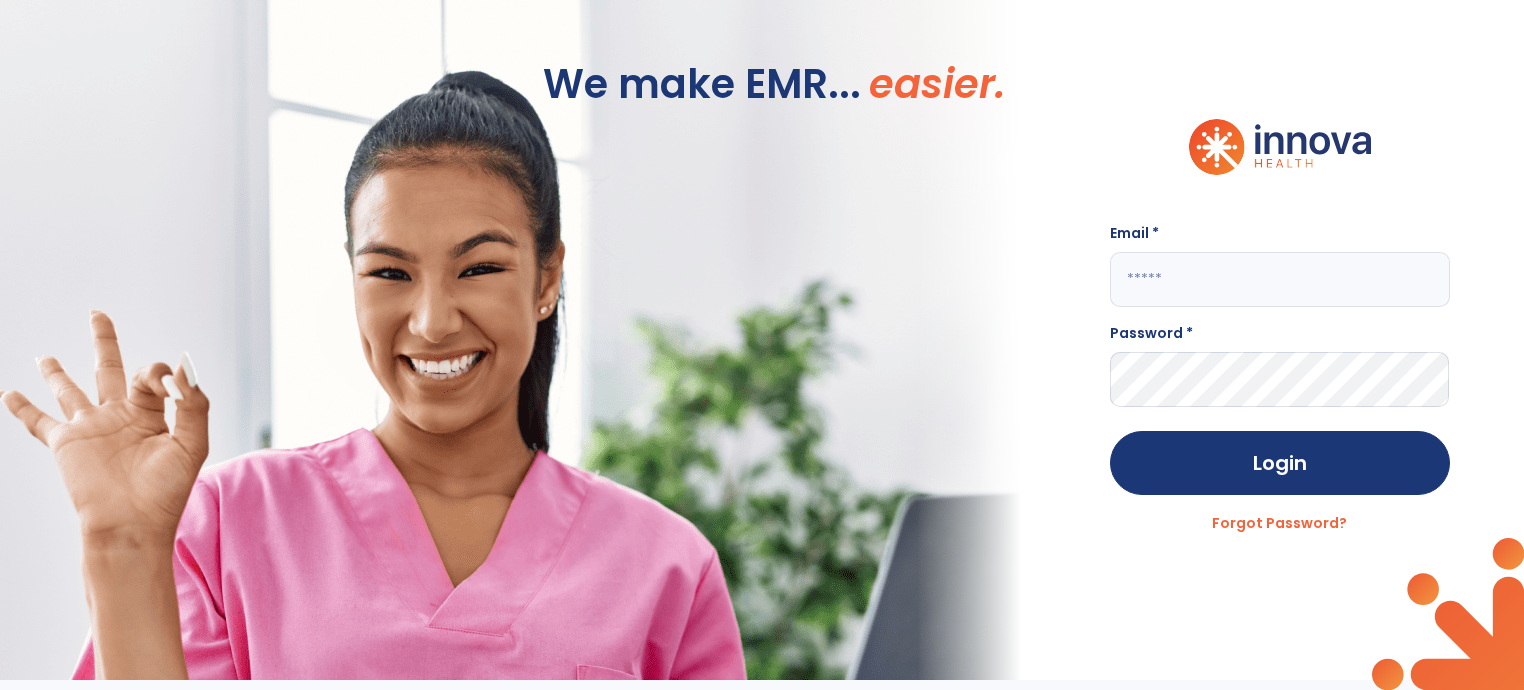 click 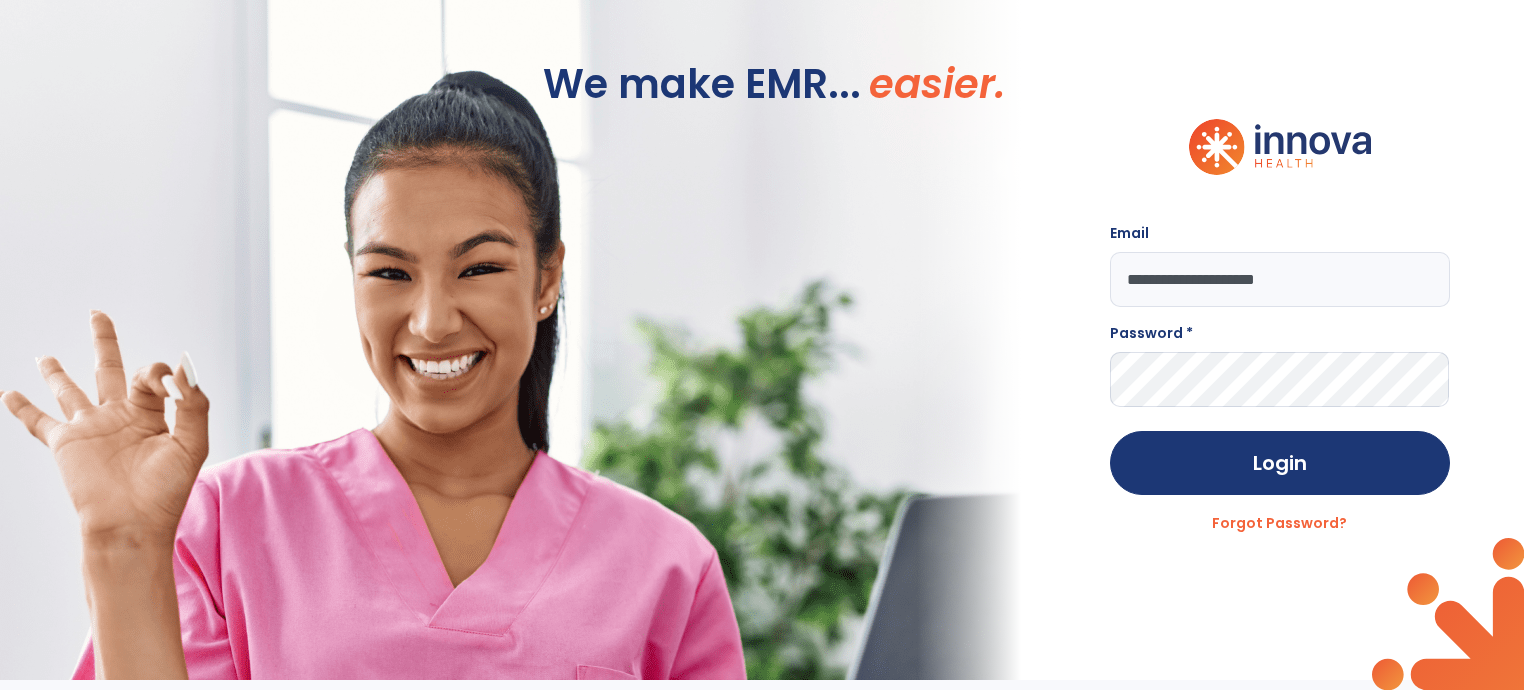 type on "**********" 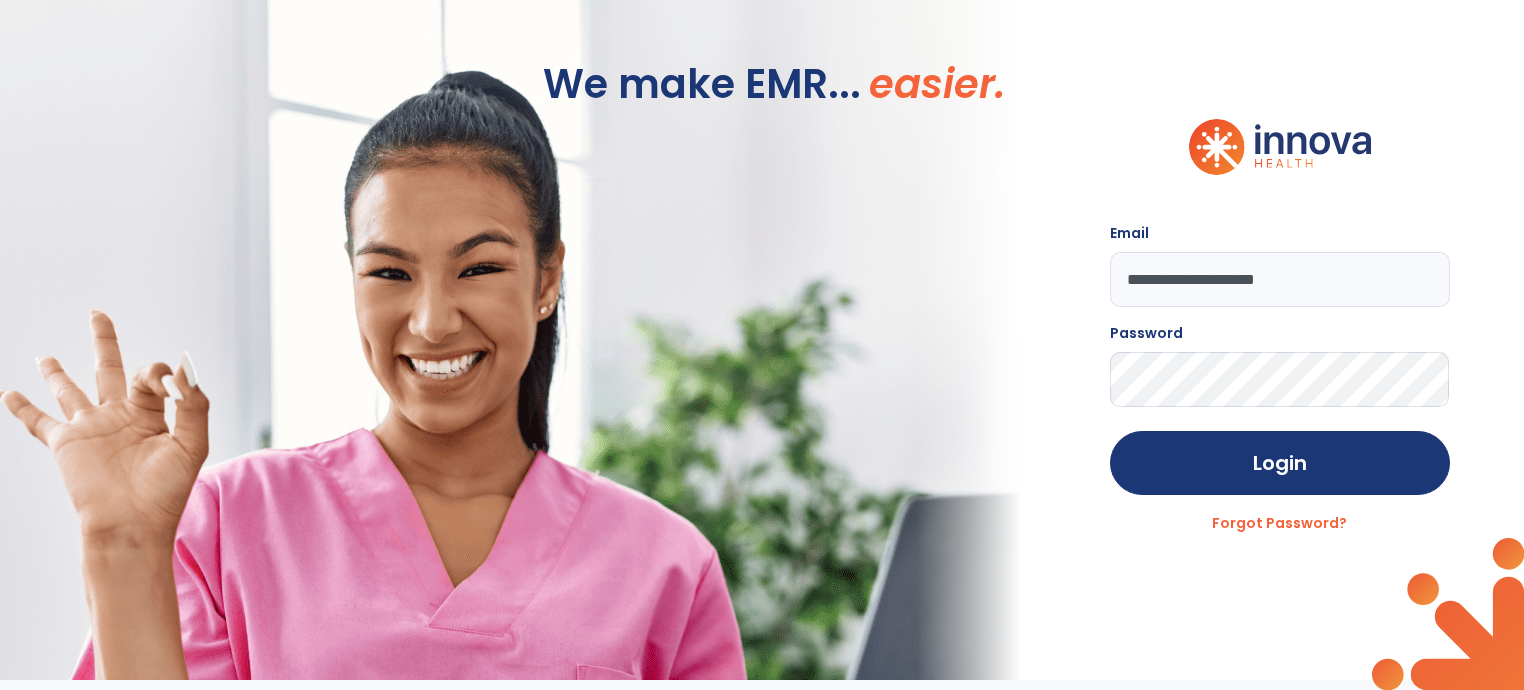 click on "Login" 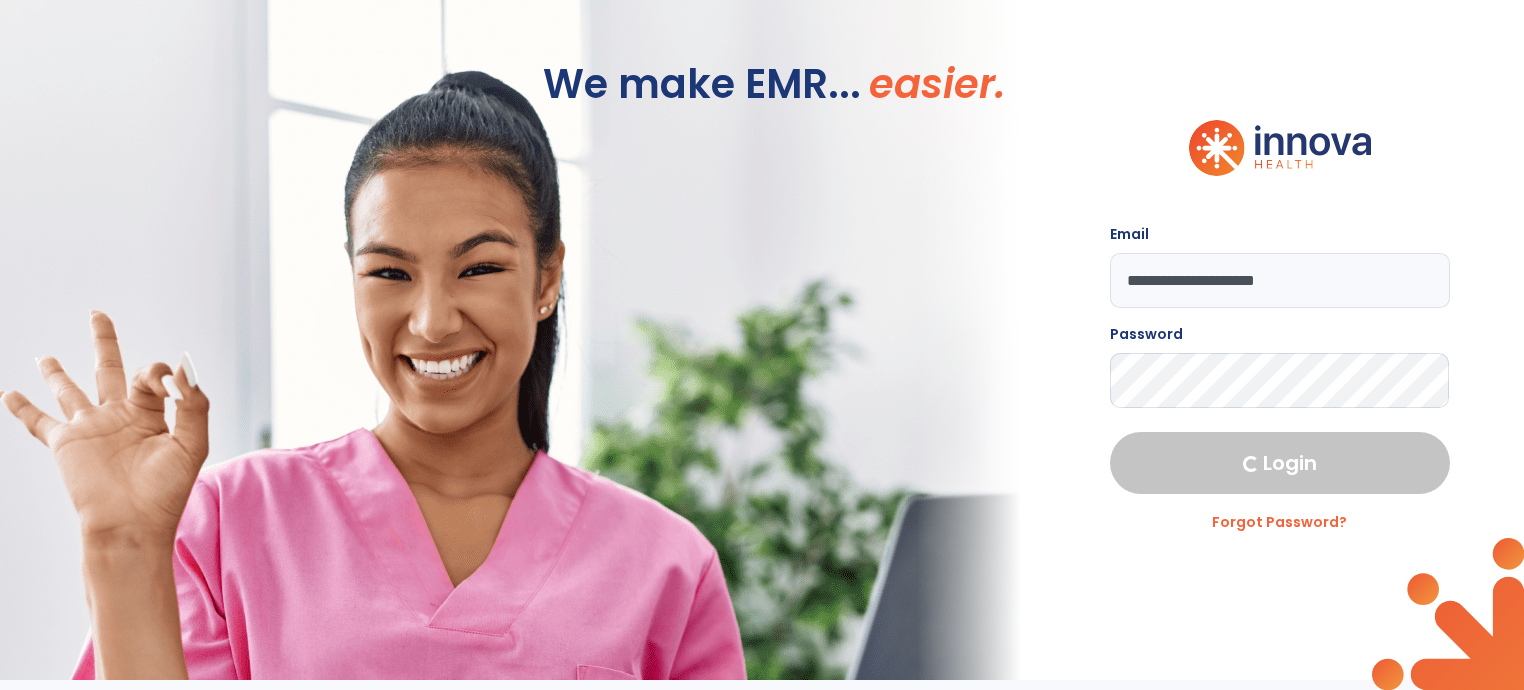 select on "****" 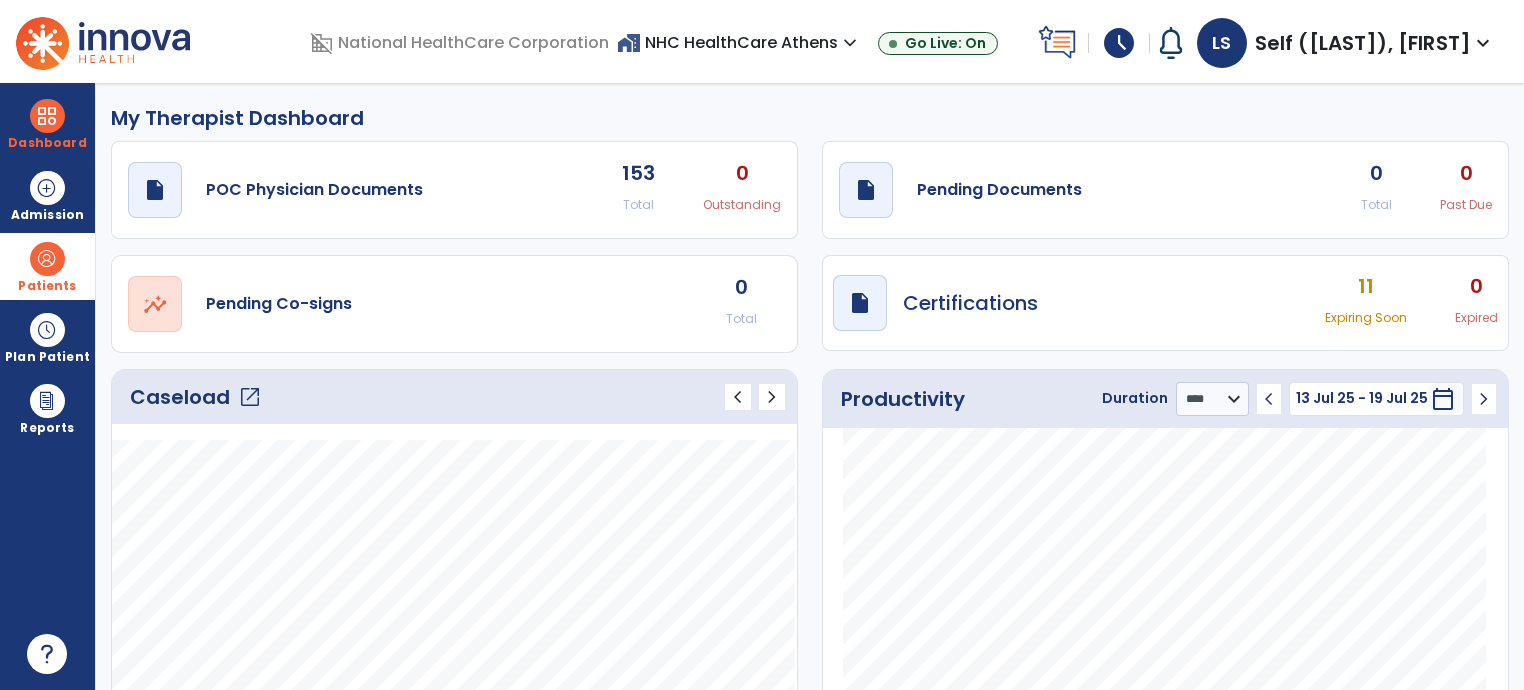 click at bounding box center (47, 259) 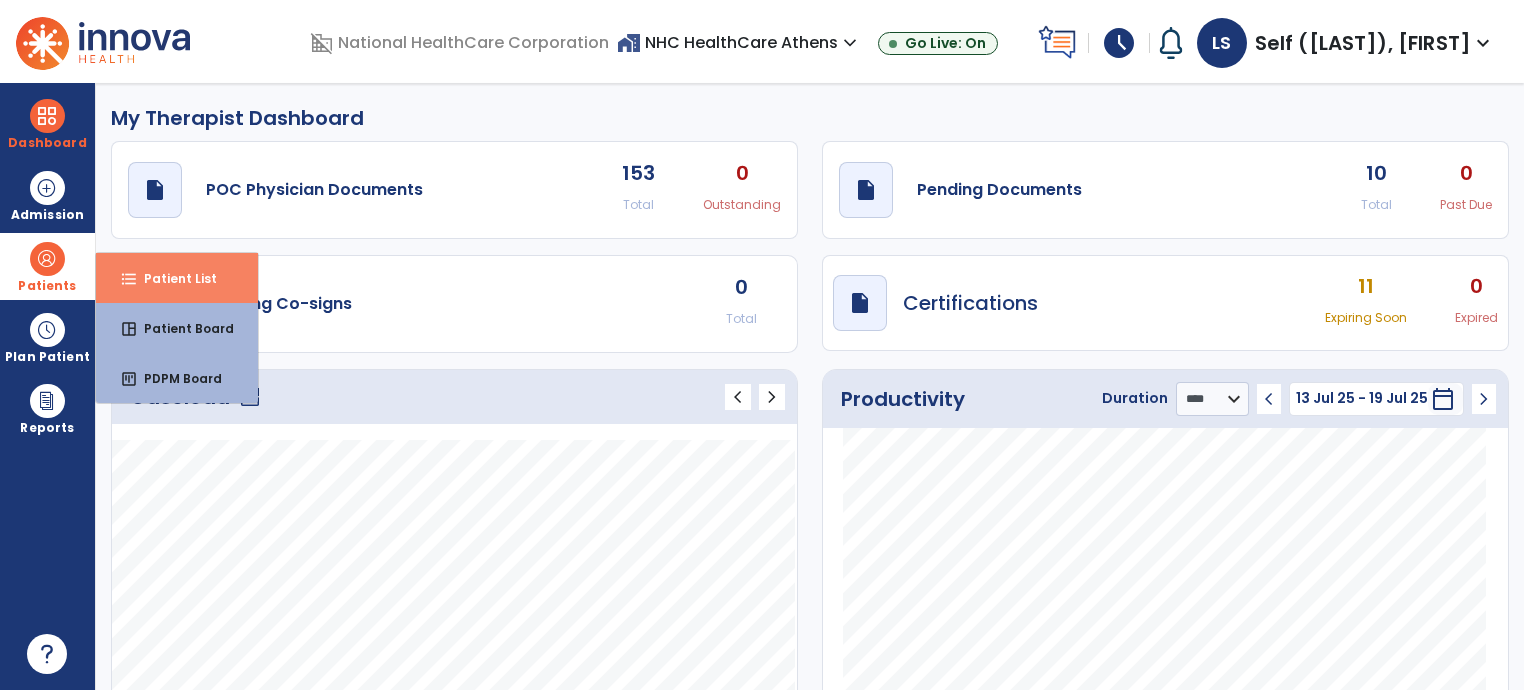 click on "Patient List" at bounding box center [172, 278] 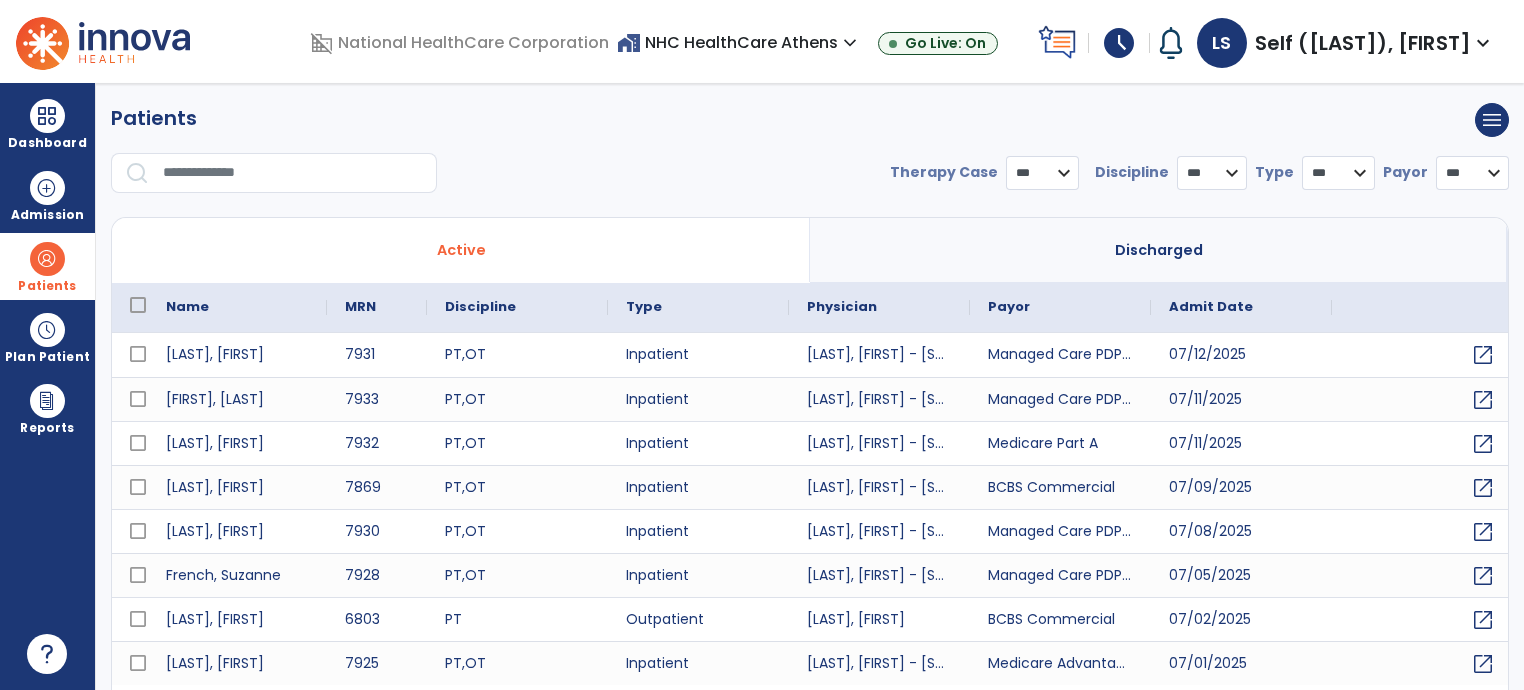 select on "***" 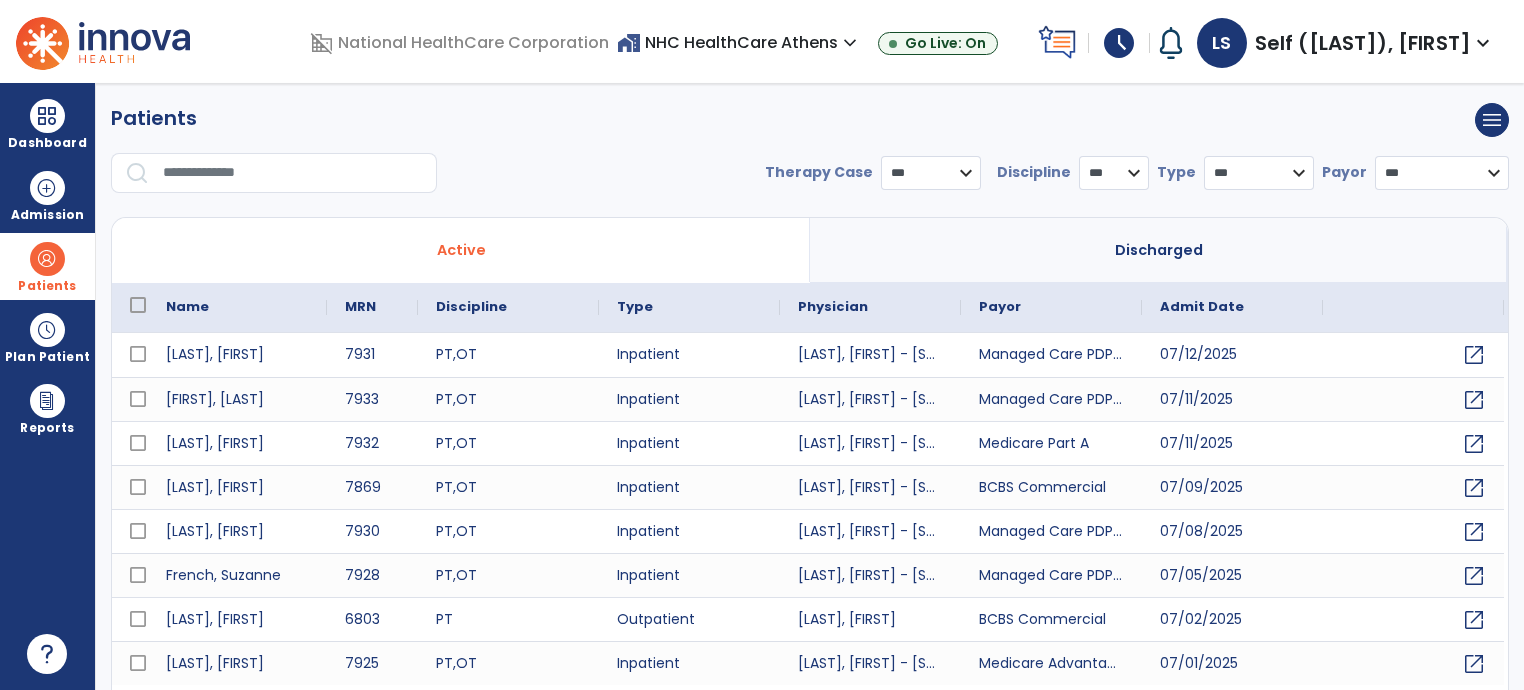 click at bounding box center [293, 173] 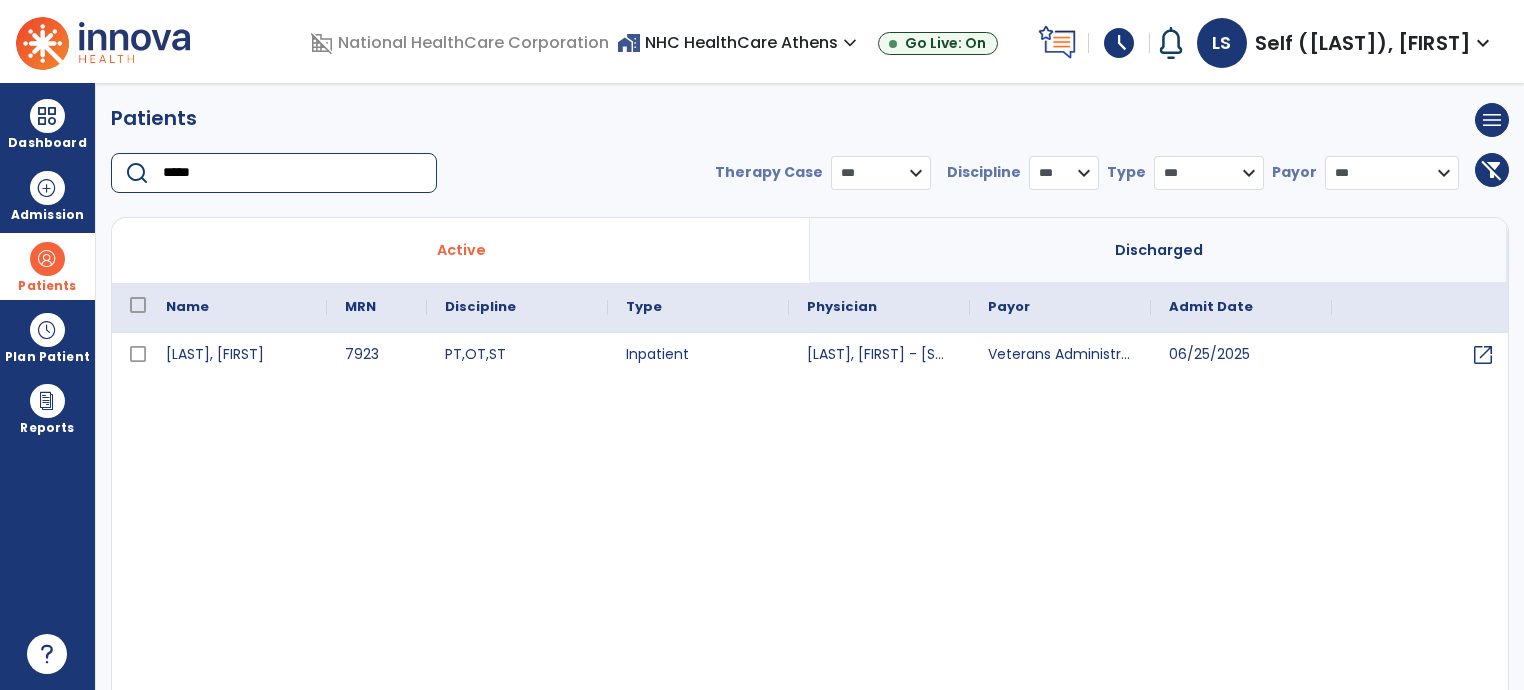 type on "*****" 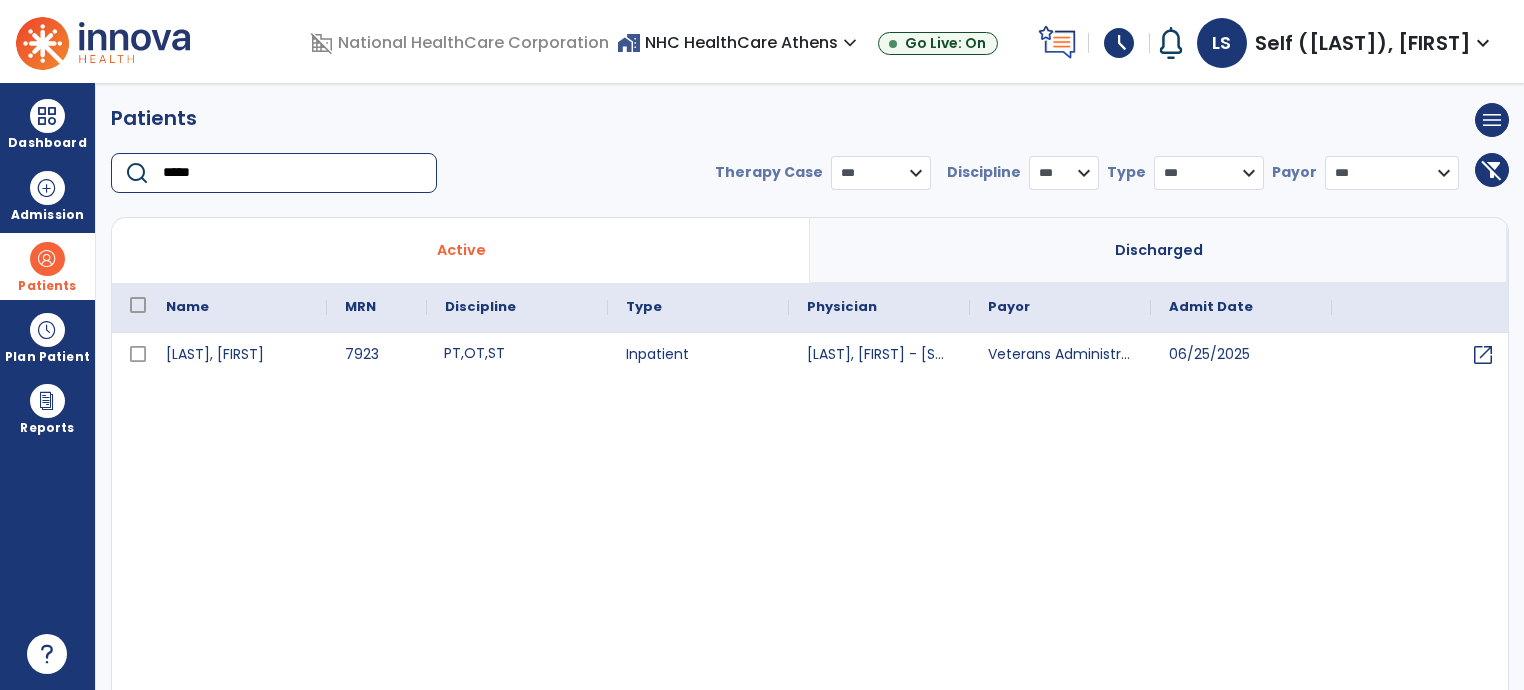 click on "ST" at bounding box center [496, 353] 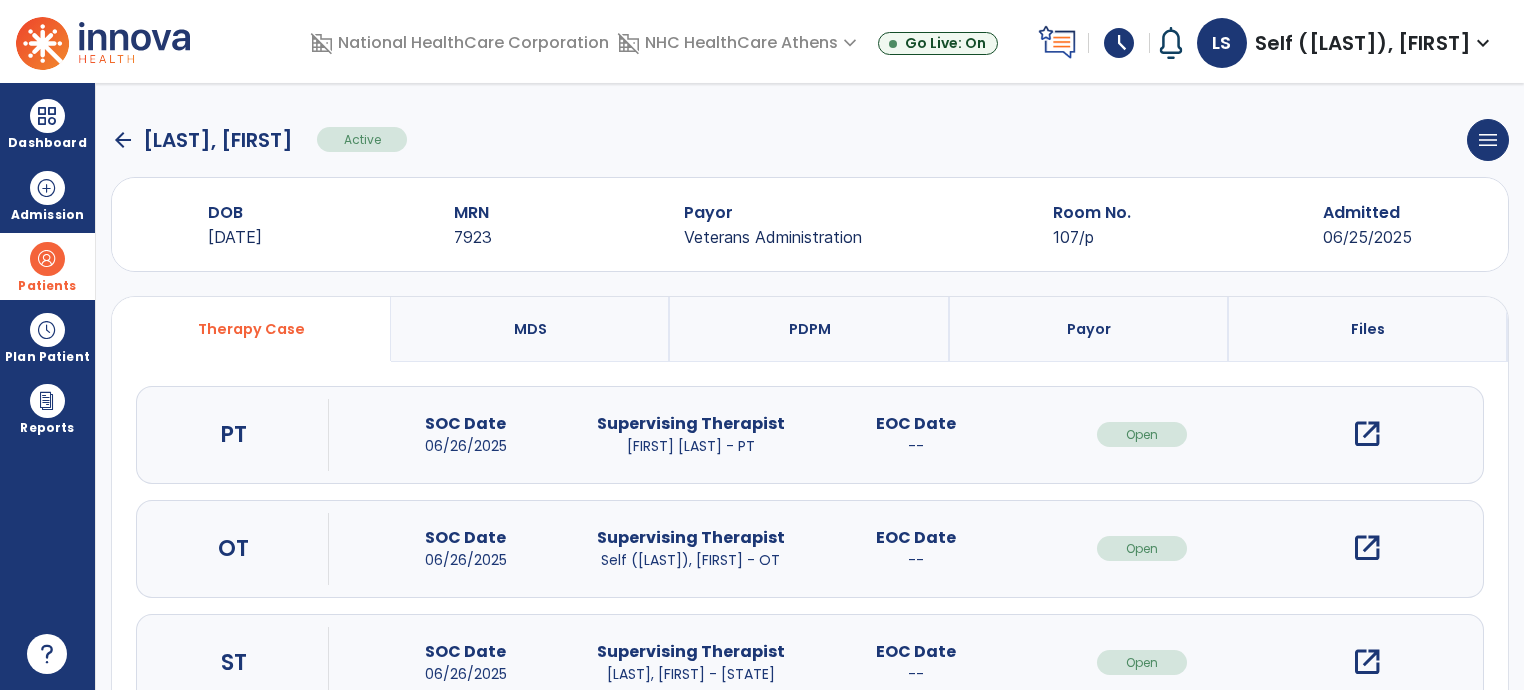 click on "open_in_new" at bounding box center [1367, 548] 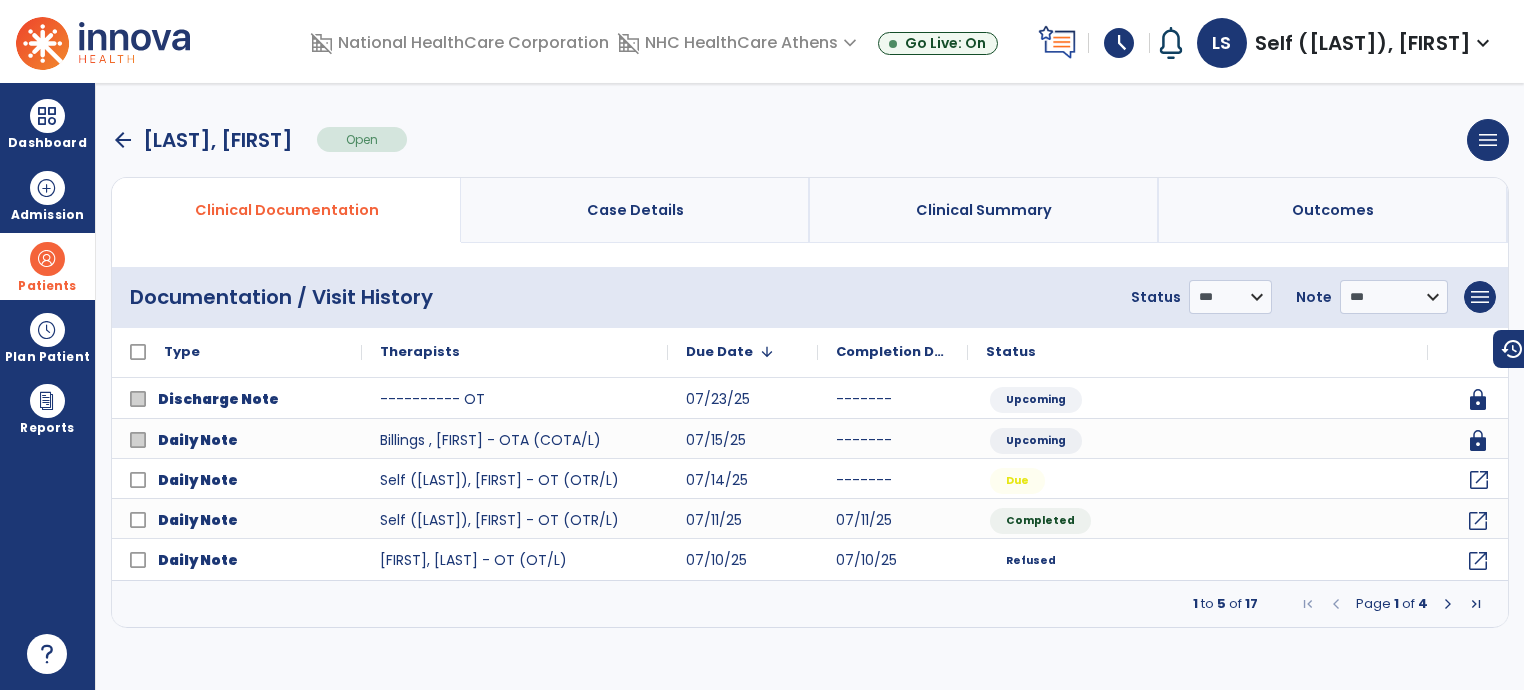 click on "open_in_new" 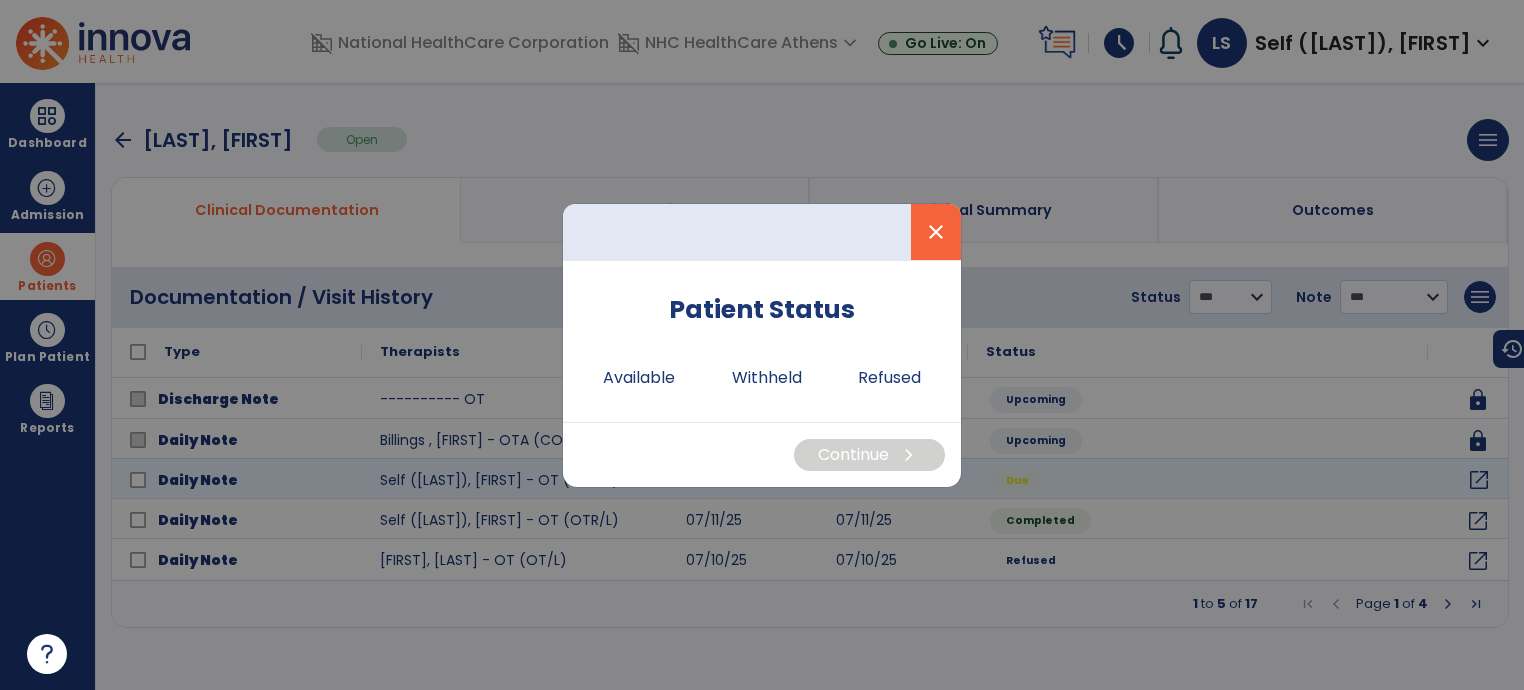 click on "close" at bounding box center (936, 232) 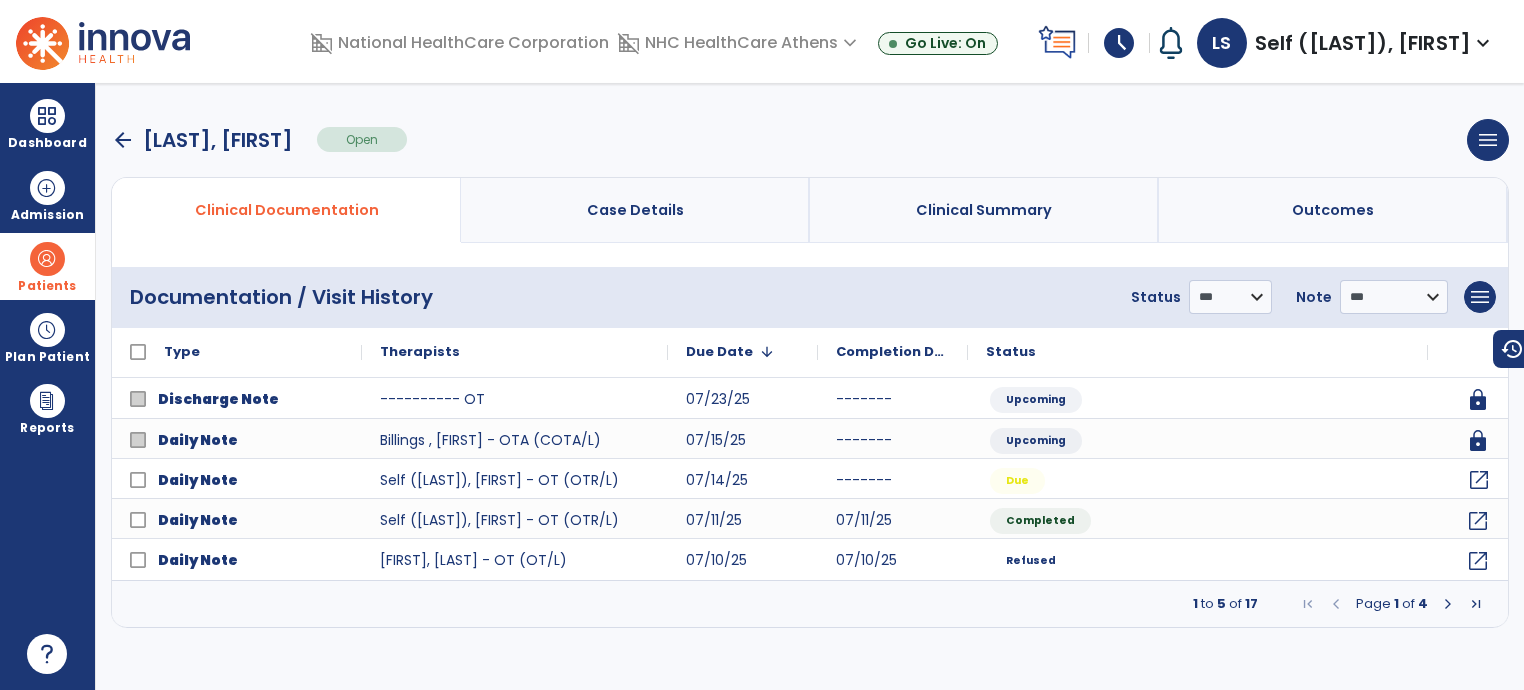 click on "open_in_new" 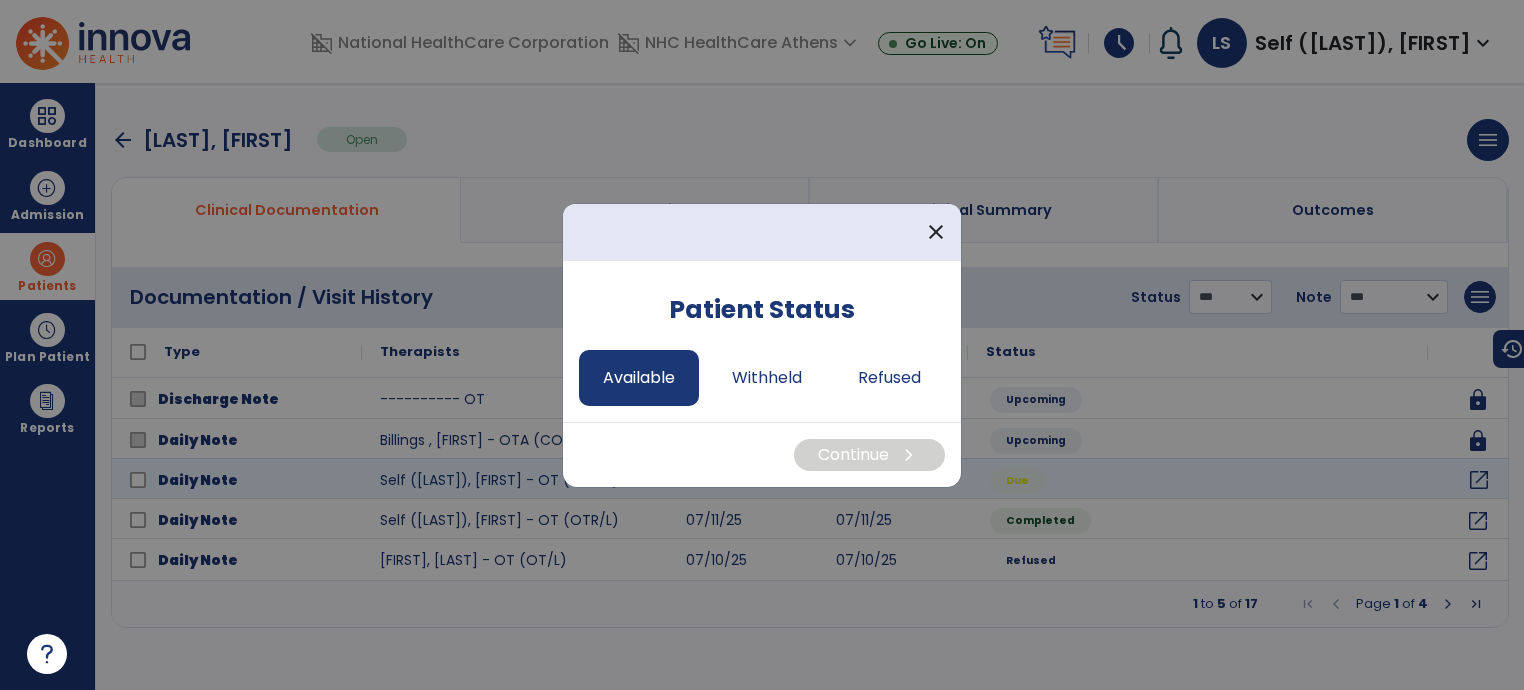 click on "Available" at bounding box center [639, 378] 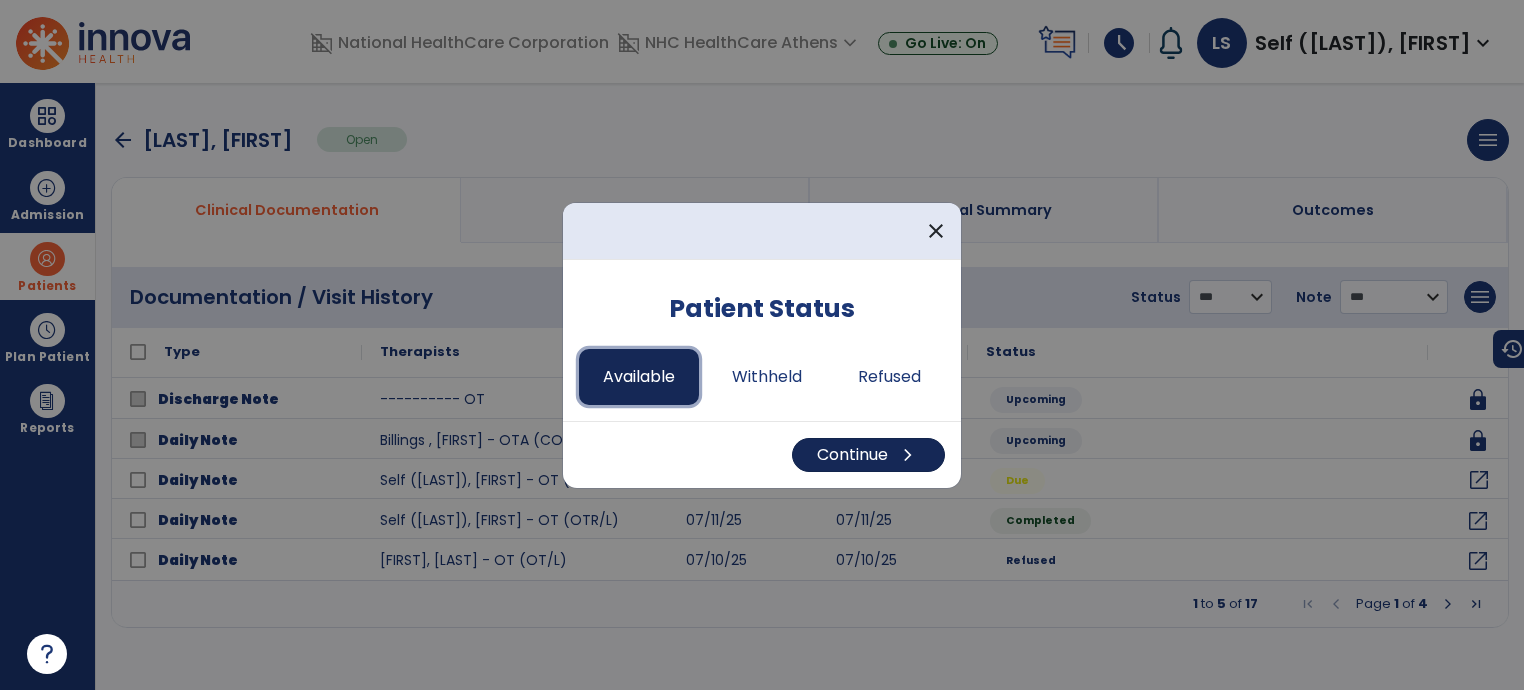 click on "Continue   chevron_right" at bounding box center [868, 455] 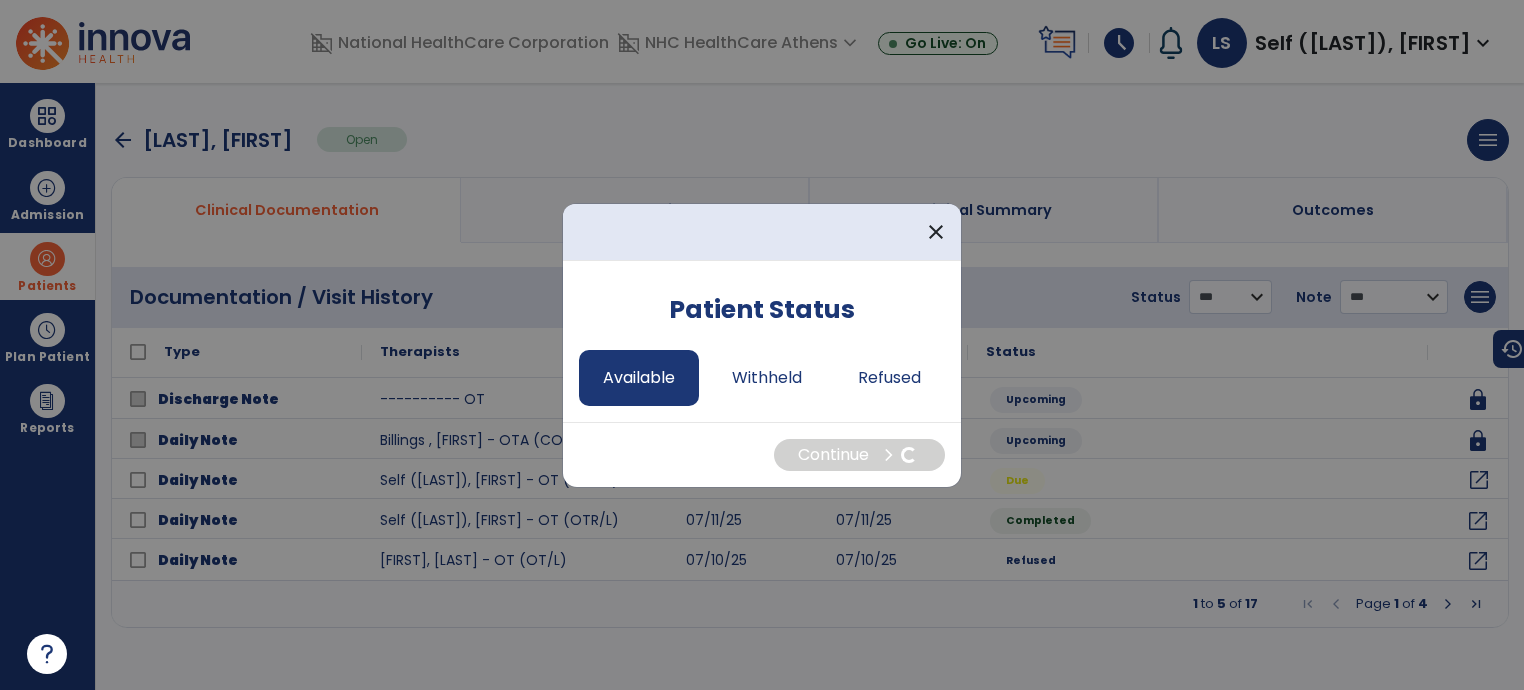 select on "*" 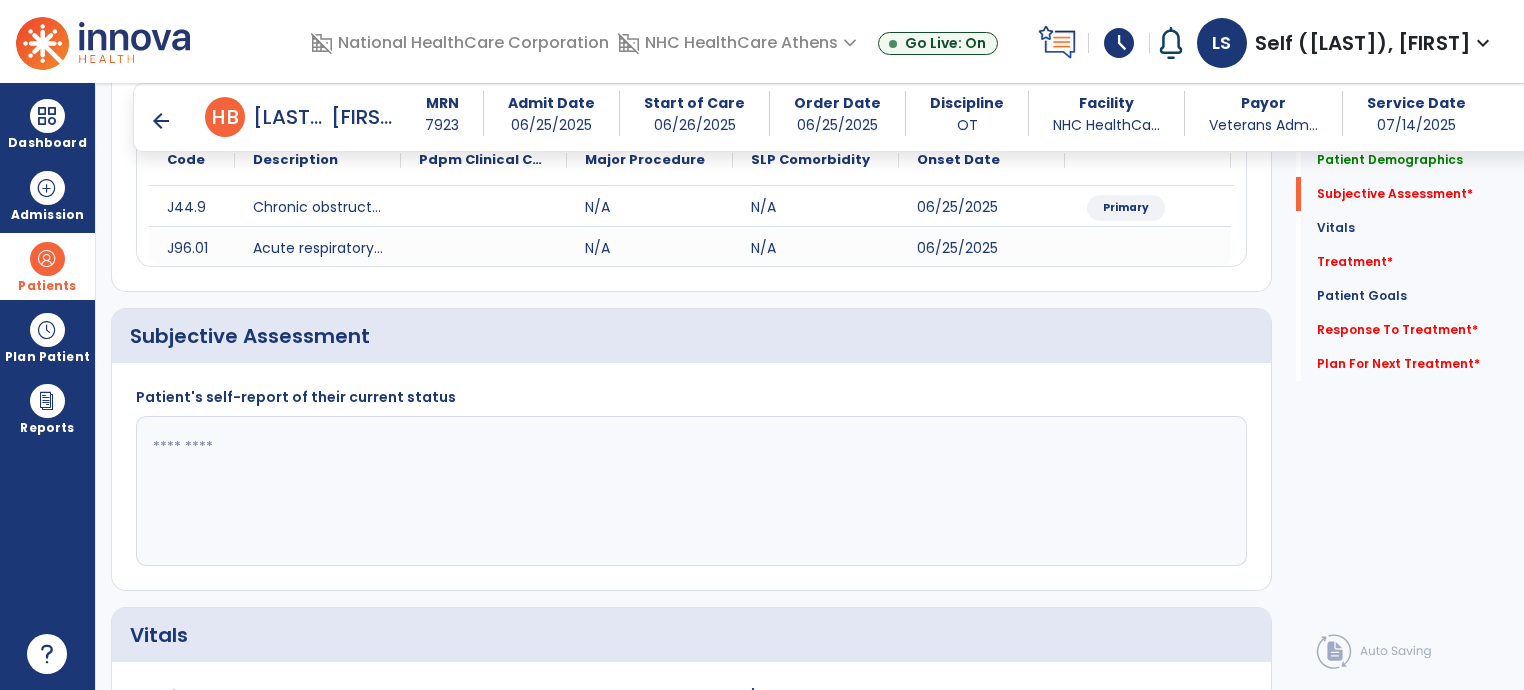 scroll, scrollTop: 272, scrollLeft: 0, axis: vertical 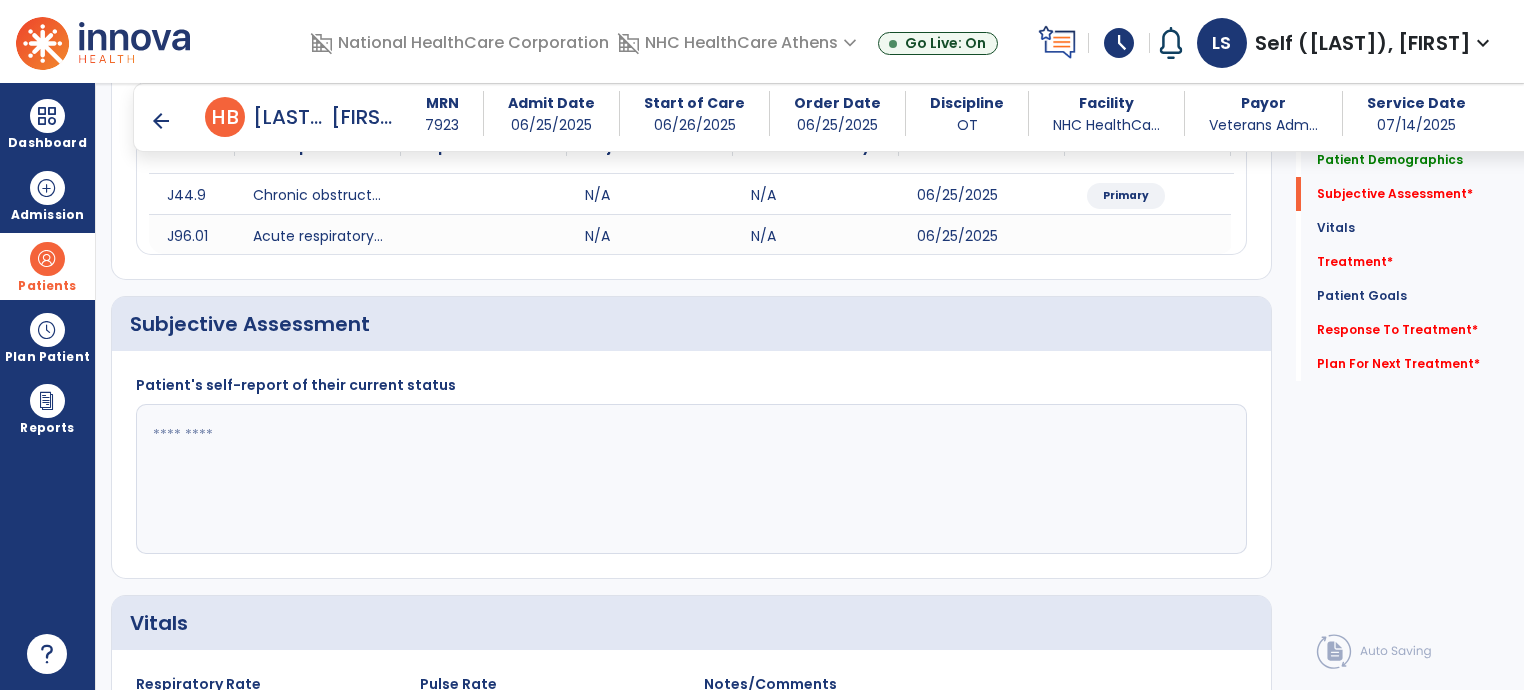 click 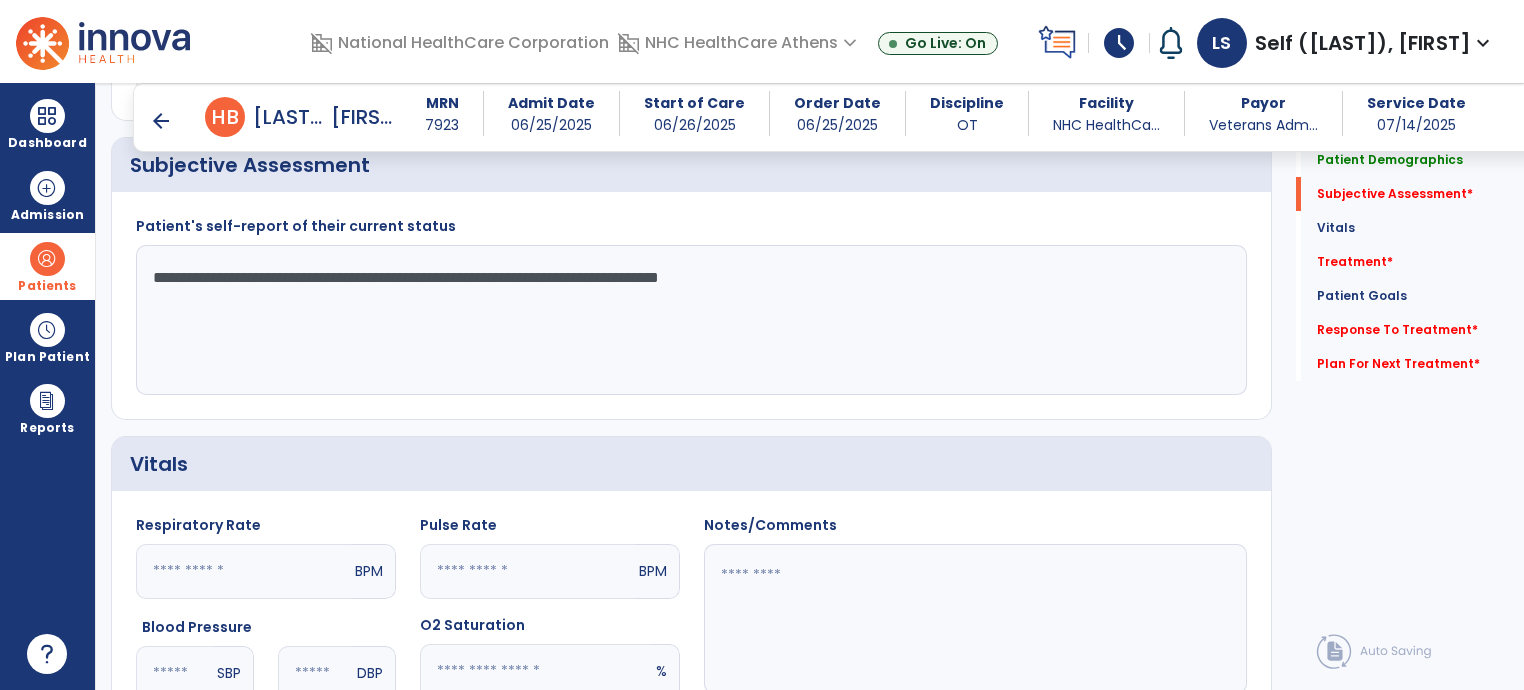 scroll, scrollTop: 442, scrollLeft: 0, axis: vertical 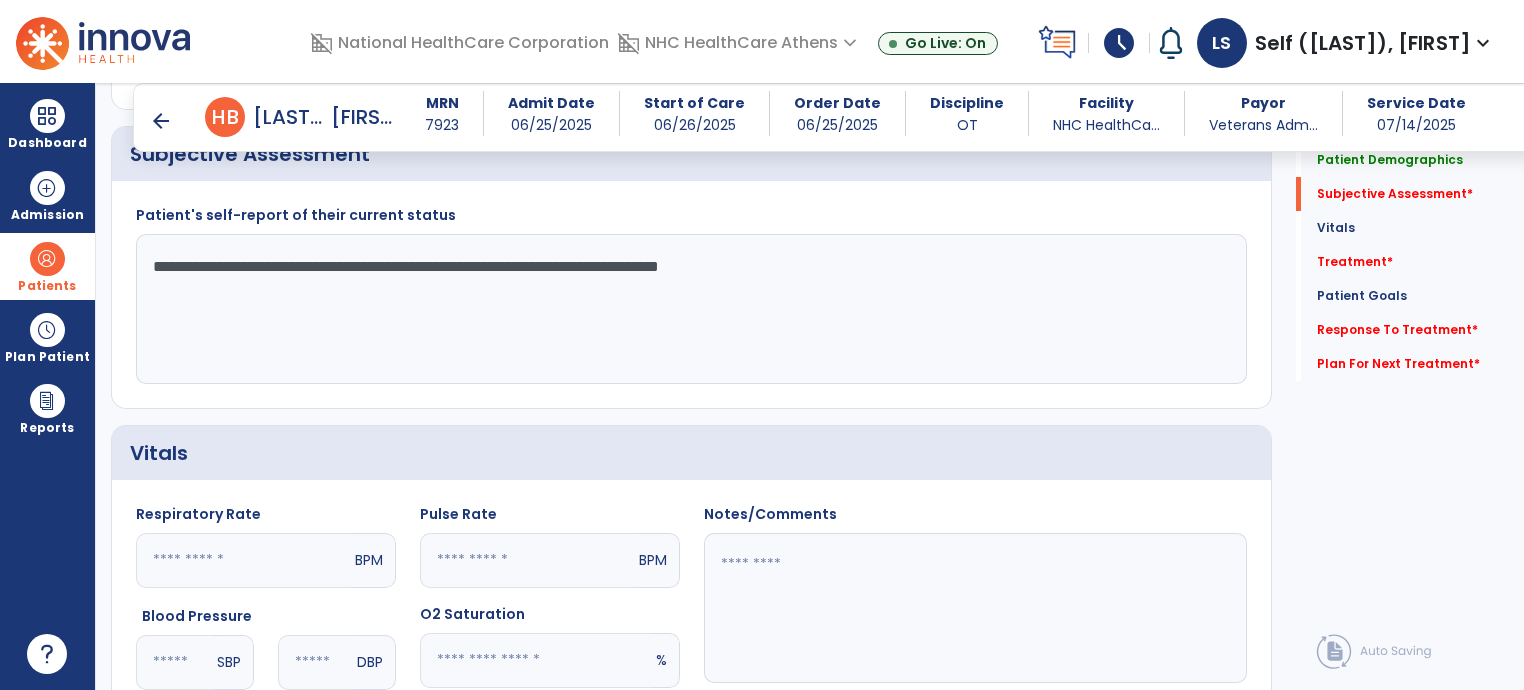click on "**********" 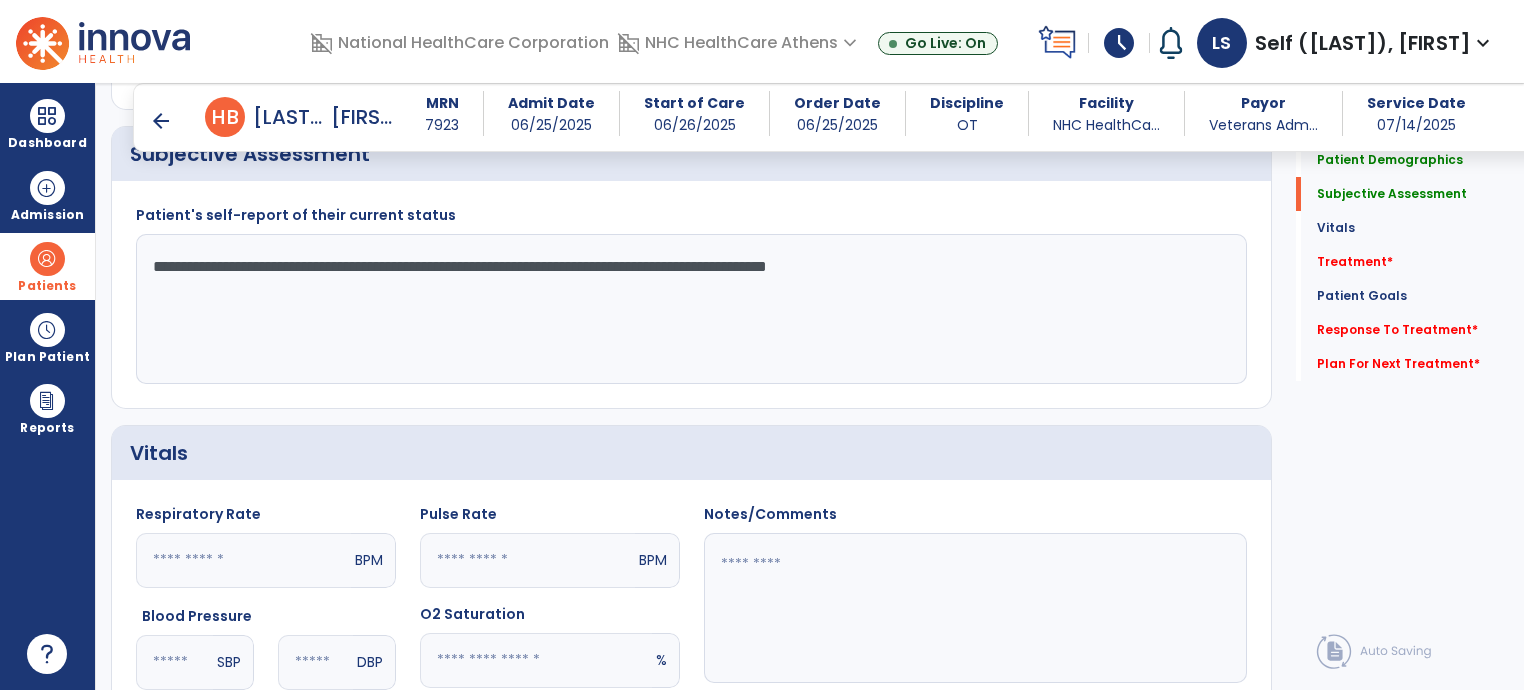 type on "**********" 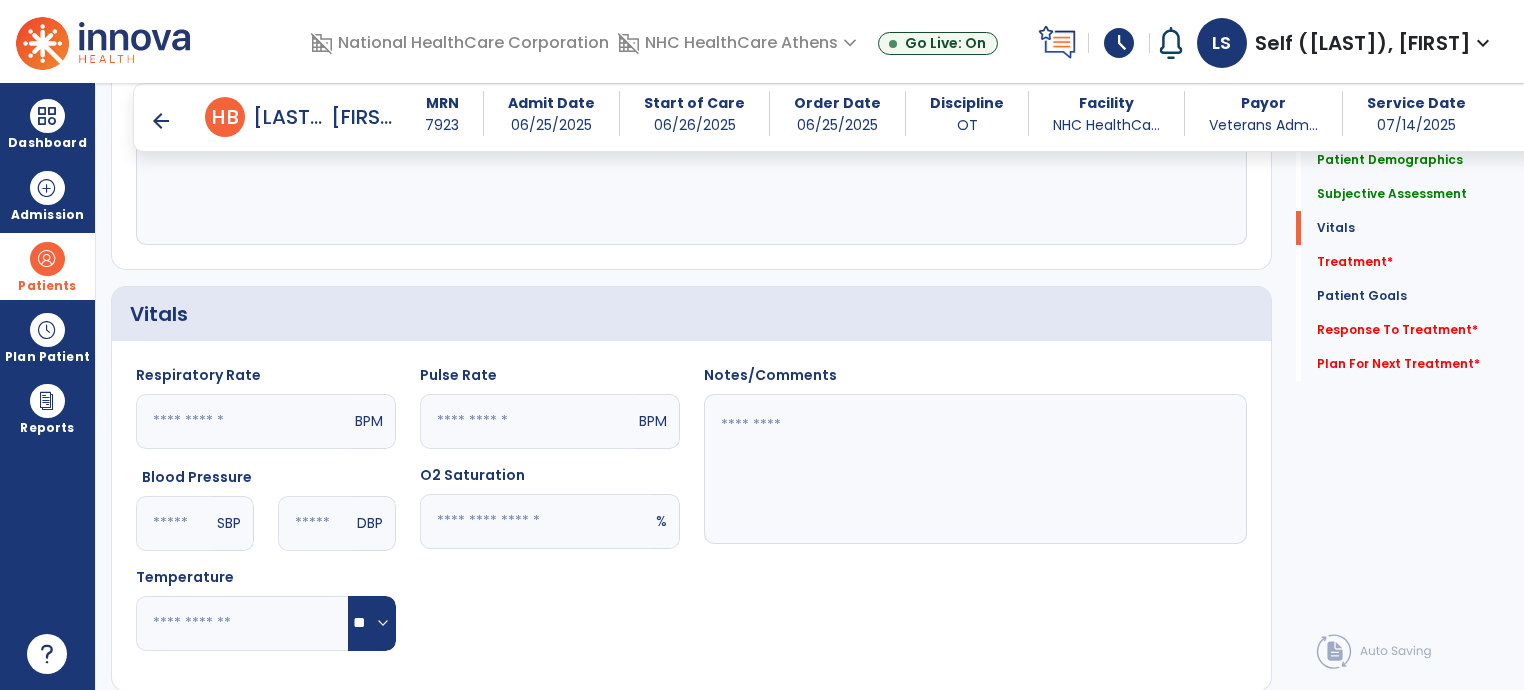 scroll, scrollTop: 592, scrollLeft: 0, axis: vertical 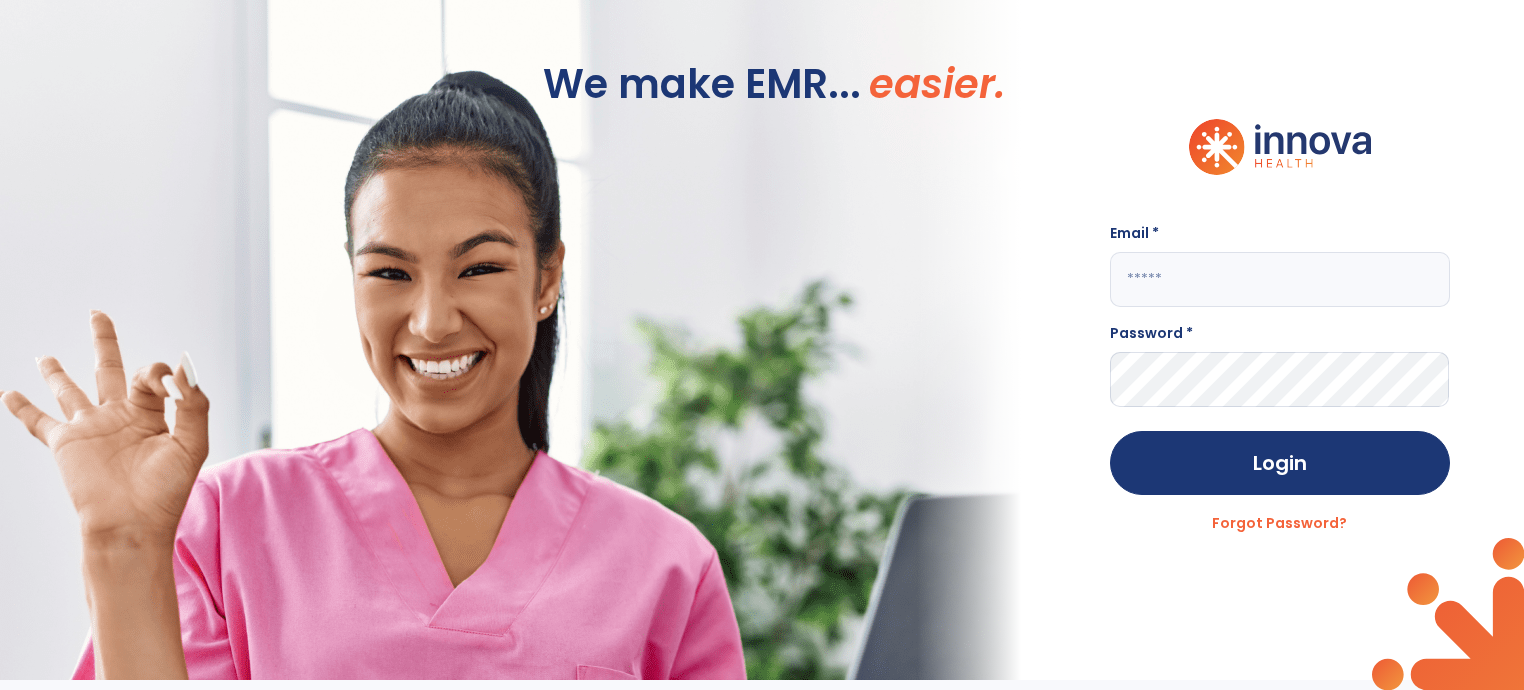 click 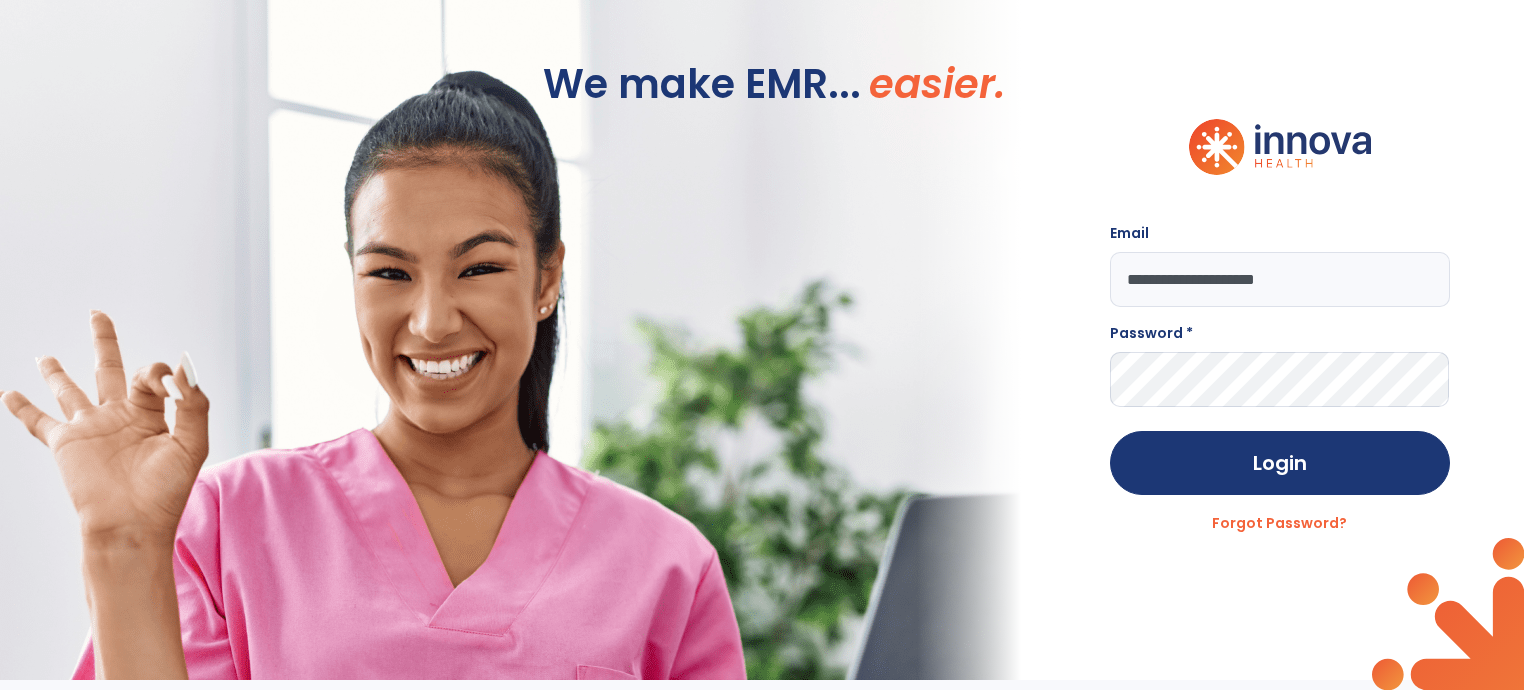 type on "**********" 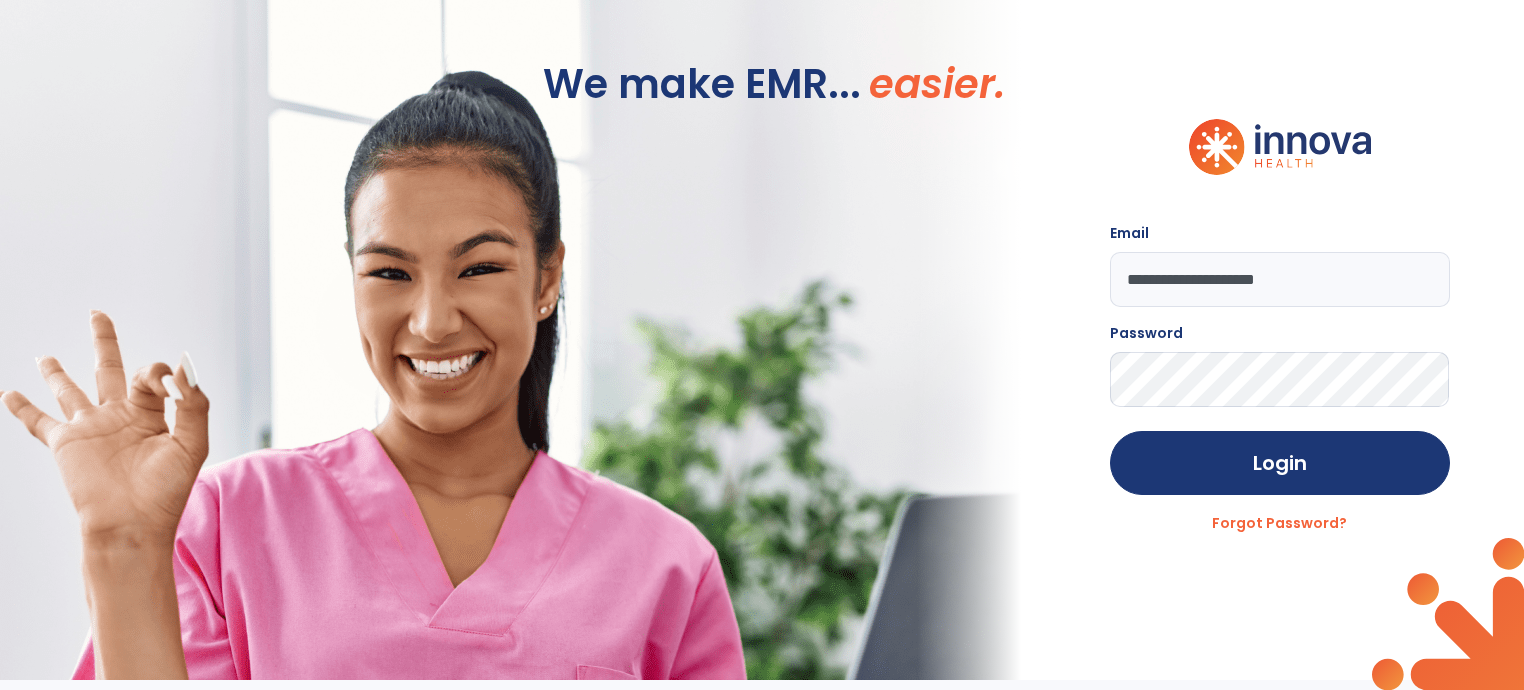 click on "Login" 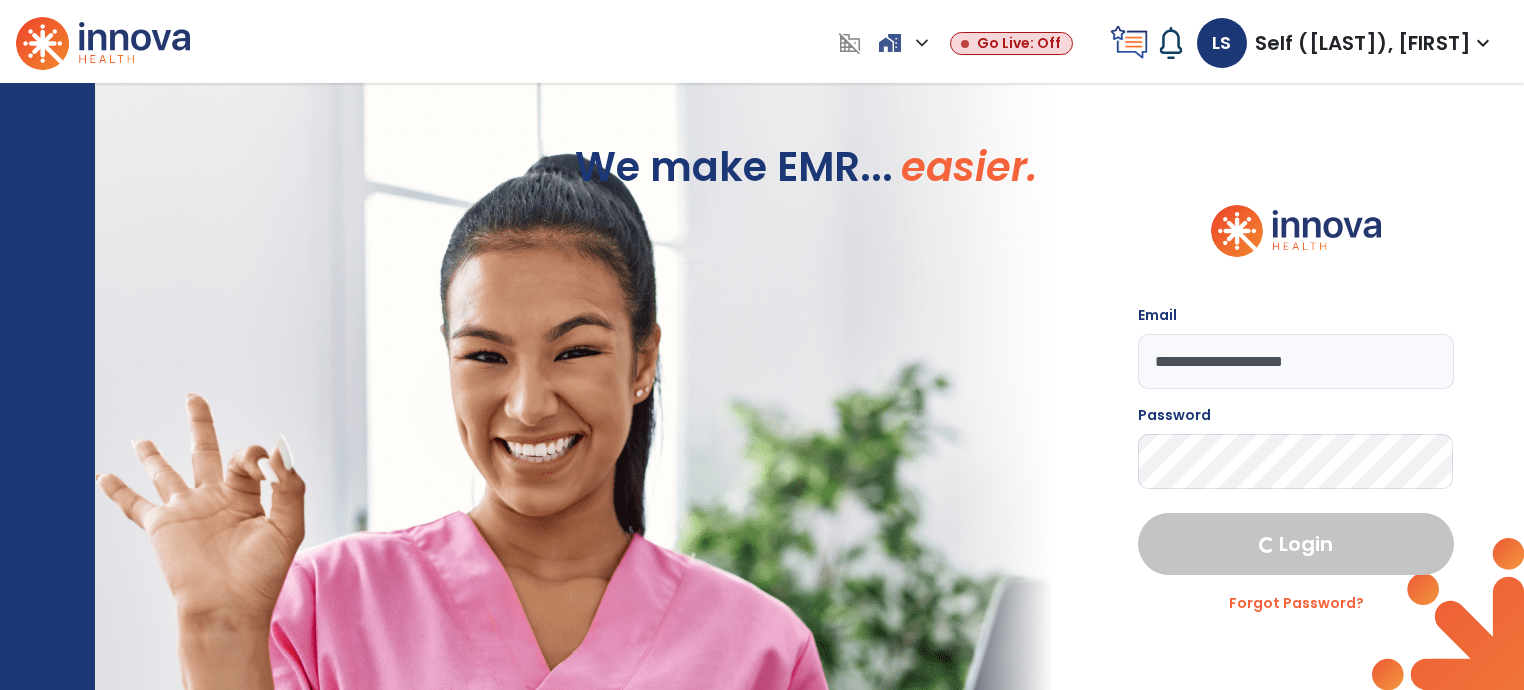 select on "****" 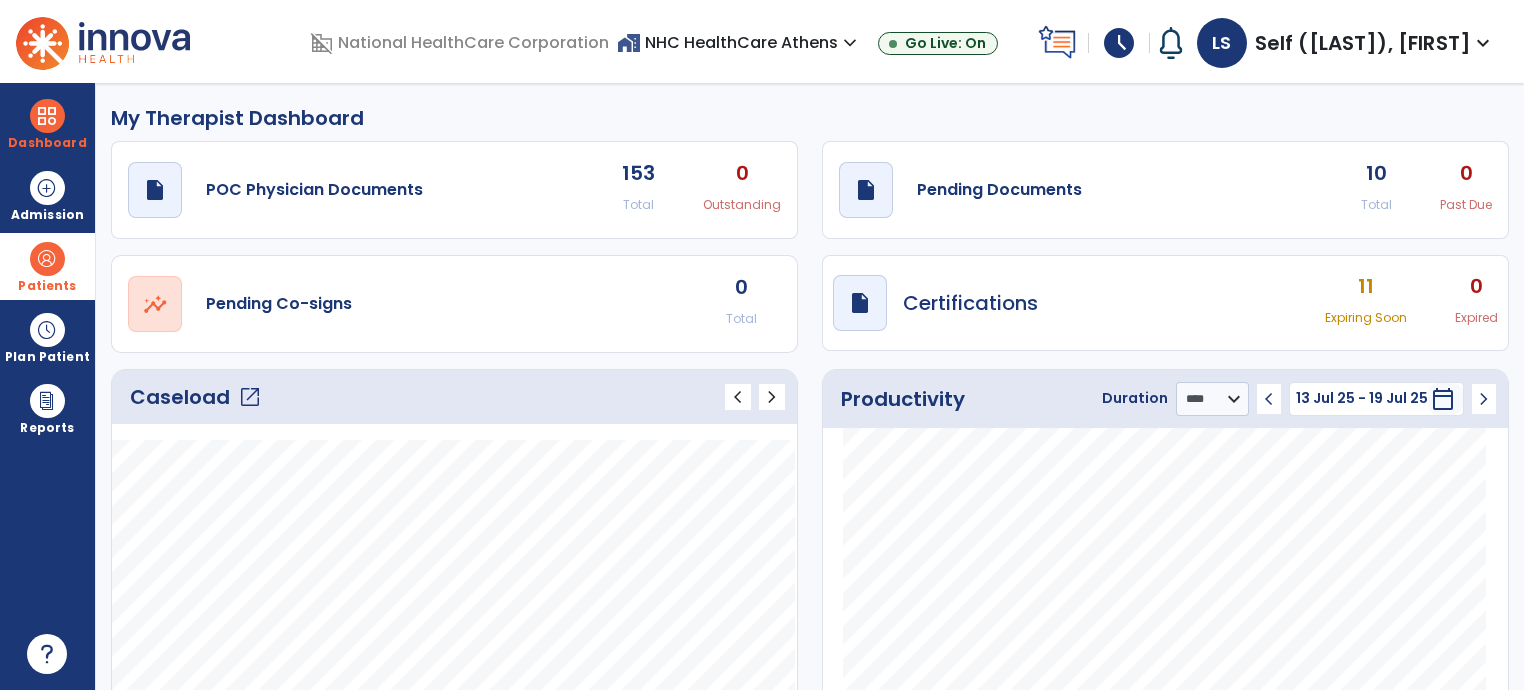 click at bounding box center (47, 259) 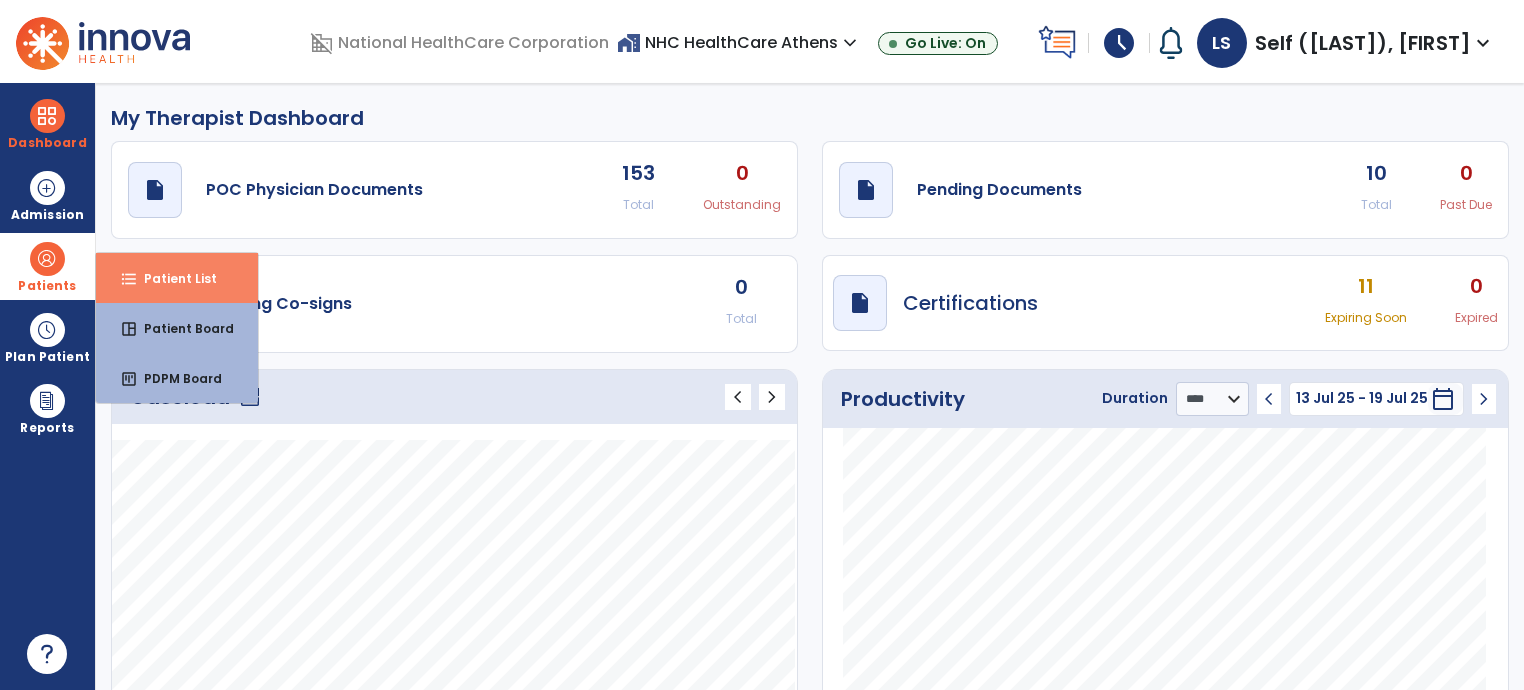 click on "format_list_bulleted  Patient List" at bounding box center (177, 278) 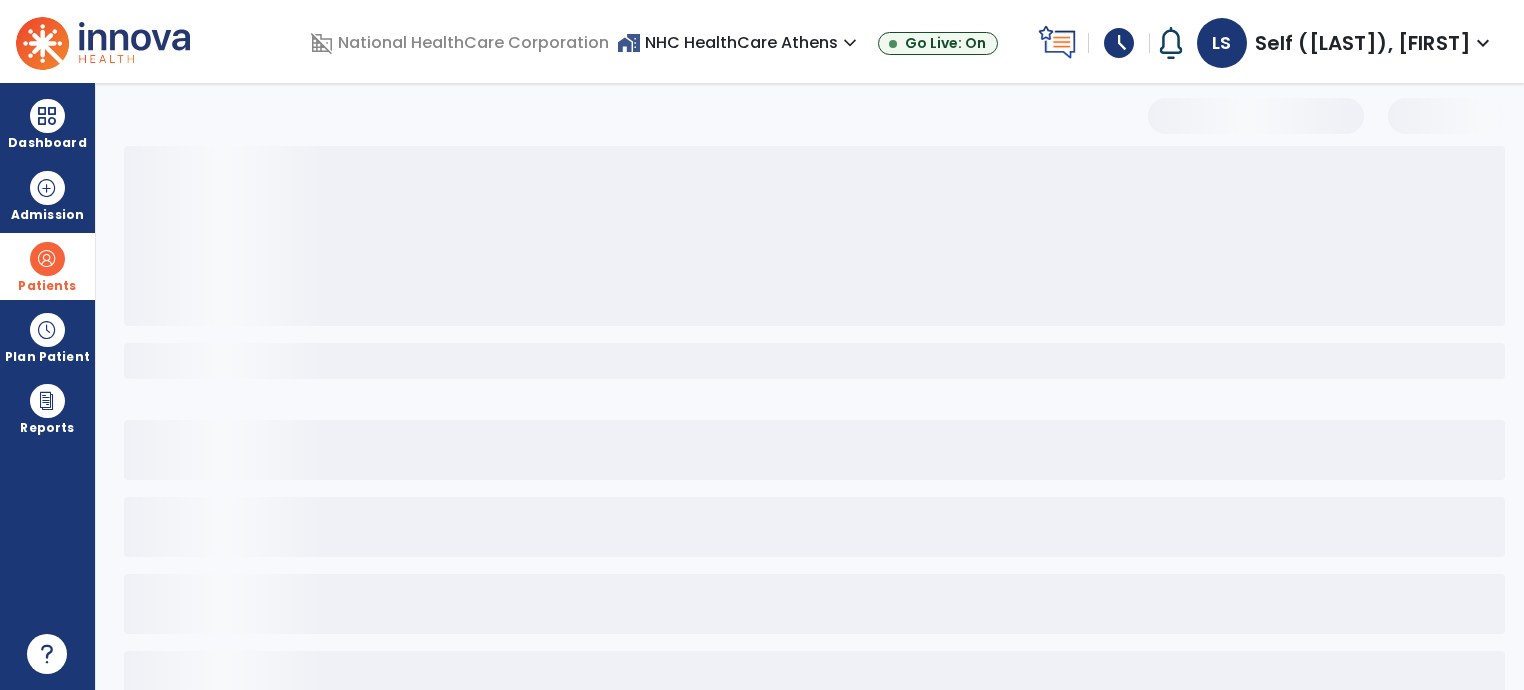 select on "***" 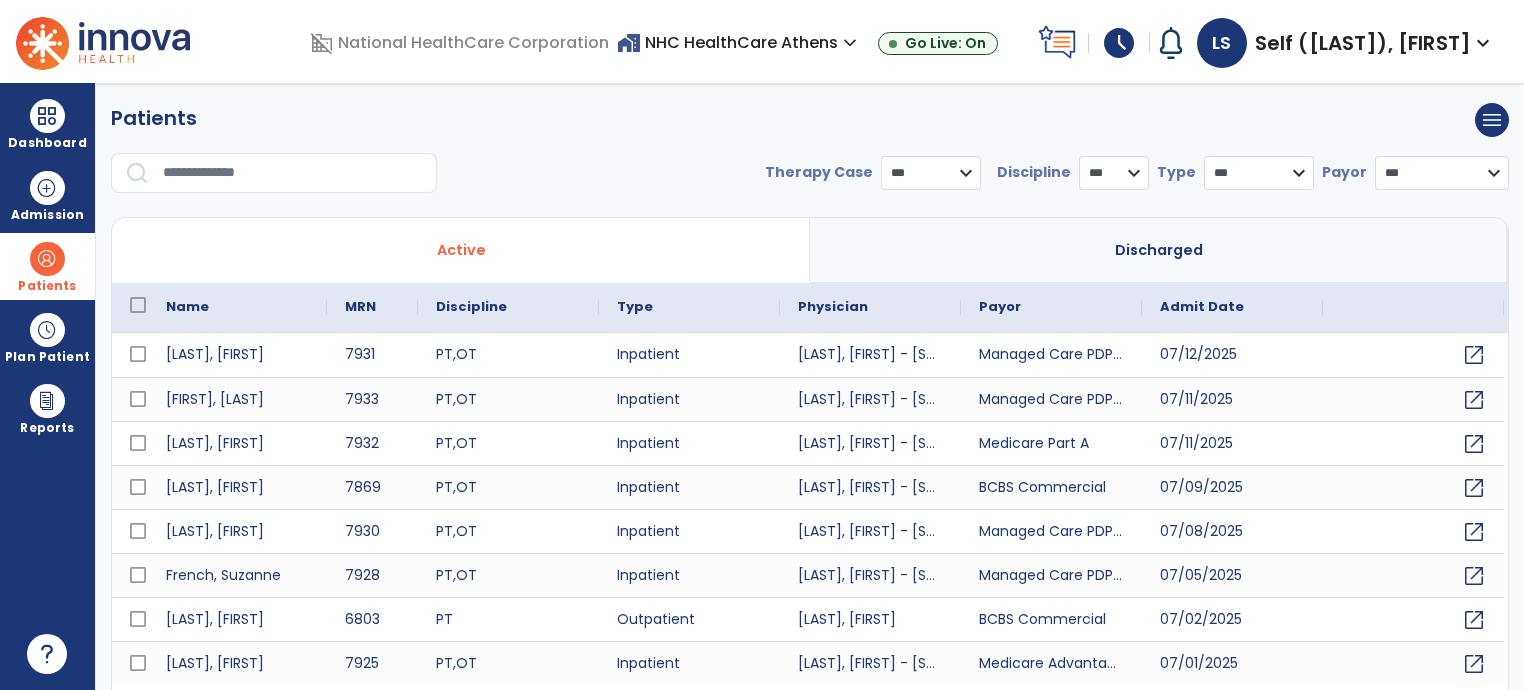click at bounding box center [293, 173] 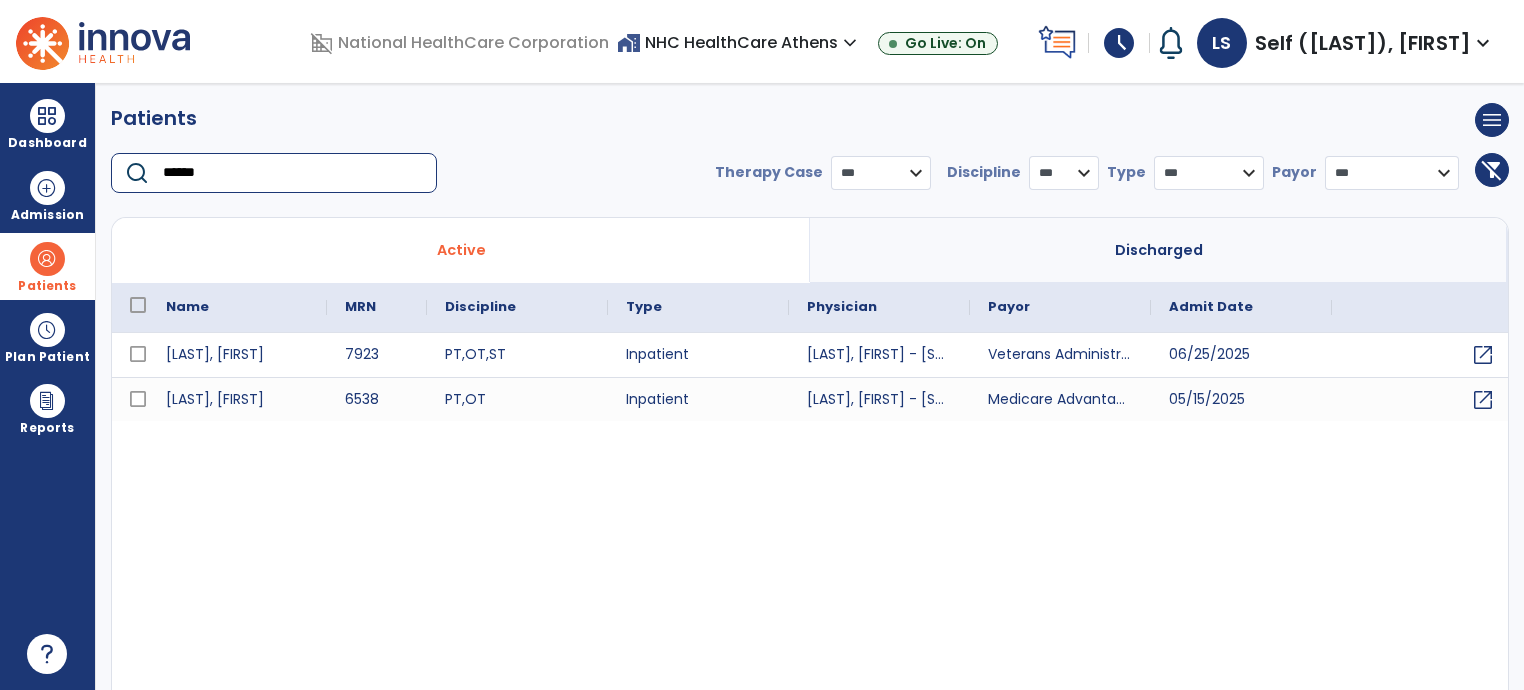 type on "******" 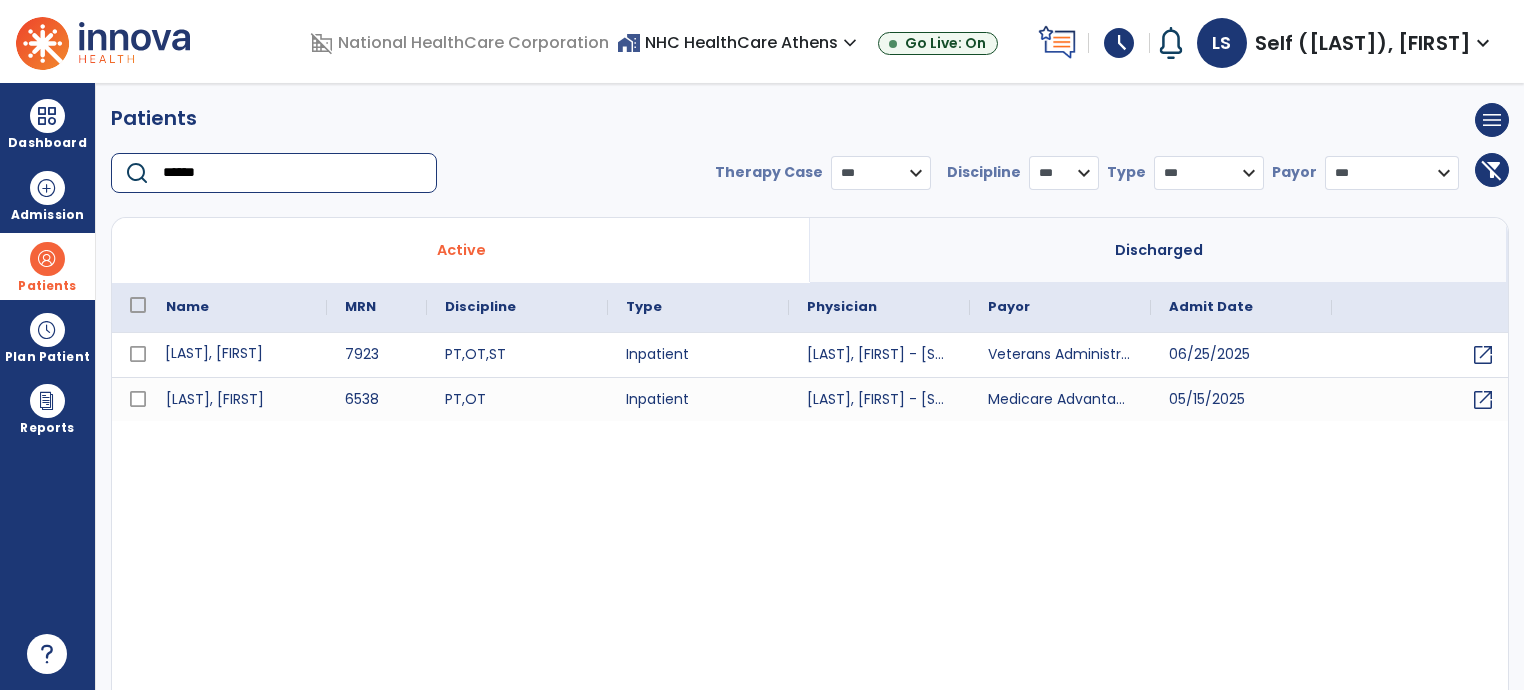 click on "[LAST], [FIRST]" at bounding box center [237, 355] 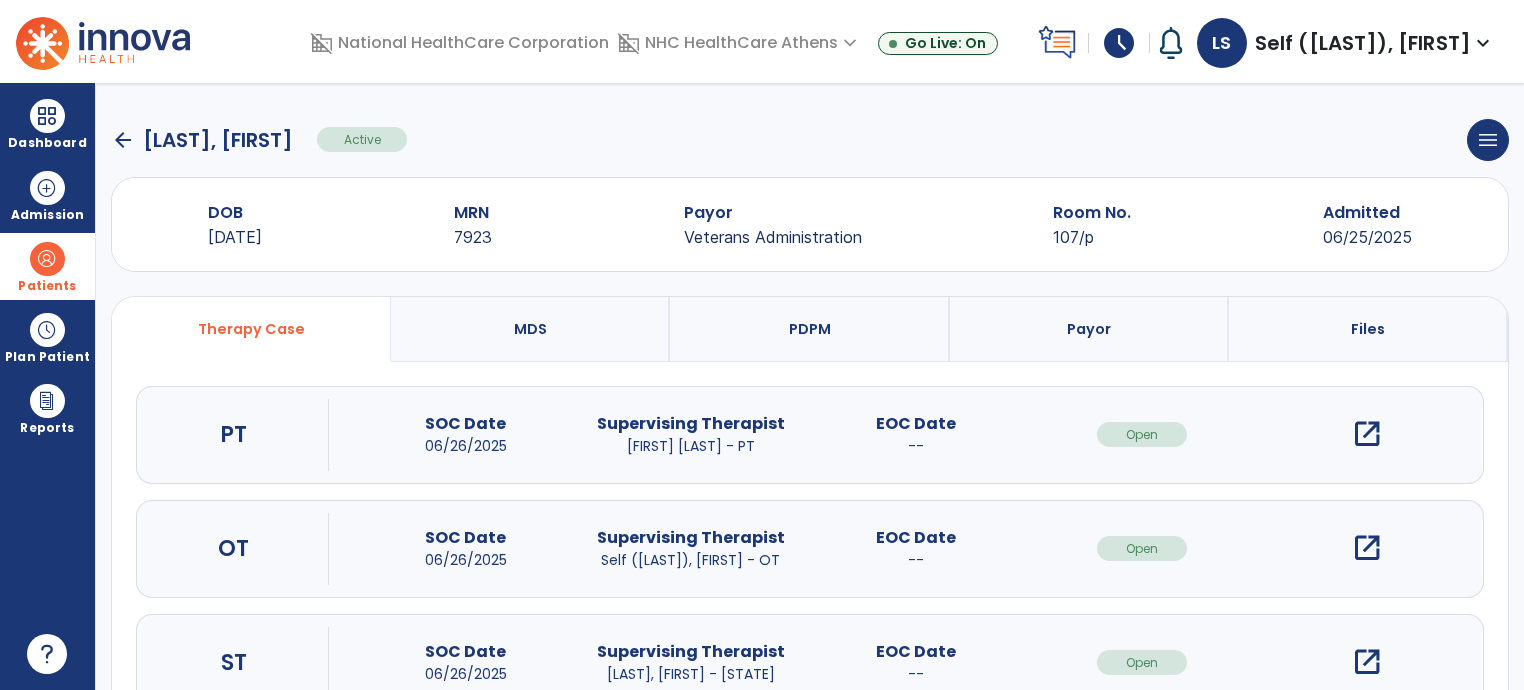 click on "open_in_new" at bounding box center [1367, 548] 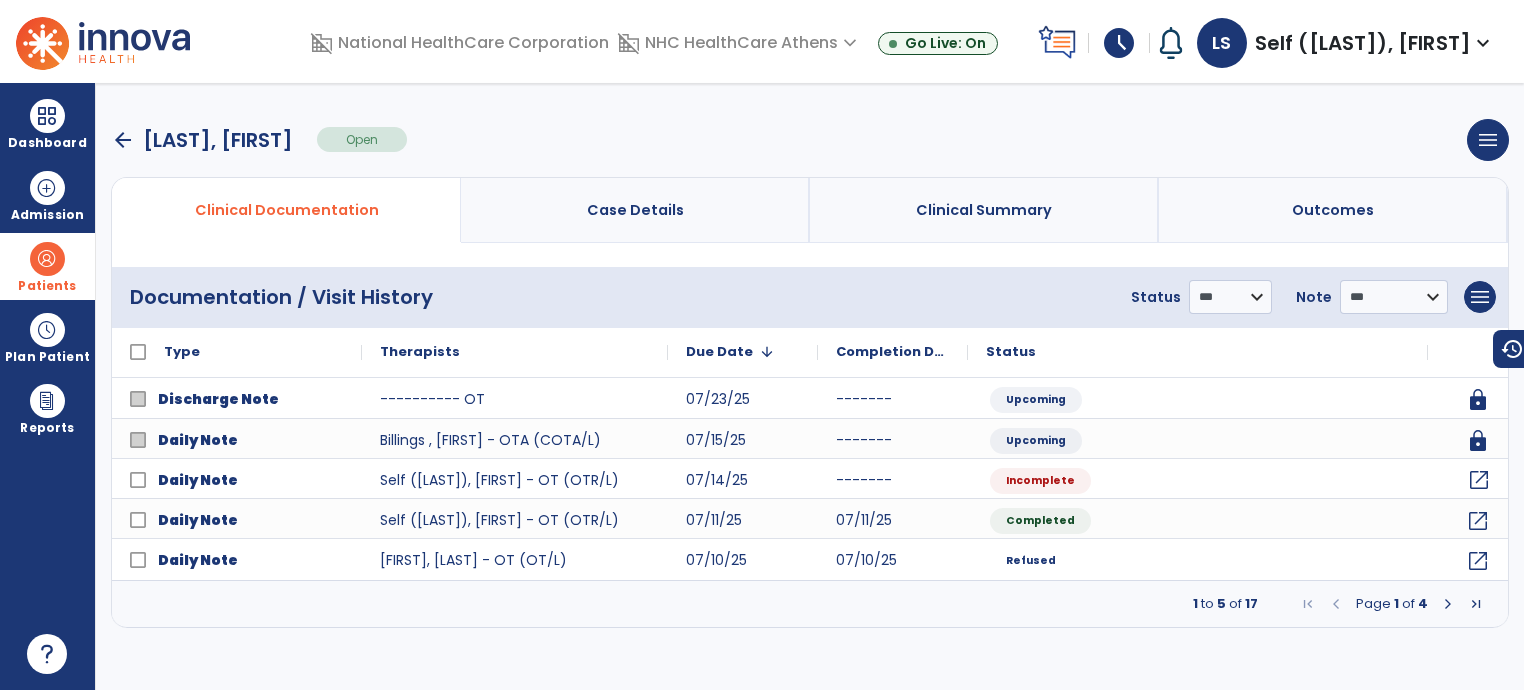 click on "open_in_new" 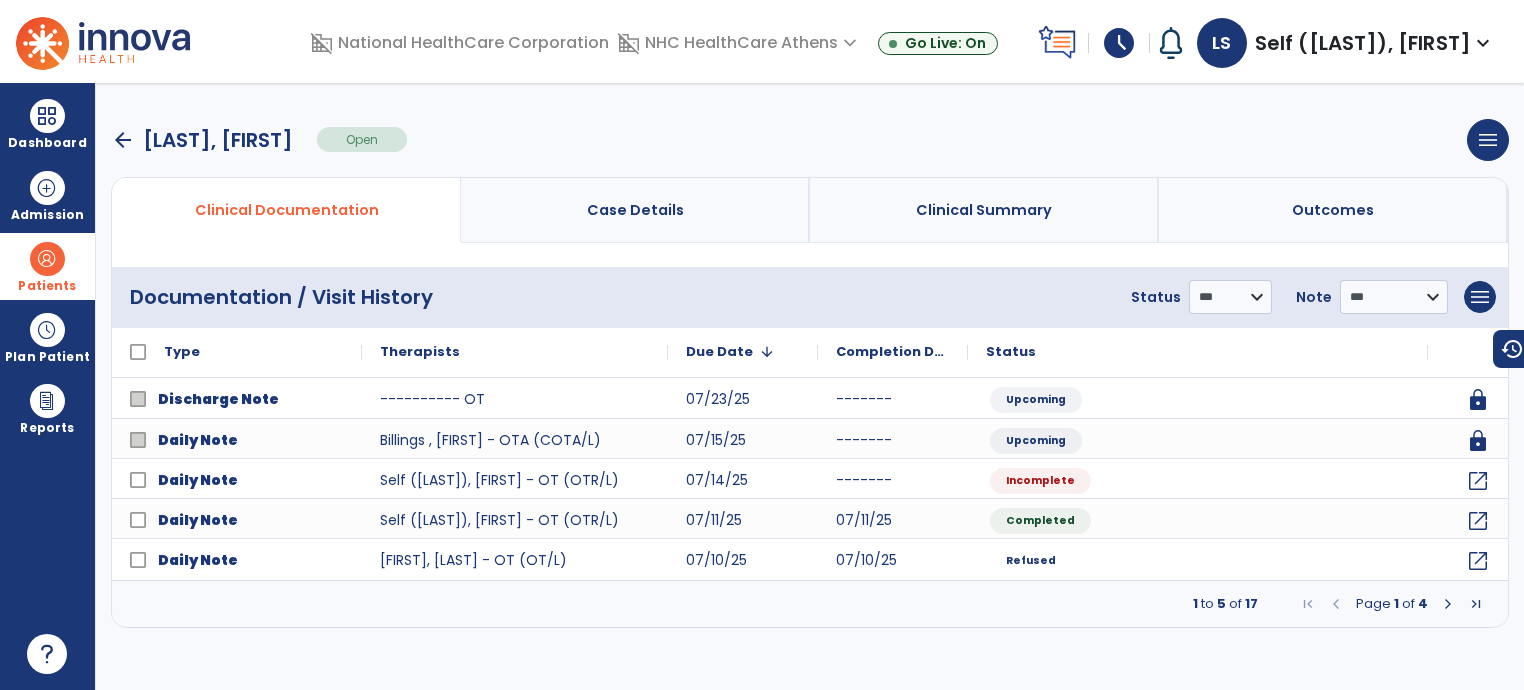 select on "*" 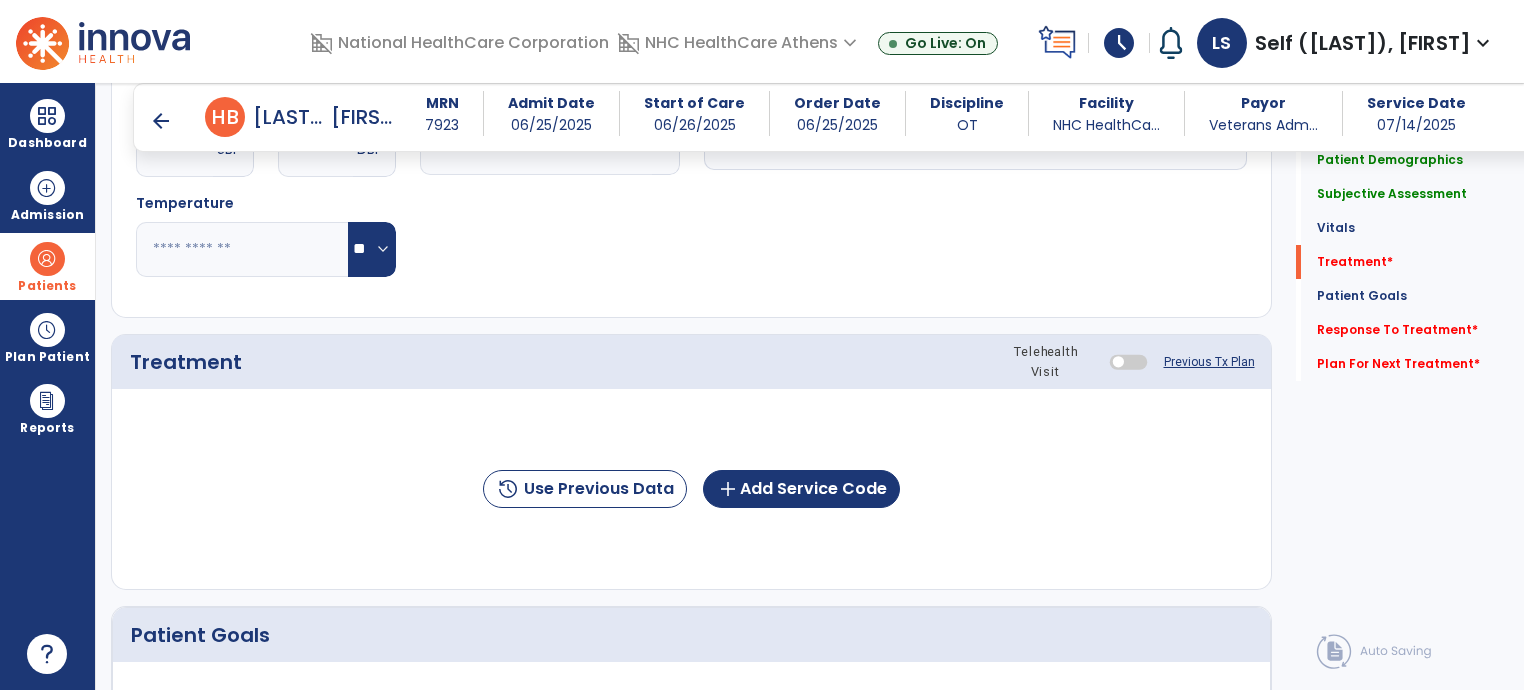 scroll, scrollTop: 1037, scrollLeft: 0, axis: vertical 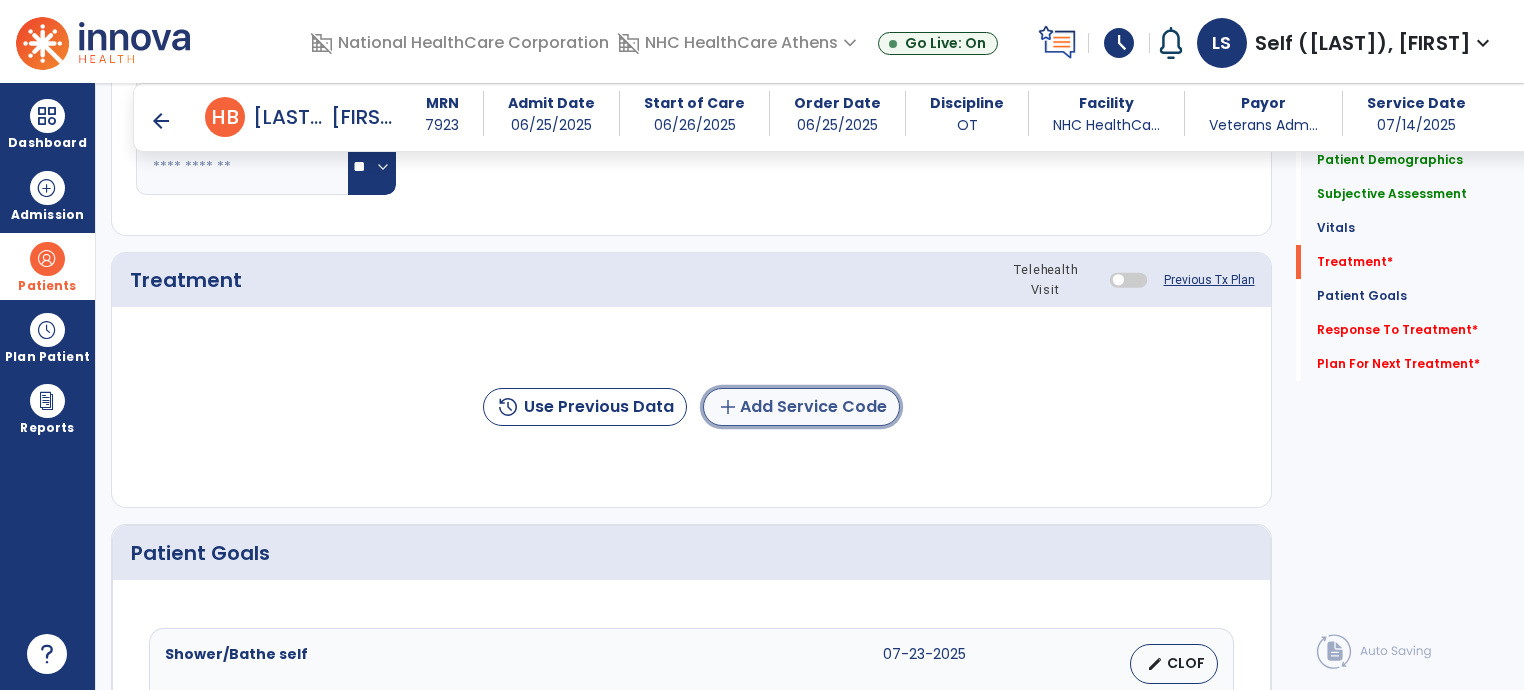 click on "add  Add Service Code" 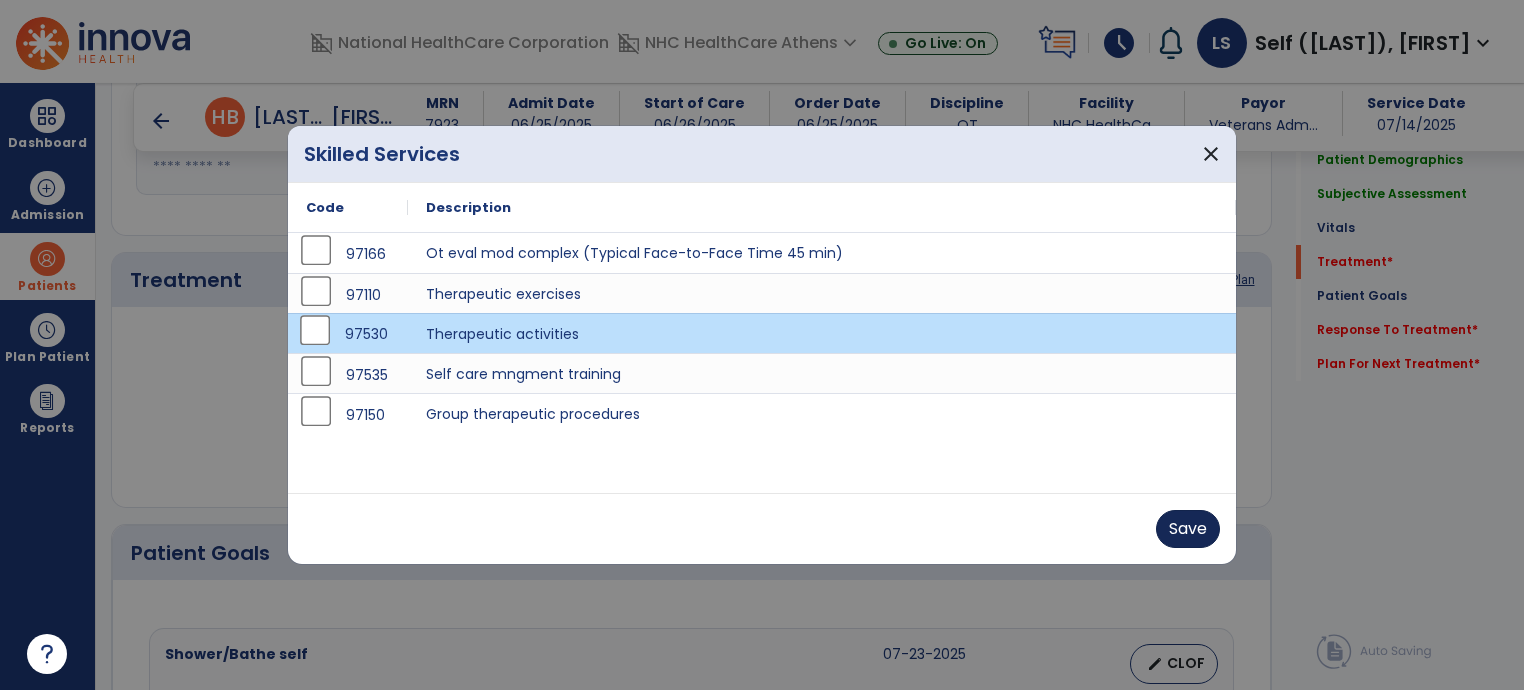 click on "Save" at bounding box center (1188, 529) 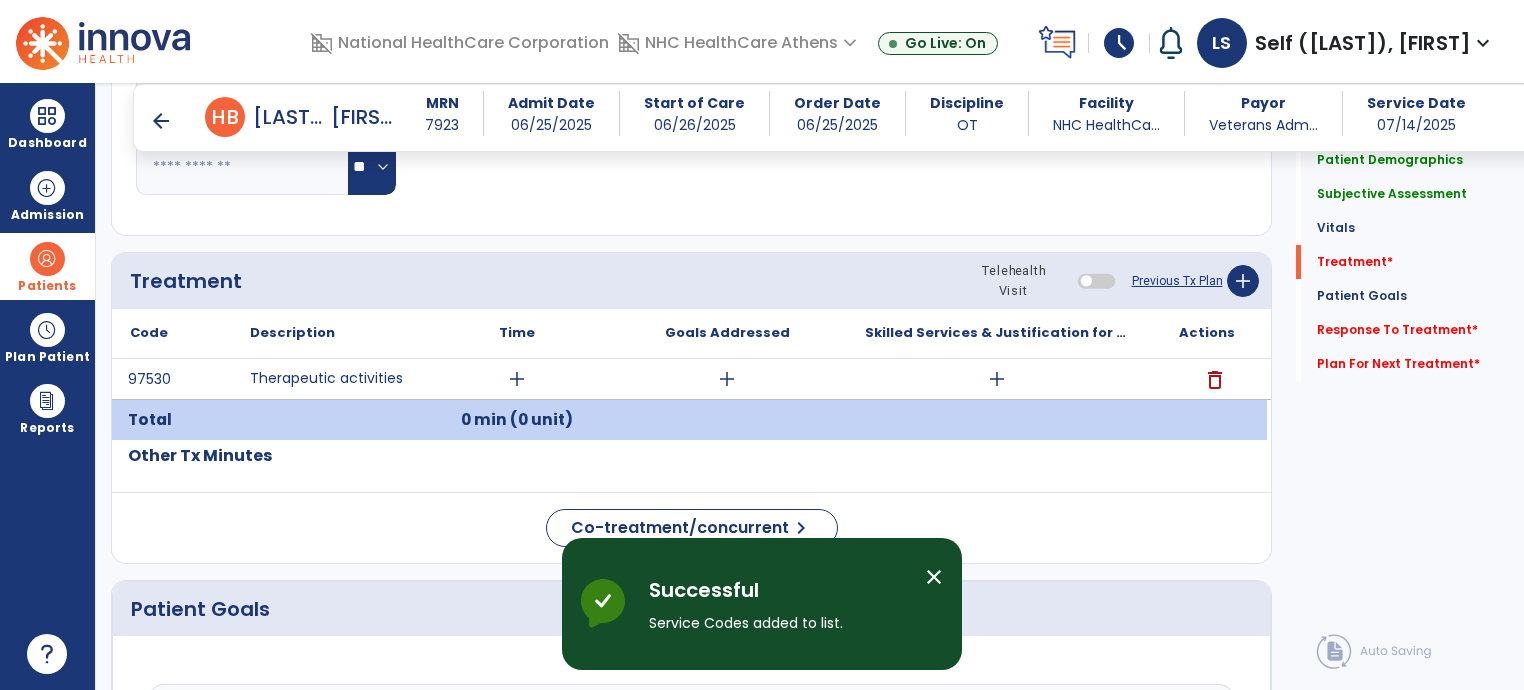 click on "add" at bounding box center [517, 379] 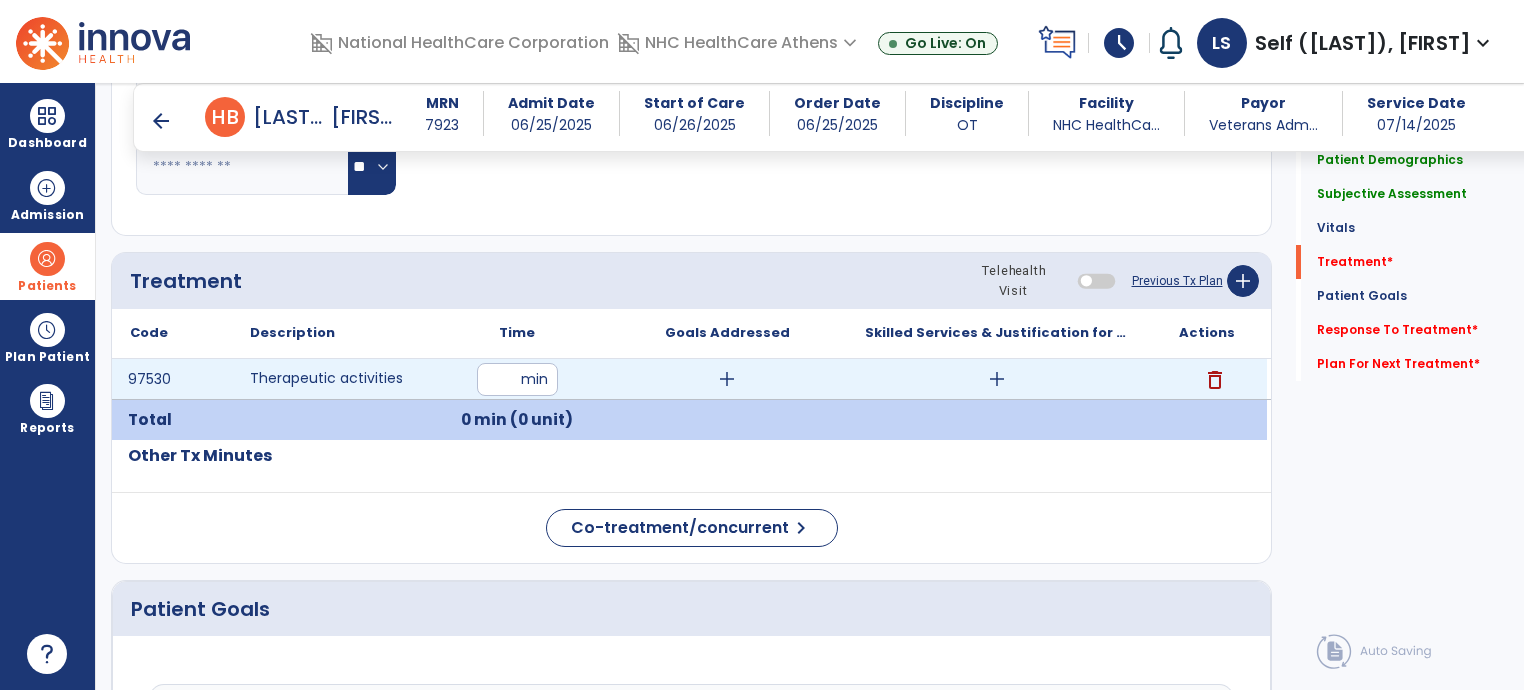 type on "**" 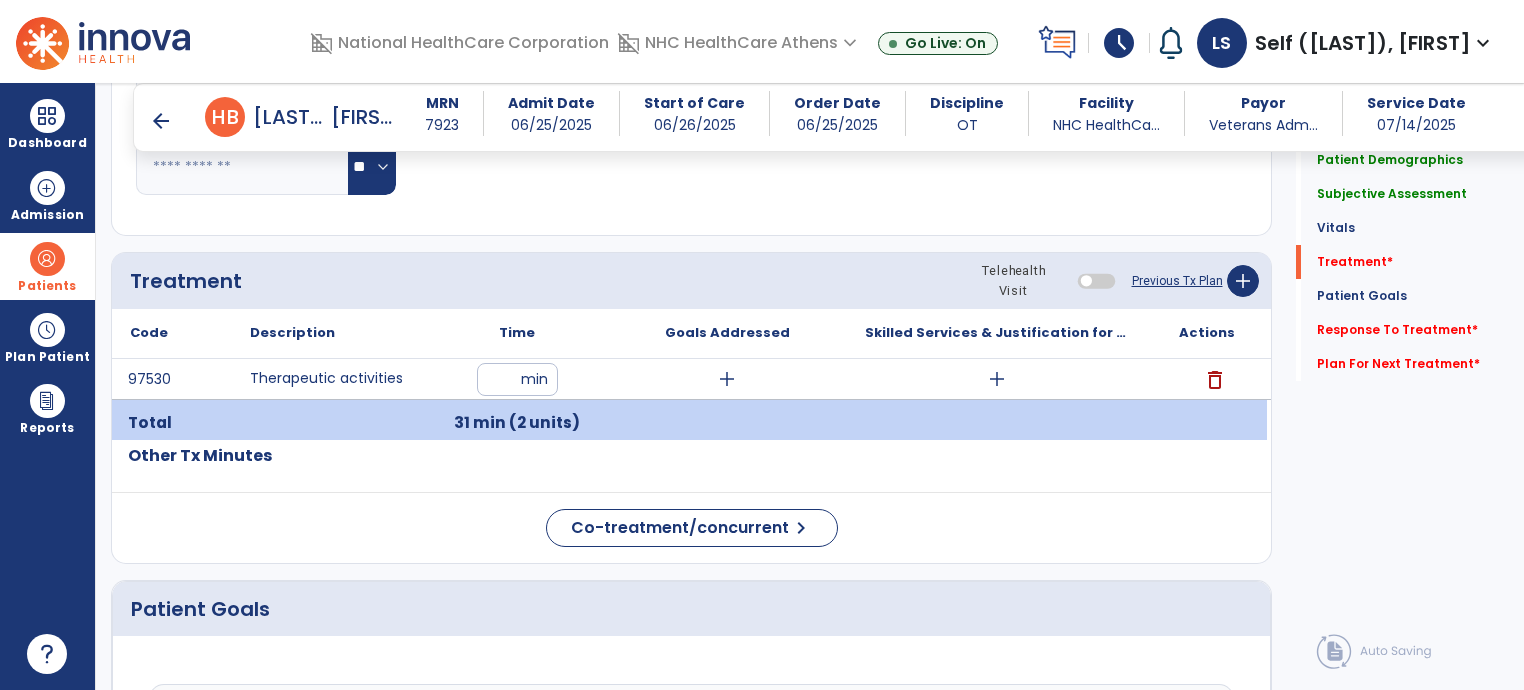 click on "add" at bounding box center [727, 379] 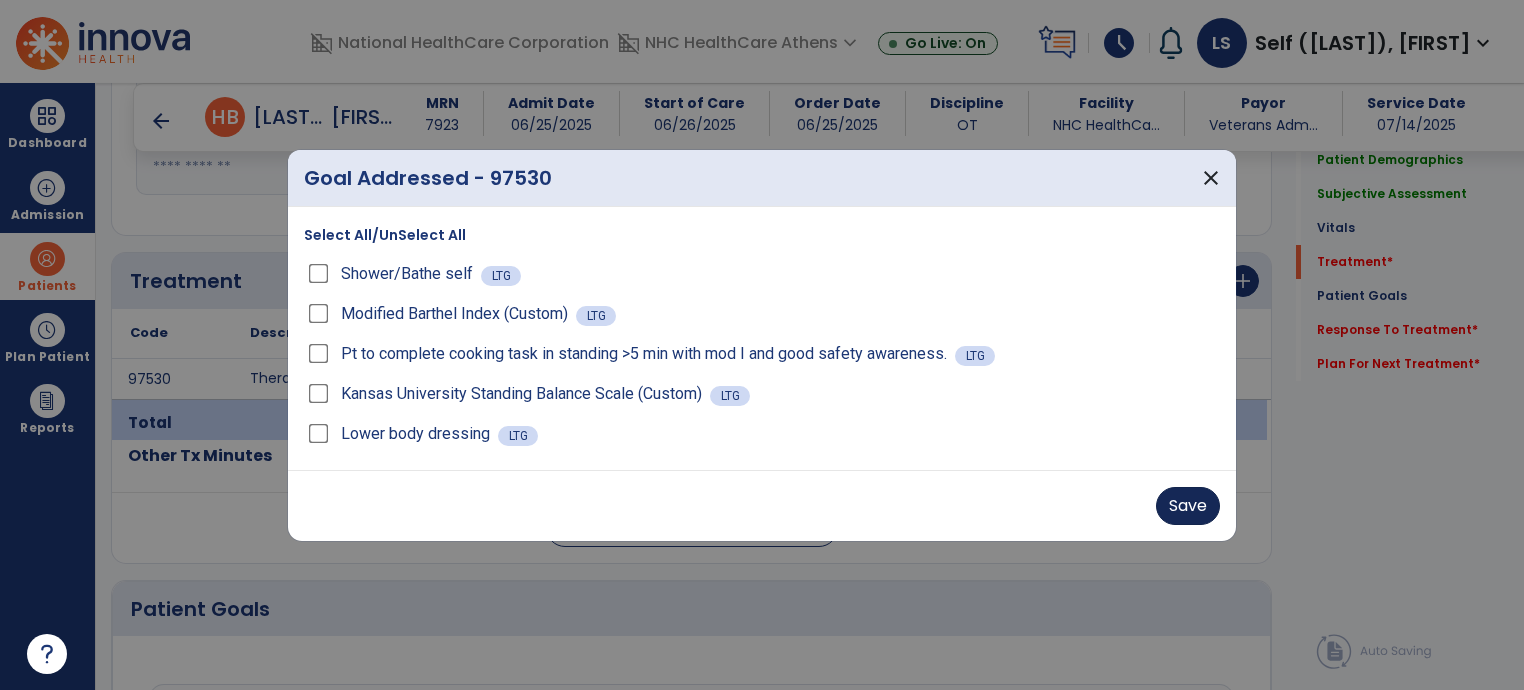 click on "Save" at bounding box center [1188, 506] 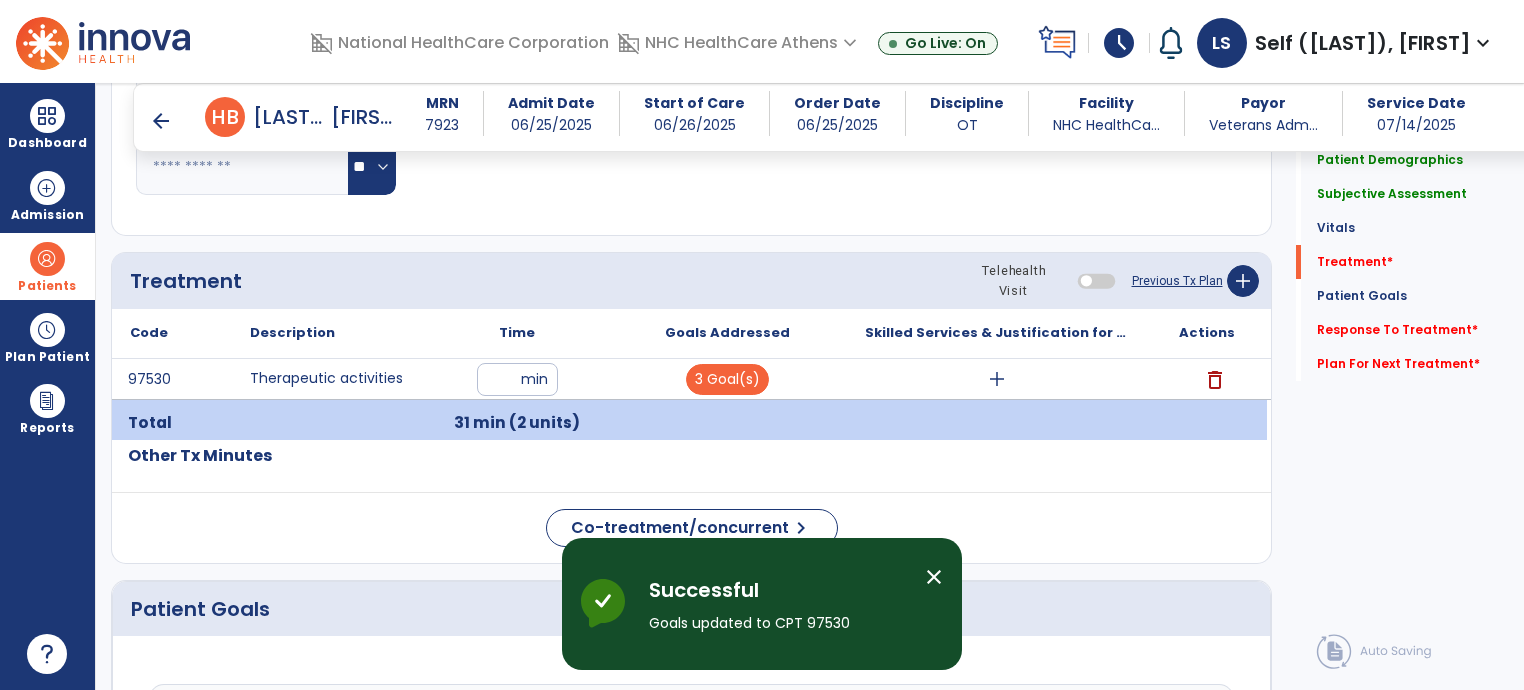 click on "add" at bounding box center [997, 379] 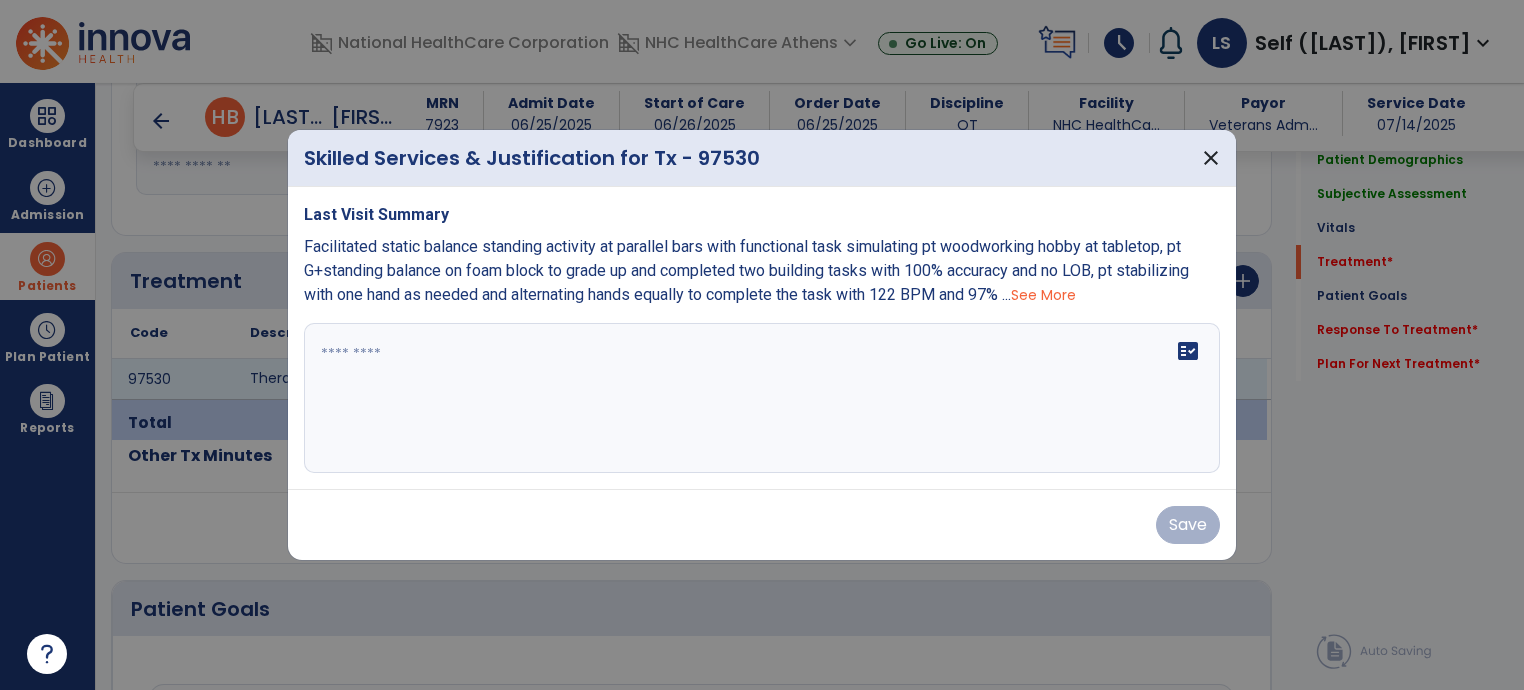 click on "fact_check" at bounding box center [762, 398] 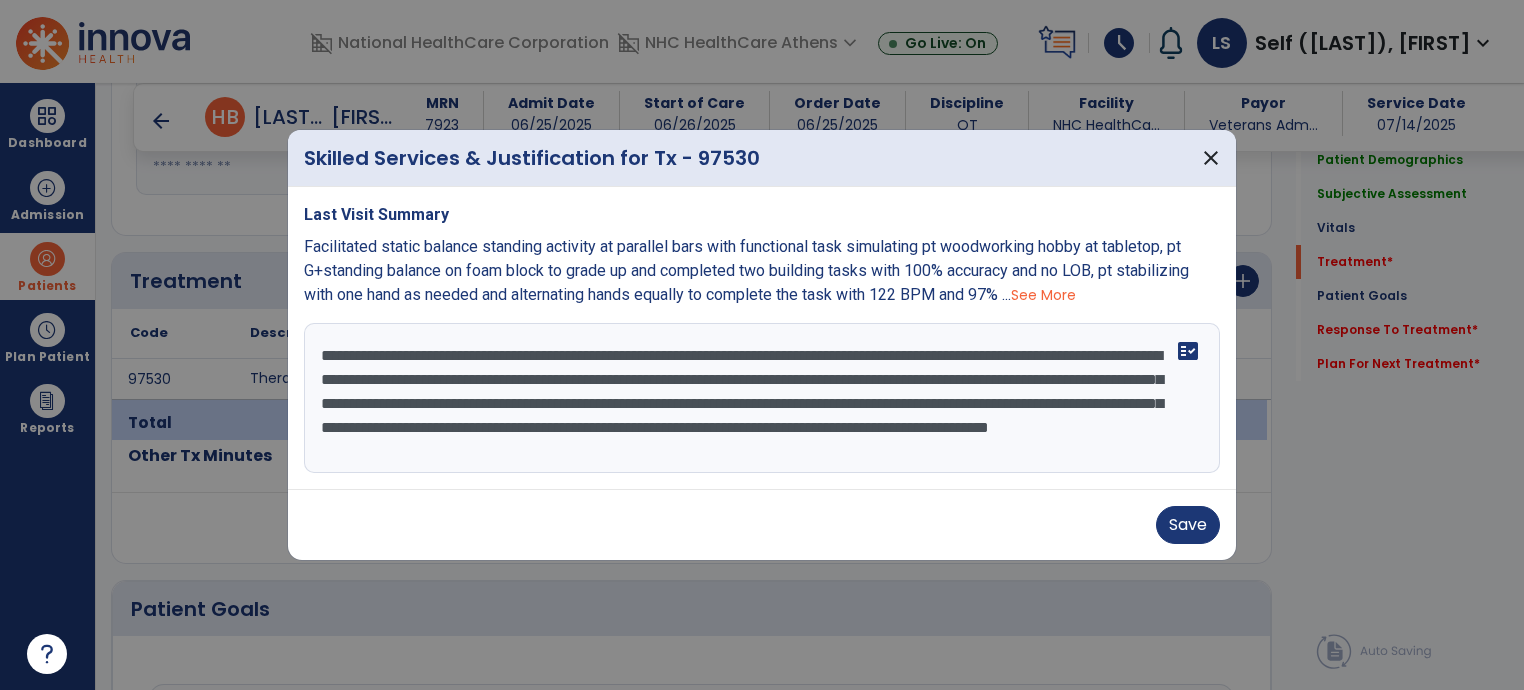 scroll, scrollTop: 16, scrollLeft: 0, axis: vertical 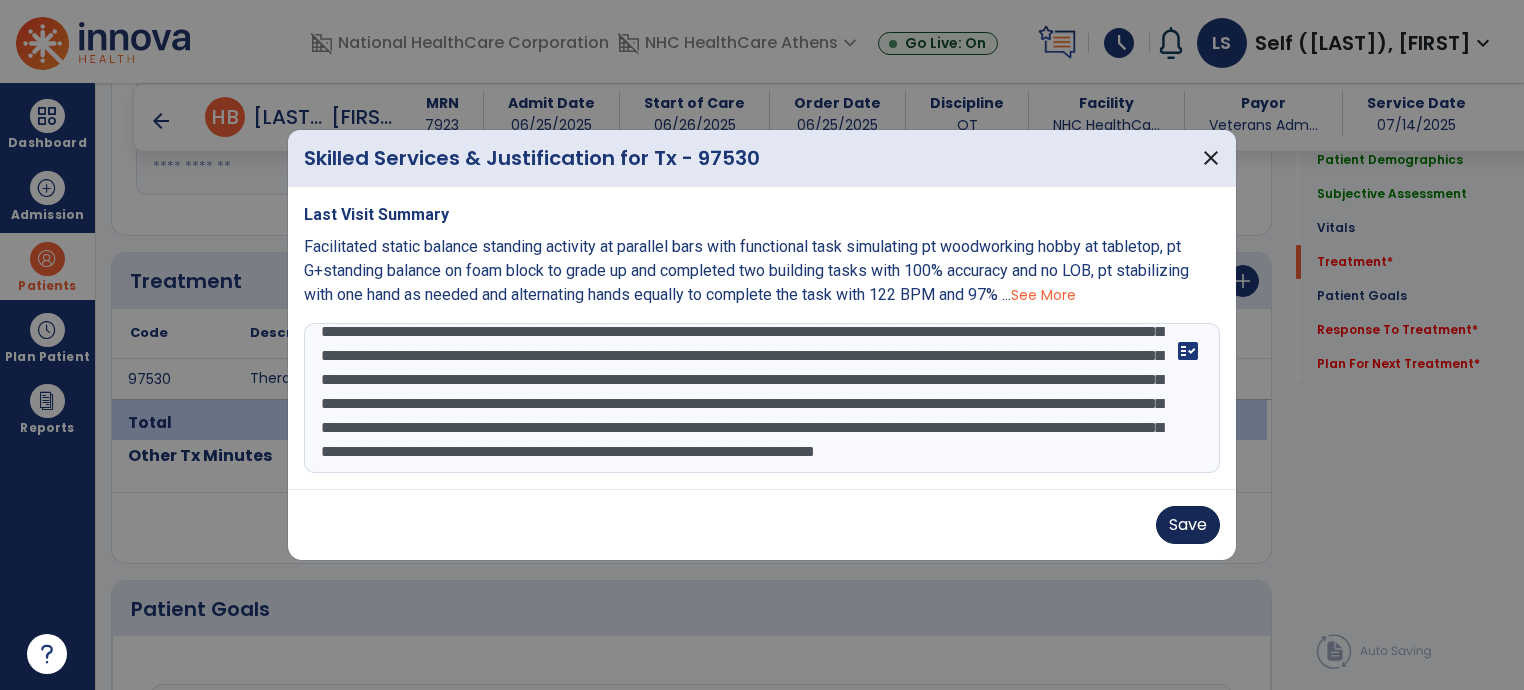 type on "**********" 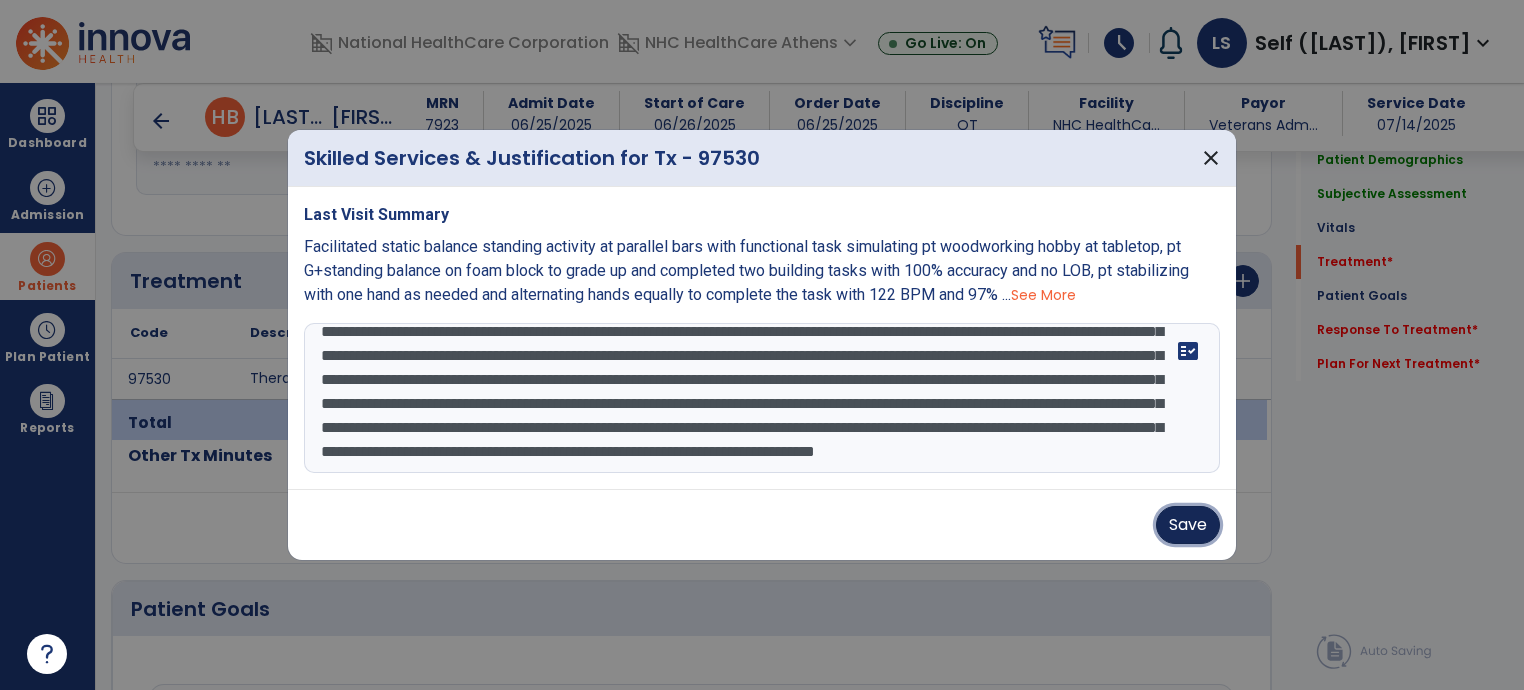 click on "Save" at bounding box center [1188, 525] 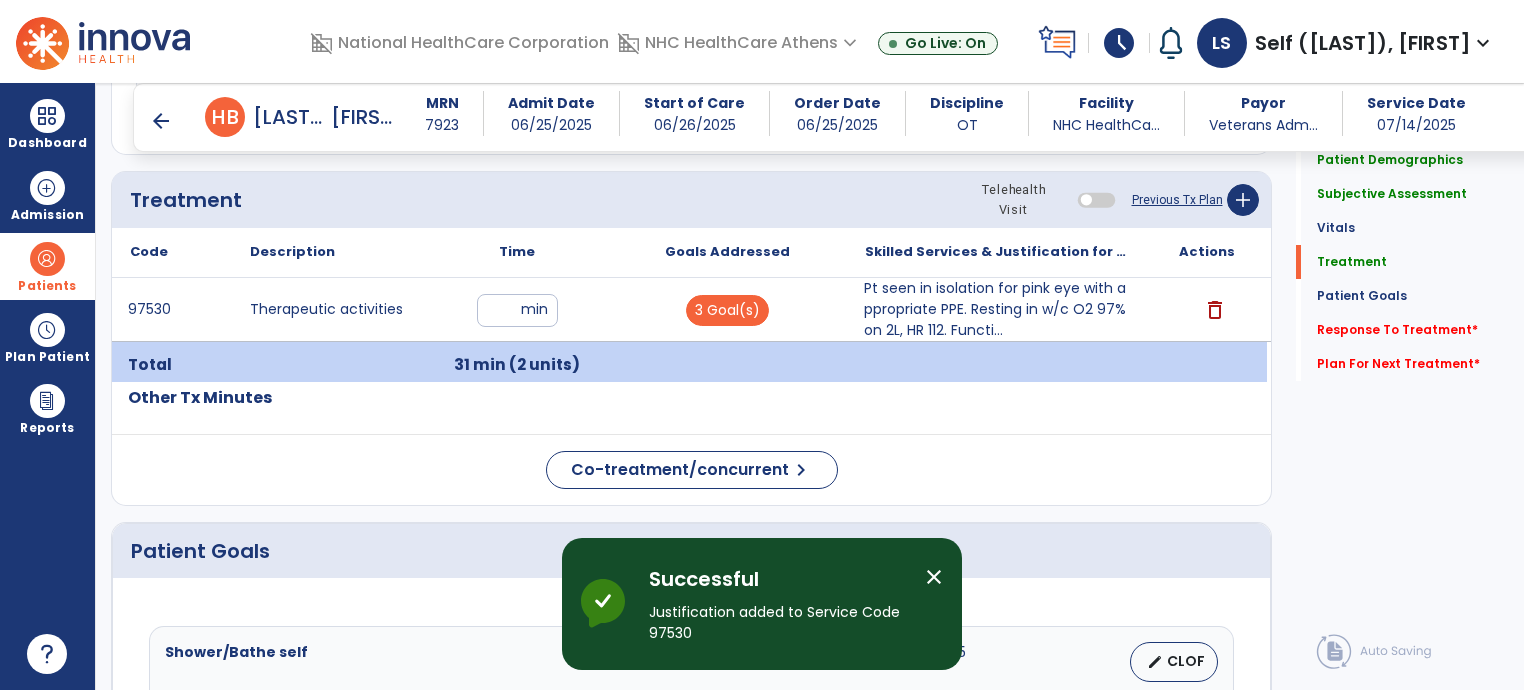 scroll, scrollTop: 1120, scrollLeft: 0, axis: vertical 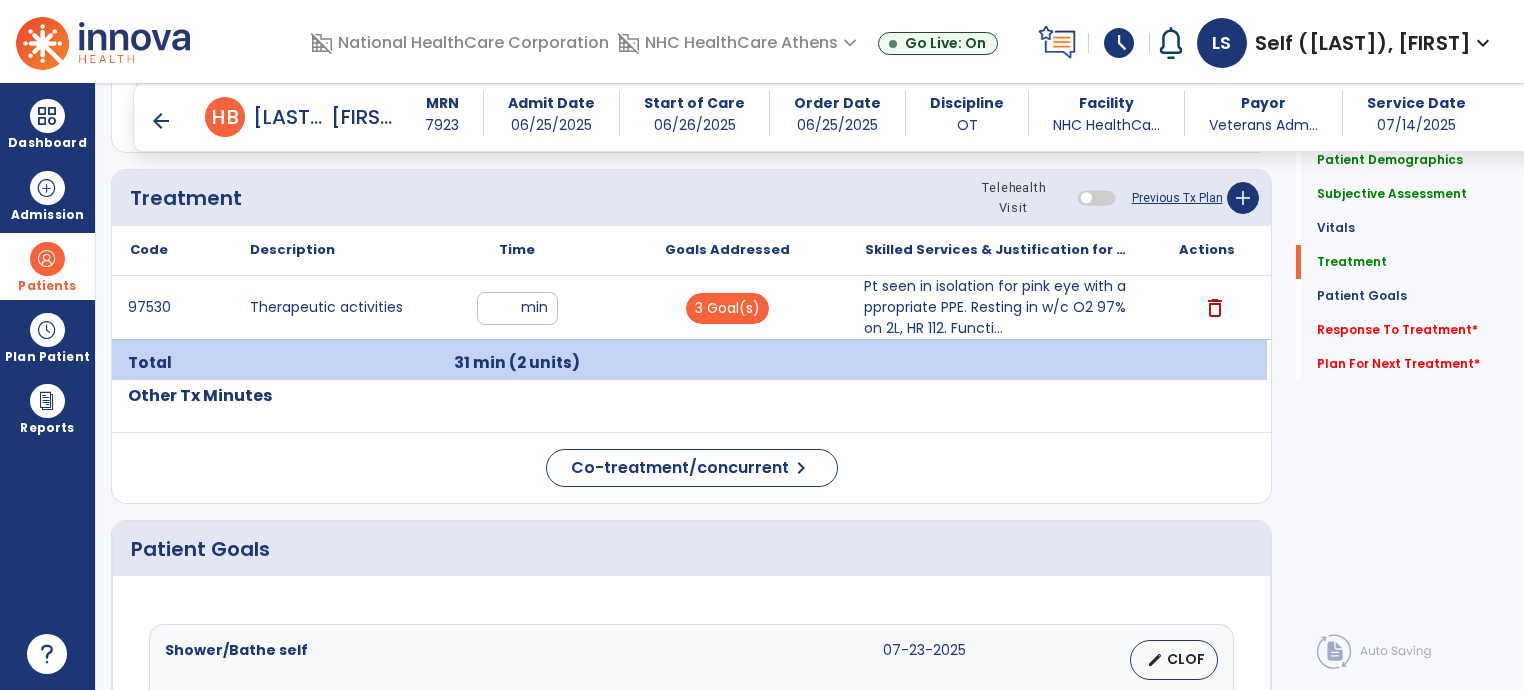 click on "Pt seen in isolation for pink eye with appropriate PPE. Resting in w/c O2 97% on 2L, HR 112. Functi..." at bounding box center [997, 307] 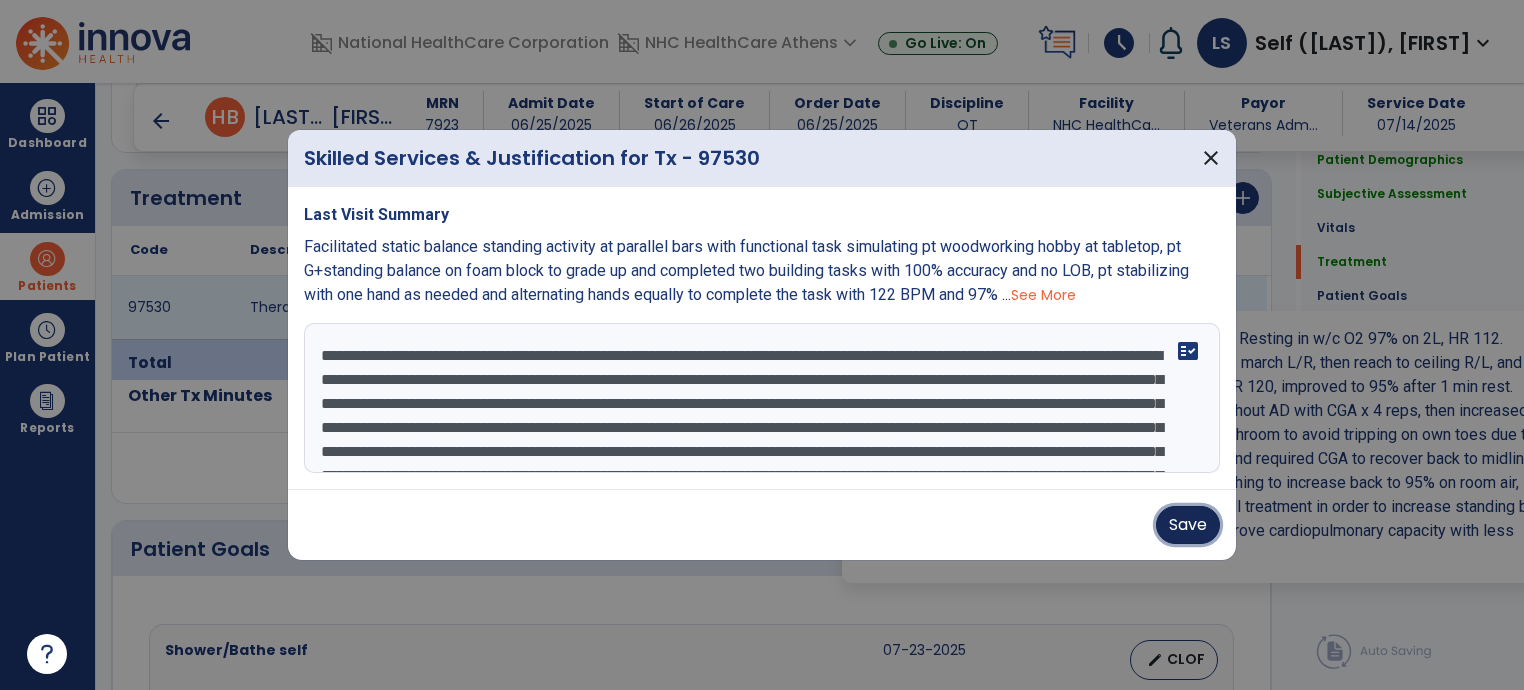 click on "Save" at bounding box center (1188, 525) 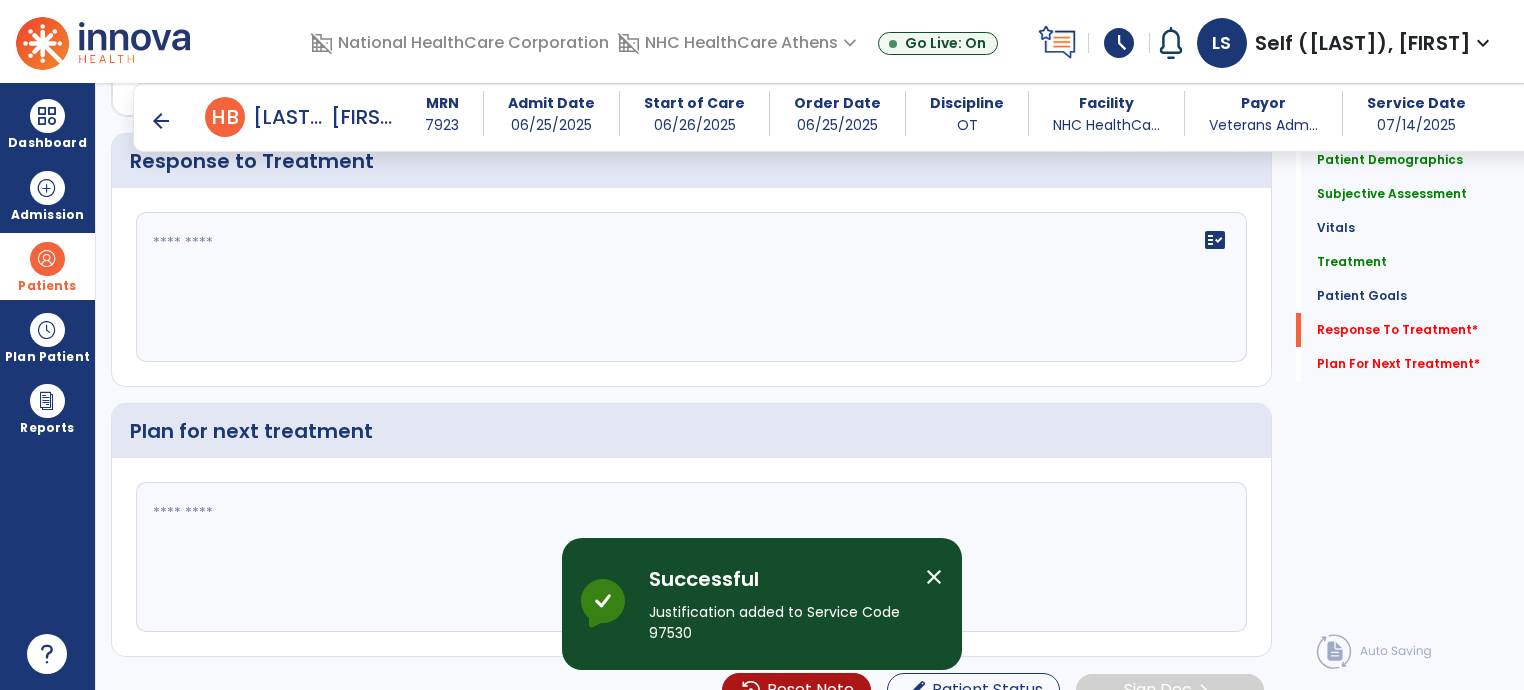 scroll, scrollTop: 2633, scrollLeft: 0, axis: vertical 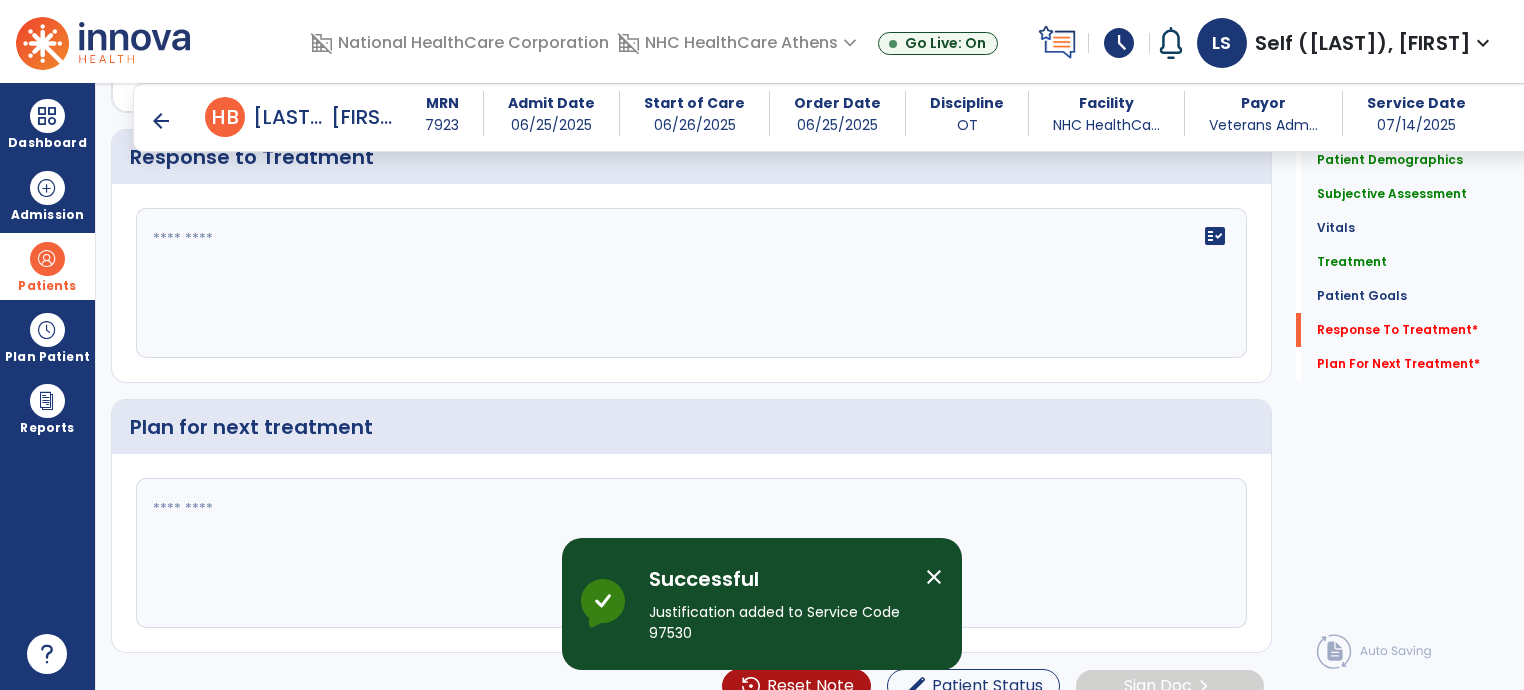 click 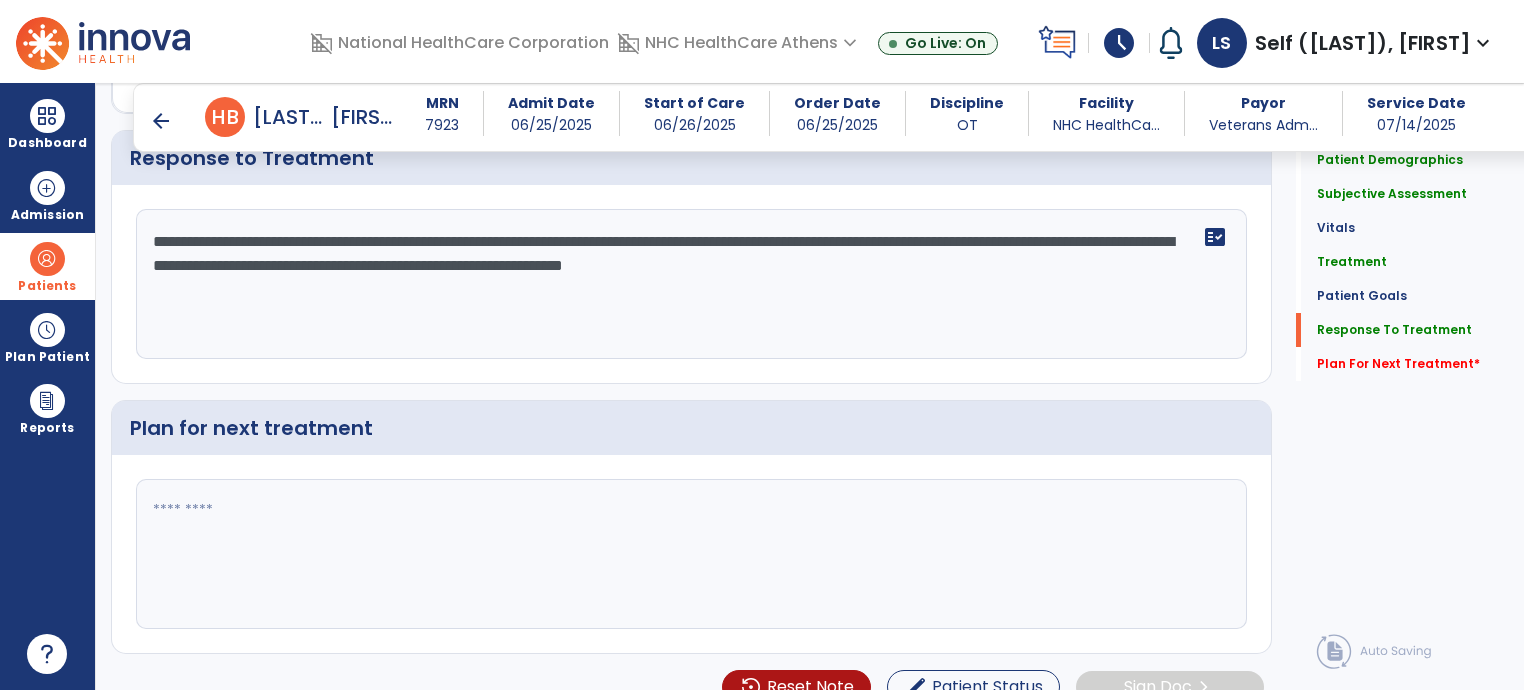 scroll, scrollTop: 2655, scrollLeft: 0, axis: vertical 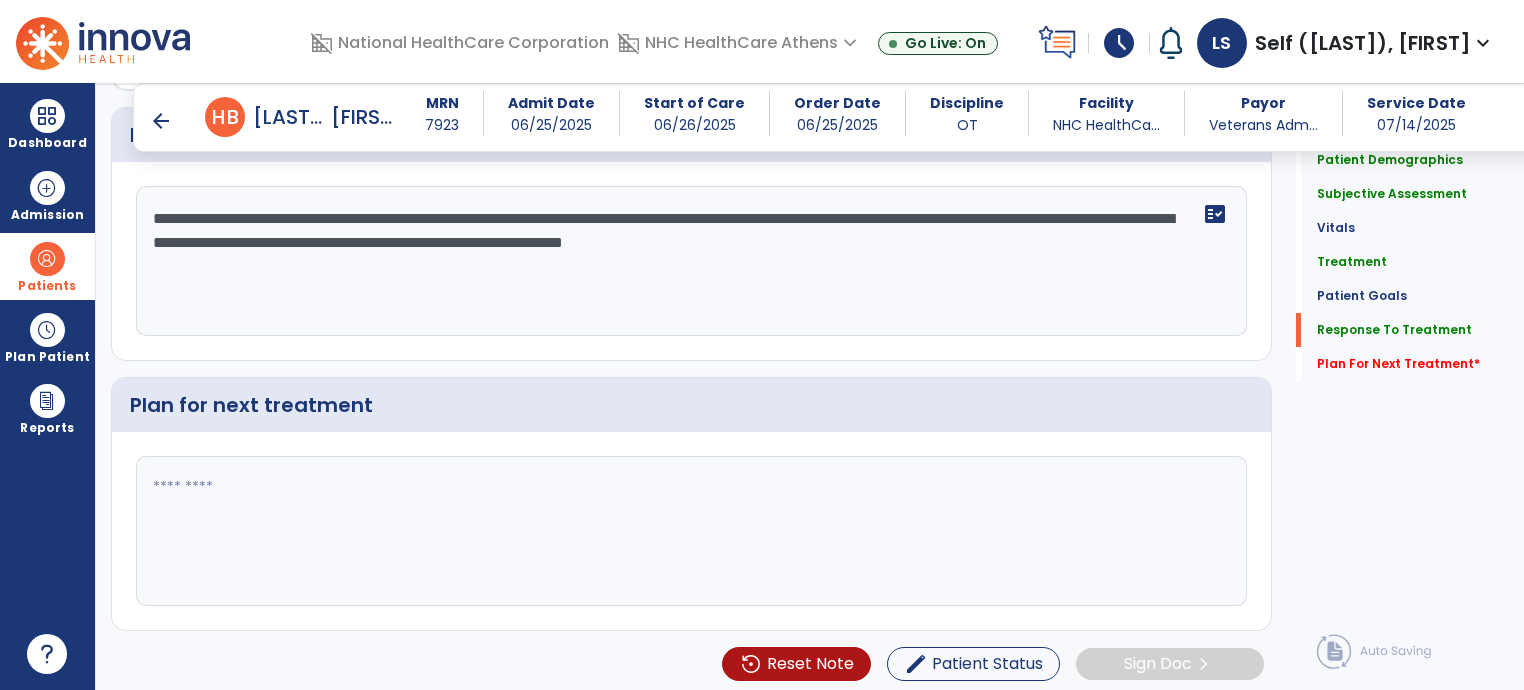 type on "**********" 